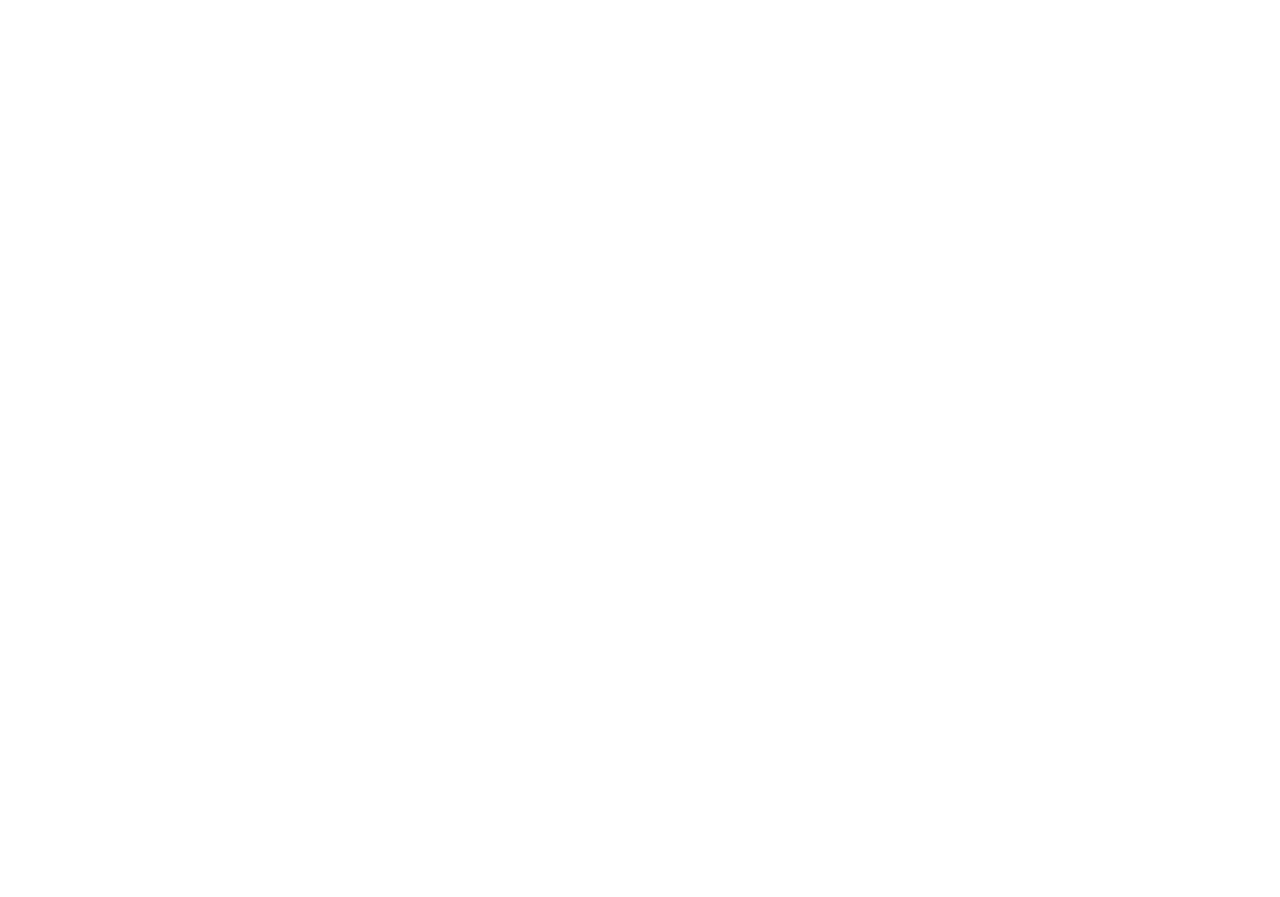scroll, scrollTop: 0, scrollLeft: 0, axis: both 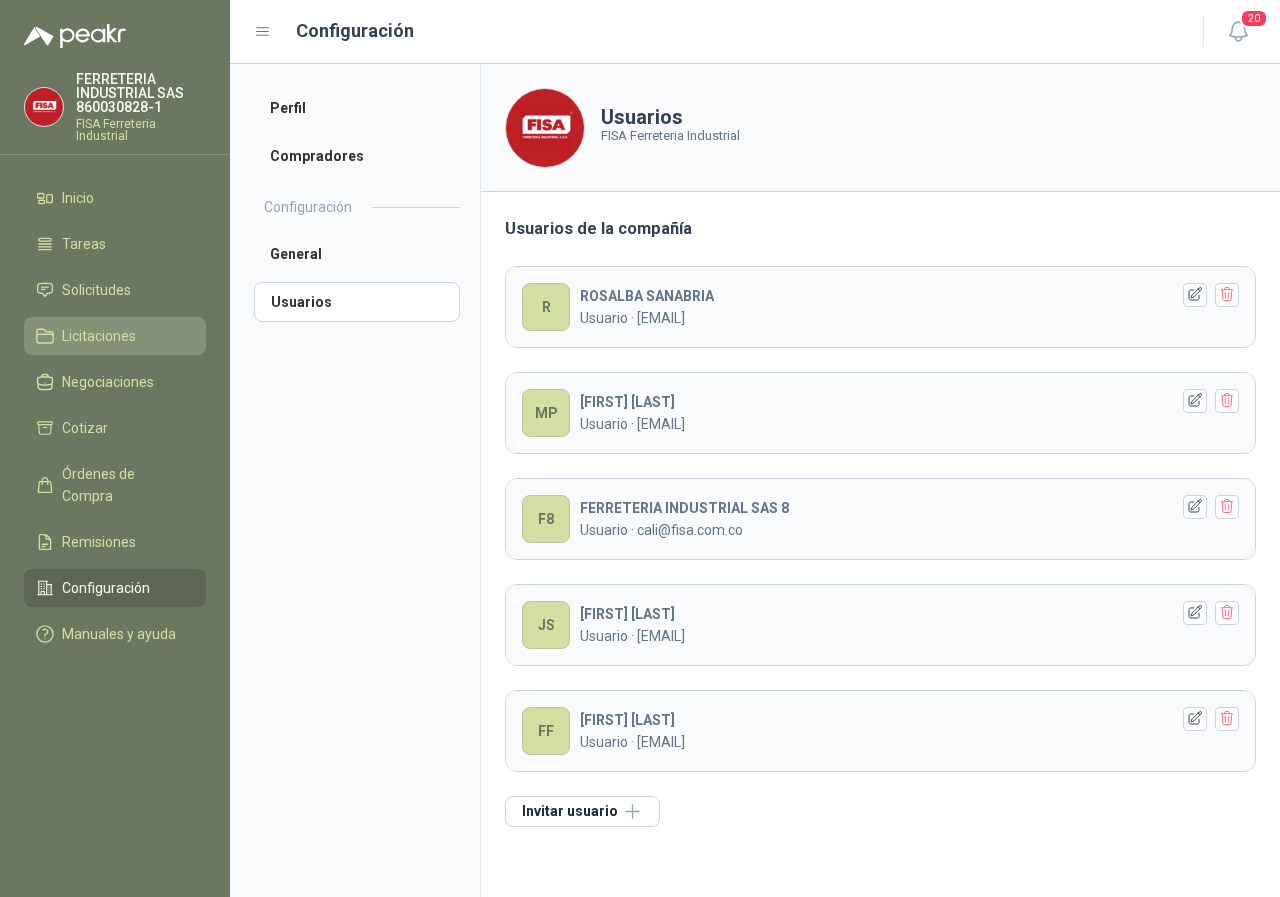 click on "Licitaciones" at bounding box center (99, 336) 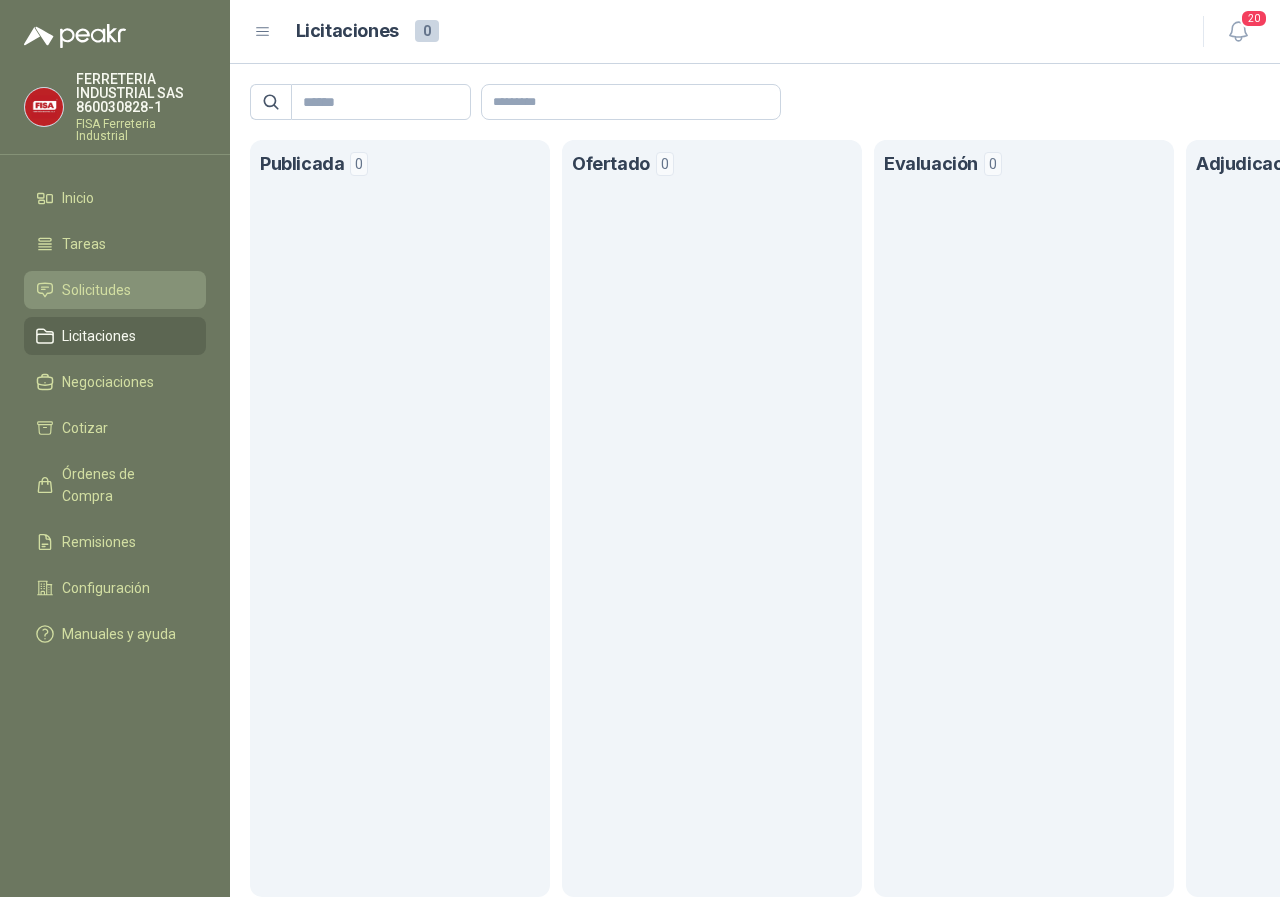click on "Solicitudes" at bounding box center [96, 290] 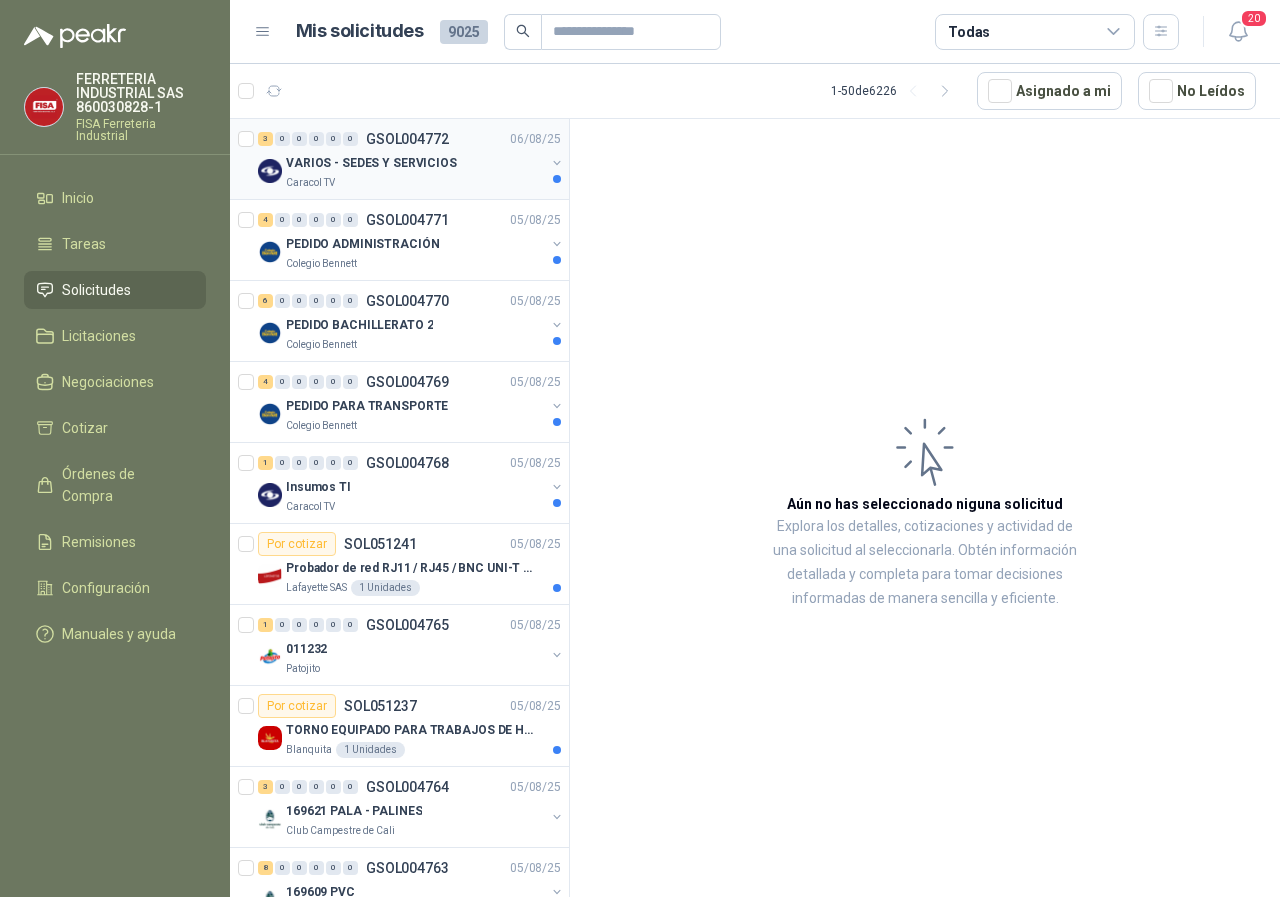 click on "Caracol TV" at bounding box center [310, 183] 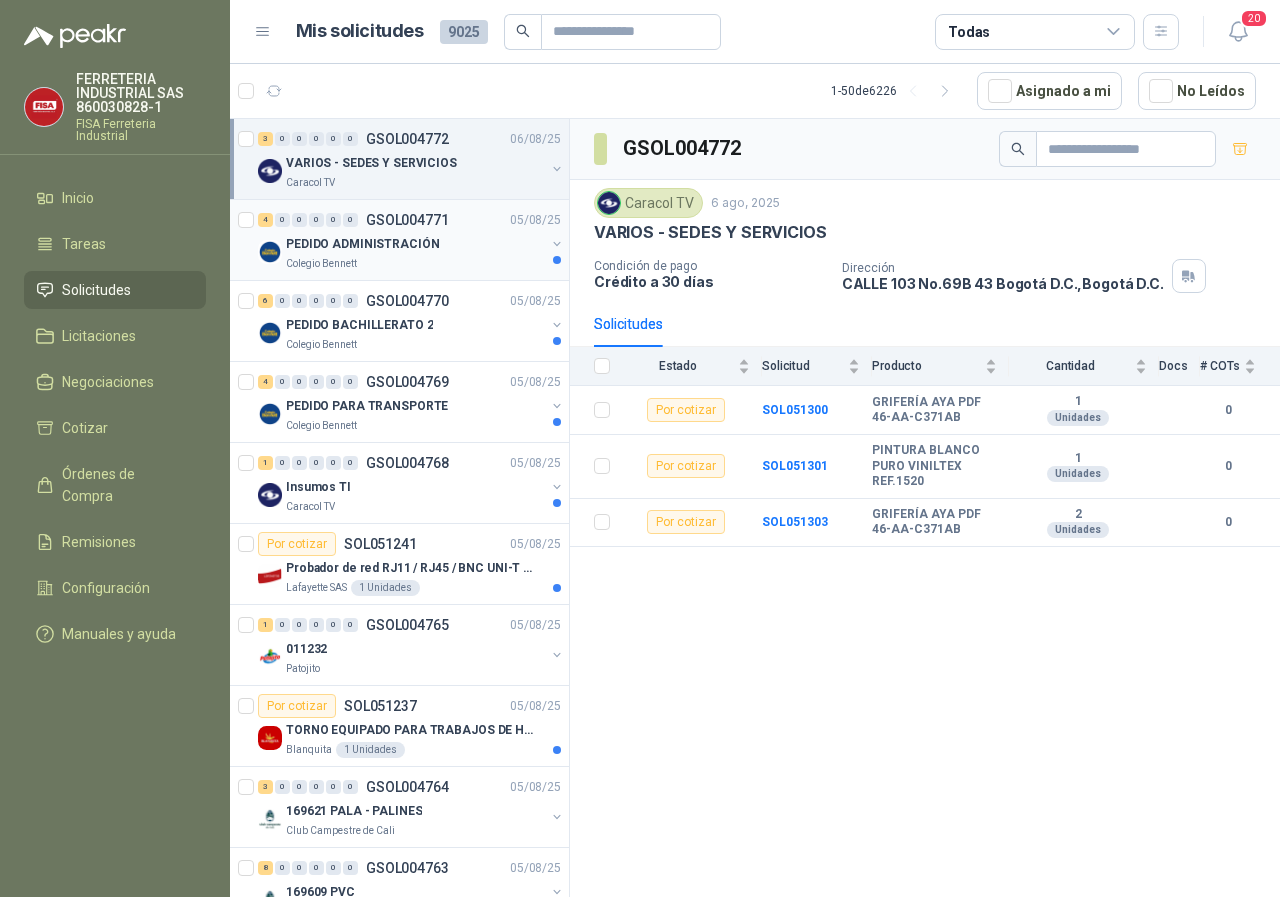 click on "Colegio Bennett" at bounding box center [321, 264] 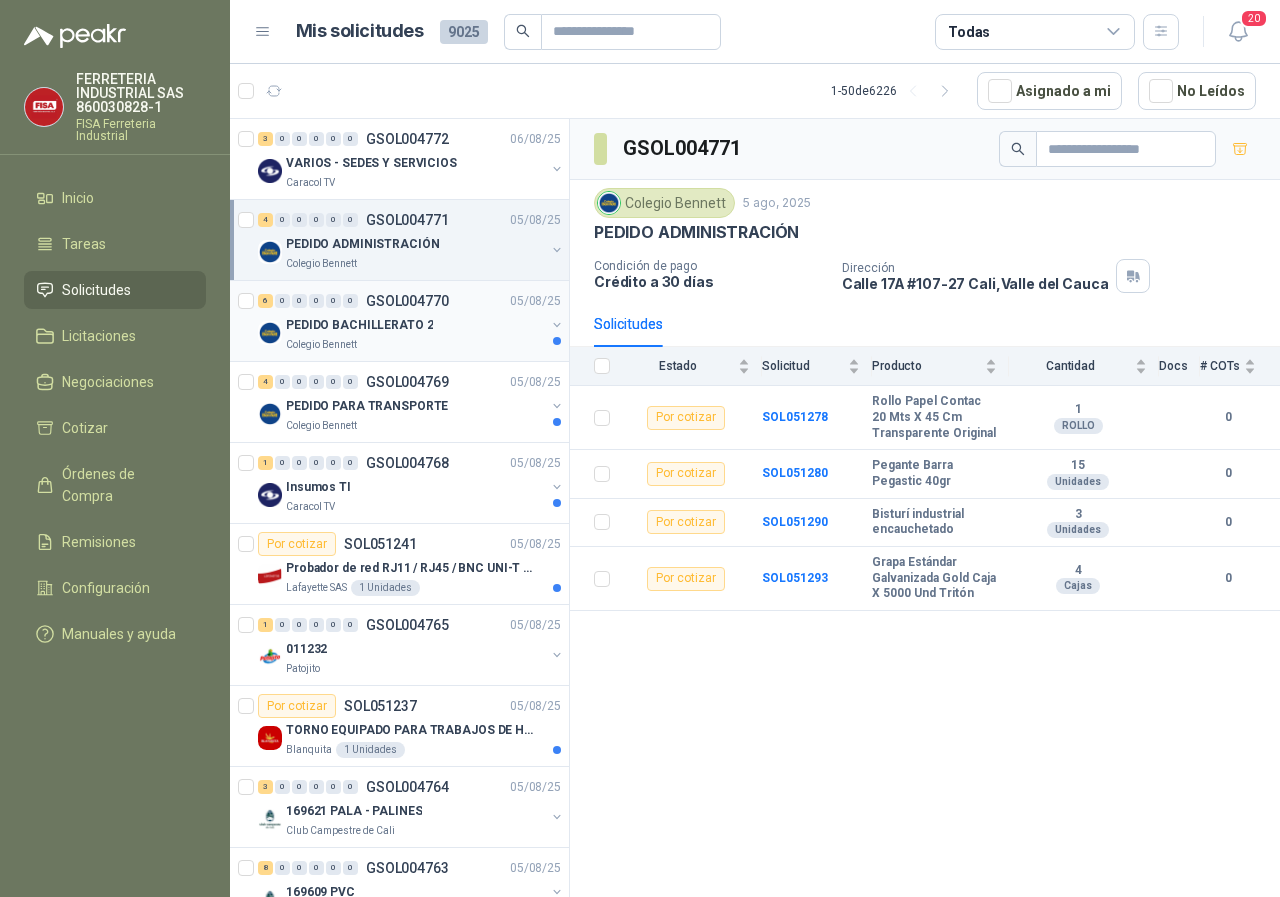 click on "Colegio Bennett" at bounding box center (321, 345) 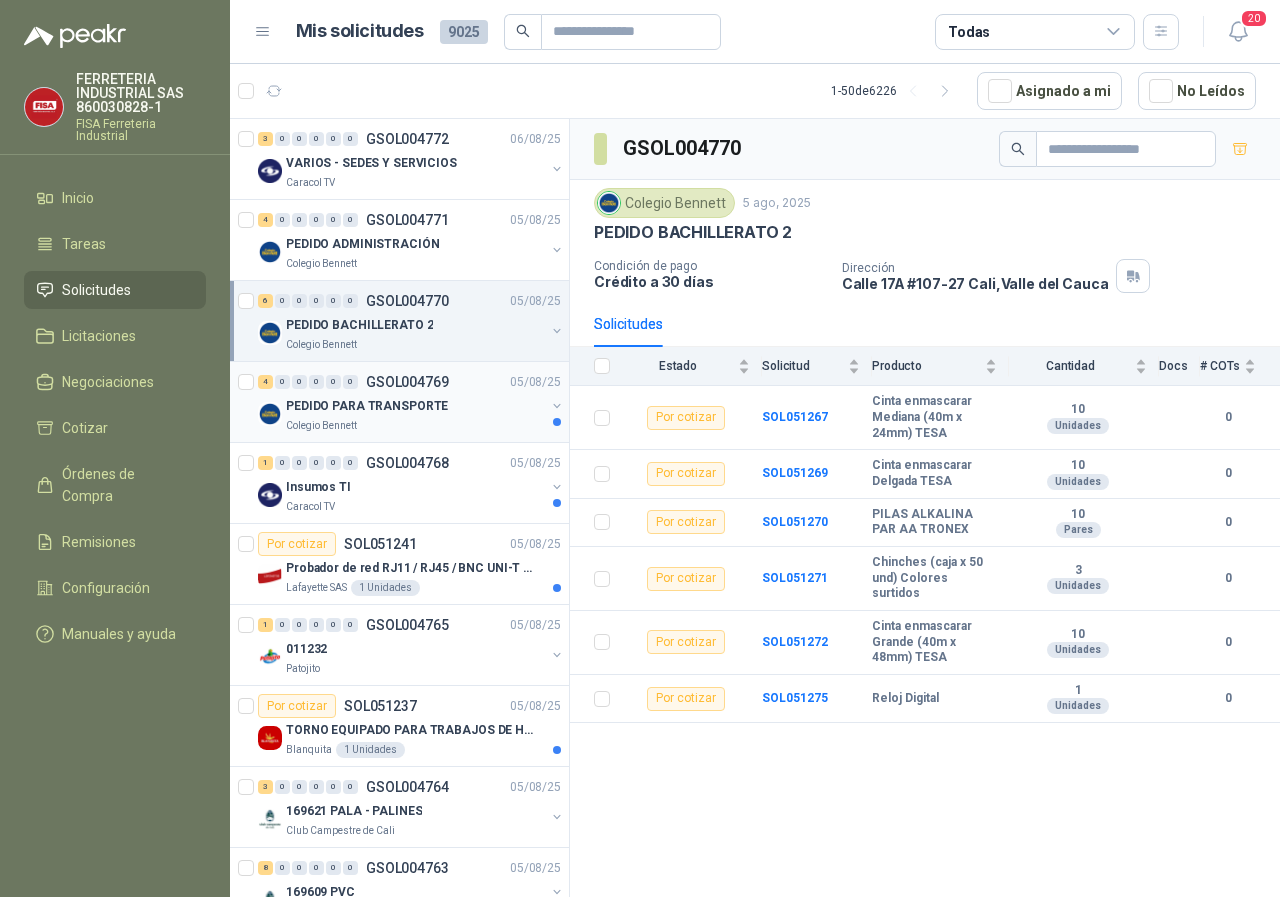 click on "Colegio Bennett" at bounding box center [321, 426] 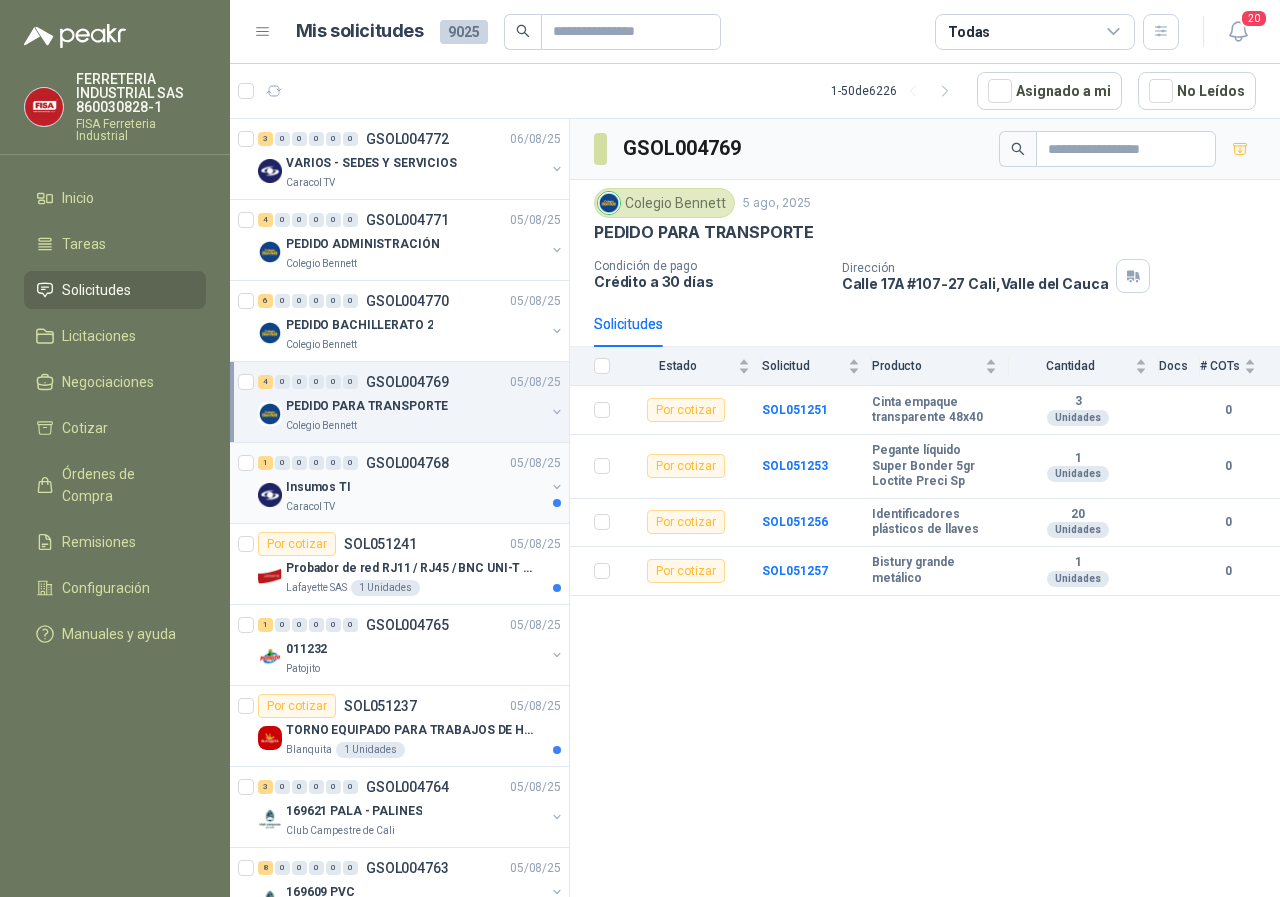 click on "Caracol TV" at bounding box center [310, 507] 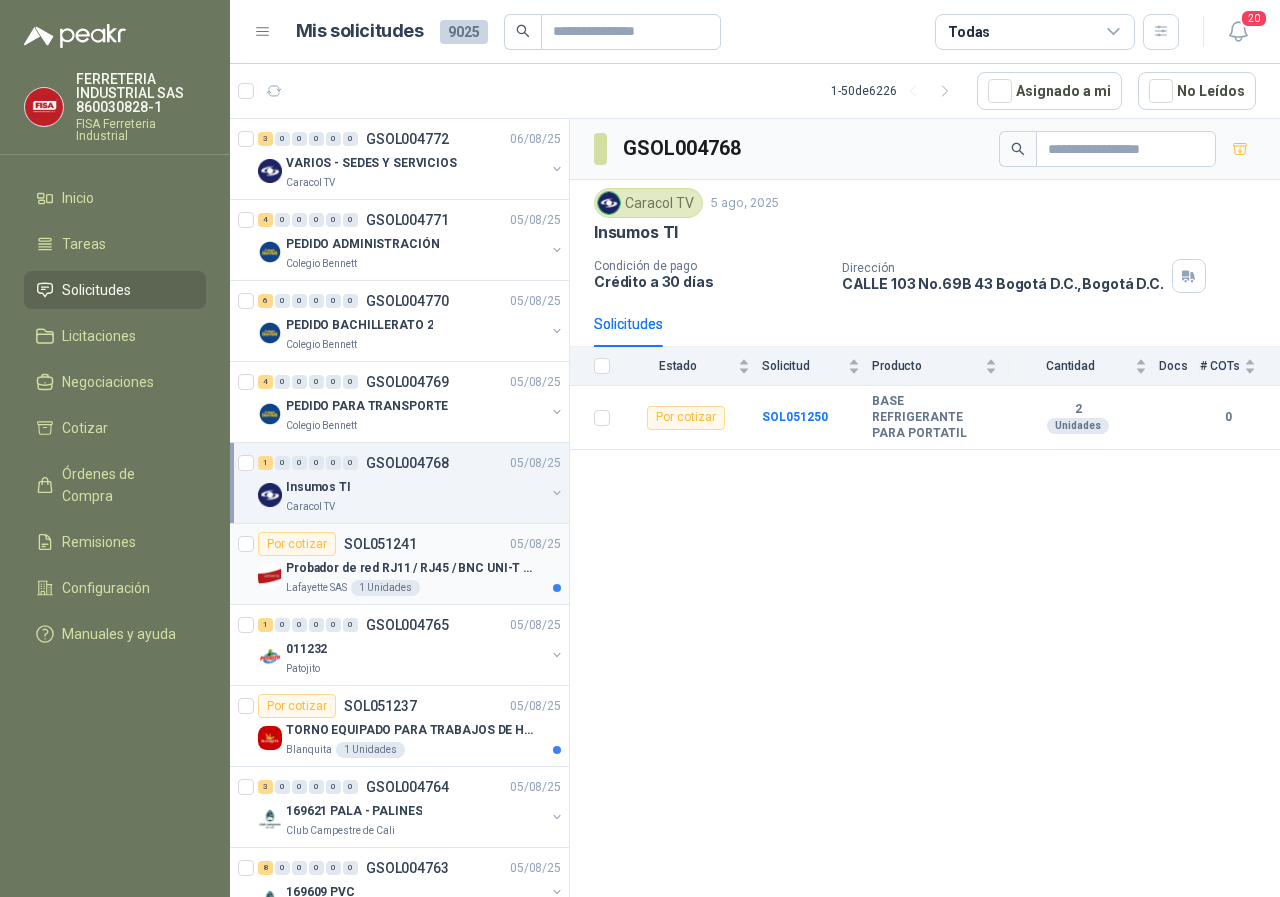 click on "Probador de red RJ11 / RJ45 / BNC UNI-T (UT681C-UT681L)" at bounding box center [410, 568] 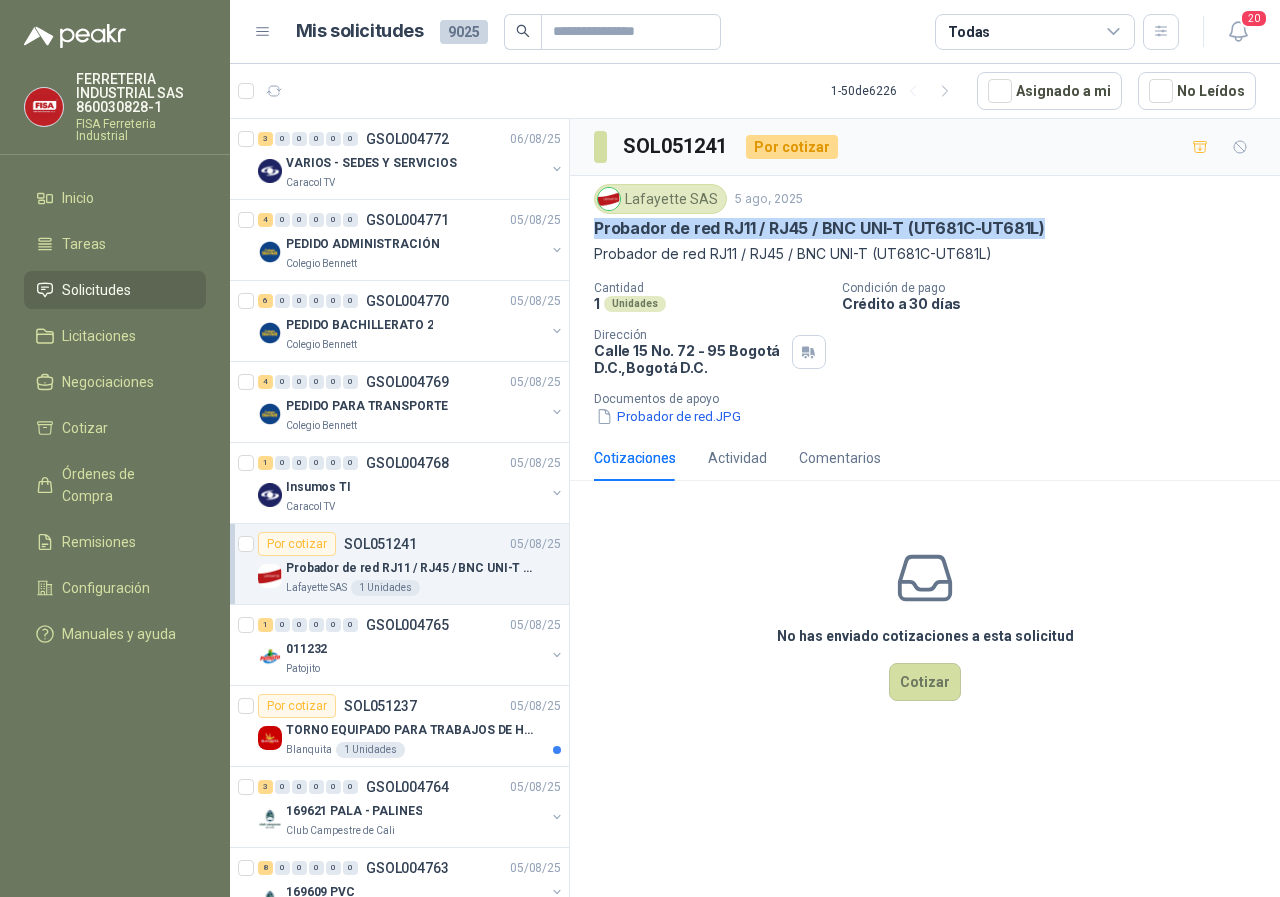 drag, startPoint x: 598, startPoint y: 229, endPoint x: 1043, endPoint y: 229, distance: 445 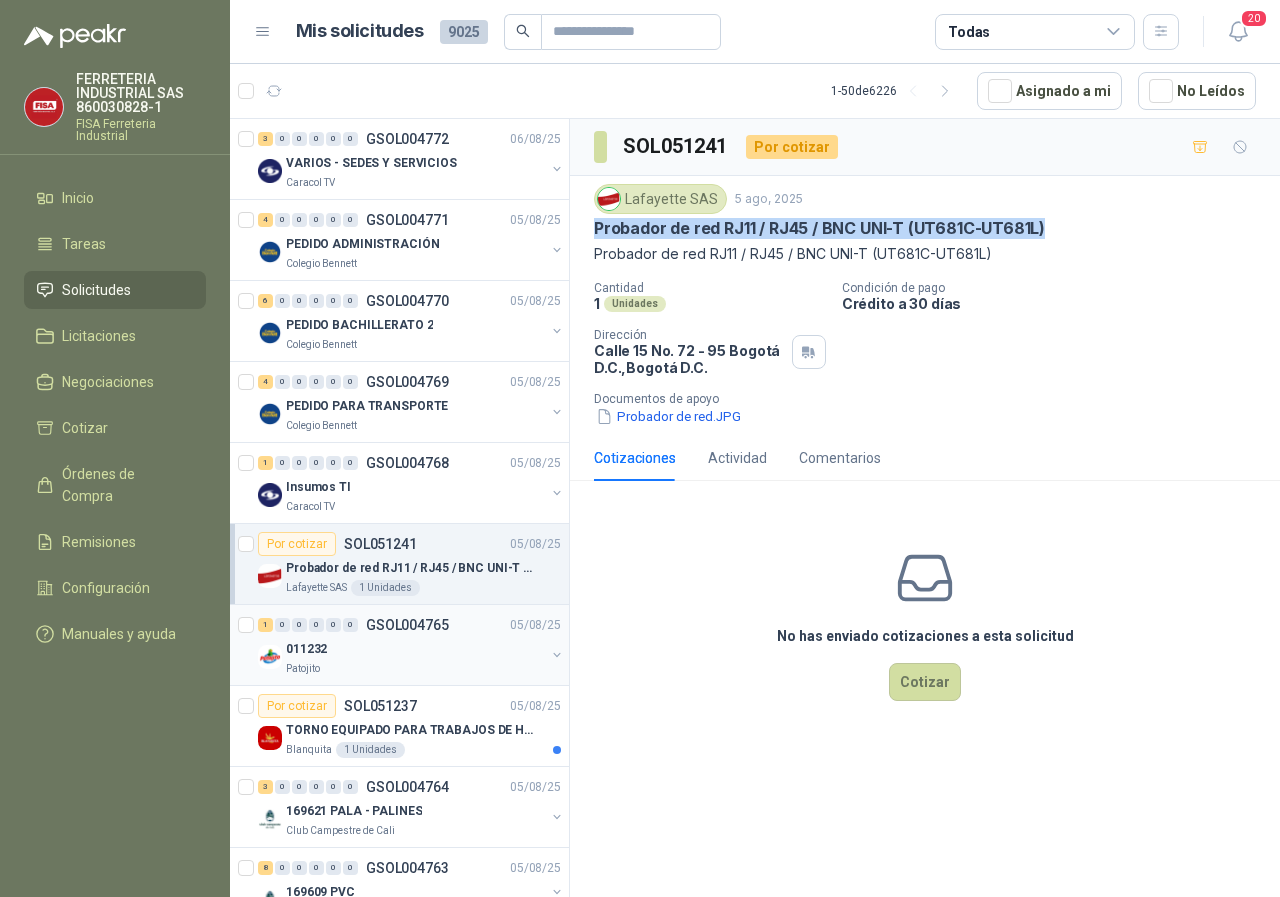 click on "Patojito" at bounding box center [303, 669] 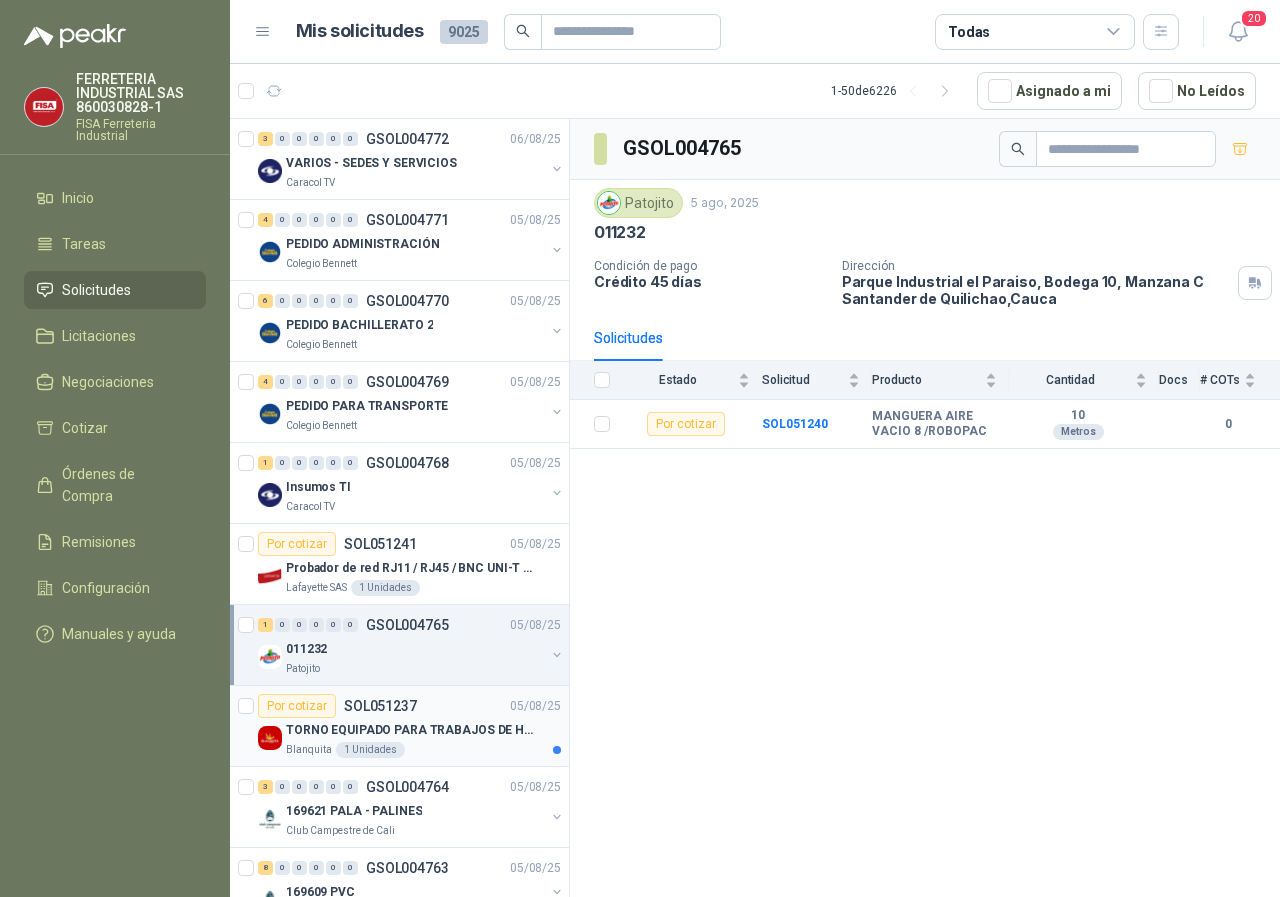 scroll, scrollTop: 100, scrollLeft: 0, axis: vertical 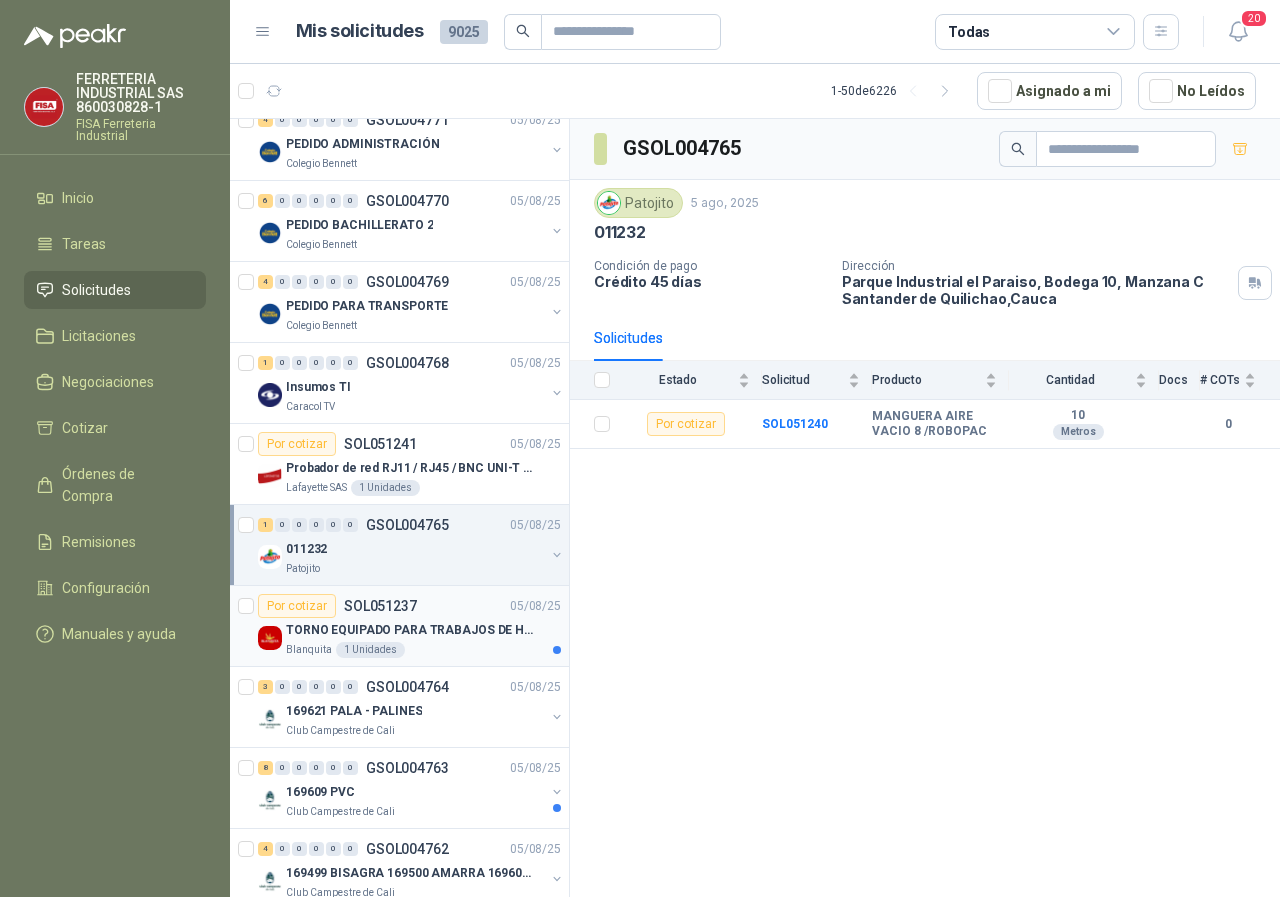 click on "Blanquita" at bounding box center (309, 650) 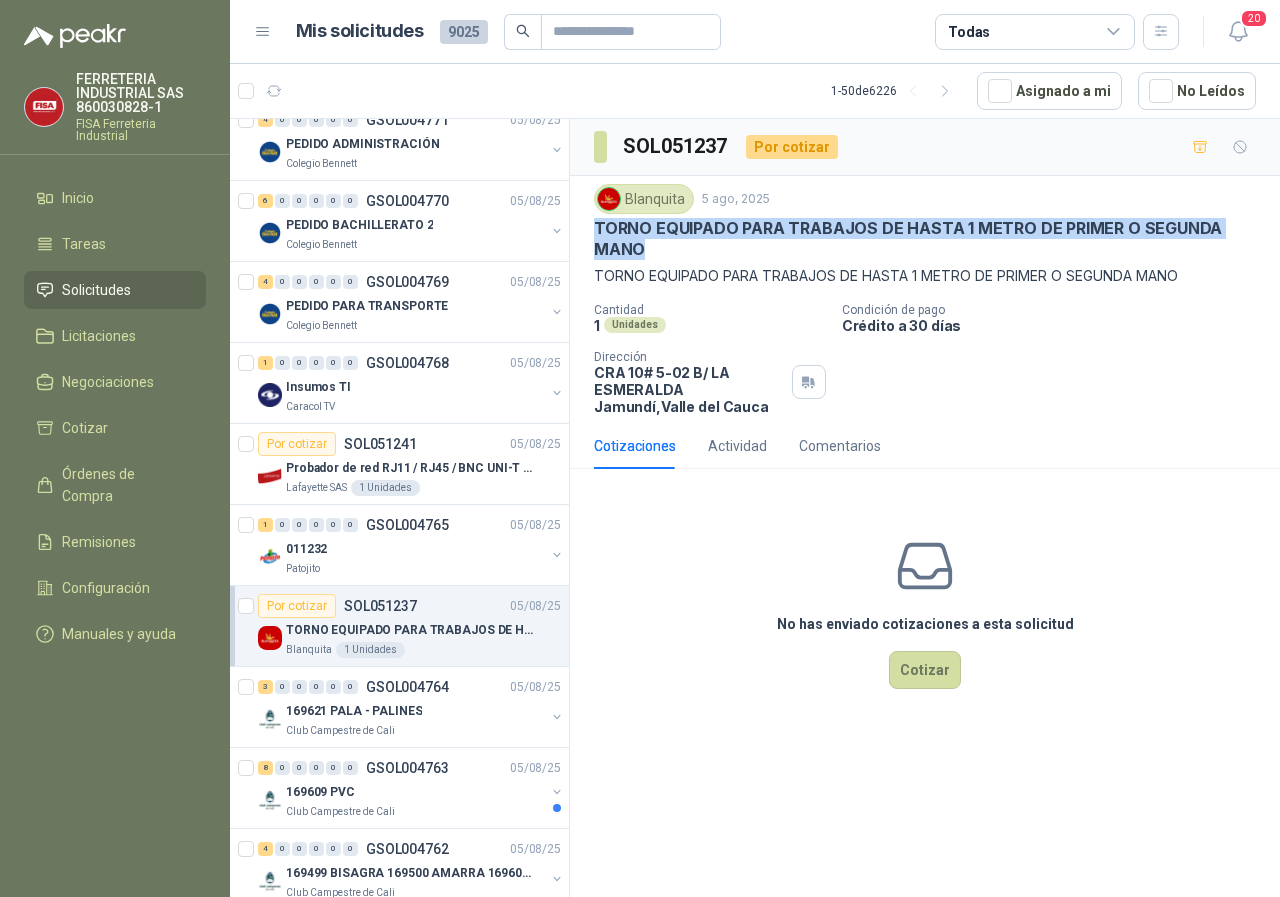 drag, startPoint x: 593, startPoint y: 223, endPoint x: 719, endPoint y: 257, distance: 130.5067 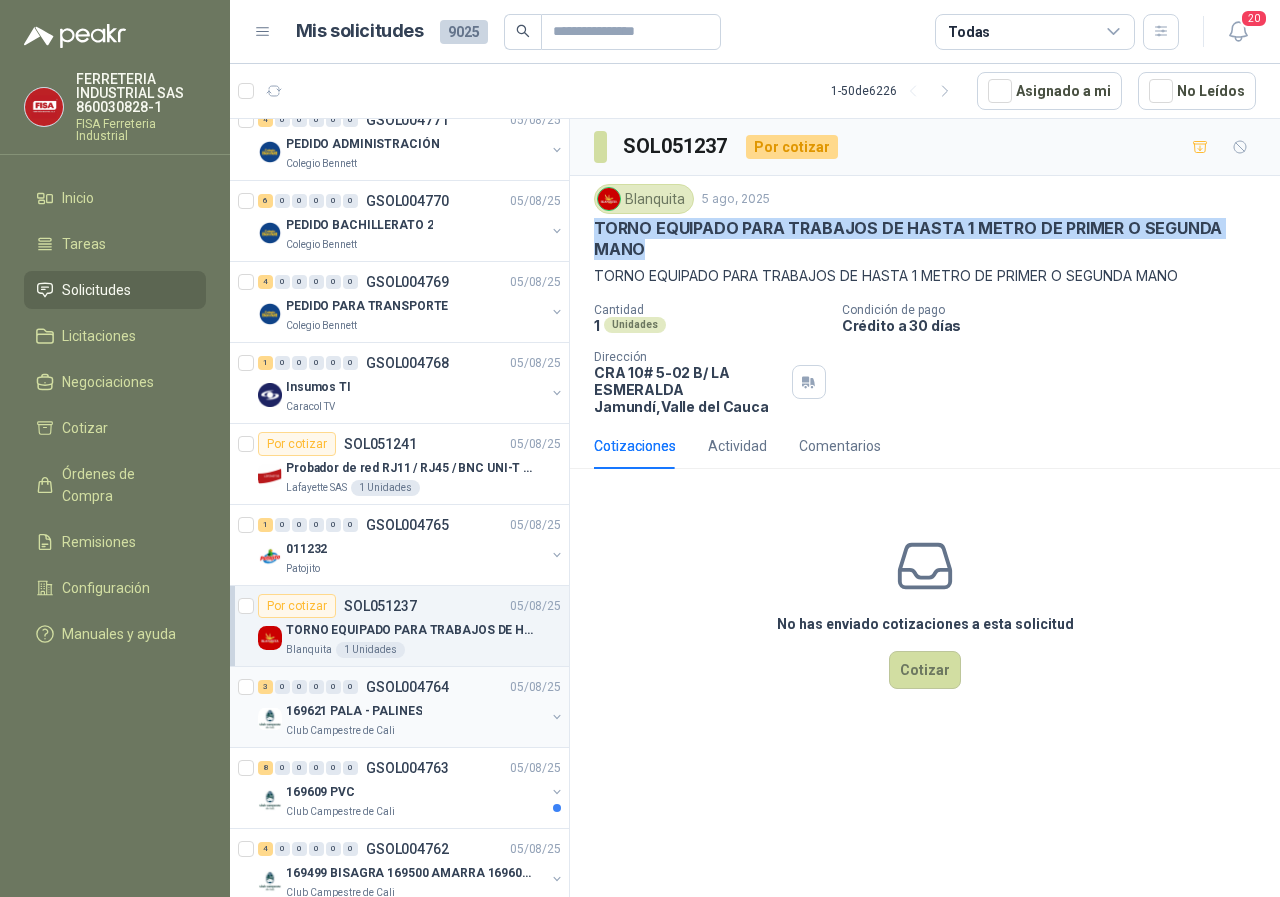 click on "Club Campestre de Cali" at bounding box center [340, 731] 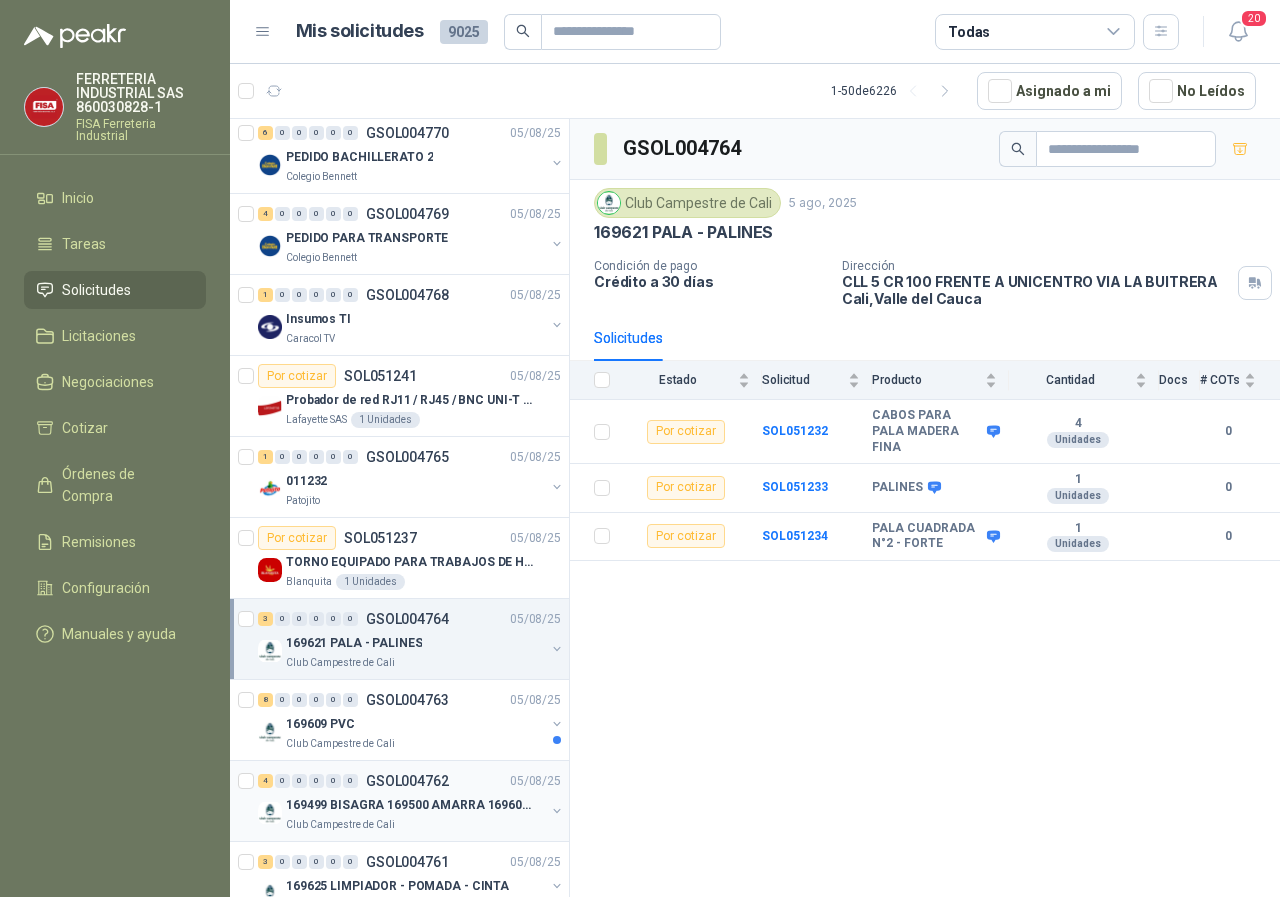 scroll, scrollTop: 200, scrollLeft: 0, axis: vertical 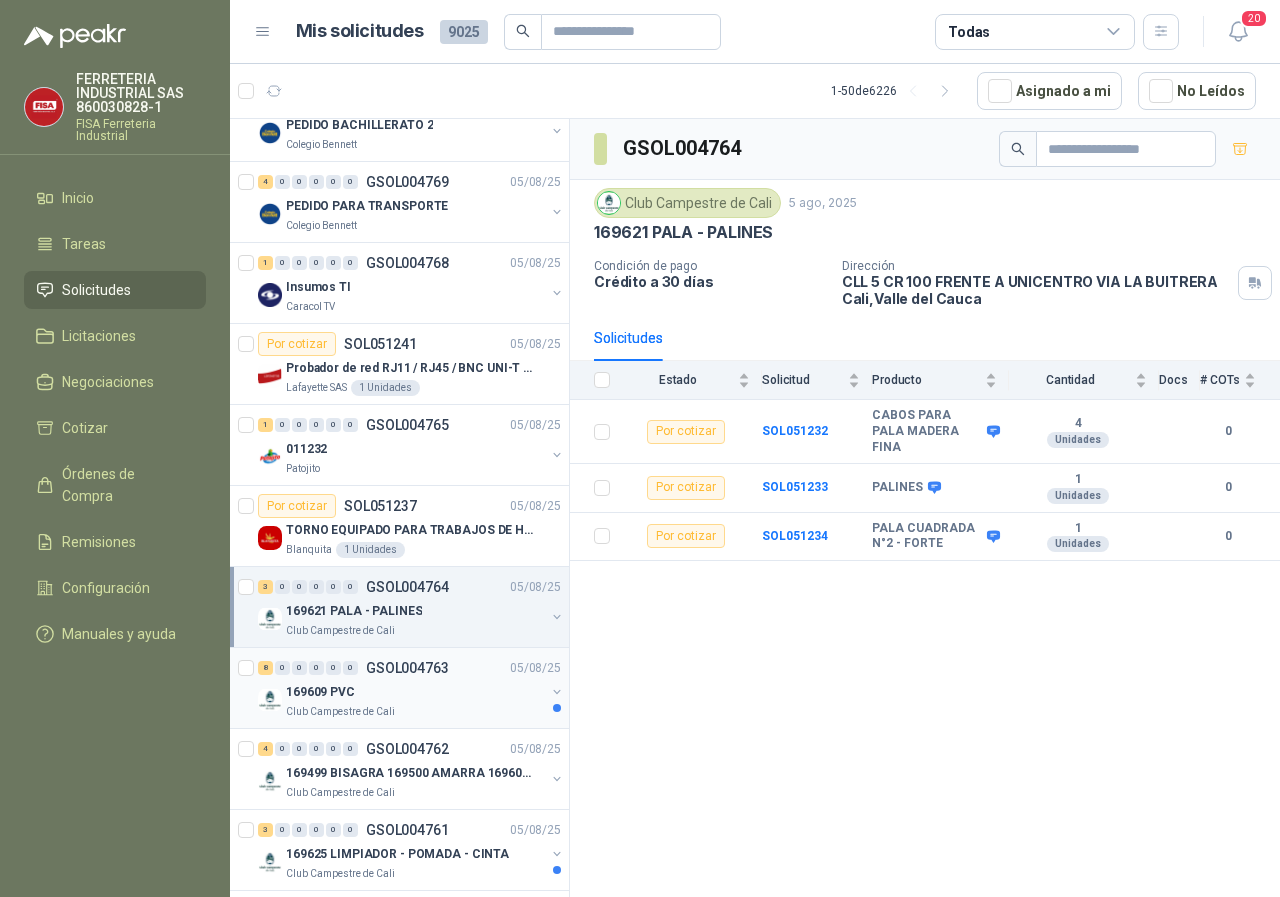 click on "Club Campestre de Cali" at bounding box center [340, 712] 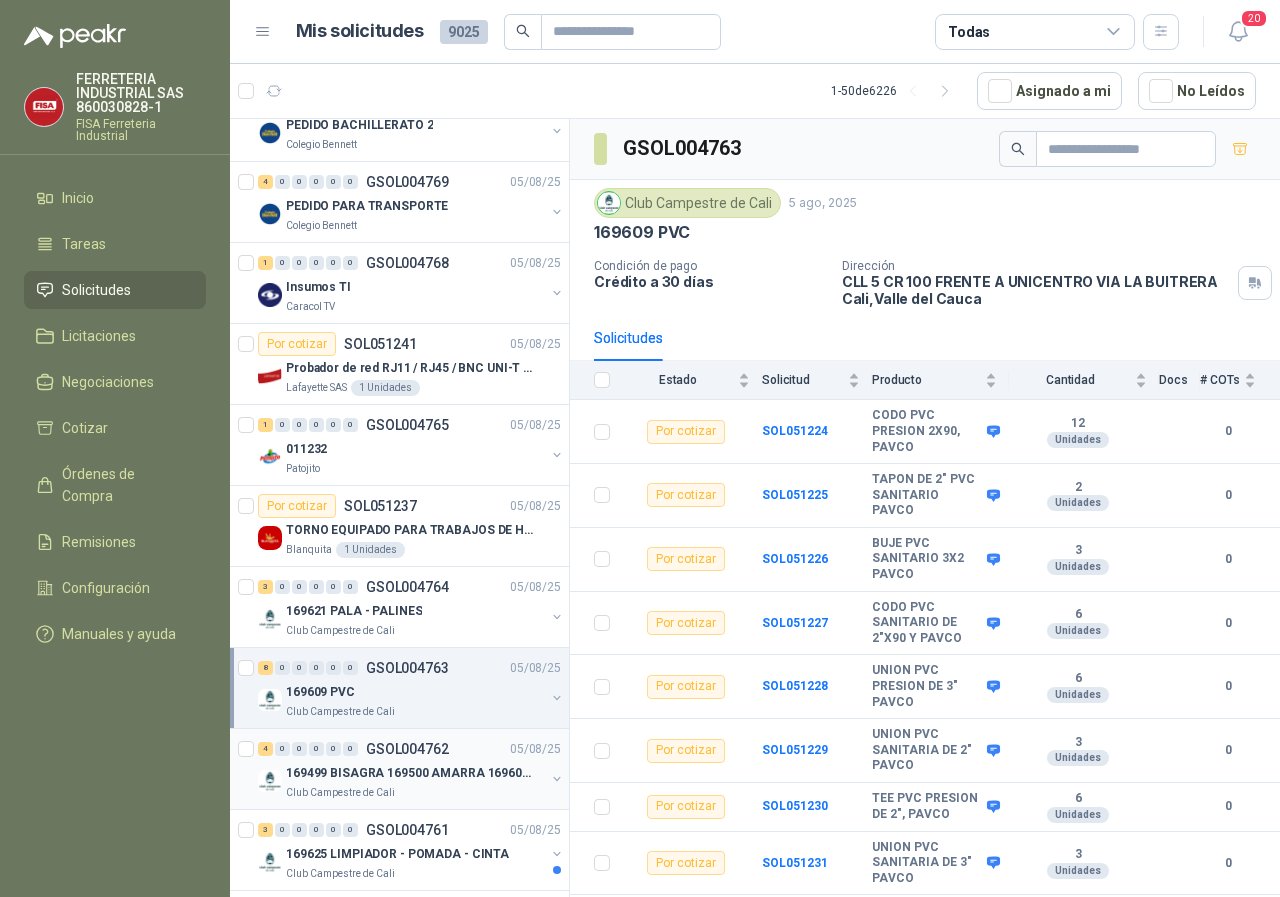 click on "Club Campestre de Cali" at bounding box center (340, 793) 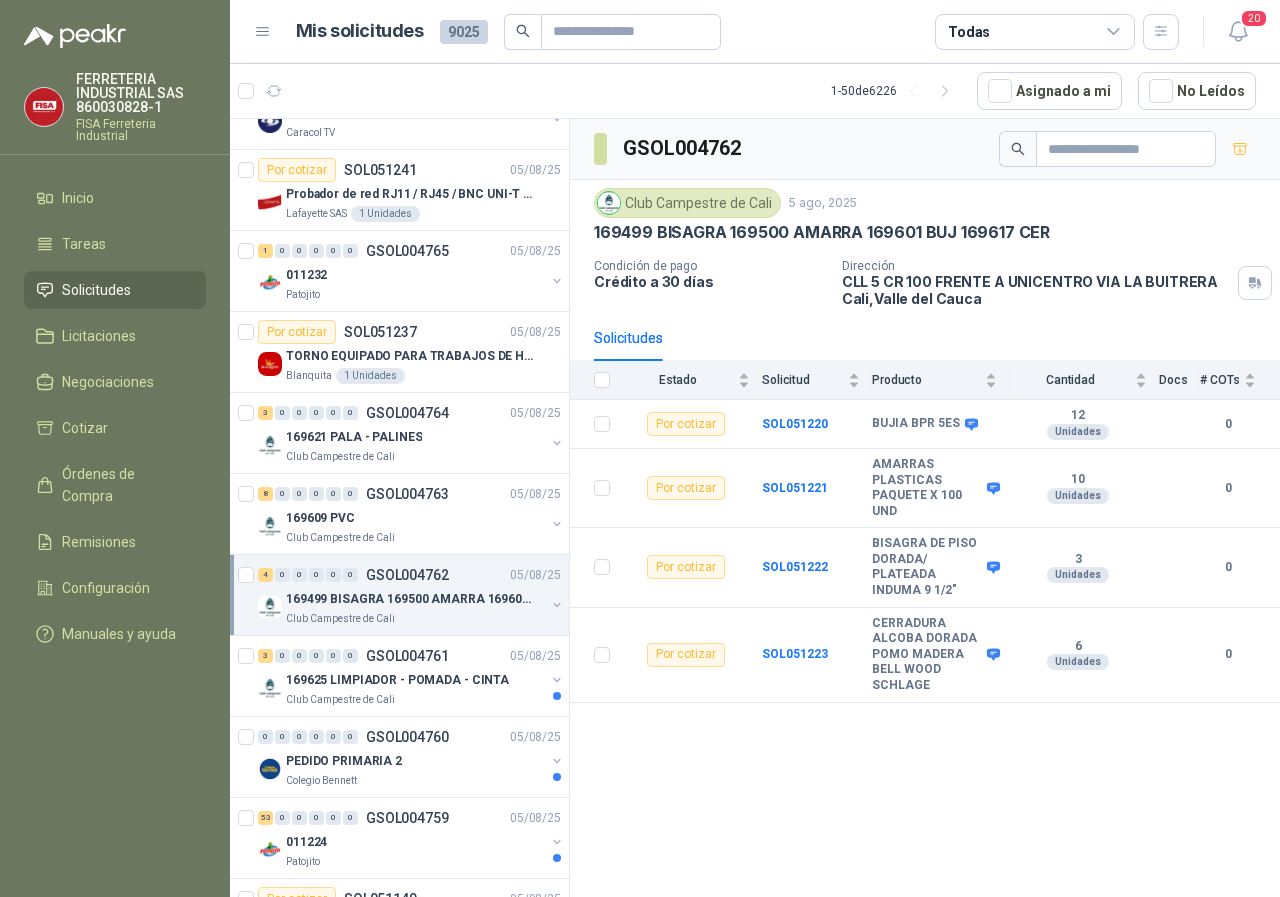 scroll, scrollTop: 400, scrollLeft: 0, axis: vertical 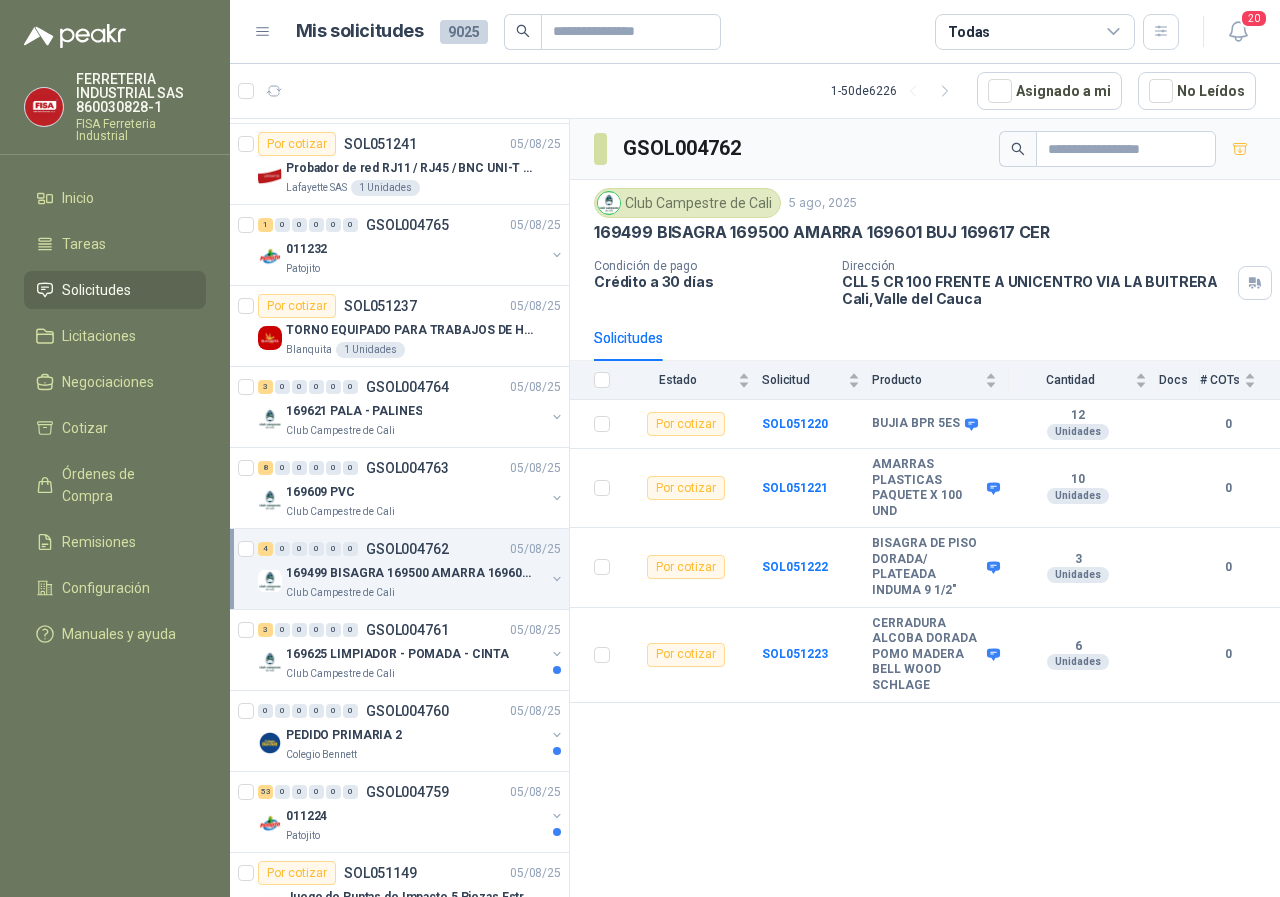 click on "Club Campestre de Cali" at bounding box center (340, 593) 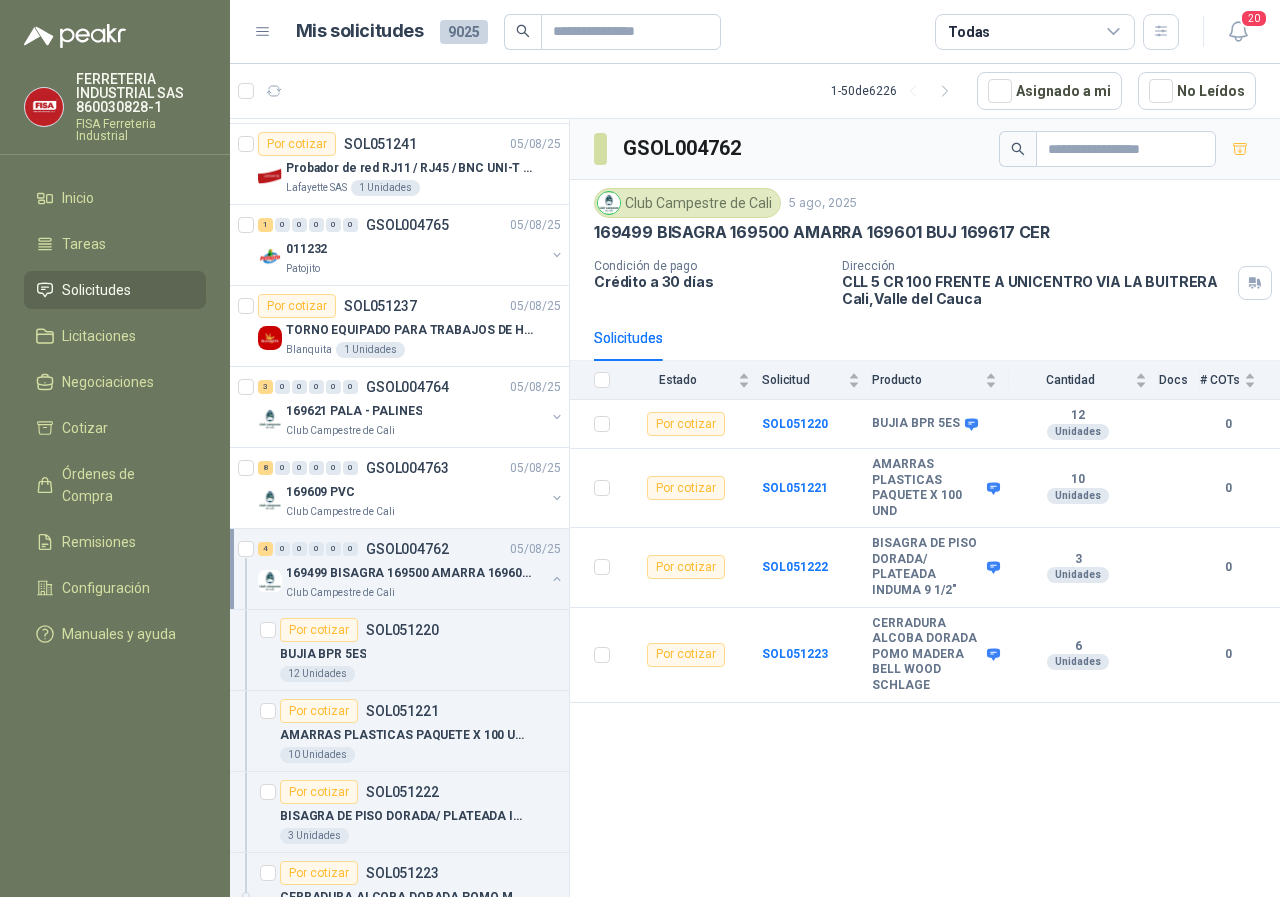 click on "Club Campestre de Cali" at bounding box center (340, 593) 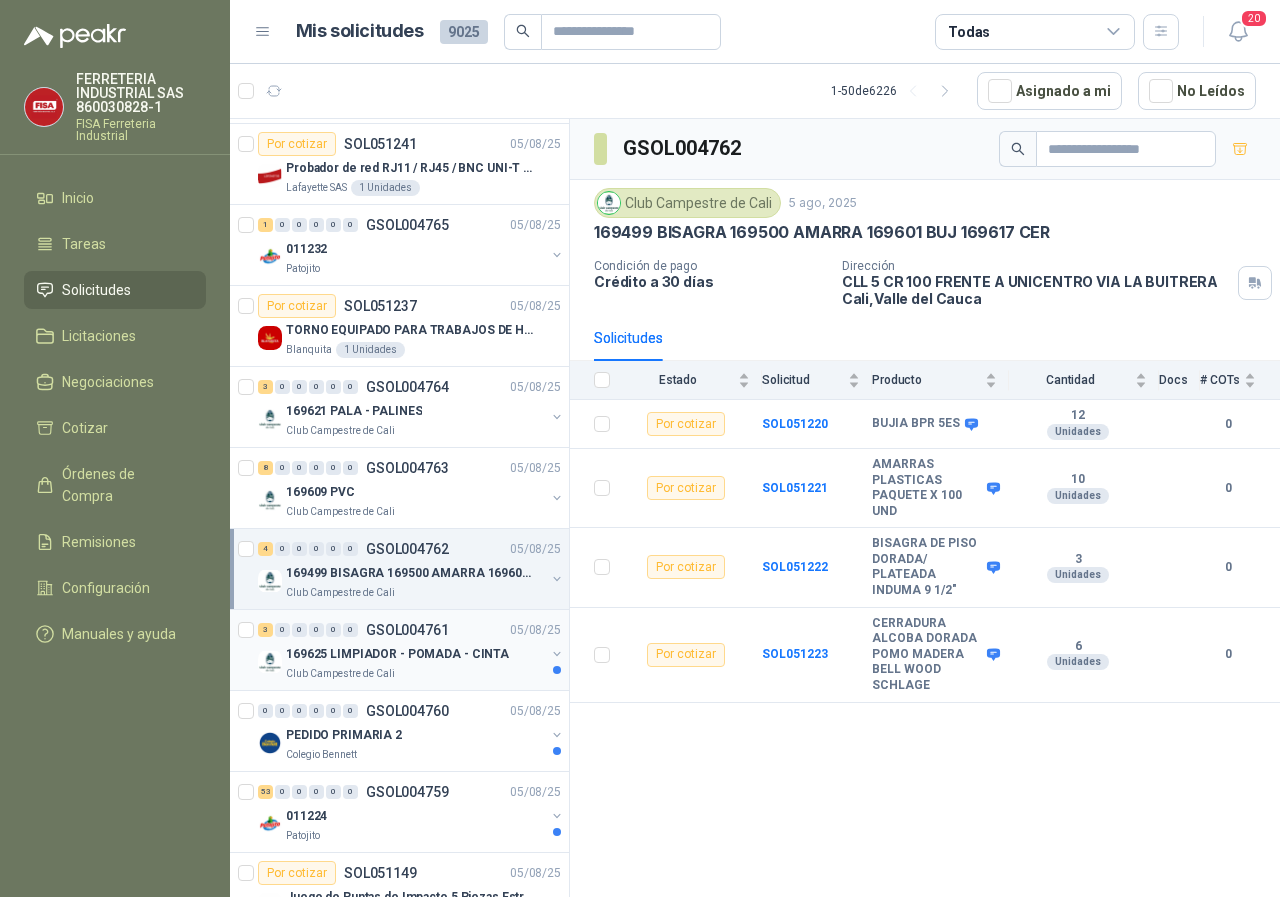click on "Club Campestre de Cali" at bounding box center (340, 674) 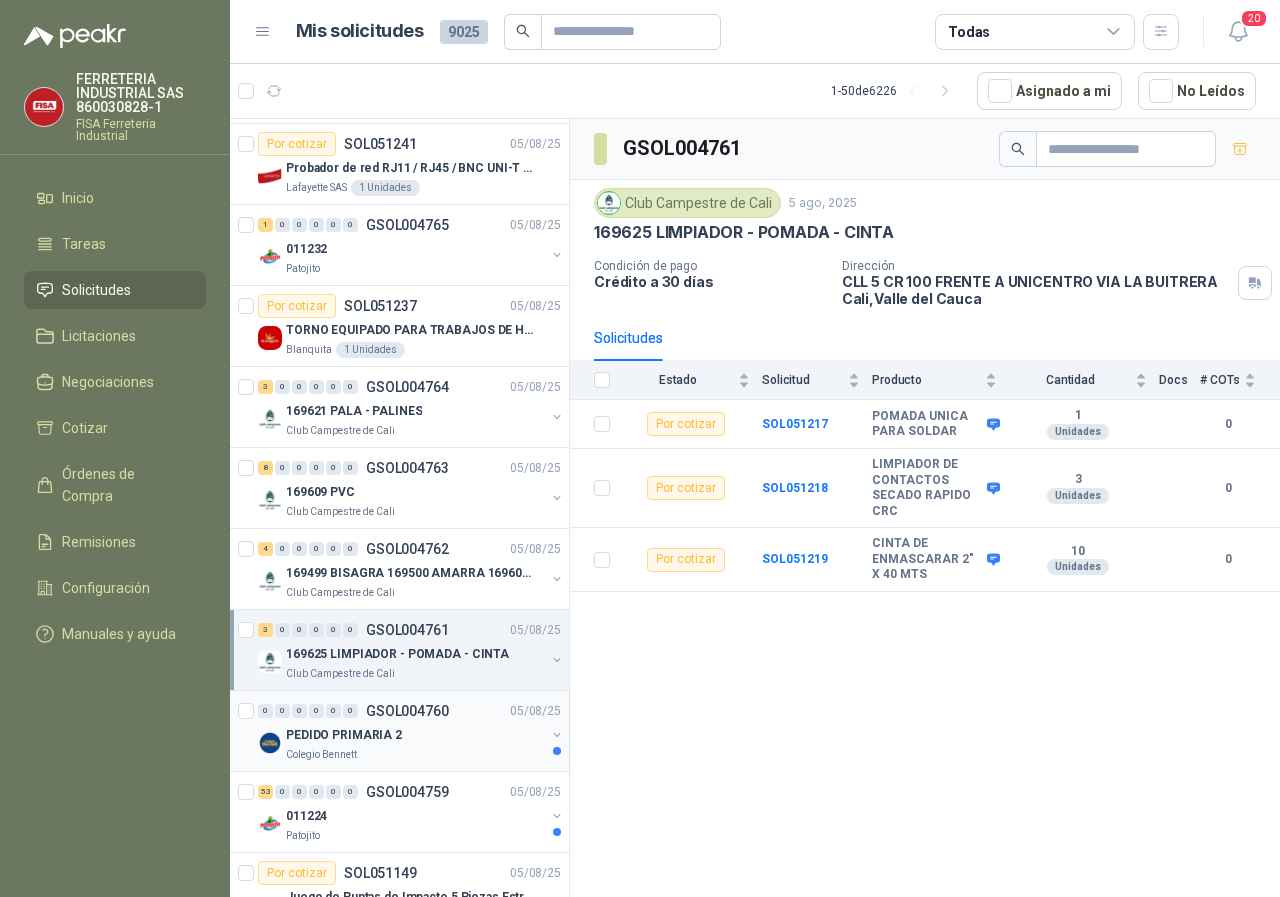 click on "Colegio Bennett" at bounding box center (321, 755) 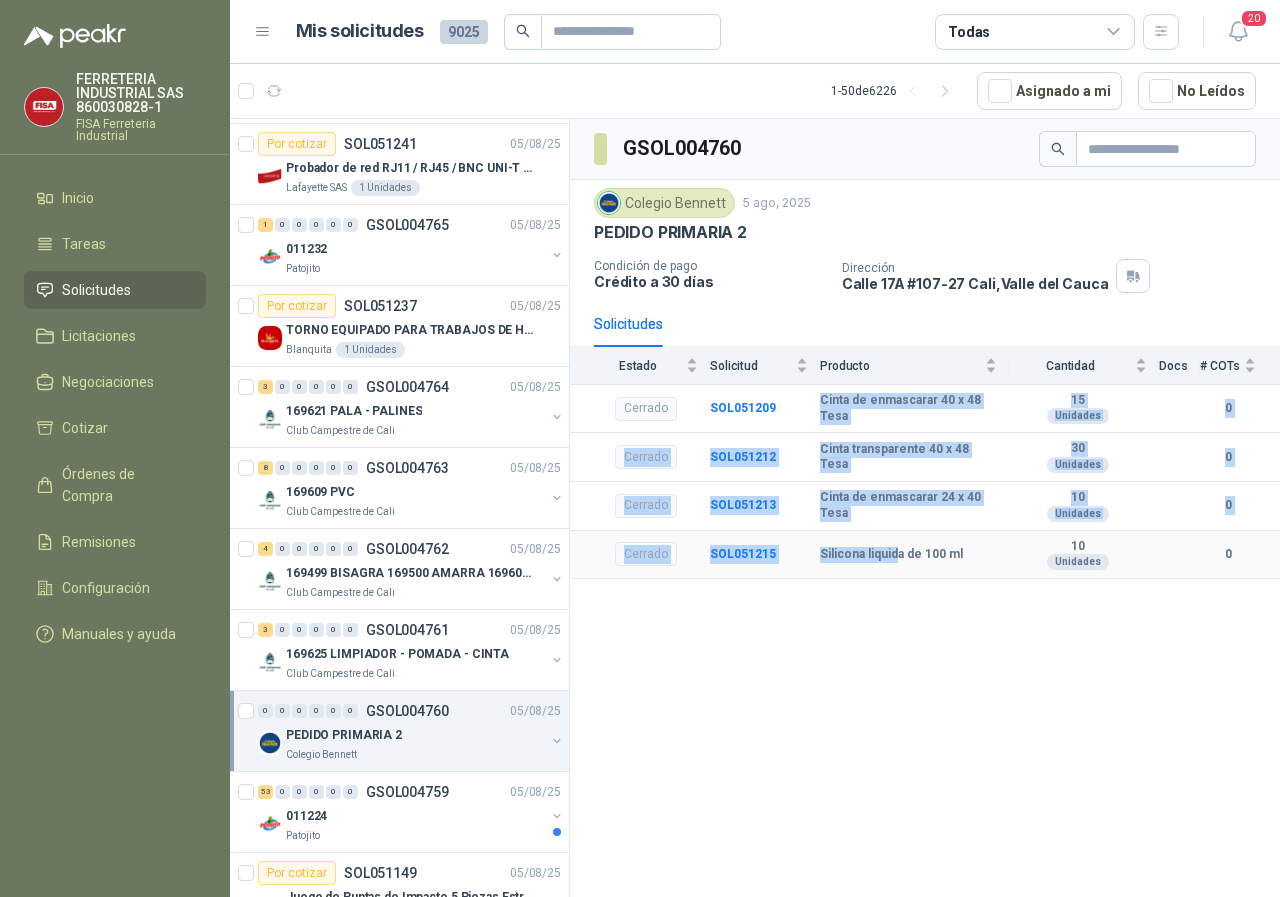 drag, startPoint x: 818, startPoint y: 391, endPoint x: 896, endPoint y: 542, distance: 169.95587 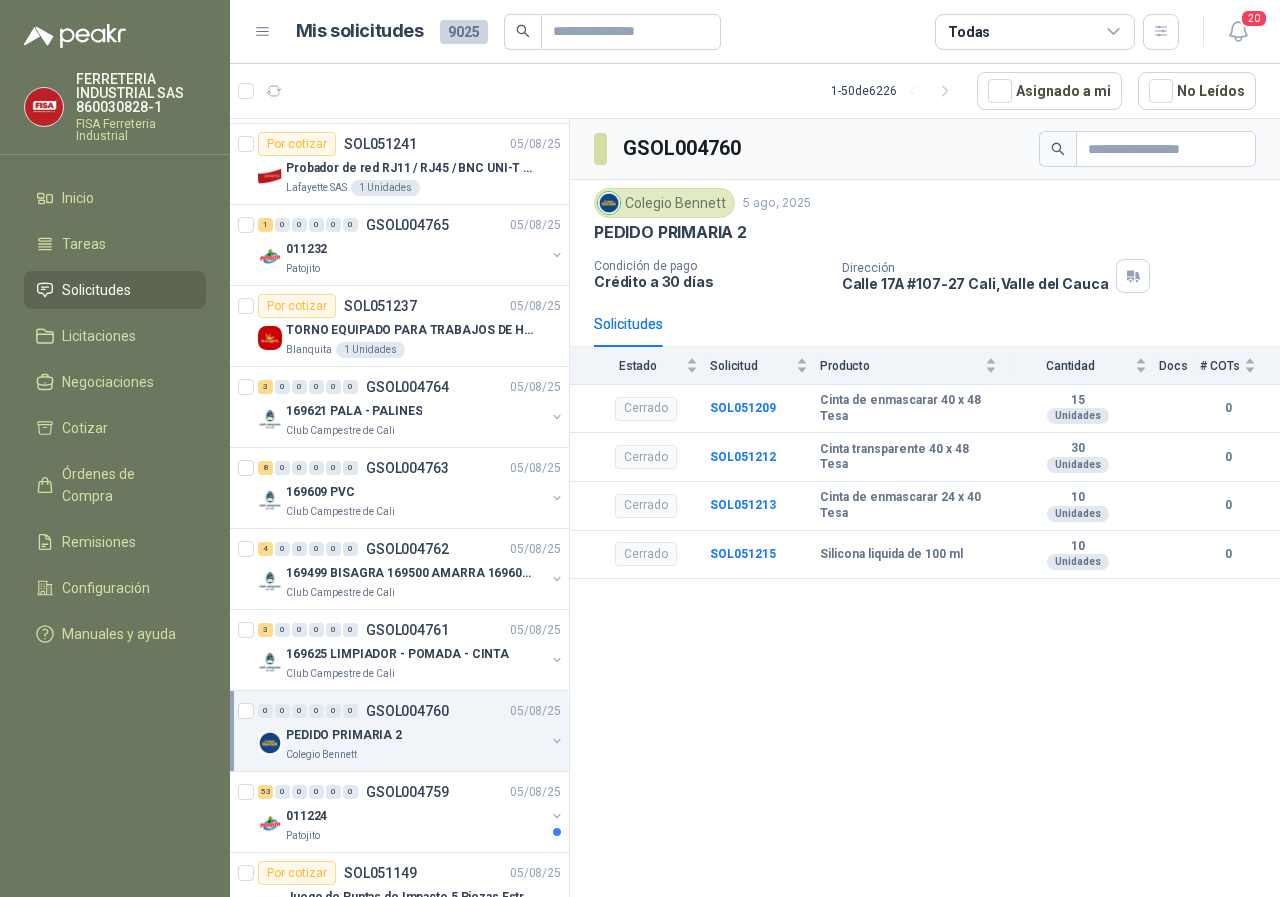 click on "GSOL004760 Colegio Bennett 5 ago, 2025   PEDIDO PRIMARIA 2 Condición de pago Crédito a 30 días Dirección Calle 17A #107-27   Cali ,  Valle del Cauca Solicitudes Estado Solicitud Producto Cantidad Docs # COTs Cerrado SOL051209 Cinta de enmascarar 40 x 48 Tesa 15 Unidades 0 Cerrado SOL051212 Cinta transparente 40 x 48 Tesa 30 Unidades 0 Cerrado SOL051213 Cinta de enmascarar 24 x 40 Tesa 10 Unidades 0 Cerrado SOL051215 Silicona liquida de 100 ml 10 Unidades 0" at bounding box center (925, 511) 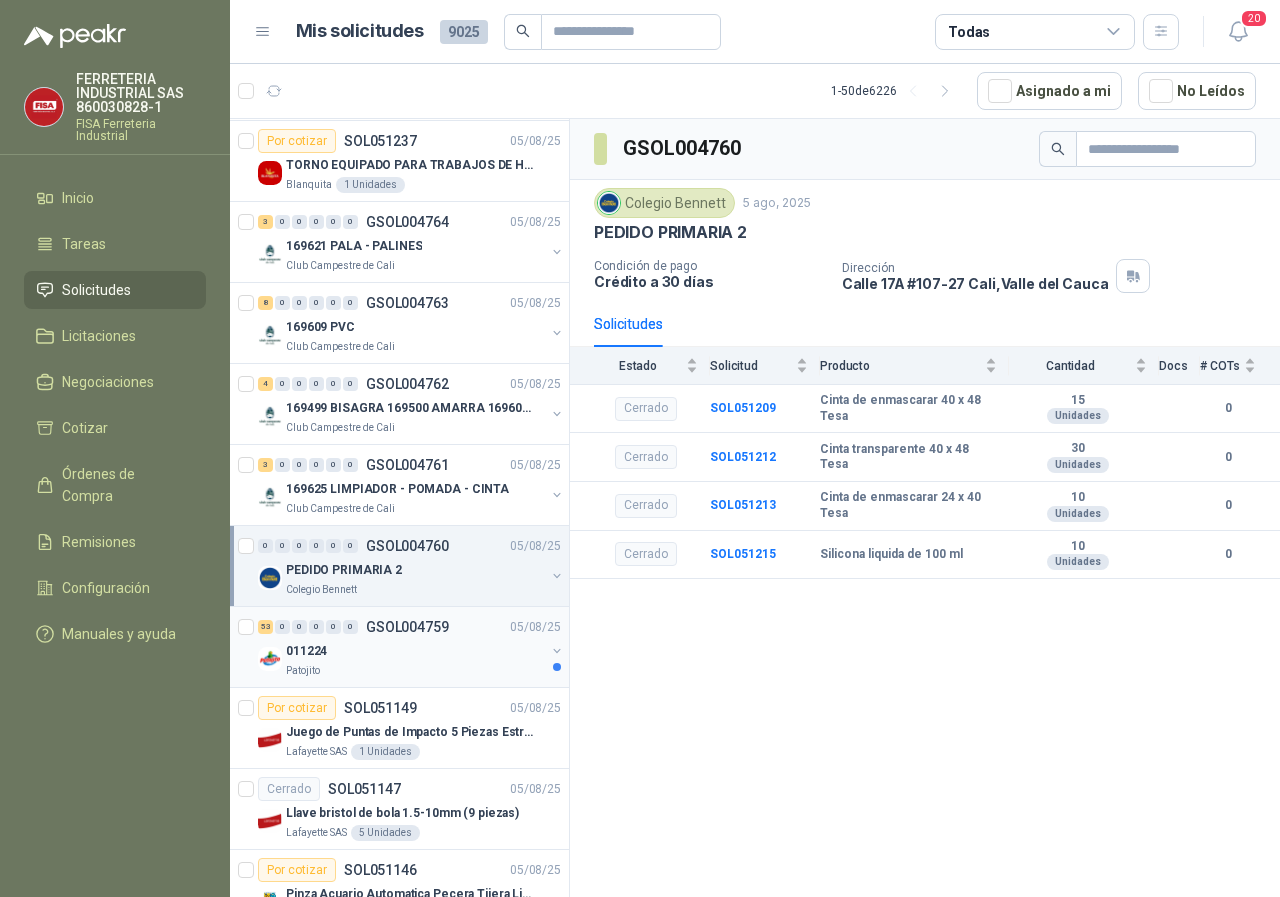scroll, scrollTop: 600, scrollLeft: 0, axis: vertical 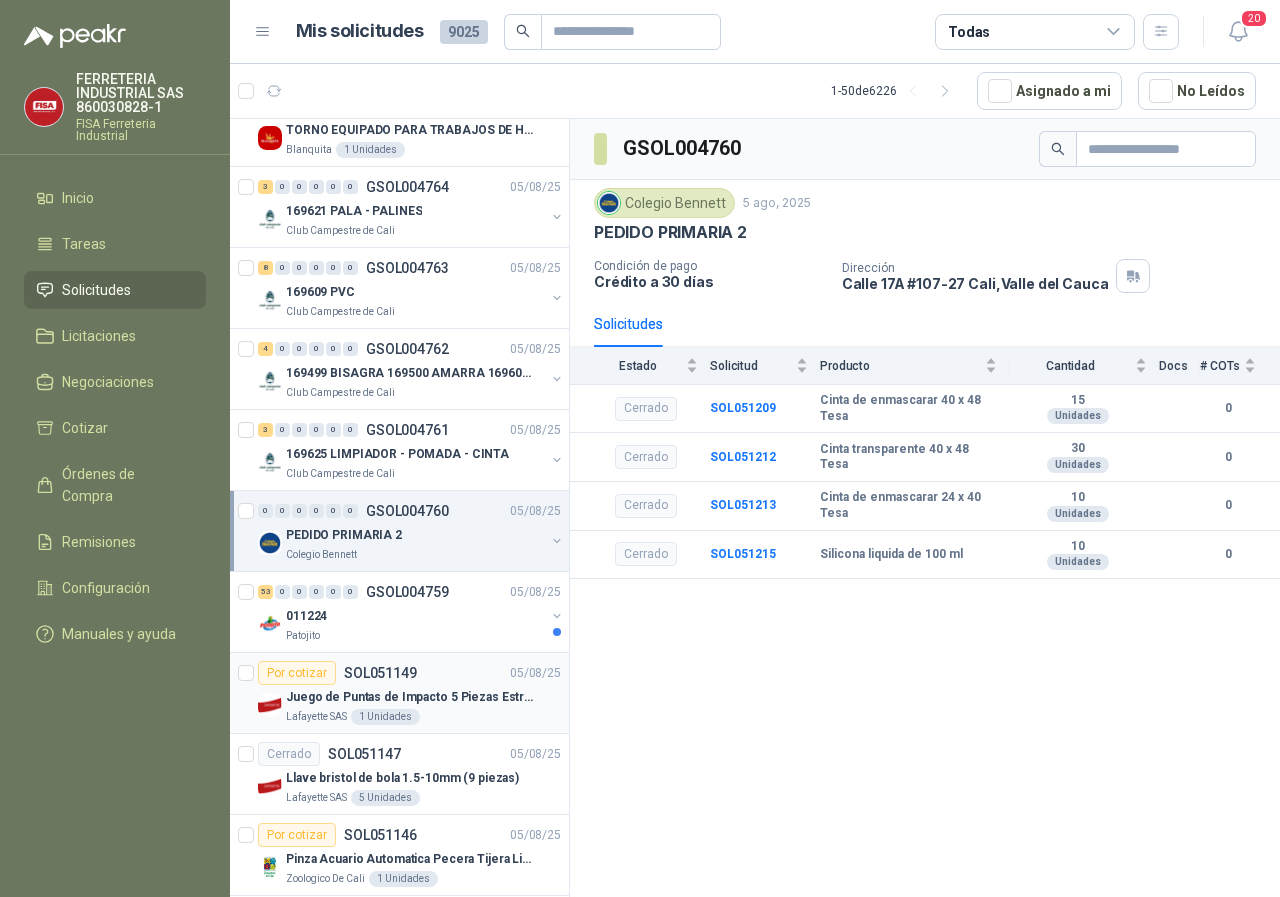drag, startPoint x: 342, startPoint y: 714, endPoint x: 351, endPoint y: 709, distance: 10.29563 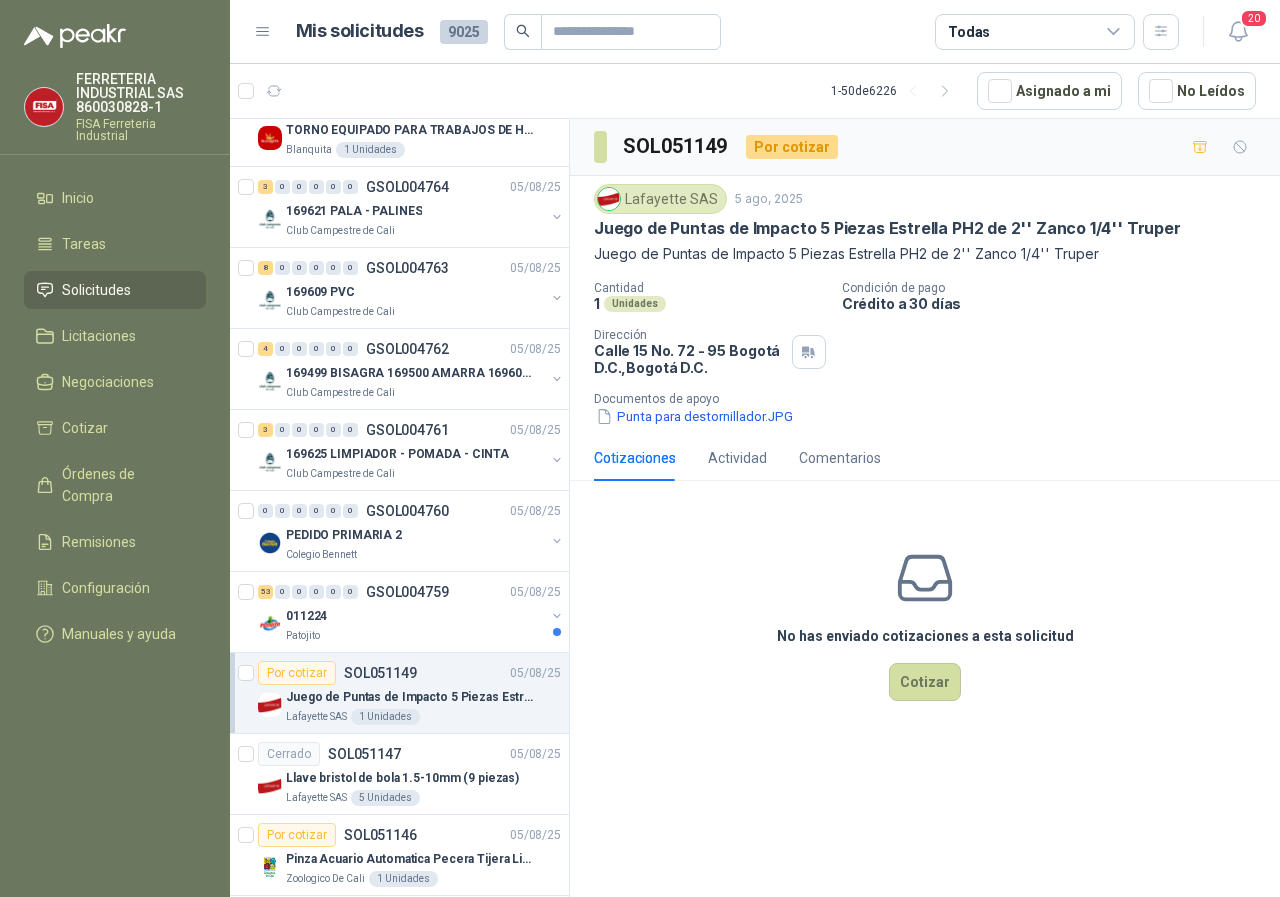 click on "Juego de Puntas de Impacto 5 Piezas Estrella PH2 de 2'' Zanco 1/4'' Truper" at bounding box center [887, 228] 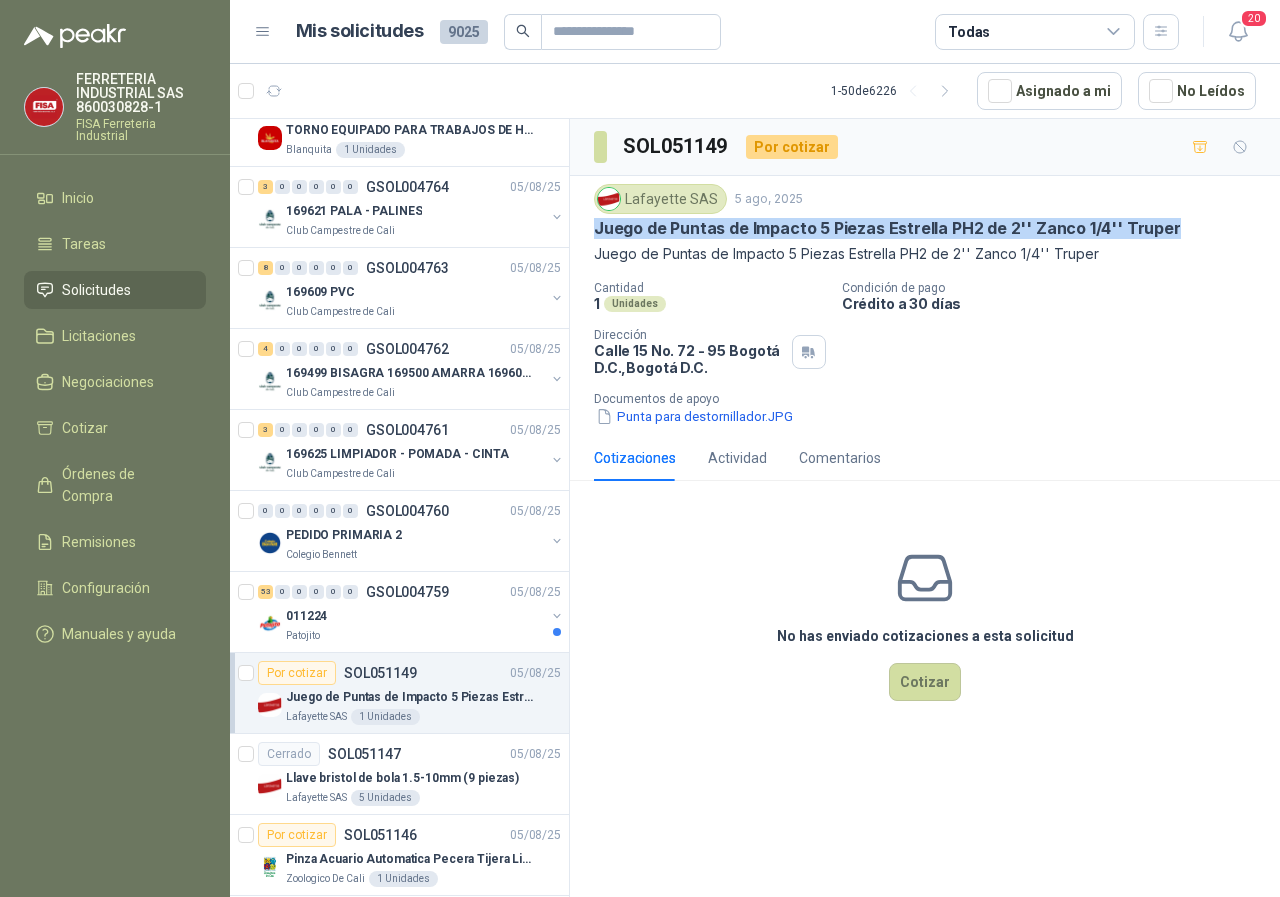 drag, startPoint x: 598, startPoint y: 231, endPoint x: 1094, endPoint y: 229, distance: 496.00403 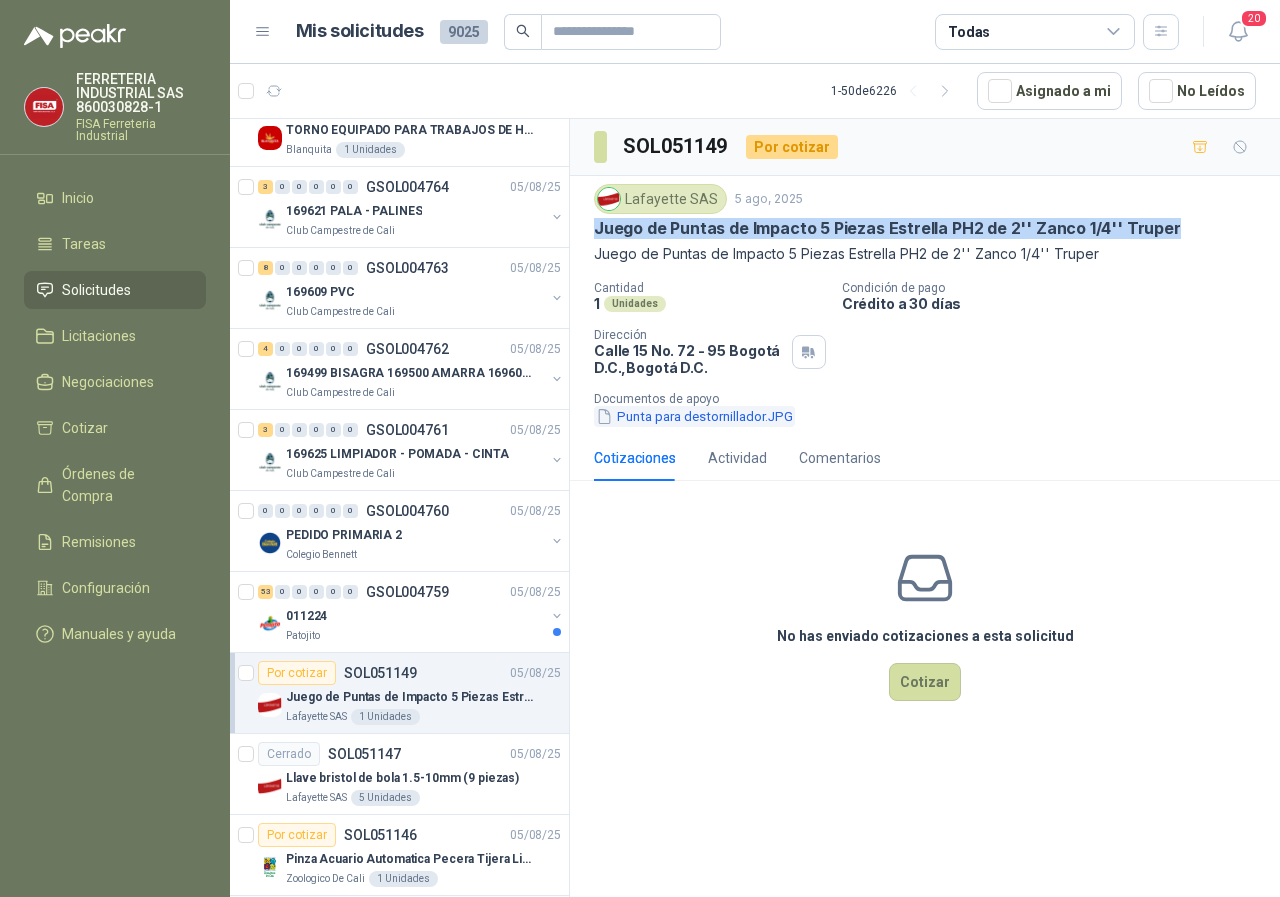 click on "Punta para destornillador.JPG" at bounding box center [694, 416] 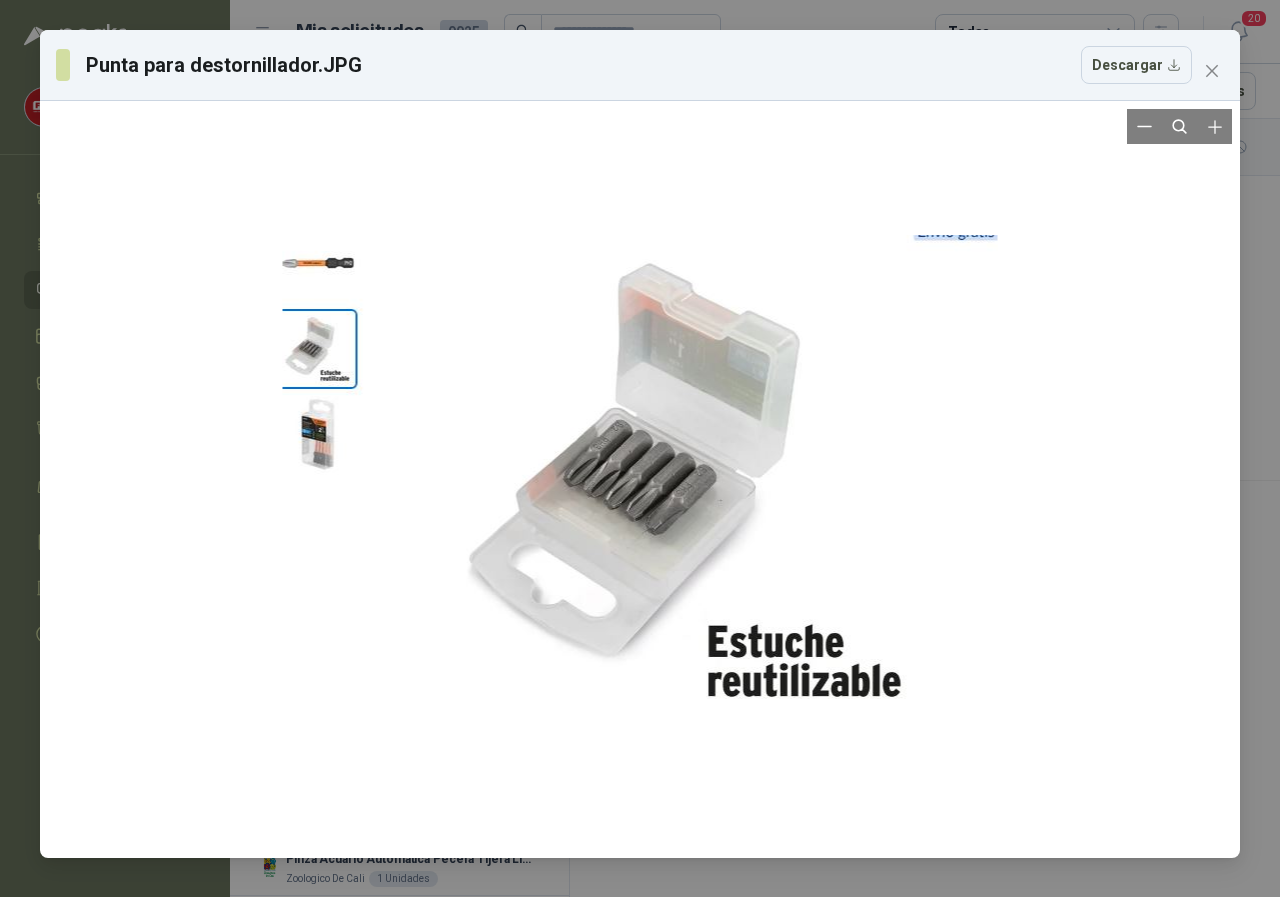 click at bounding box center (640, 479) 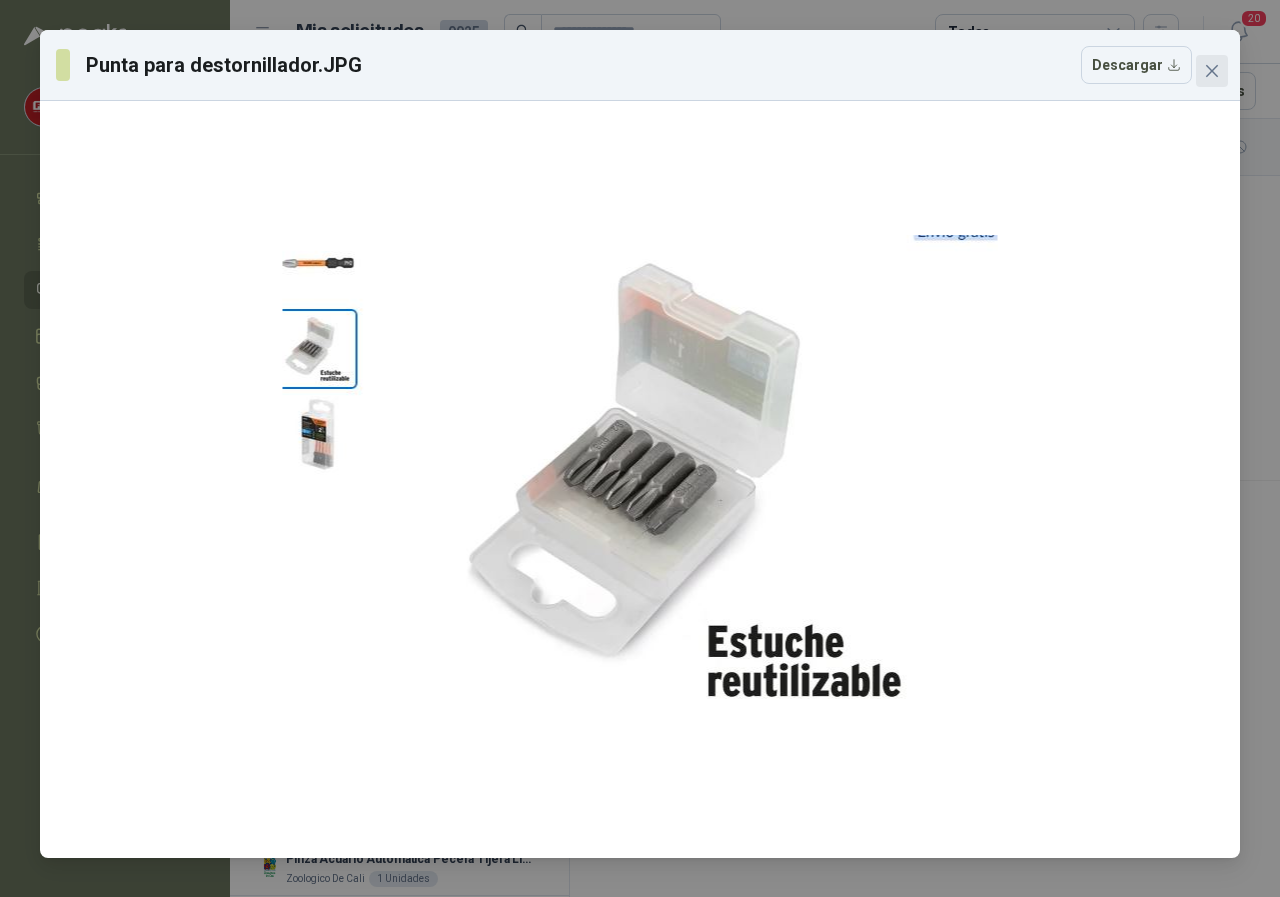 click at bounding box center [1212, 71] 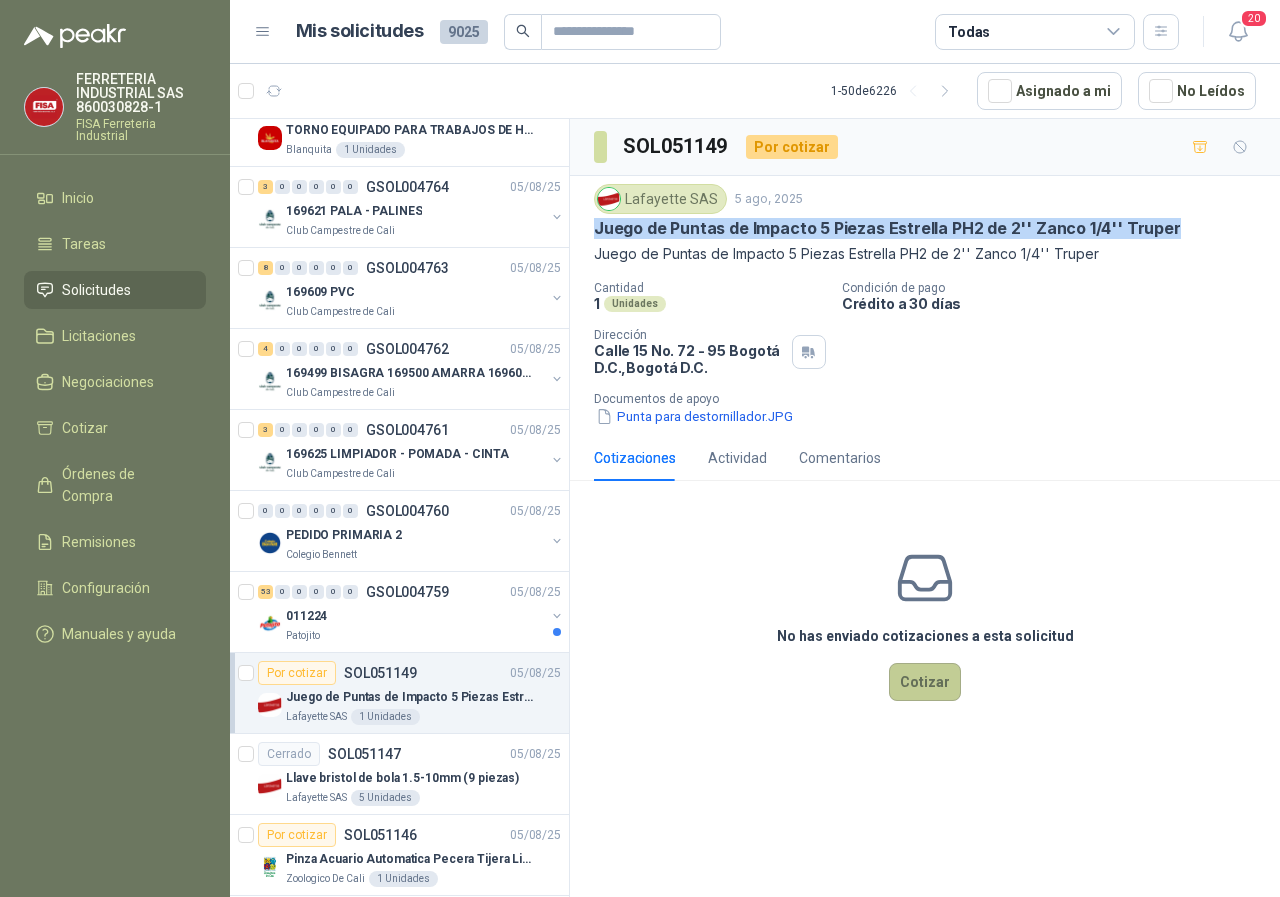 click on "Cotizar" at bounding box center (925, 682) 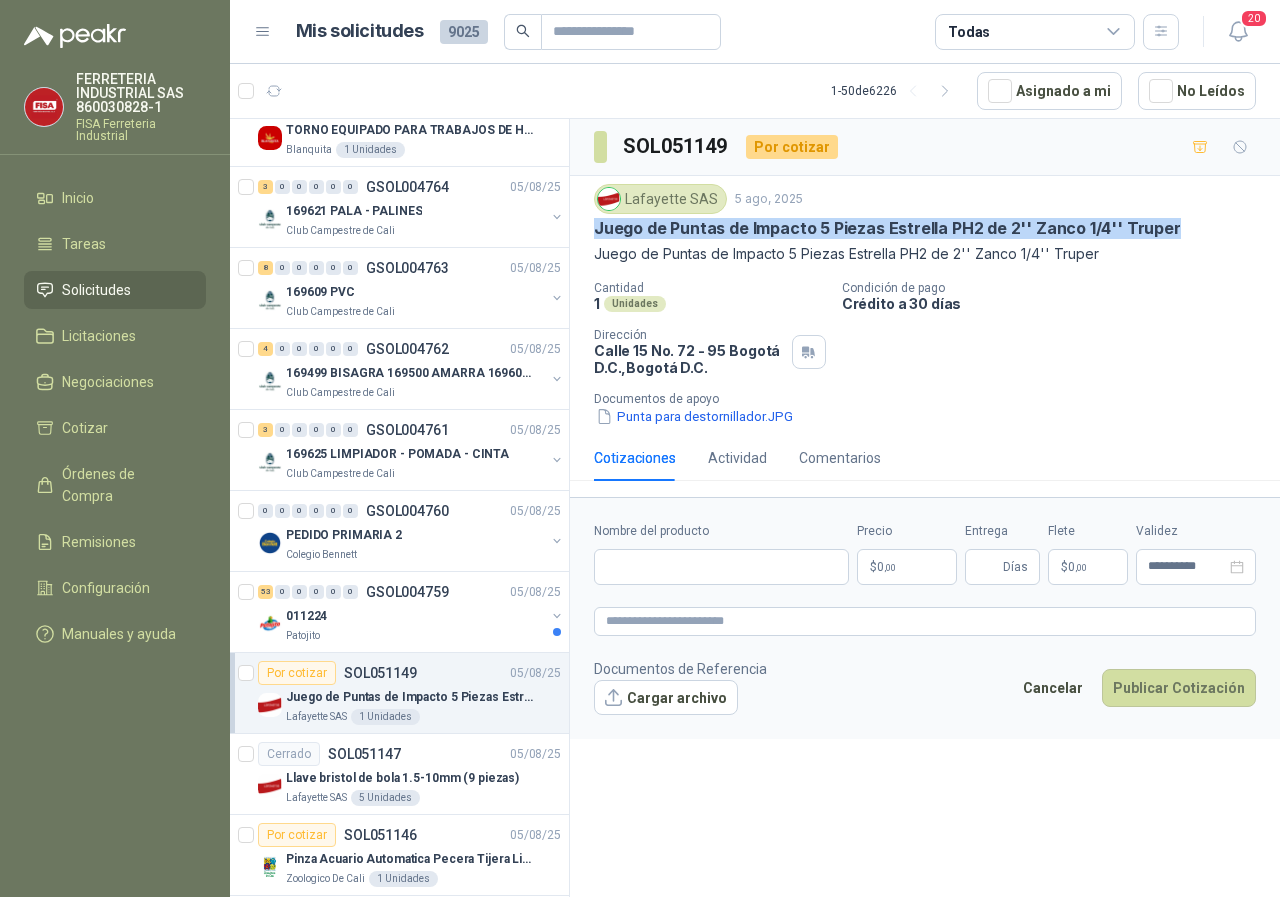 type 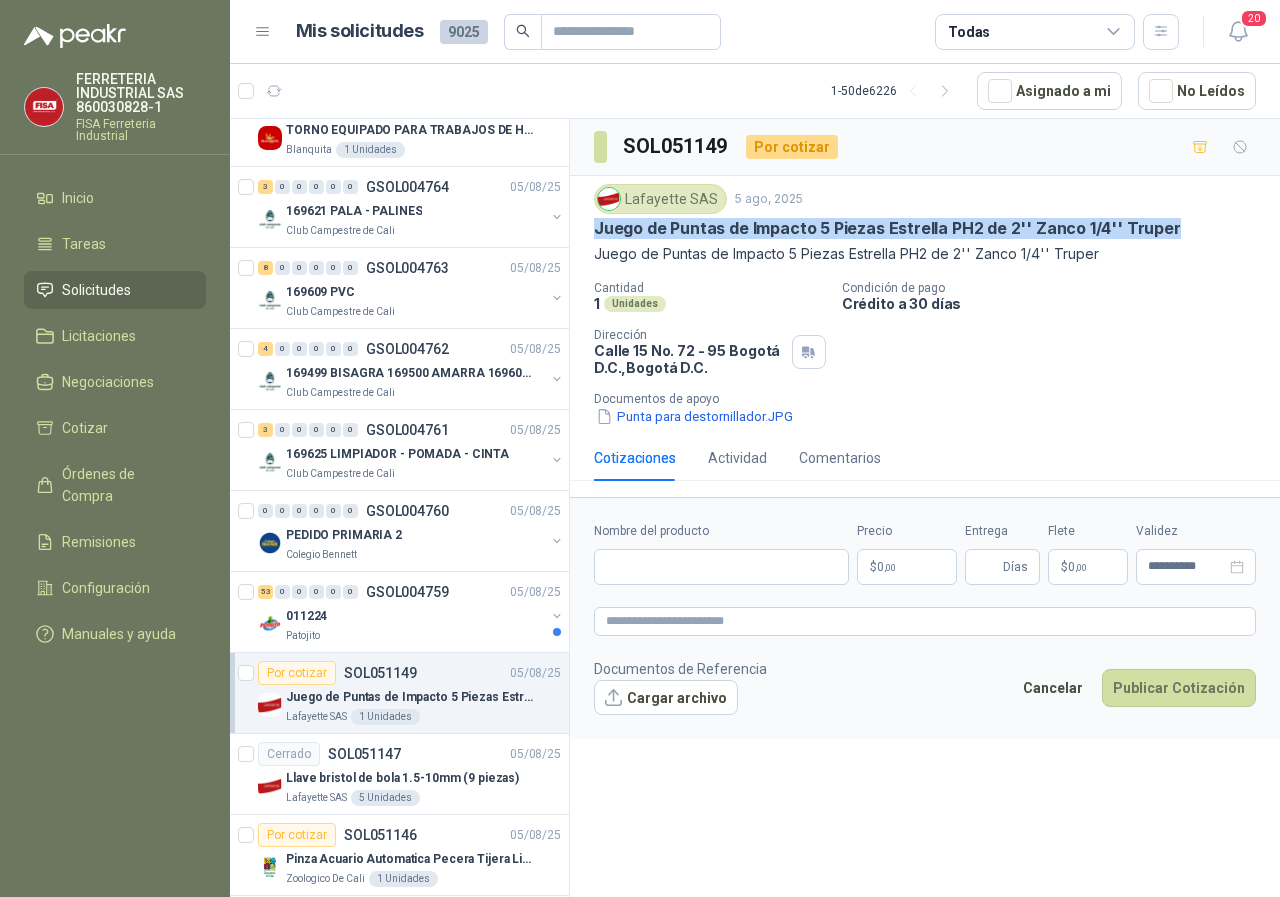 drag, startPoint x: 665, startPoint y: 411, endPoint x: 685, endPoint y: 416, distance: 20.615528 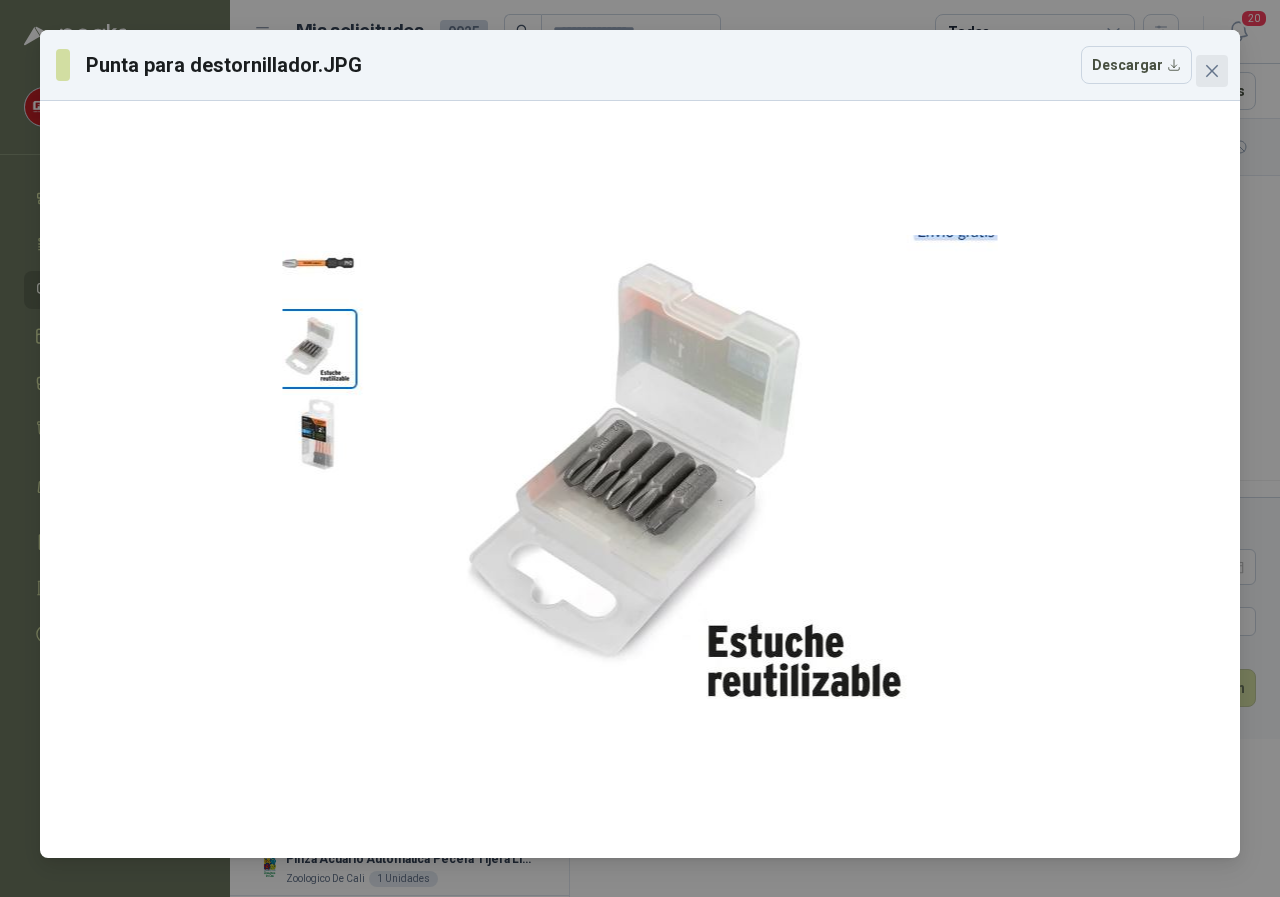click 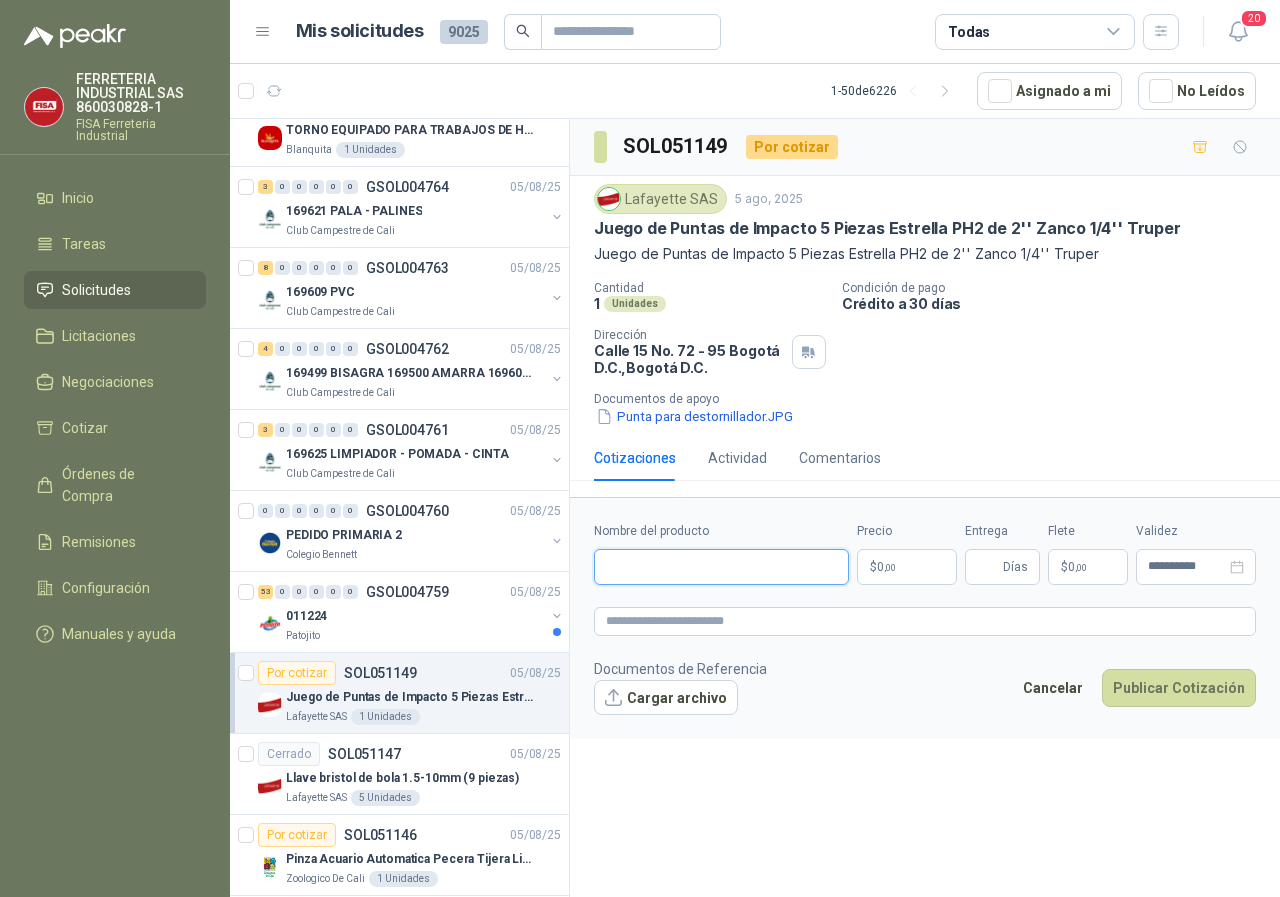 paste on "**********" 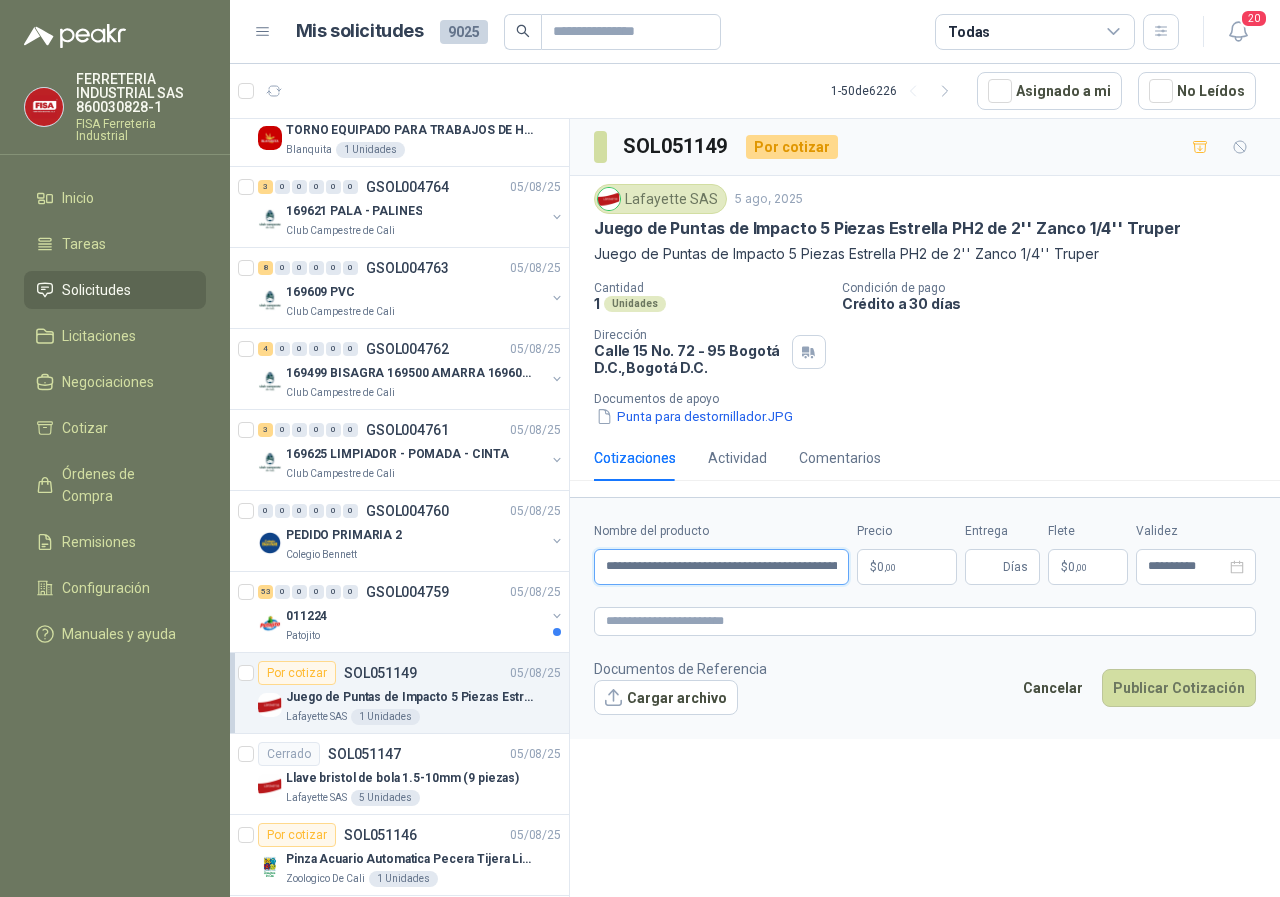 scroll, scrollTop: 0, scrollLeft: 166, axis: horizontal 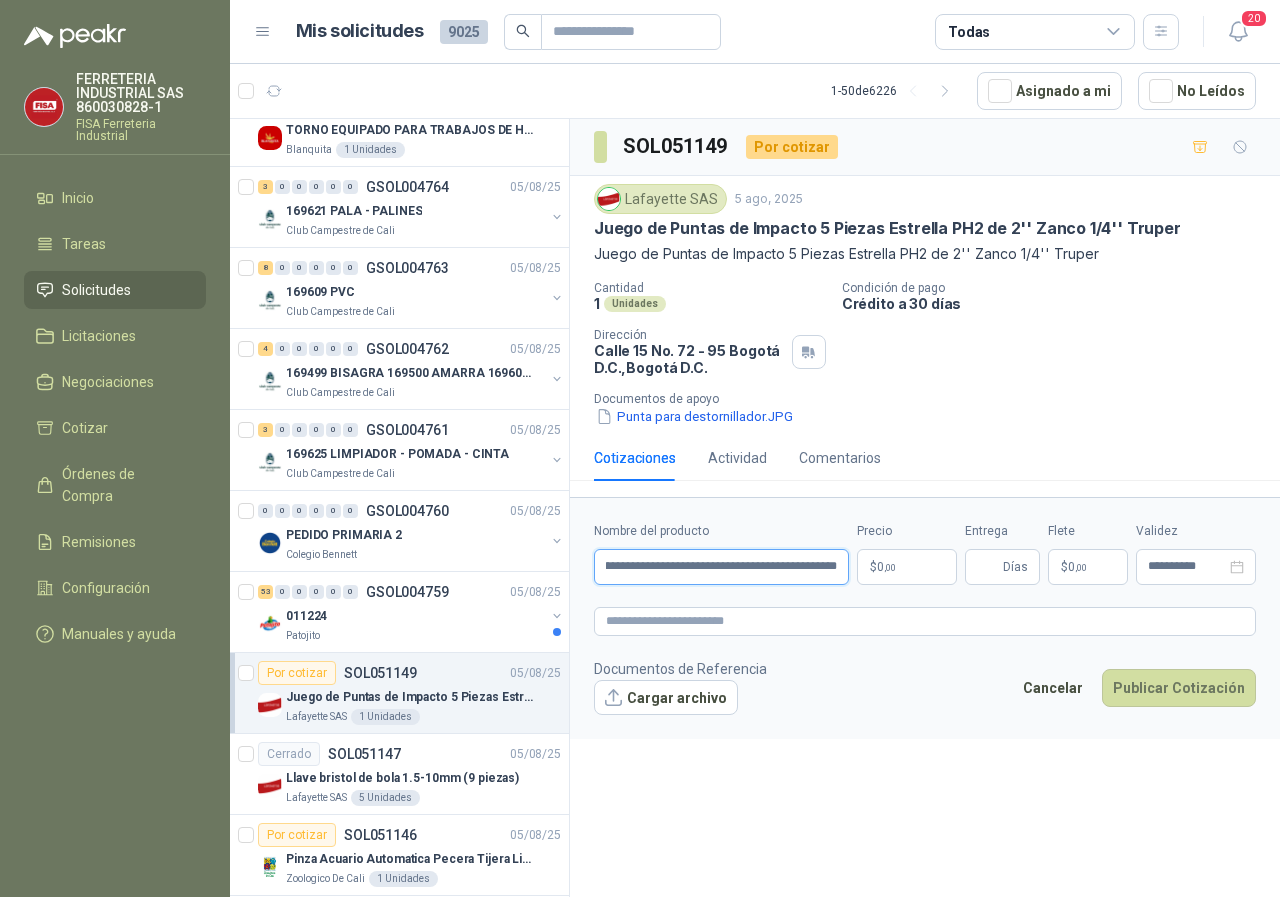 type on "**********" 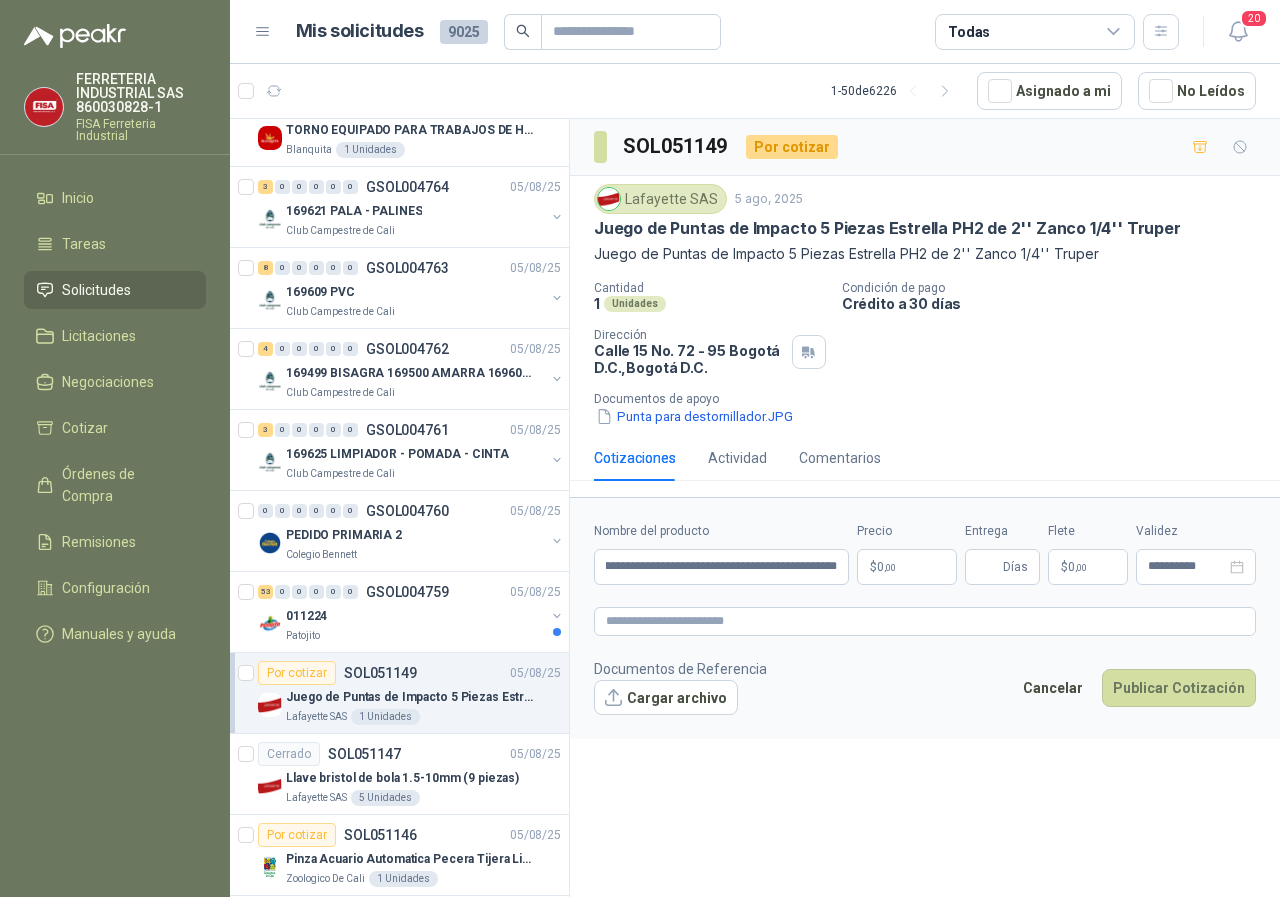 click on "FERRETERIA INDUSTRIAL SAS   [ID_NUMBER] FISA Ferreteria Industrial    Inicio   Tareas   Solicitudes   Licitaciones   Negociaciones   Cotizar   Órdenes de Compra   Remisiones   Configuración   Manuales y ayuda Mis solicitudes 9025 Todas 20 1 - 50  de  6226 Asignado a mi No Leídos 3   0   0   0   0   0   GSOL004772 [DATE]   VARIOS - SEDES Y SERVICIOS Caracol TV   4   0   0   0   0   0   GSOL004771 [DATE]   PEDIDO ADMINISTRACIÓN Colegio Bennett   6   0   0   0   0   0   GSOL004770 [DATE]   PEDIDO BACHILLERATO 2 Colegio Bennett   4   0   0   0   0   0   GSOL004769 [DATE]   PEDIDO PARA TRANSPORTE Colegio Bennett   1   0   0   0   0   0   GSOL004768 [DATE]   Insumos TI Caracol TV   Por cotizar SOL051241 [DATE]   Probador de red RJ11 / RJ45 / BNC UNI-T (UT681C-UT681L) Lafayette SAS 1   Unidades 1   0   0   0   0   0   GSOL004765 [DATE]   011232 Patojito   Por cotizar SOL051237 [DATE]   TORNO EQUIPADO PARA TRABAJOS DE HASTA 1 METRO DE PRIMER O SEGUNDA MANO Blanquita 1   Unidades 3   0   0   0   0" at bounding box center [640, 448] 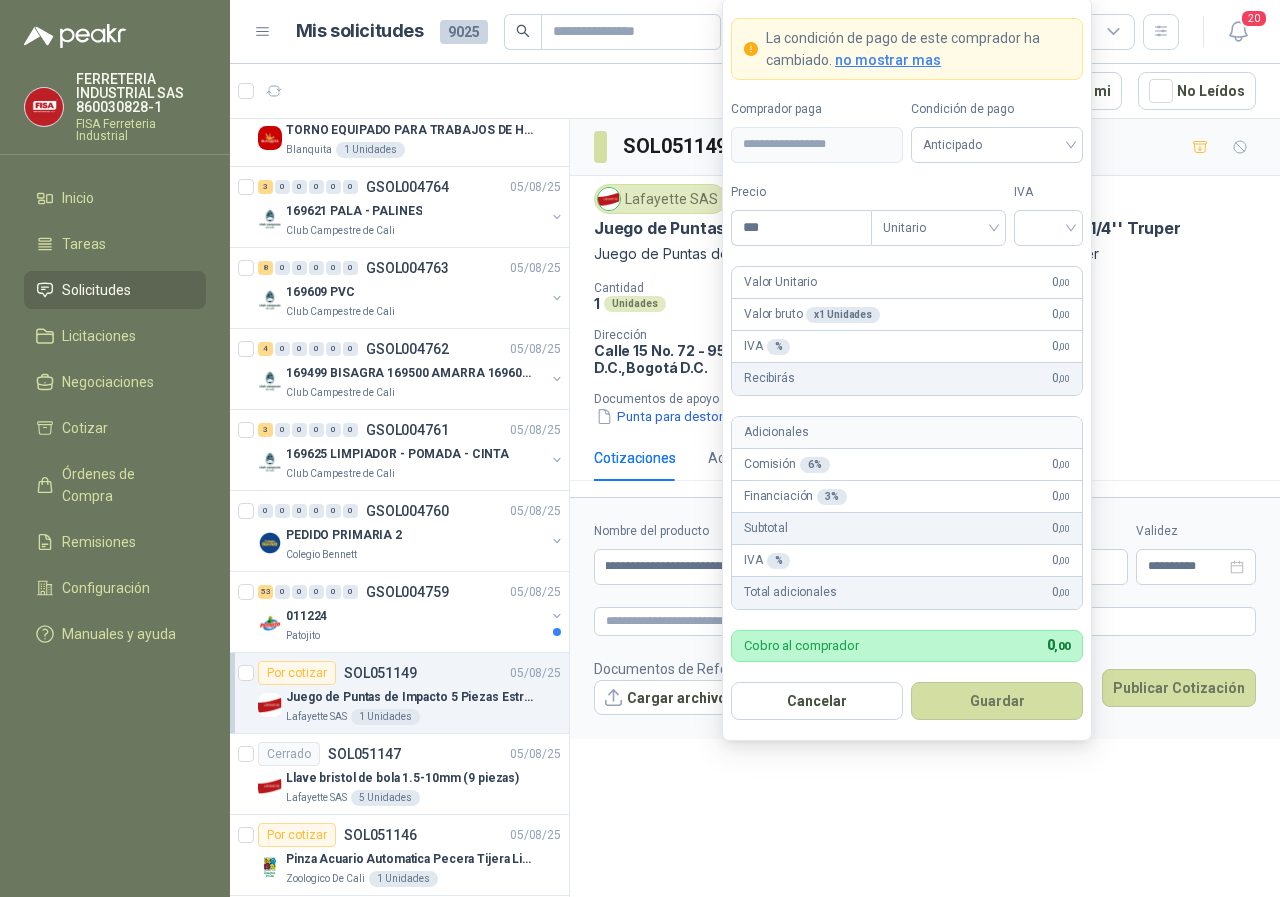 scroll, scrollTop: 0, scrollLeft: 0, axis: both 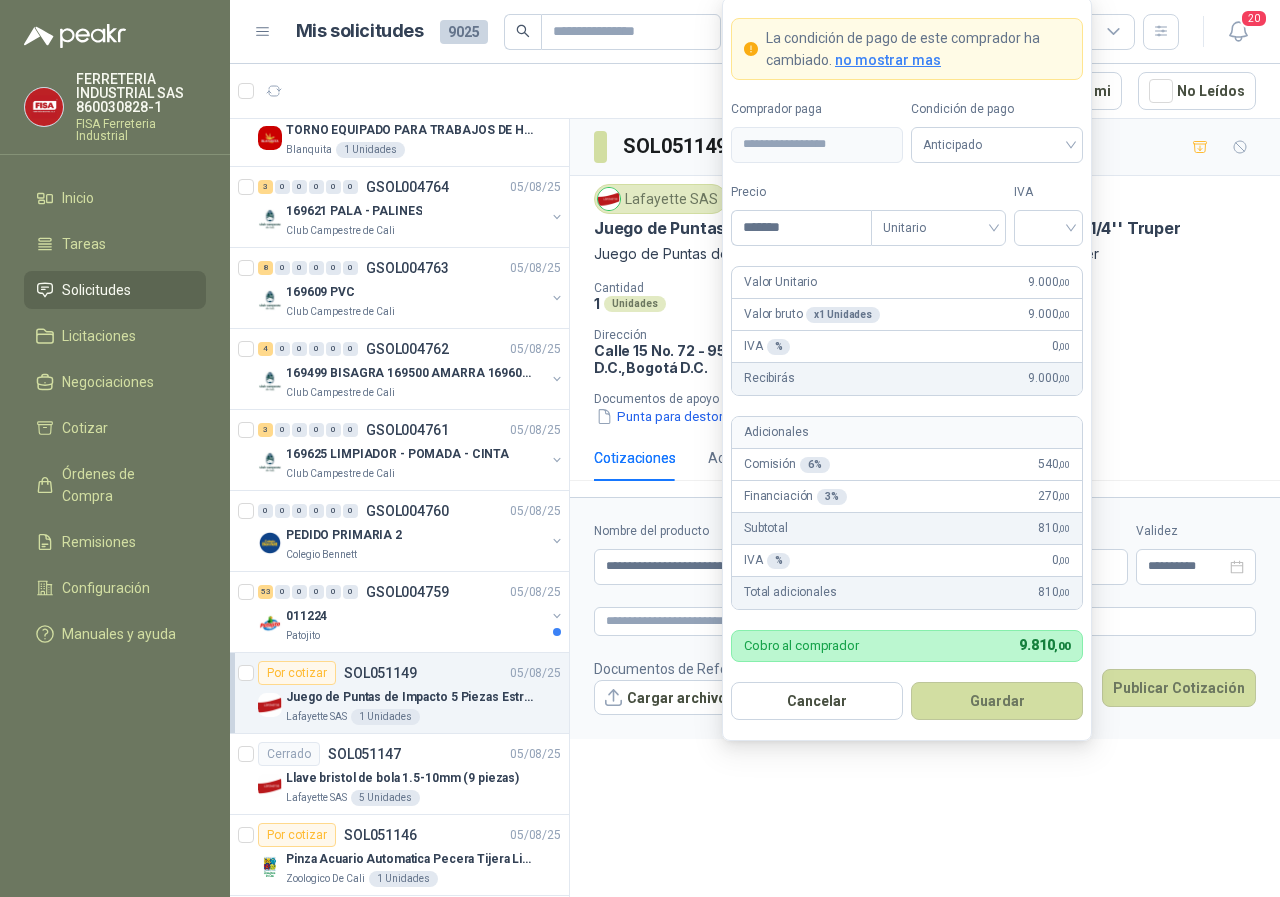 type on "*******" 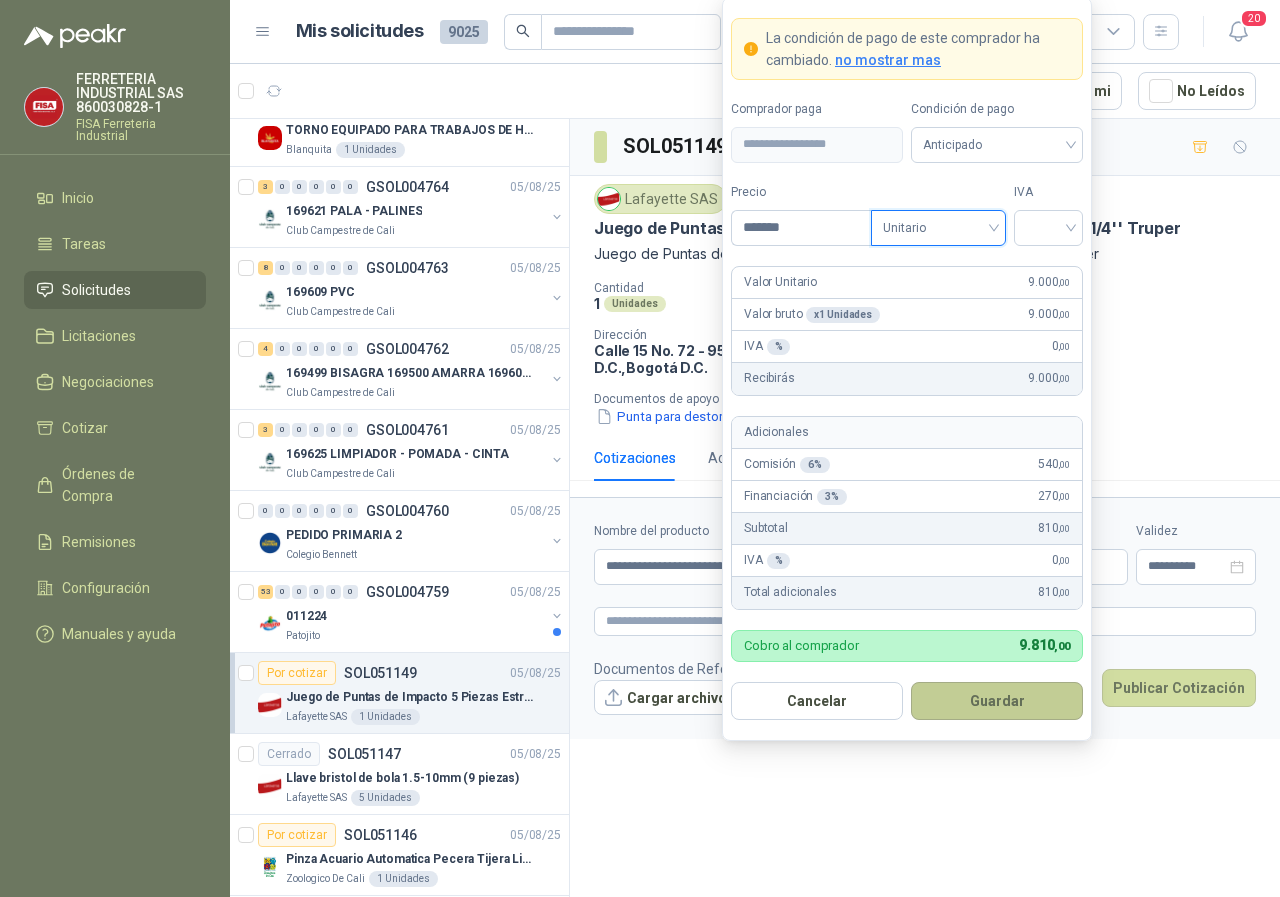 click on "Guardar" at bounding box center (997, 701) 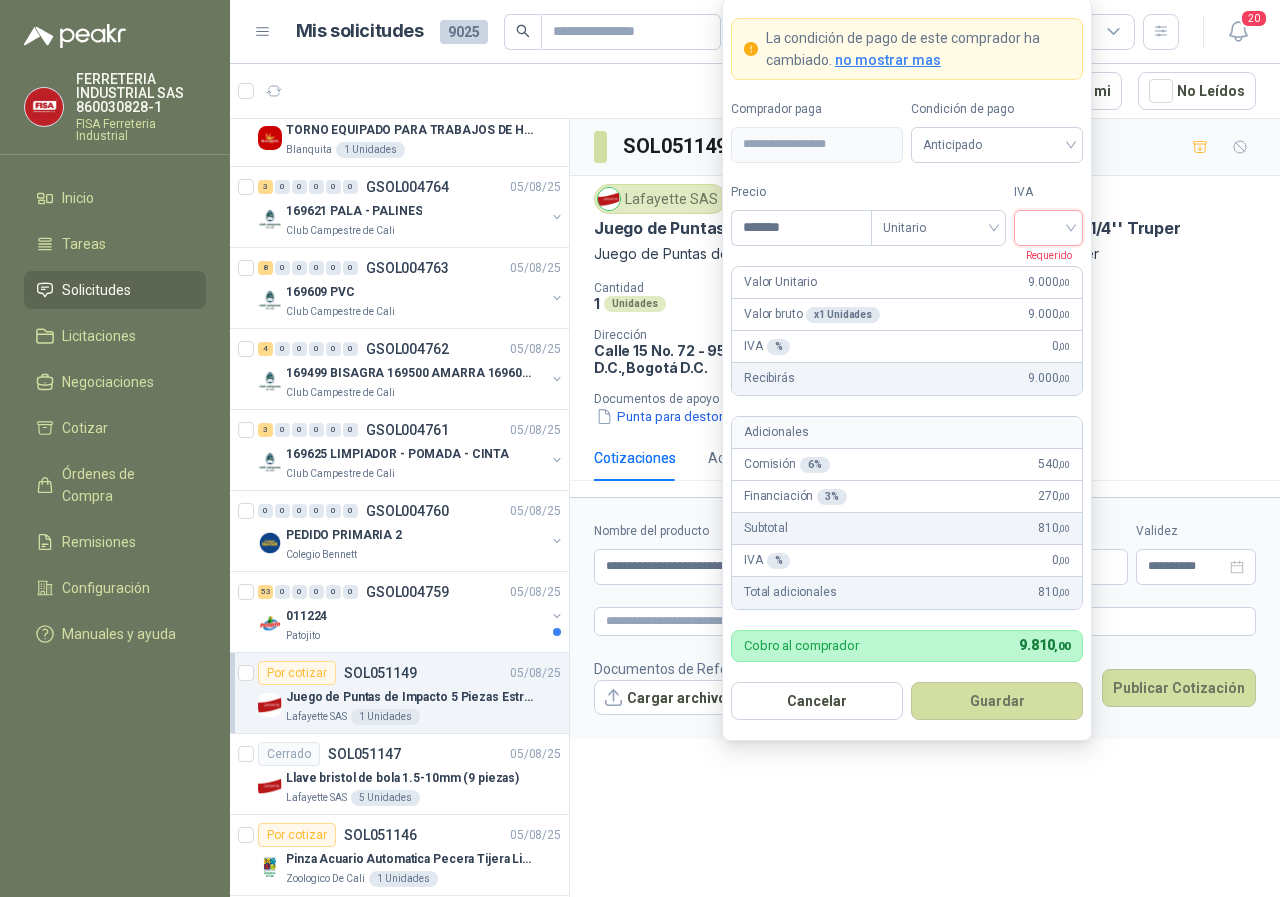 click at bounding box center (1048, 226) 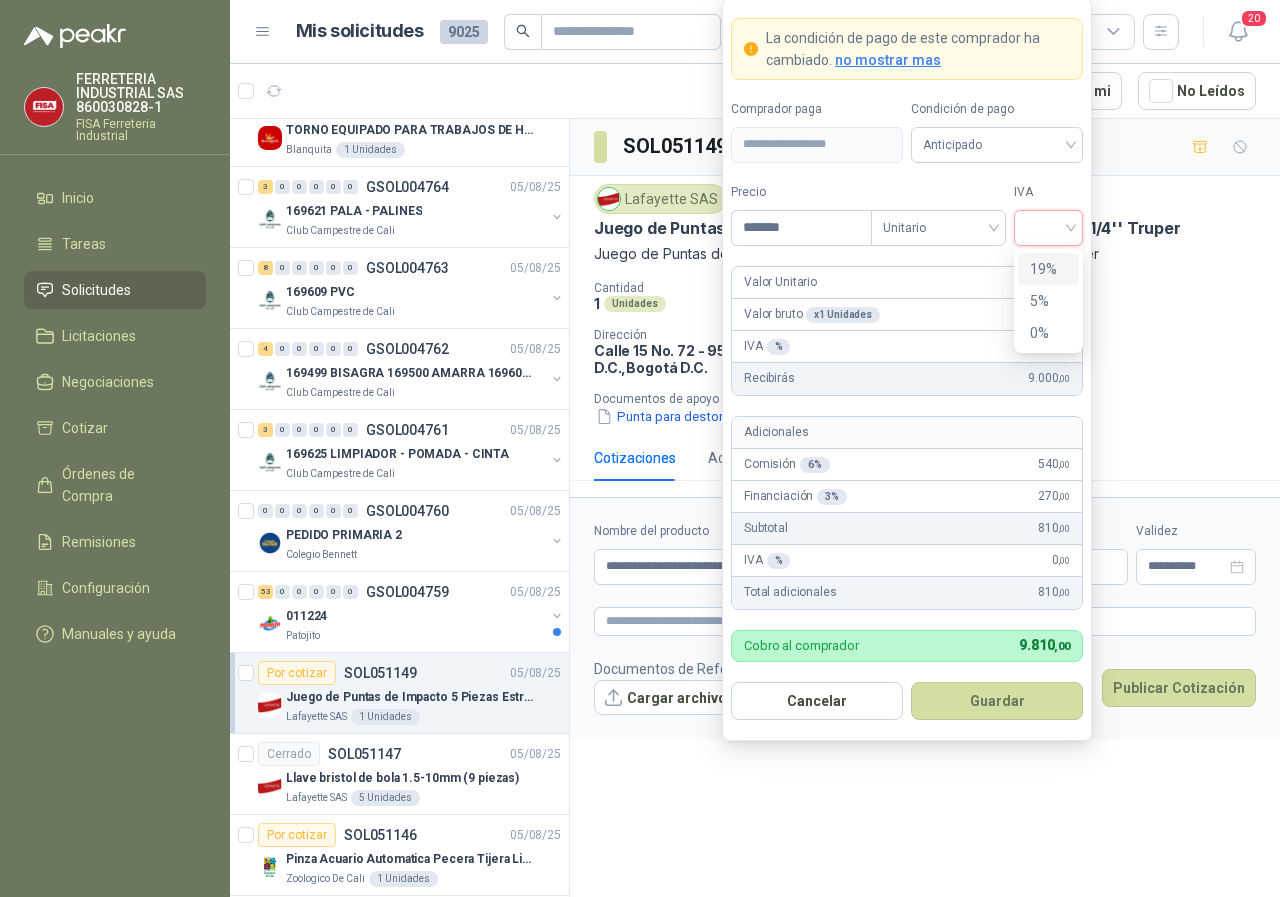 click on "19%" at bounding box center [1048, 269] 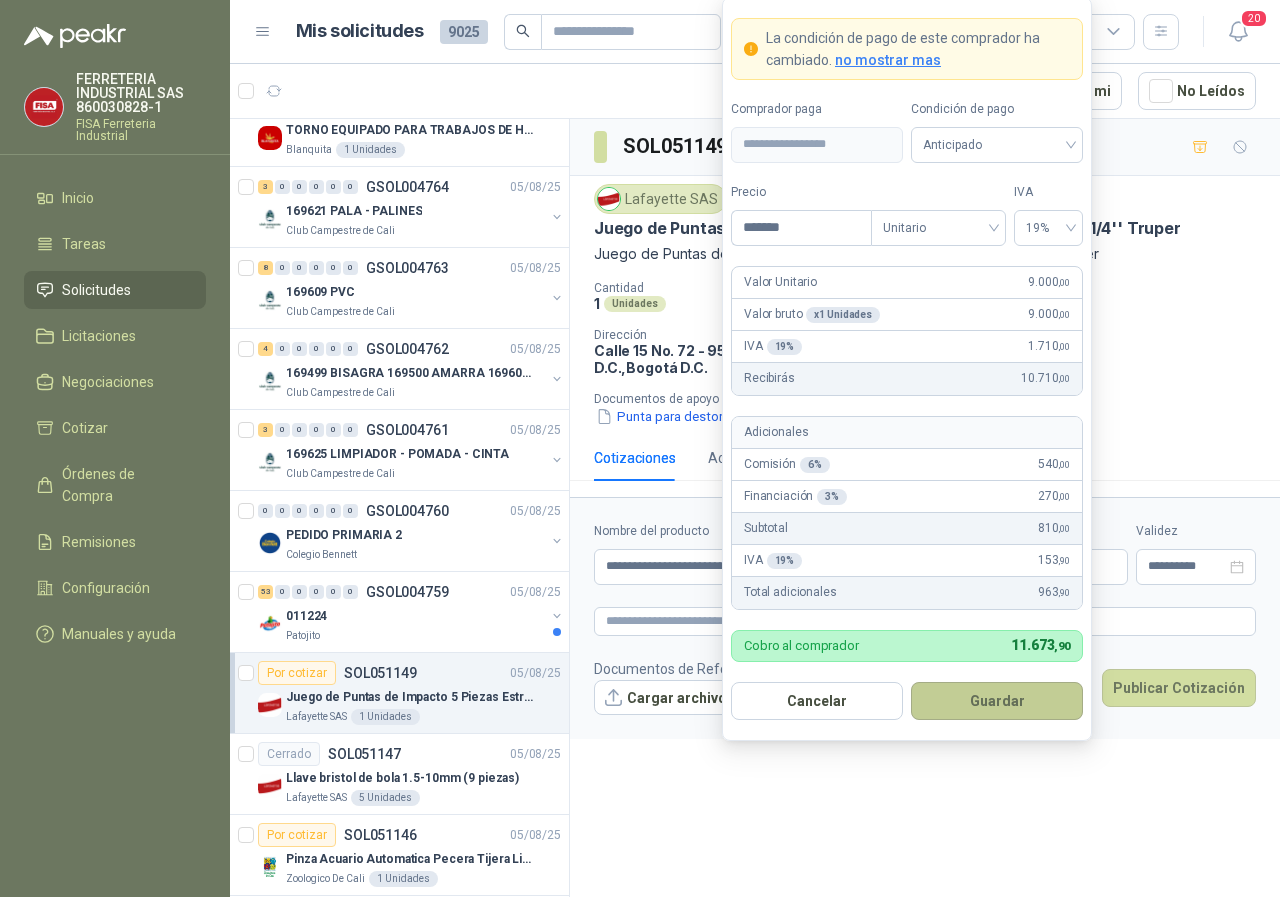 click on "Guardar" at bounding box center [997, 701] 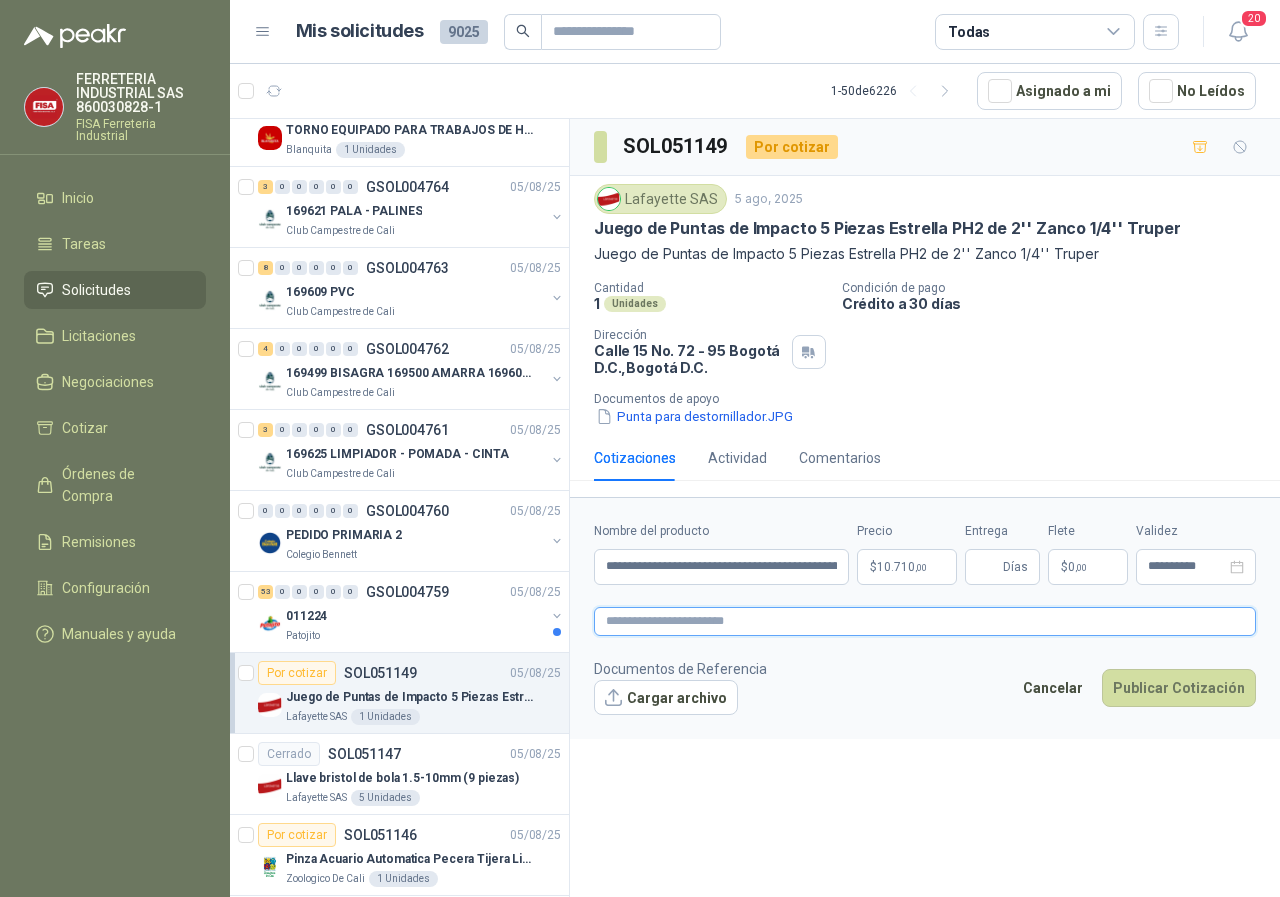 click at bounding box center [925, 621] 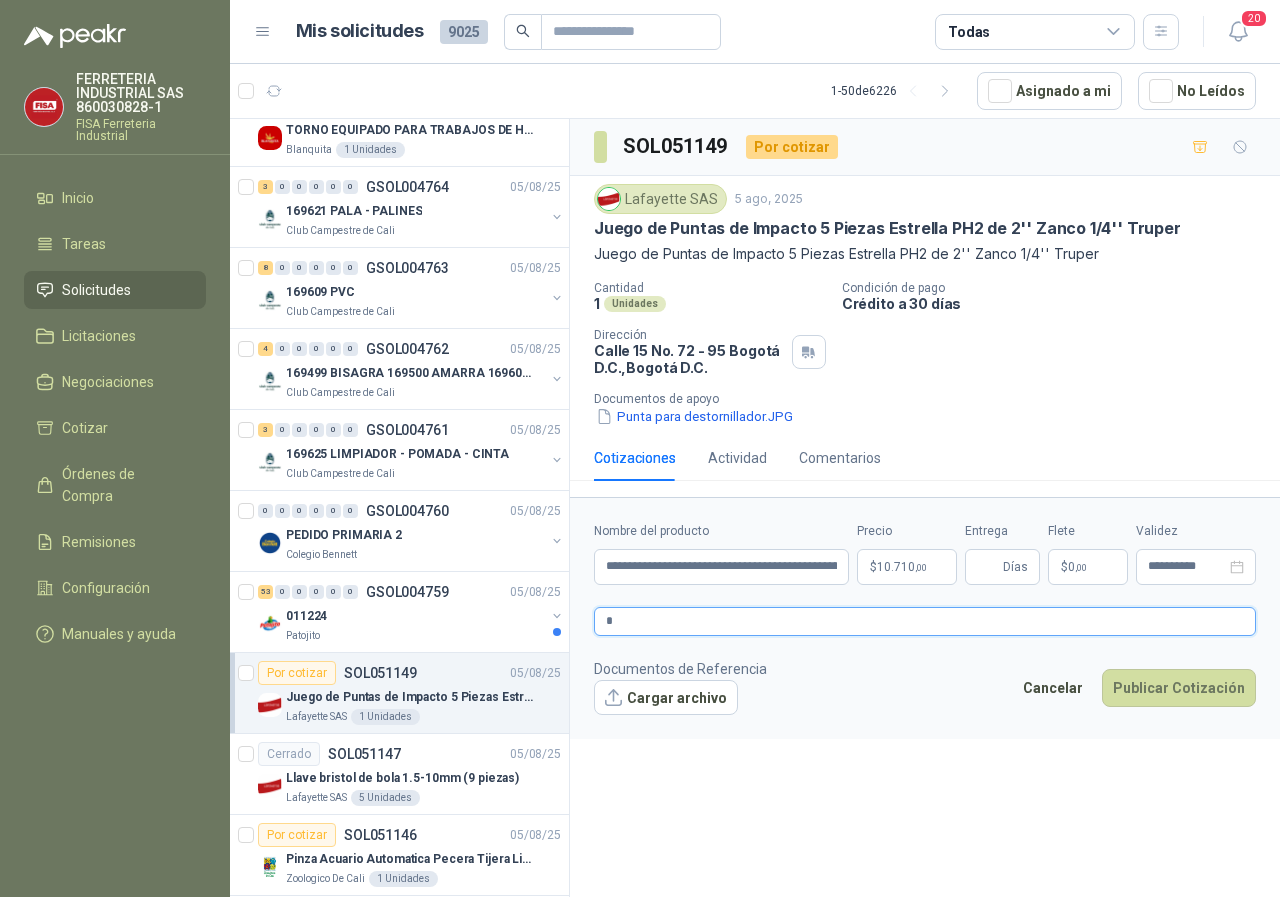type 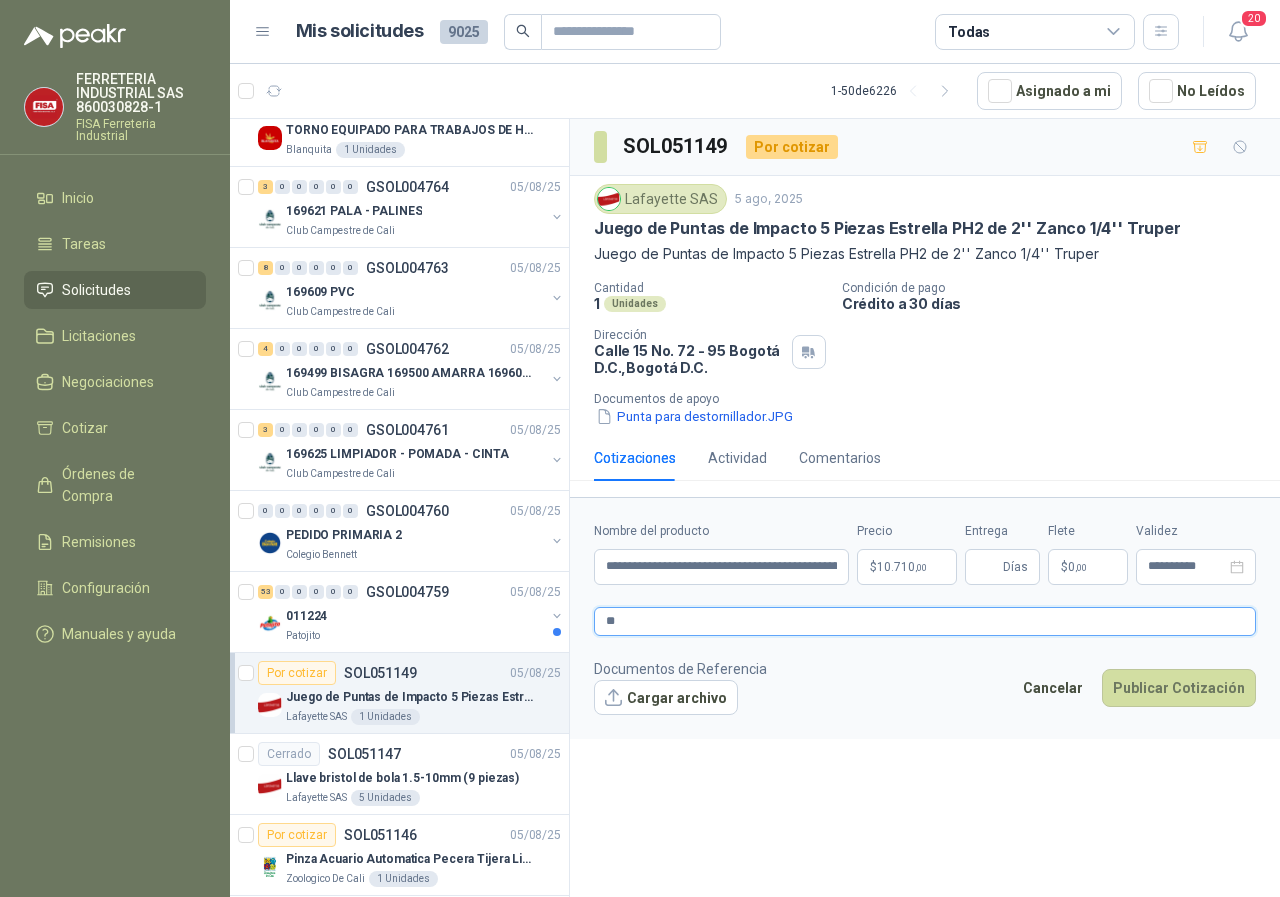 type 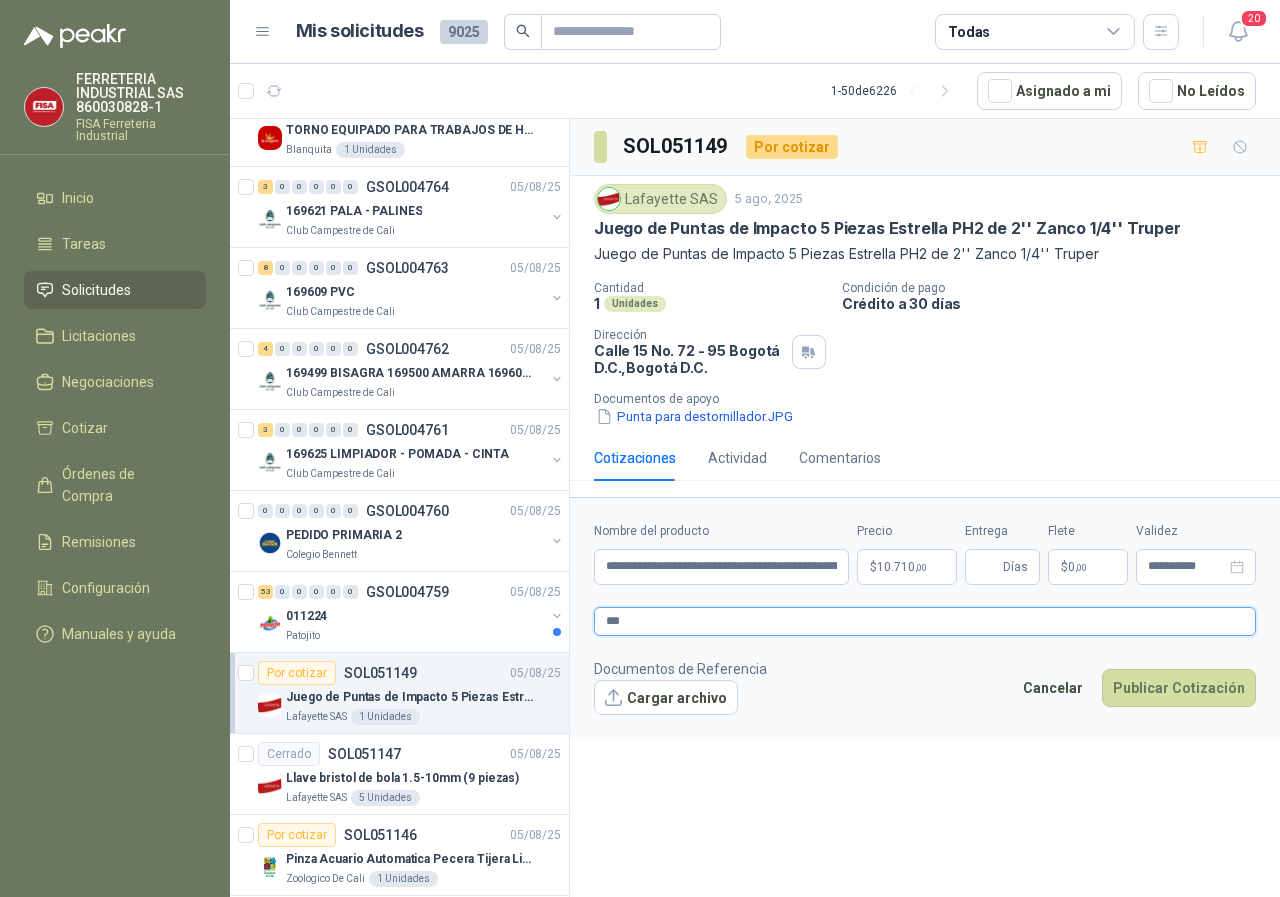 type 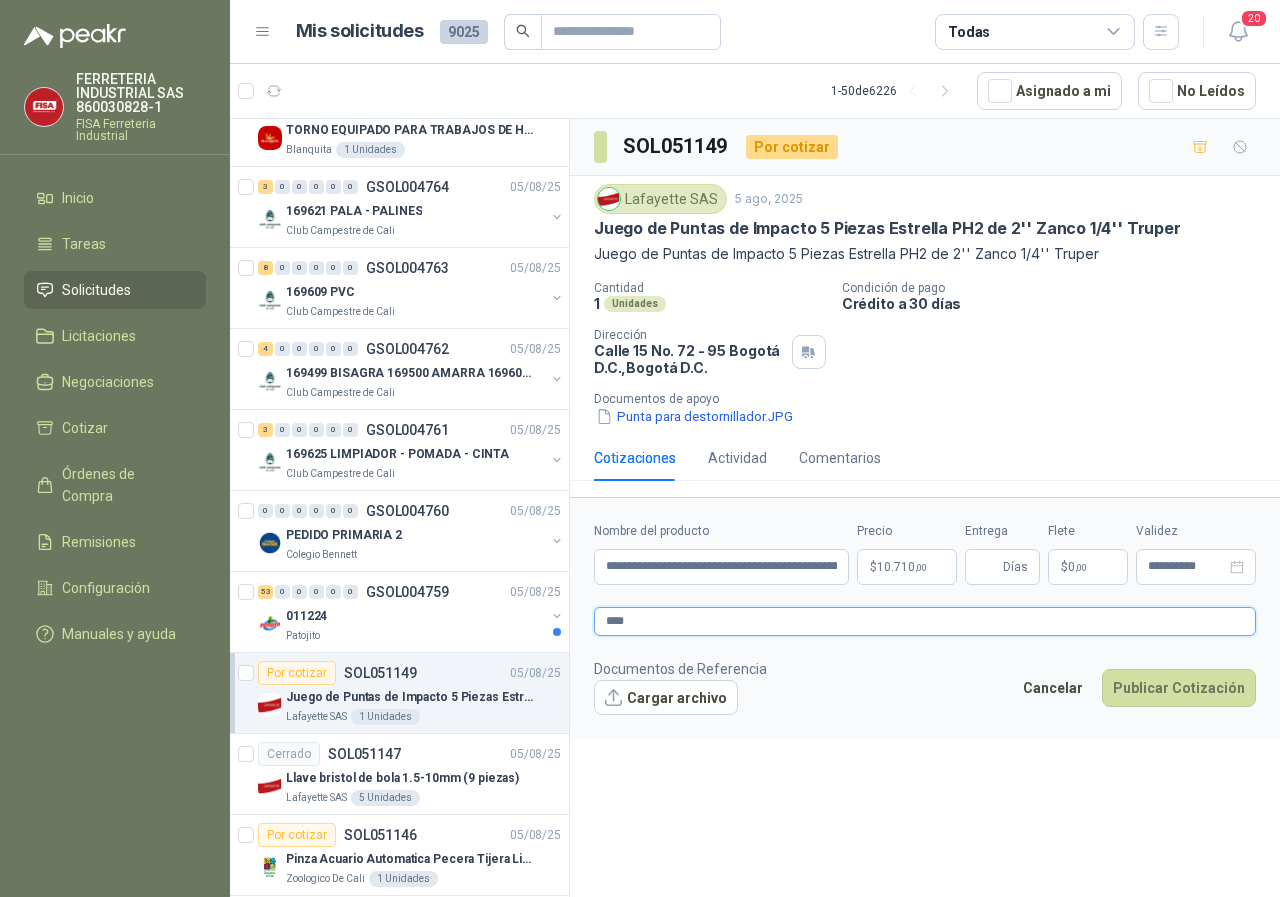 type 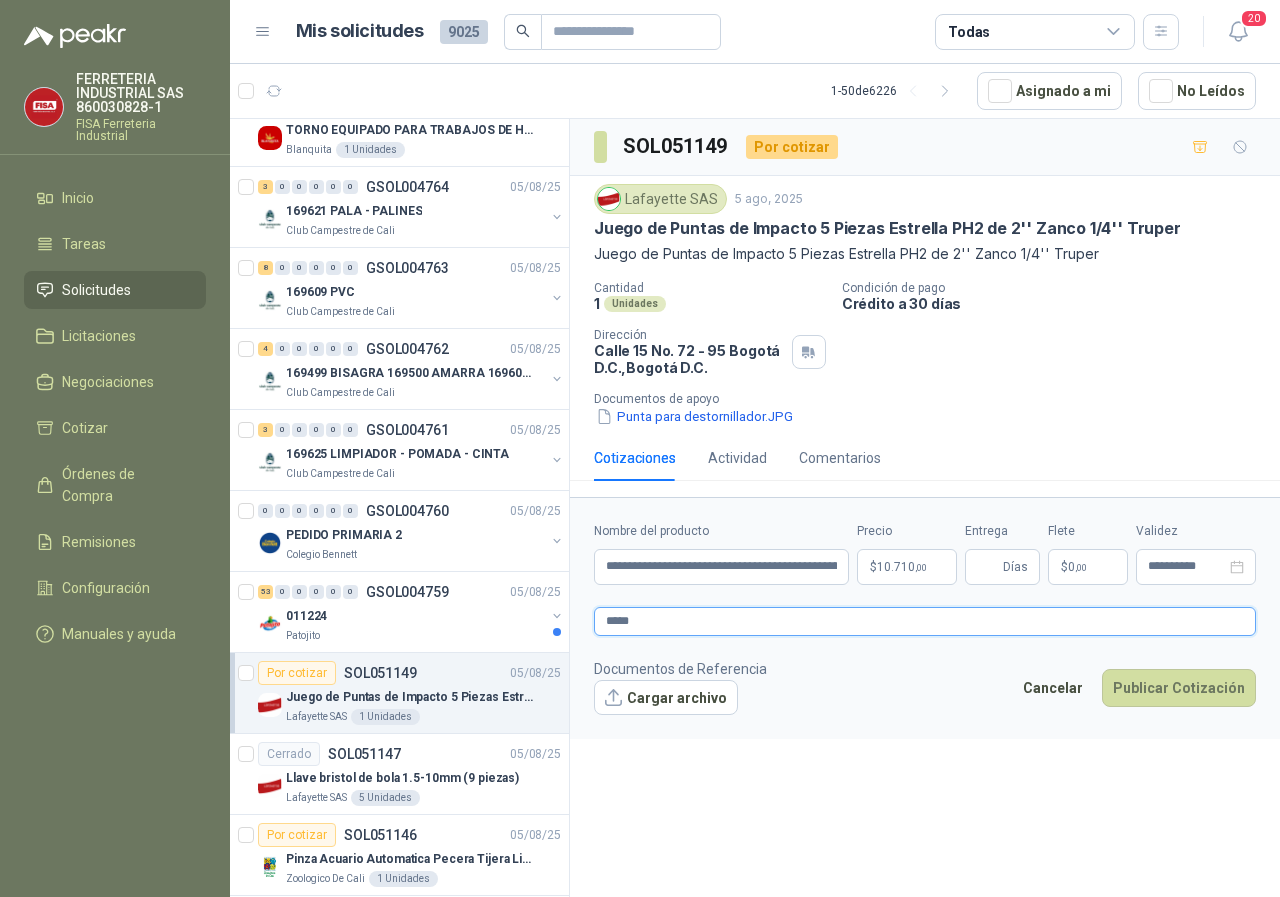 type 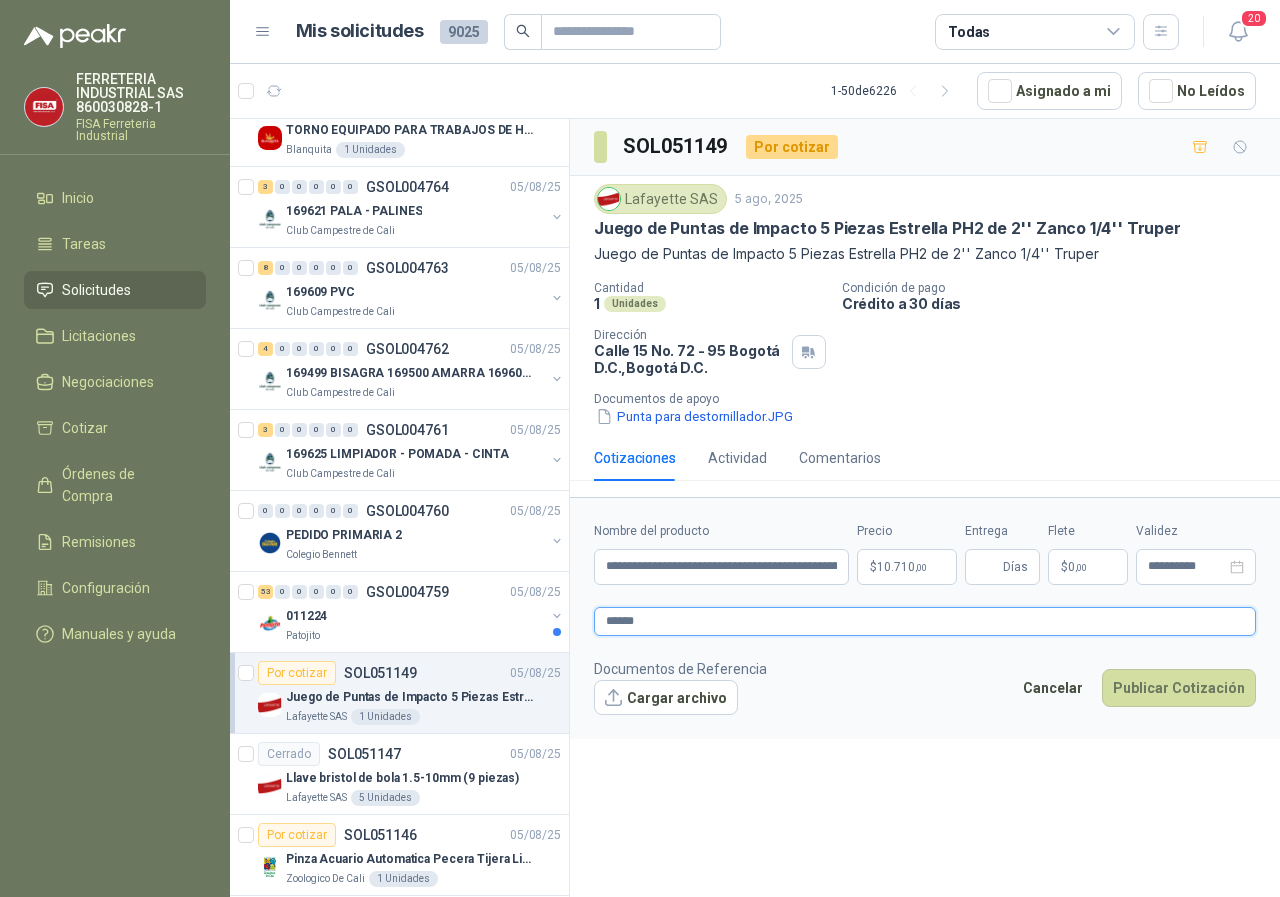 type 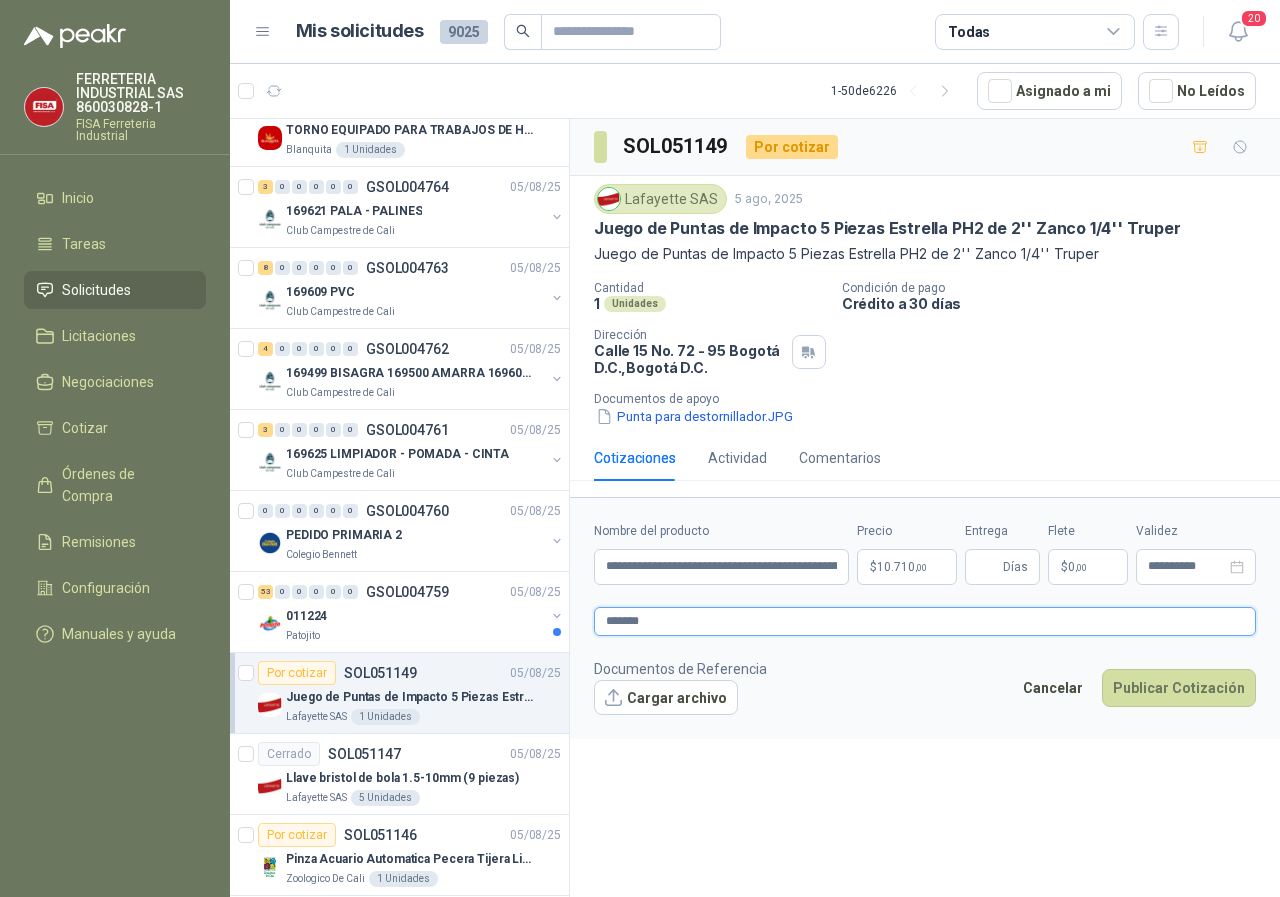 type 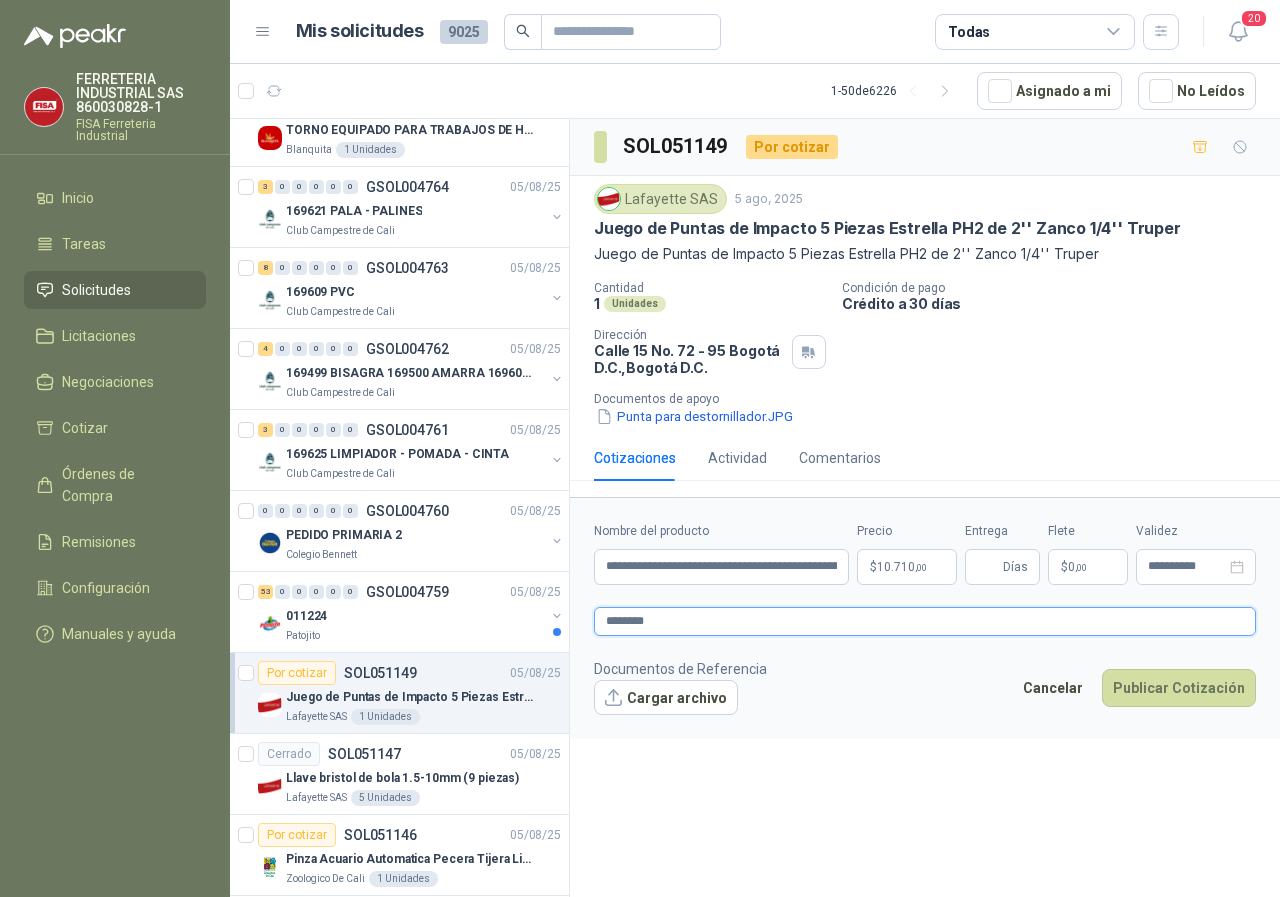 type 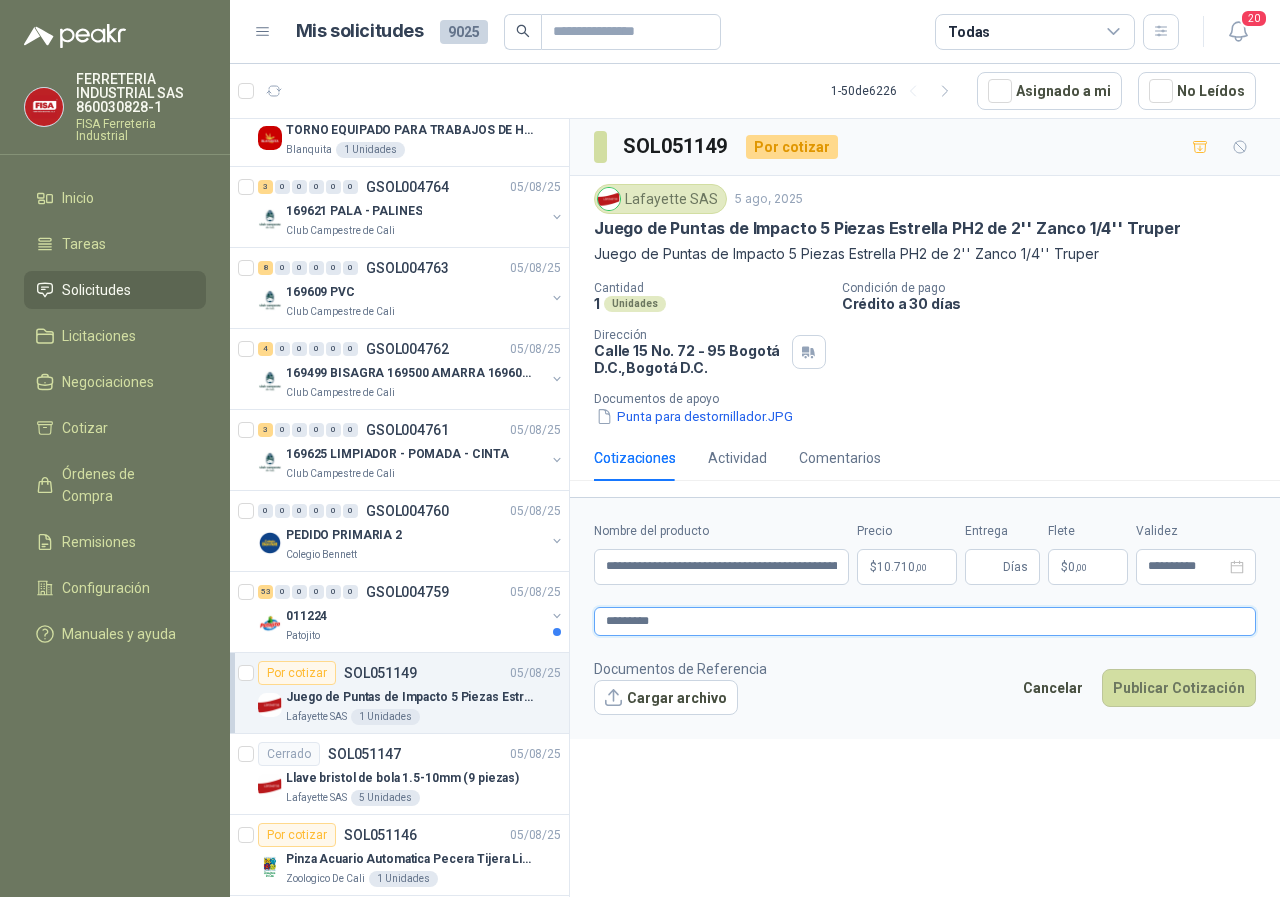 type 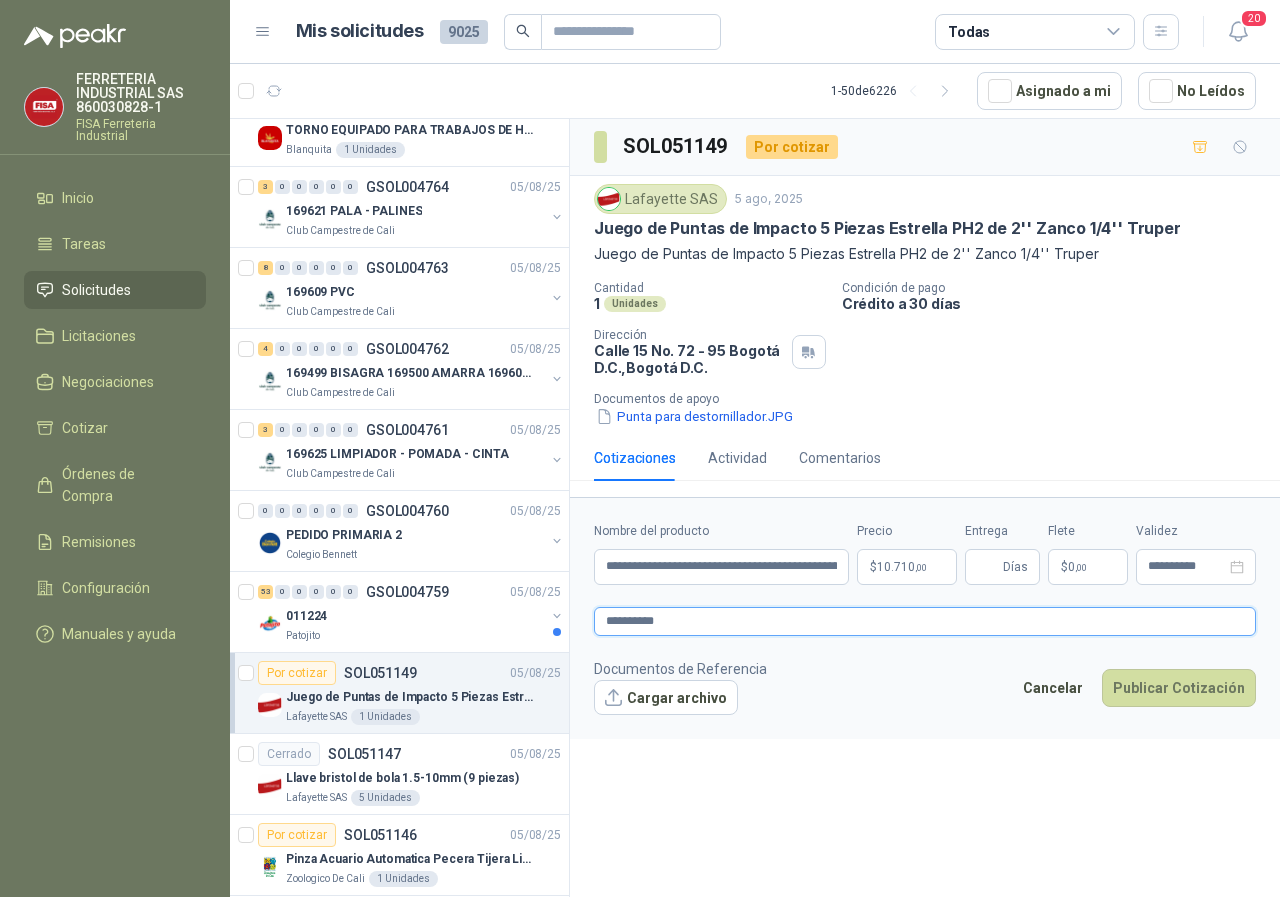 type 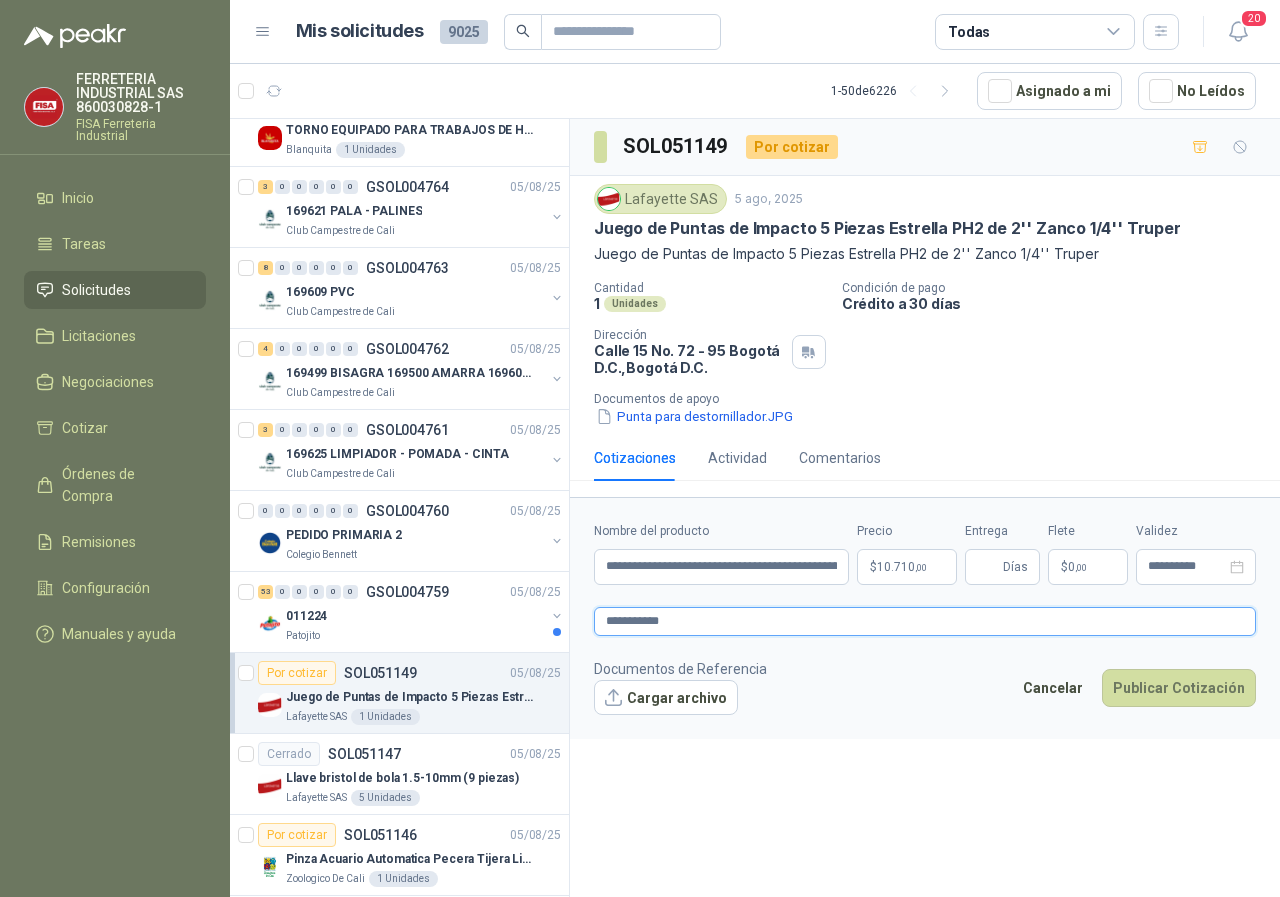 type 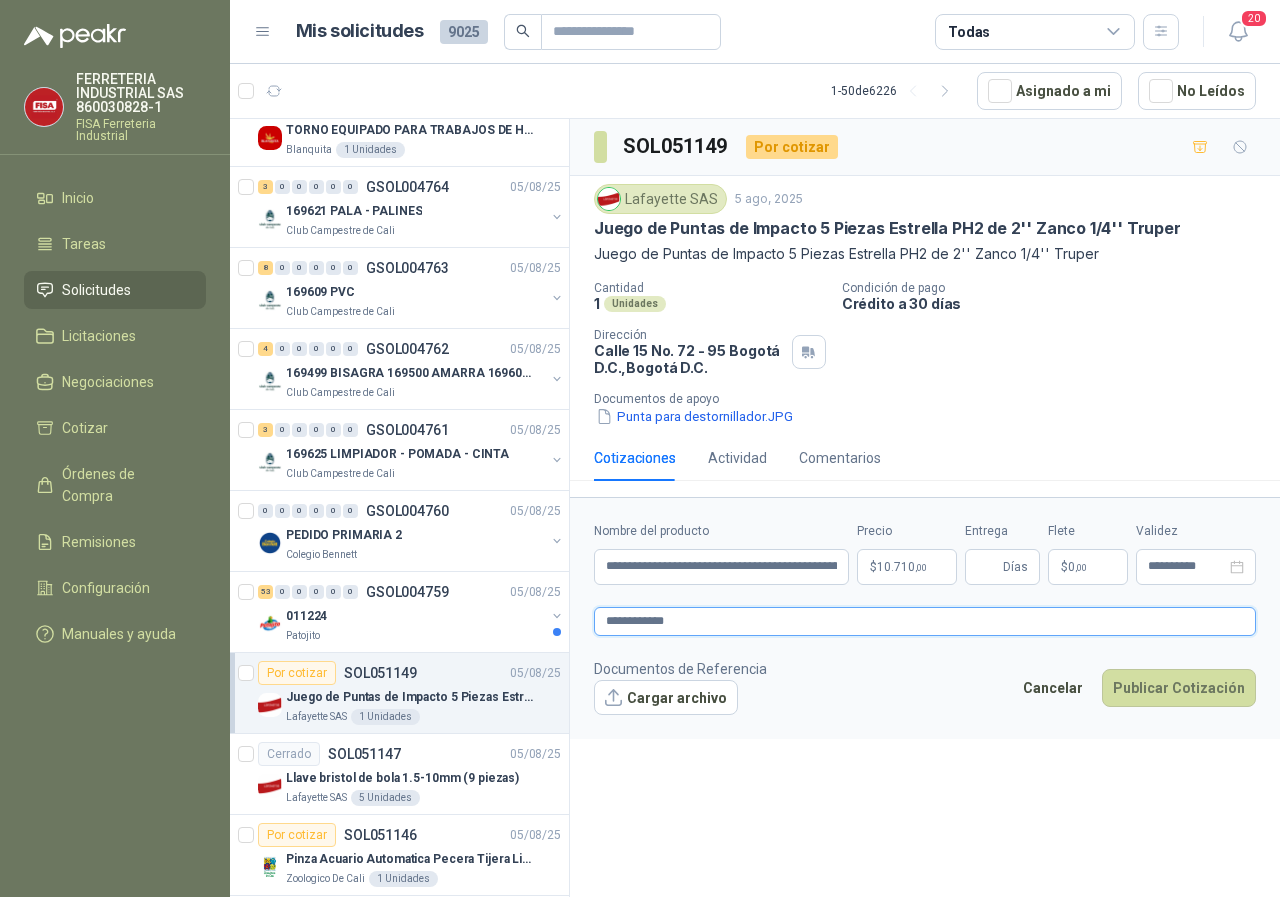 type 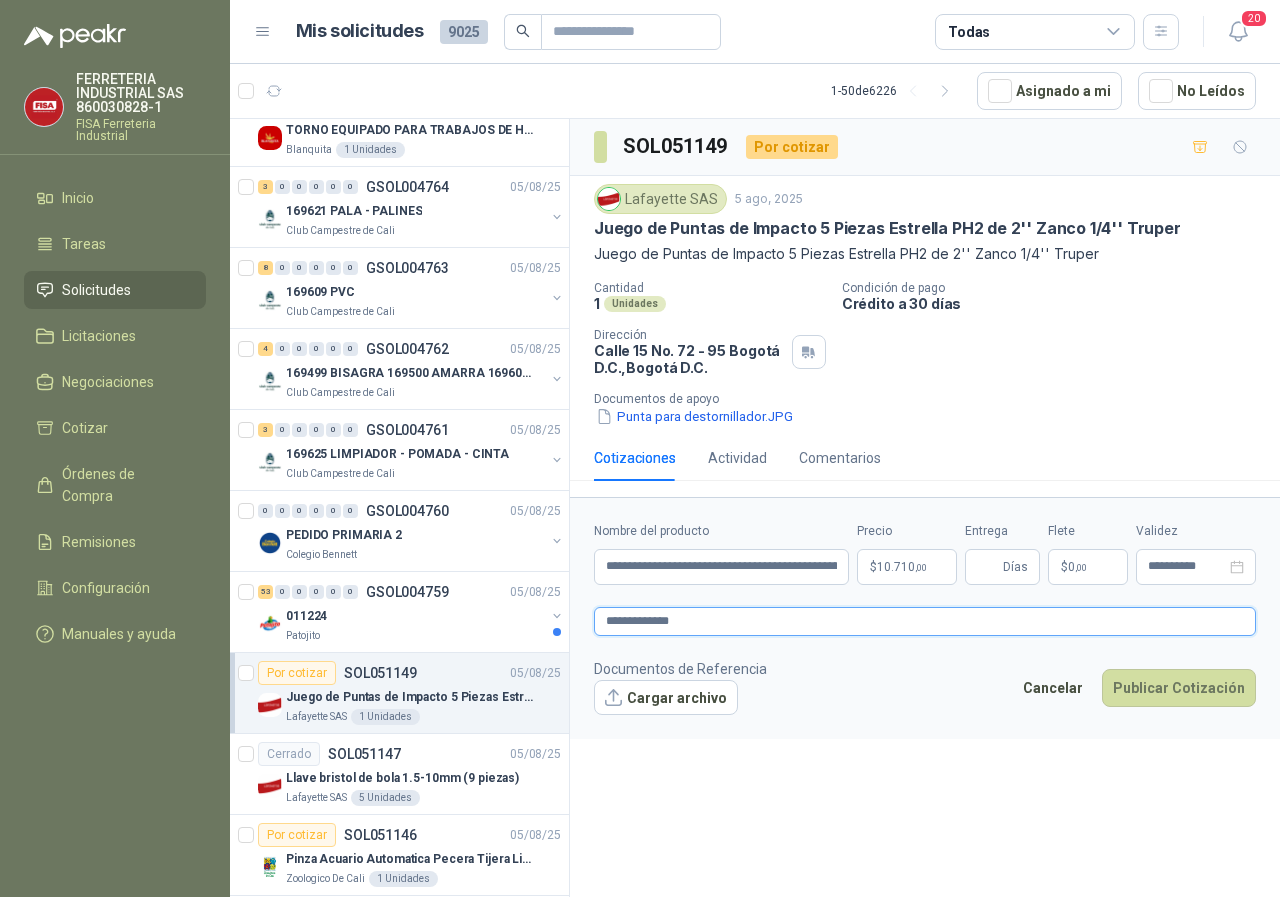 type 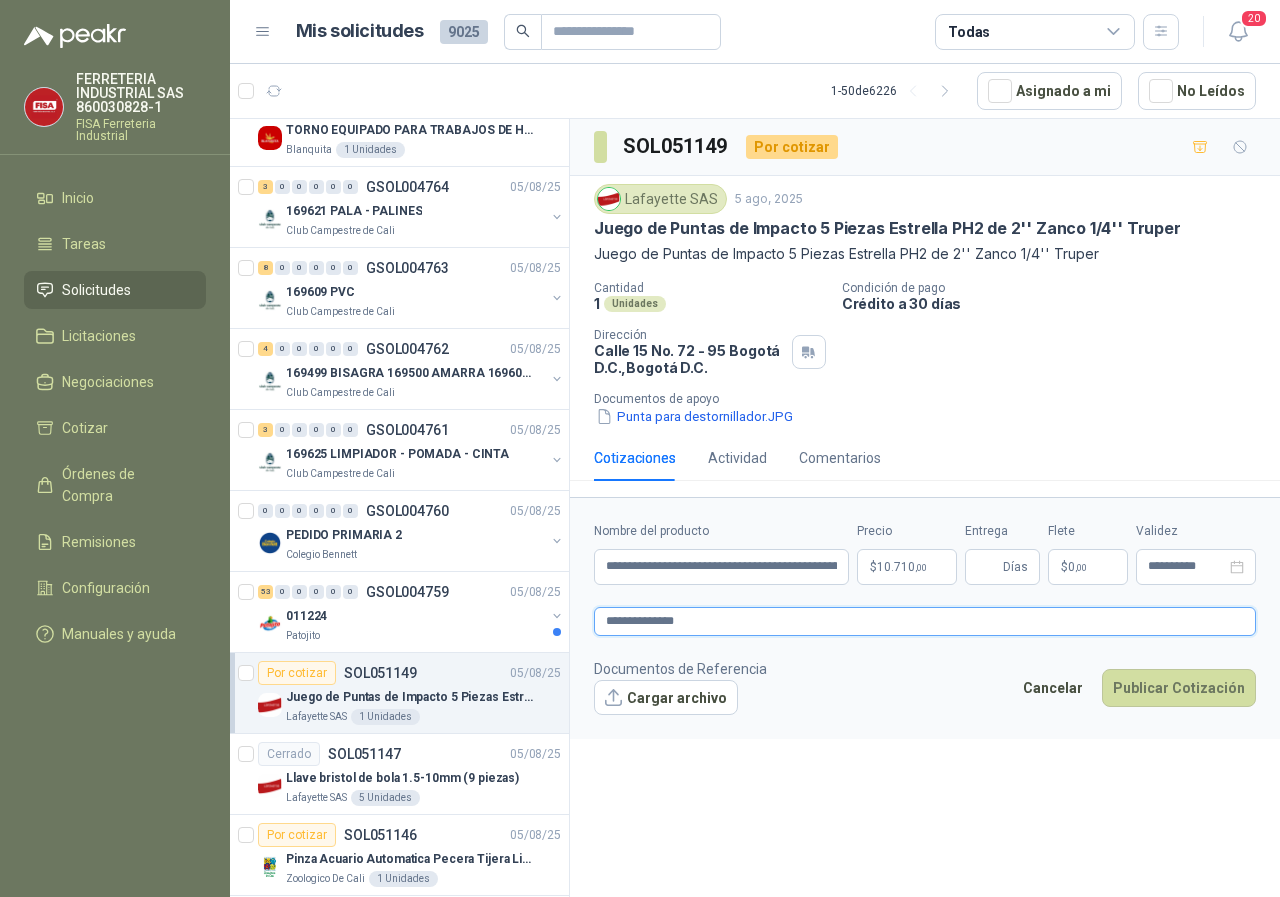 type 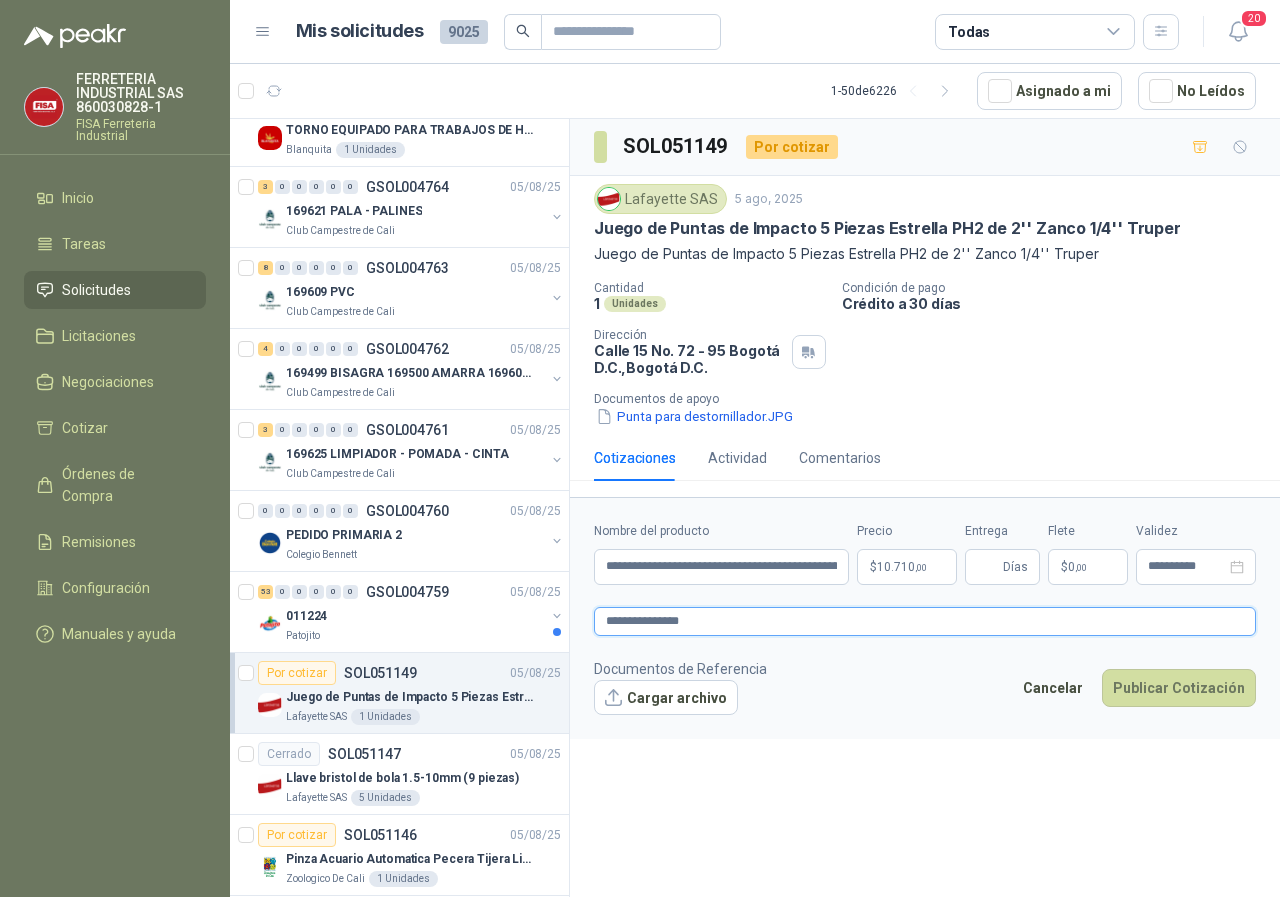 type 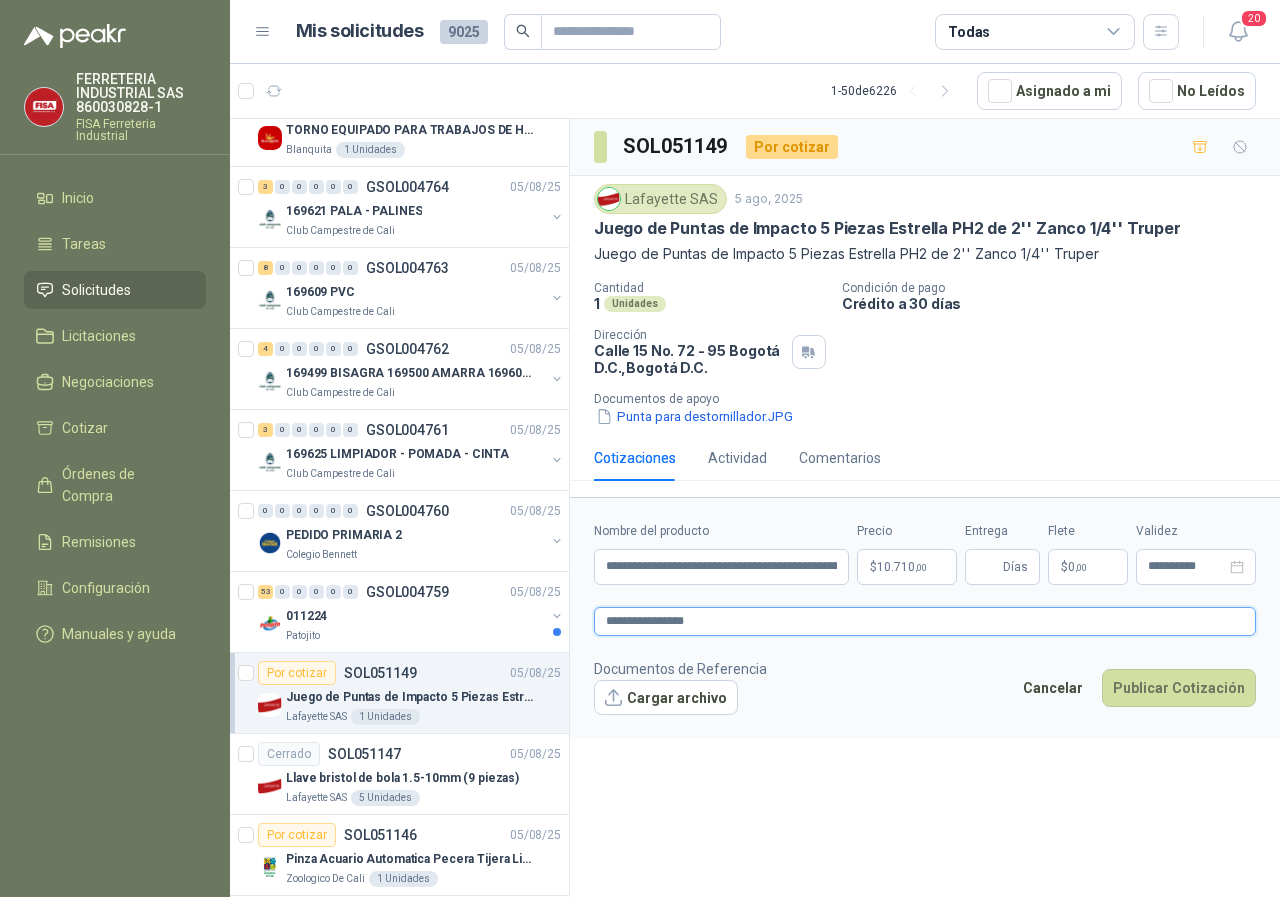 type 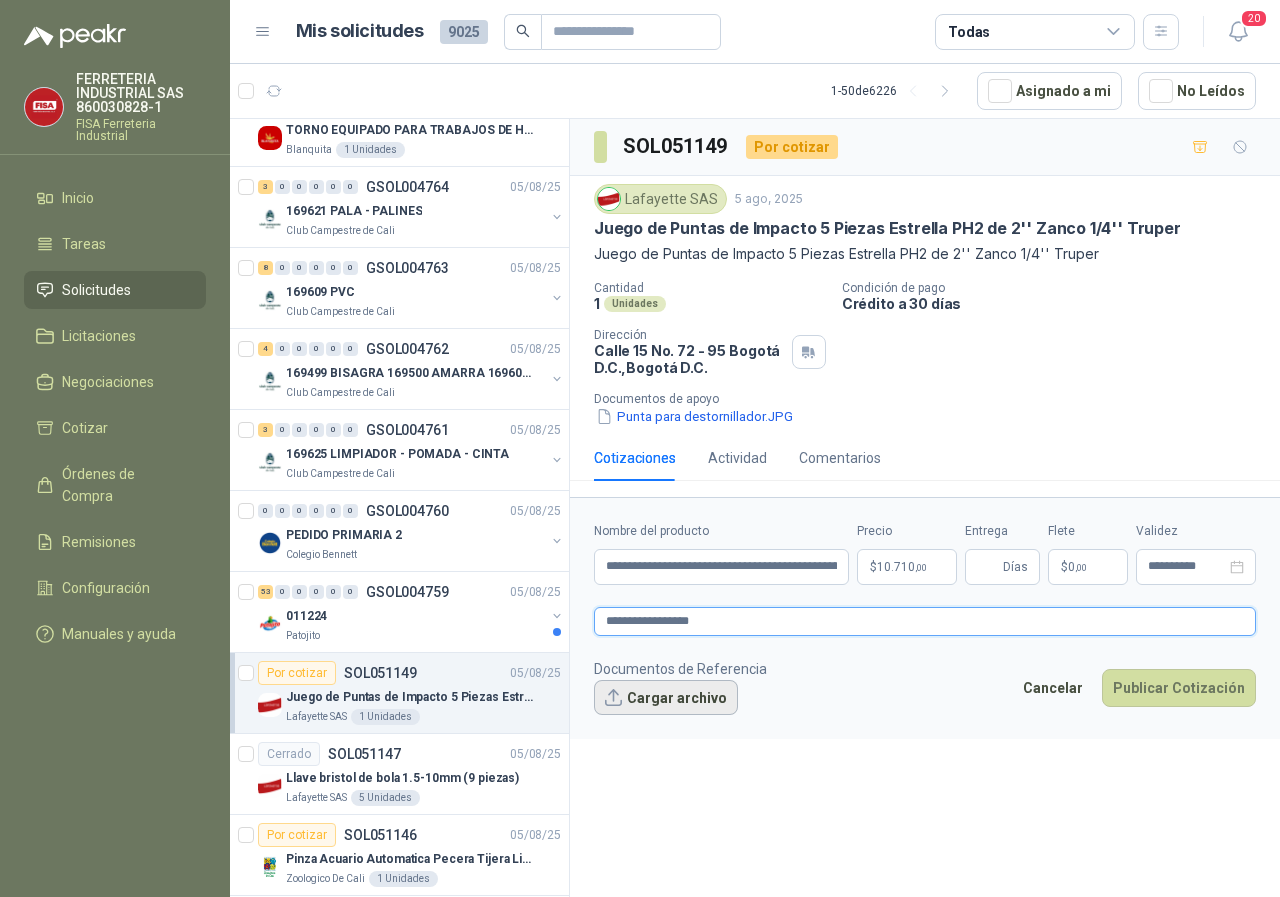type on "**********" 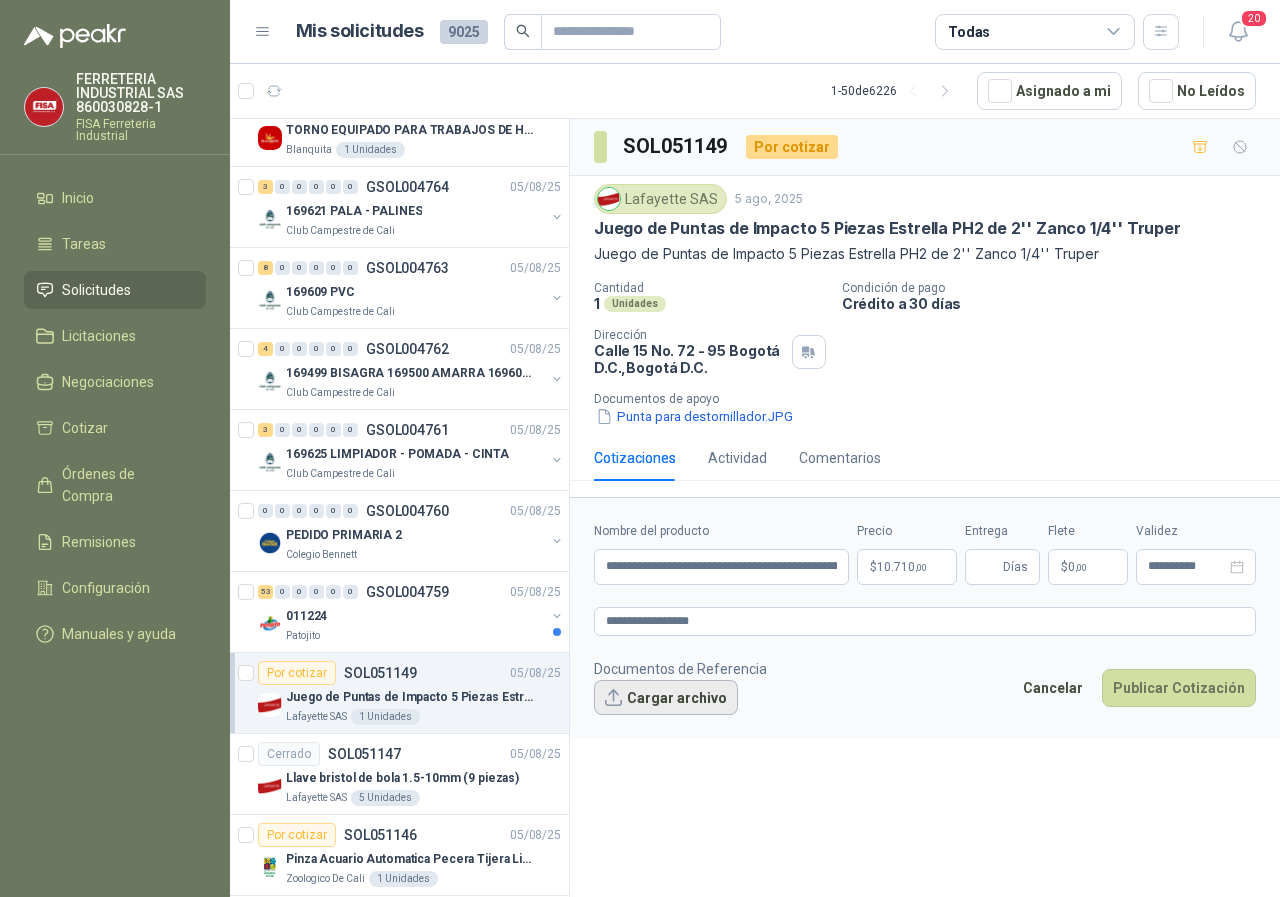 click on "Cargar archivo" at bounding box center [666, 698] 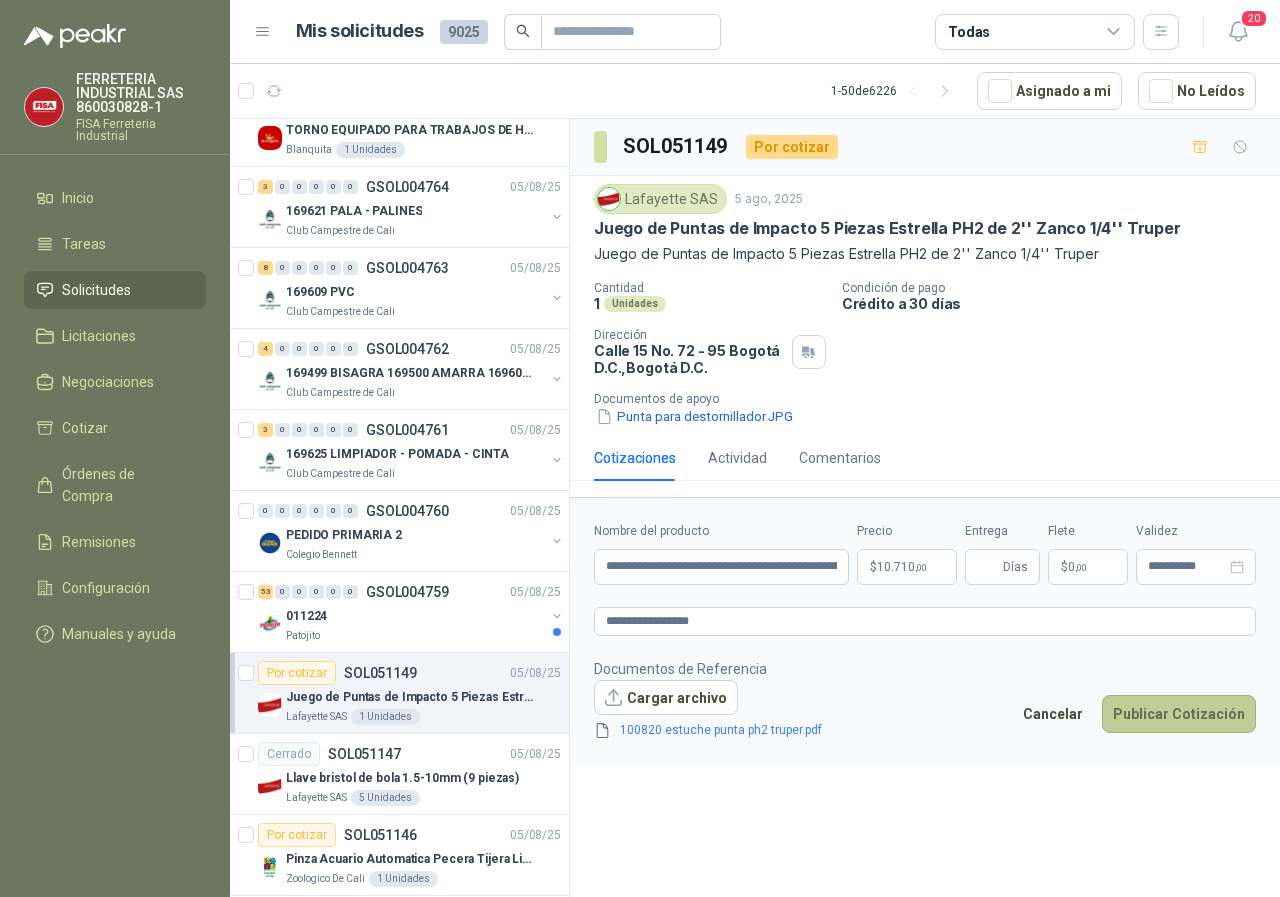 click on "Publicar Cotización" at bounding box center [1179, 714] 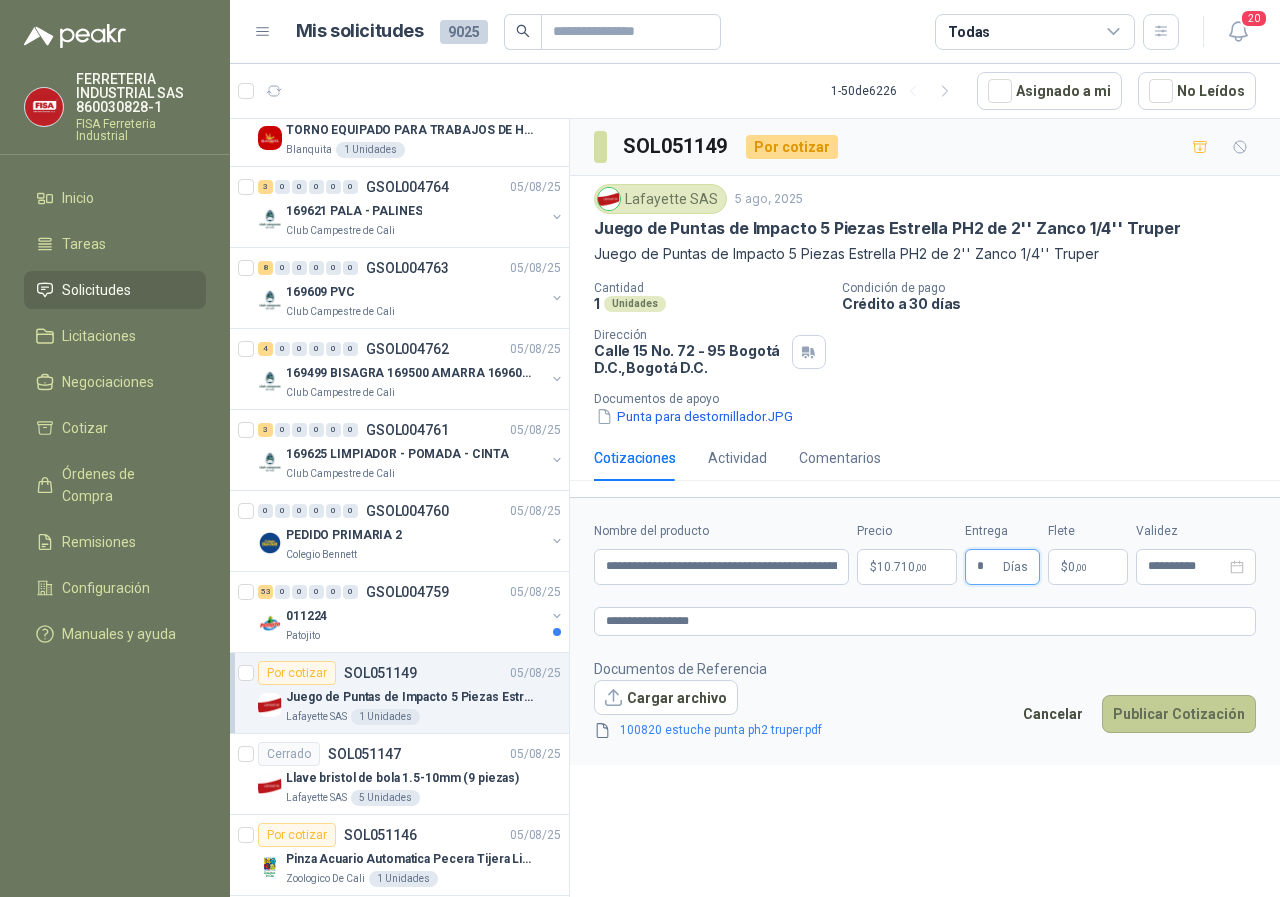type on "*" 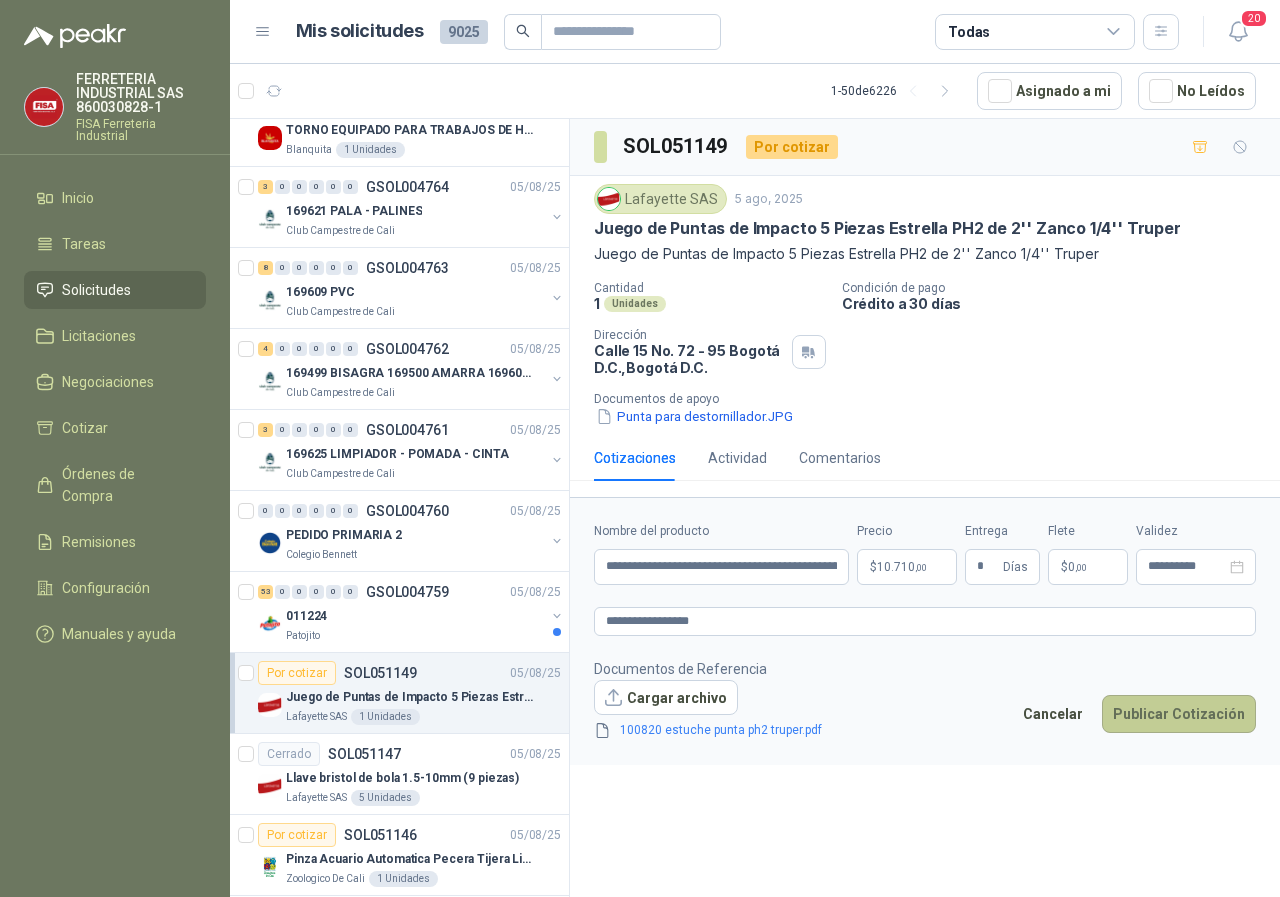 click on "Publicar Cotización" at bounding box center (1179, 714) 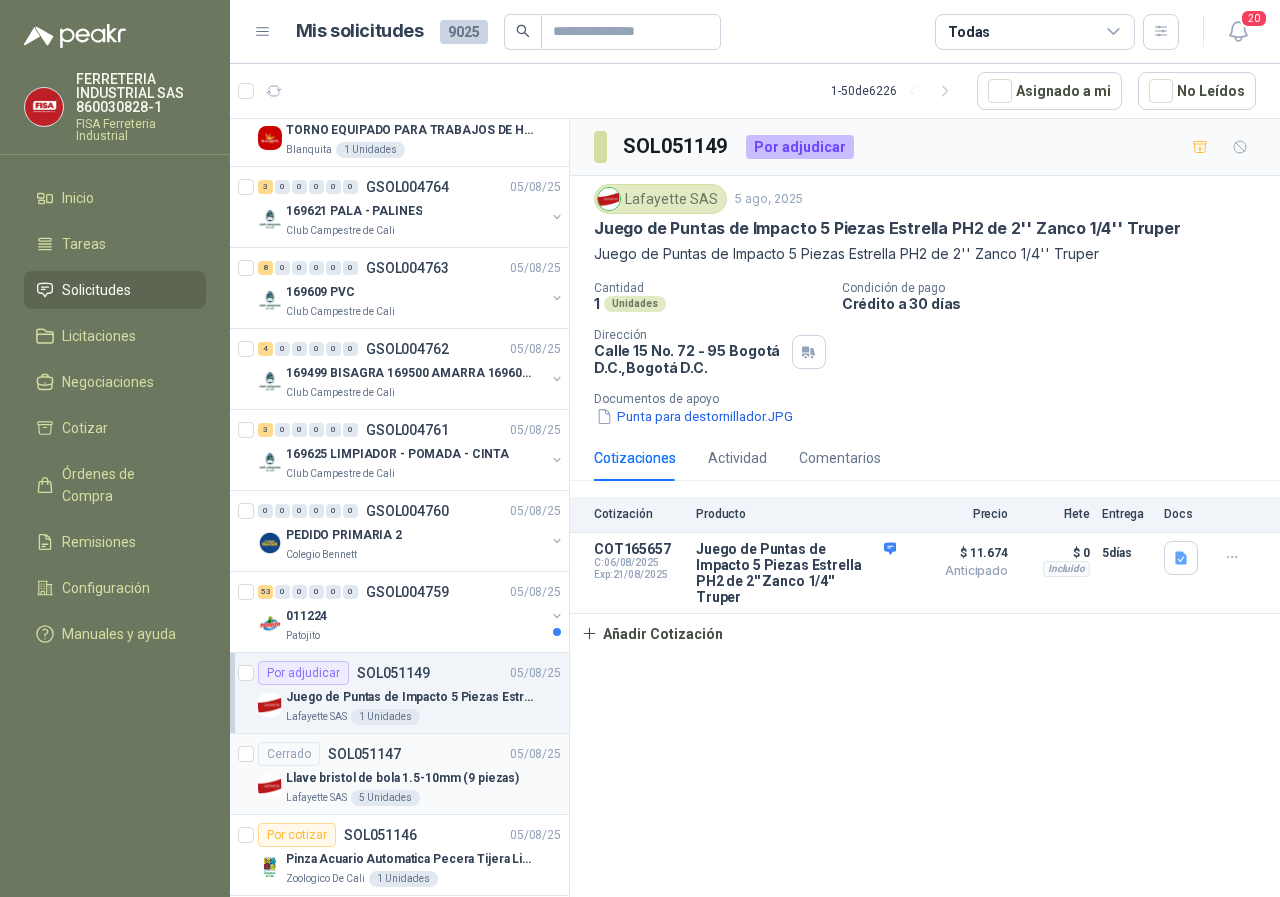 drag, startPoint x: 752, startPoint y: 588, endPoint x: 471, endPoint y: 787, distance: 344.32834 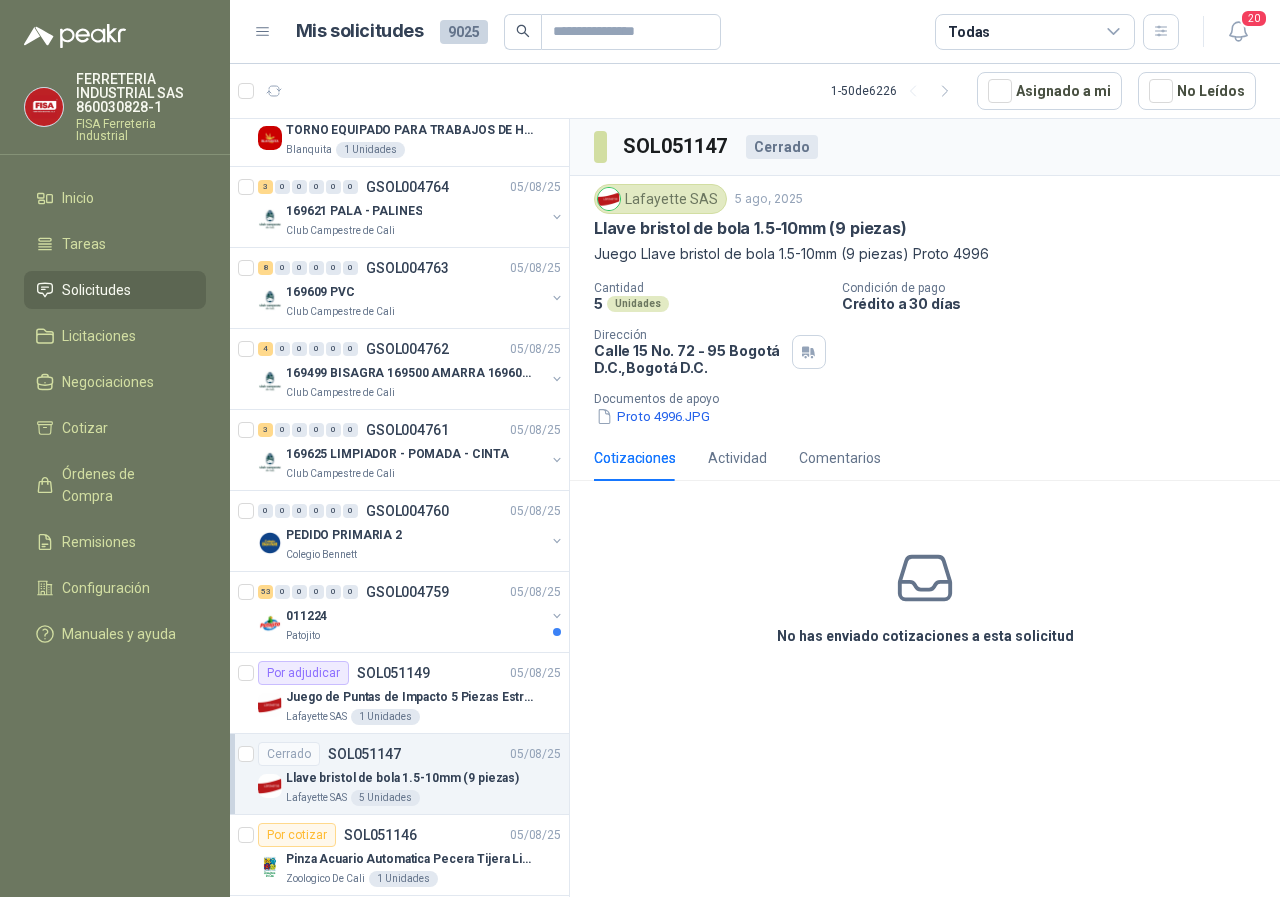 click on "Cotizaciones" at bounding box center (635, 458) 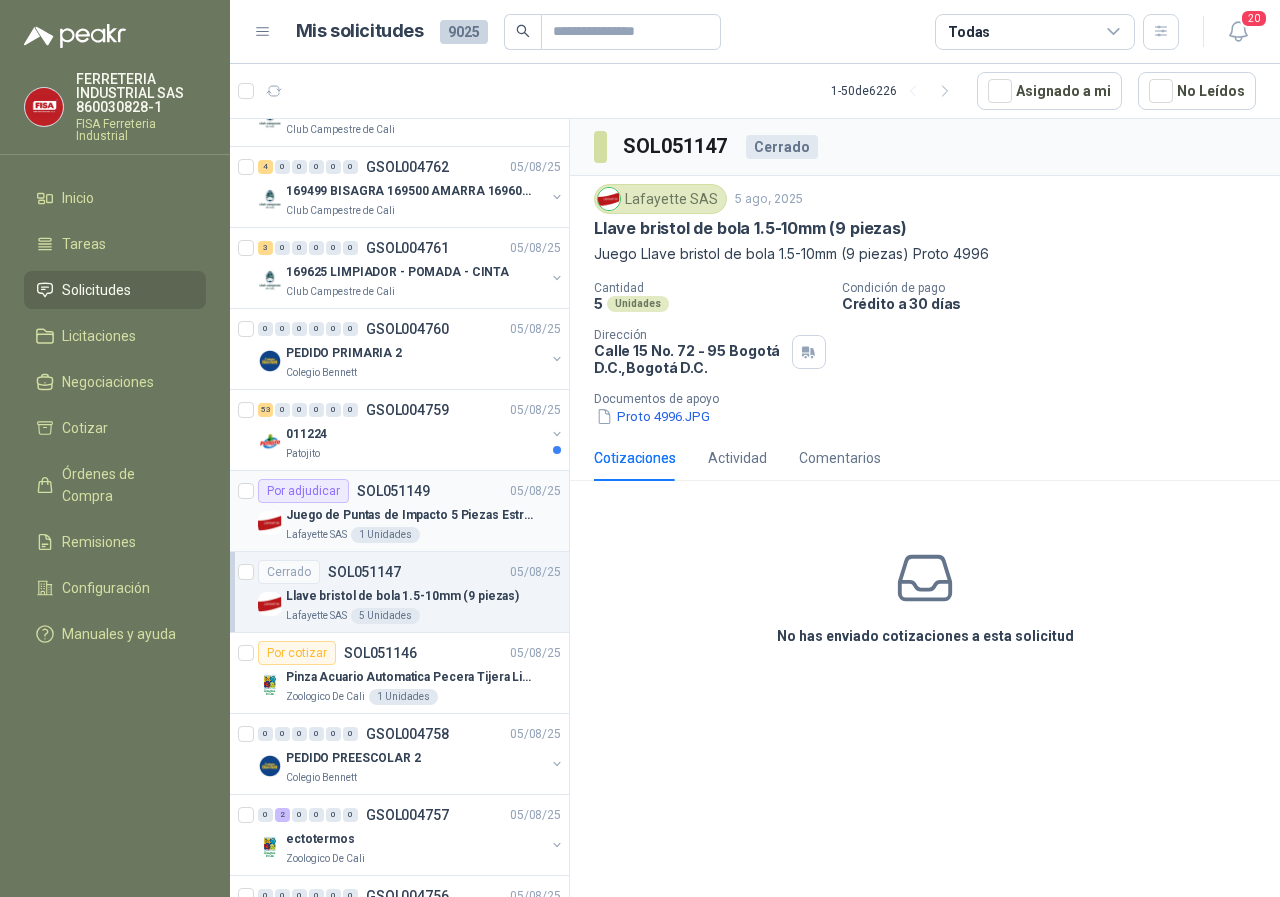 scroll, scrollTop: 800, scrollLeft: 0, axis: vertical 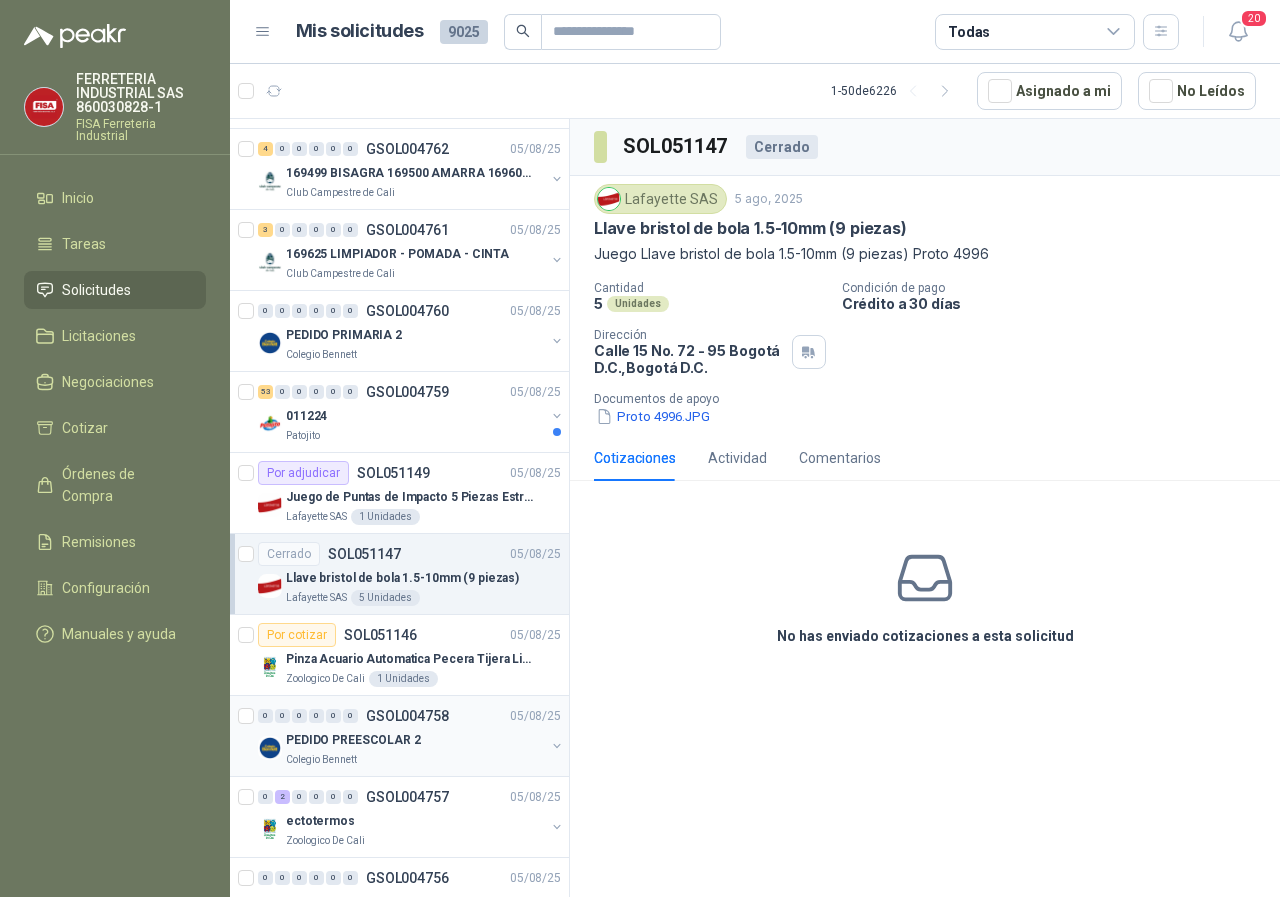 click on "Colegio Bennett" at bounding box center (321, 760) 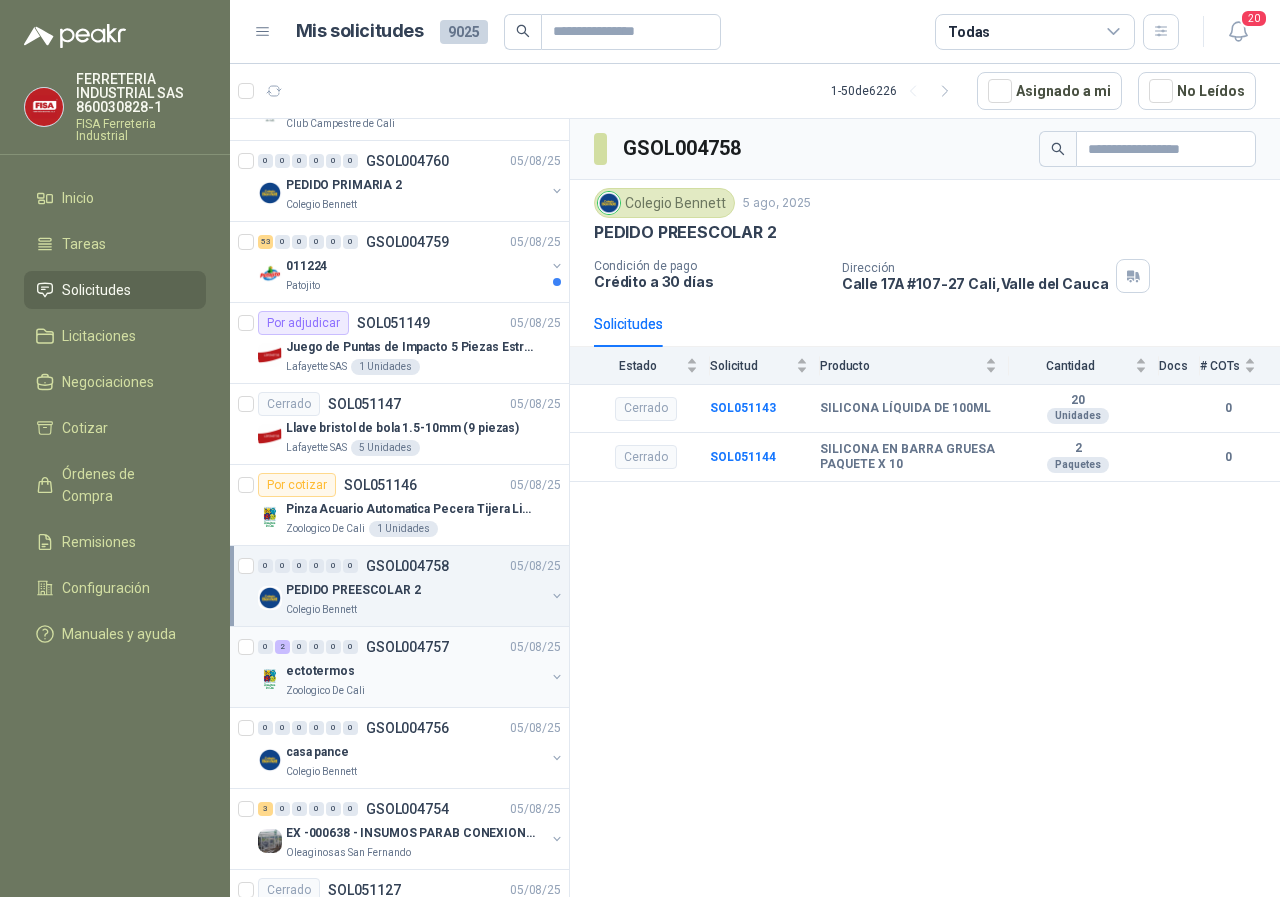 scroll, scrollTop: 1000, scrollLeft: 0, axis: vertical 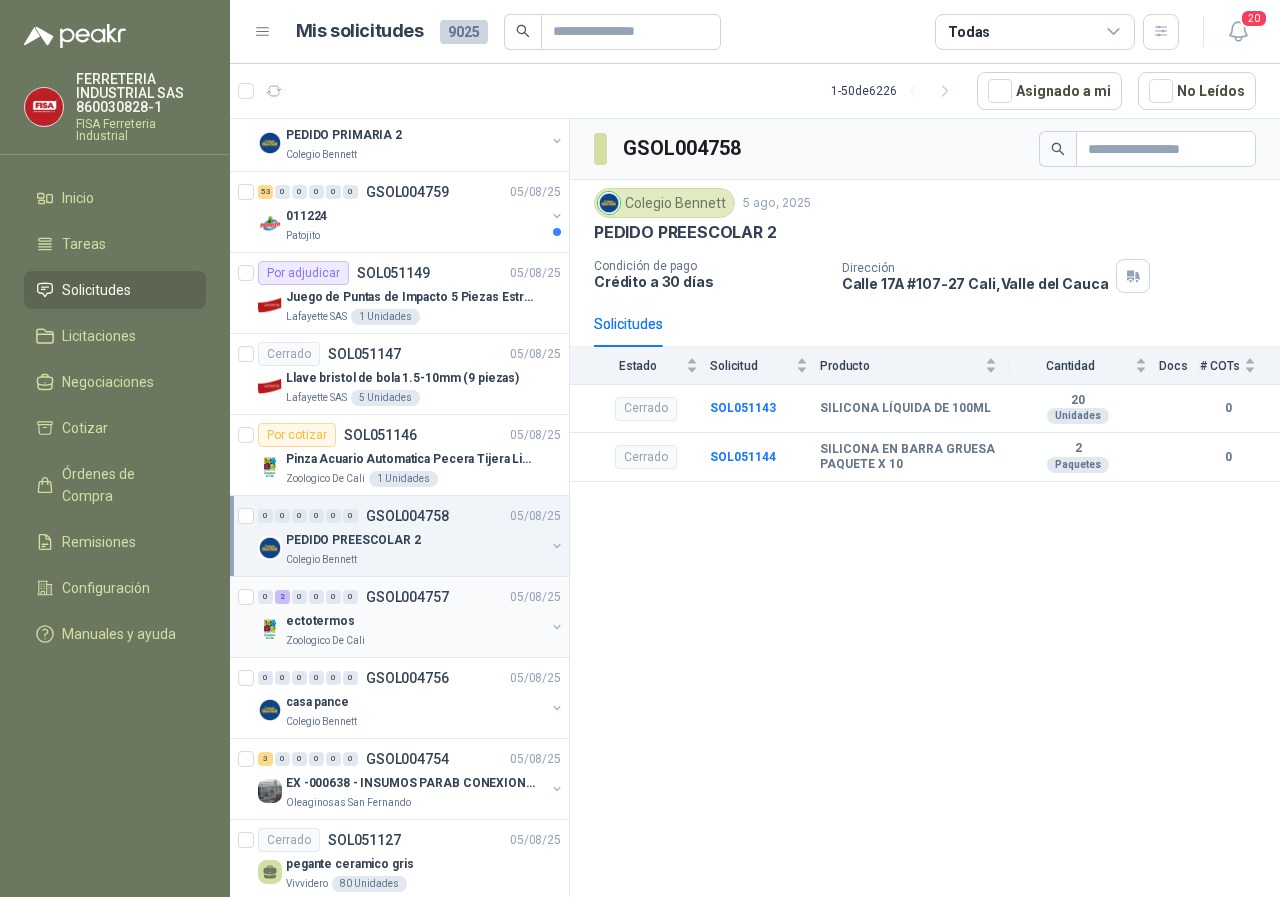 click on "Zoologico De Cali" at bounding box center [415, 641] 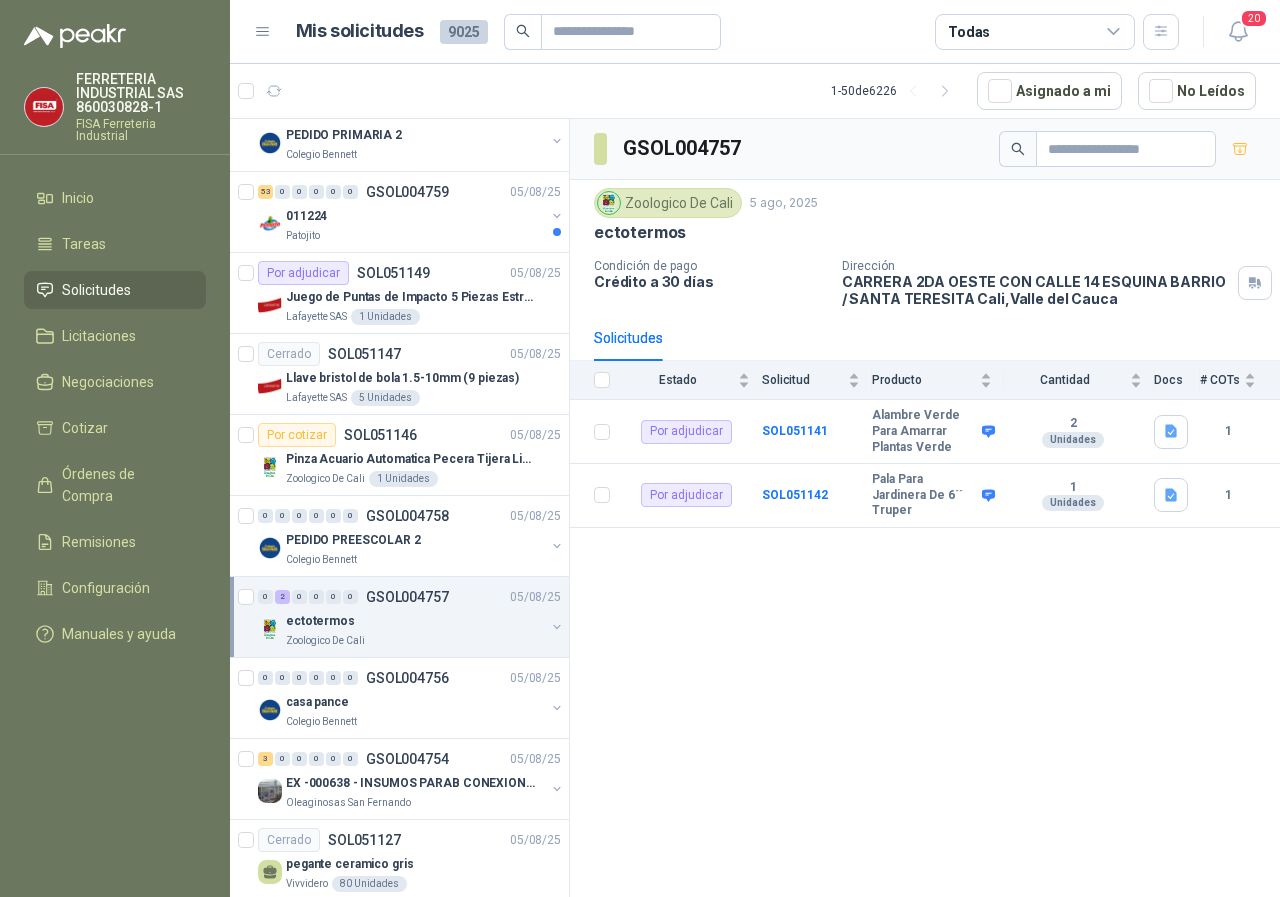 click on "Zoologico De Cali" at bounding box center [325, 641] 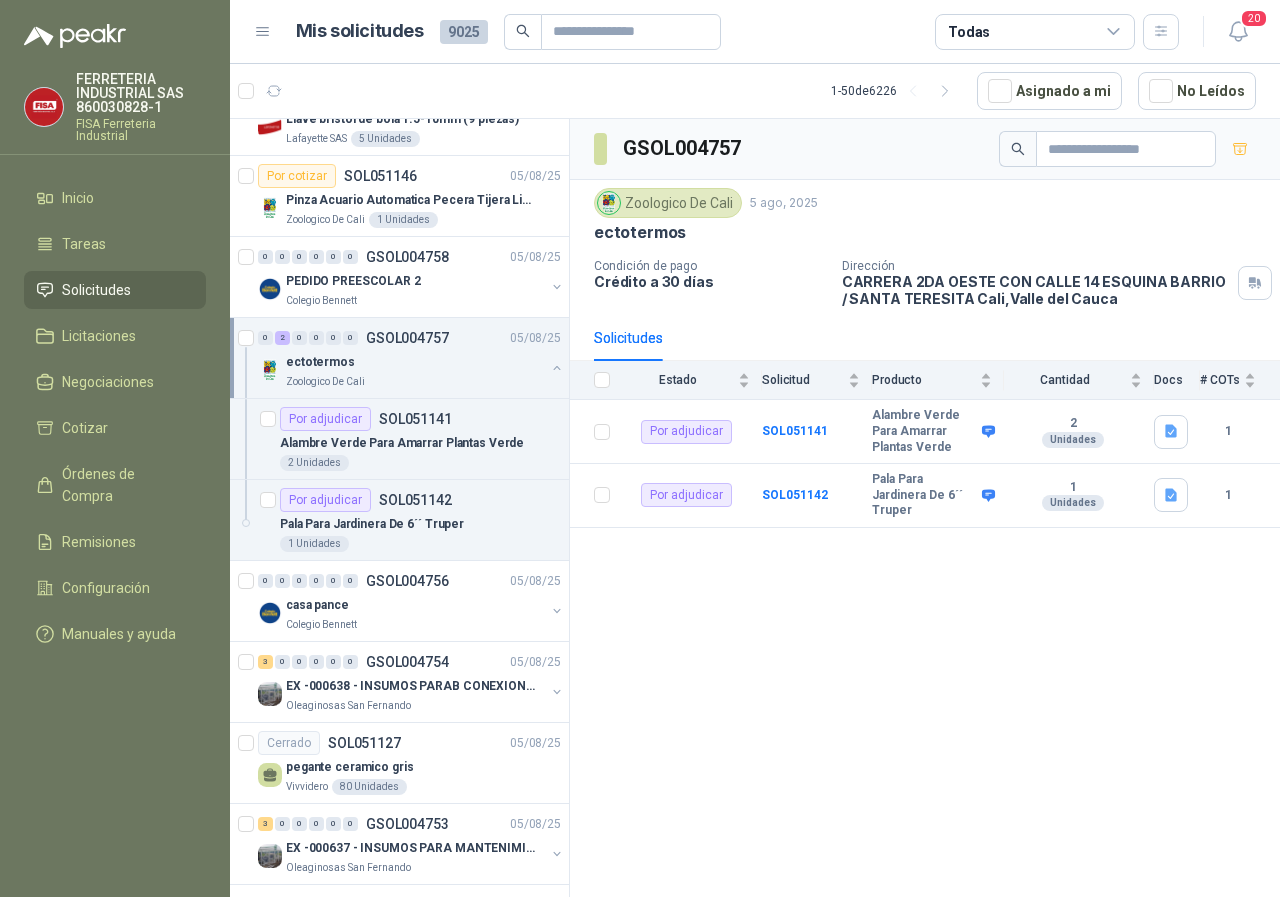 scroll, scrollTop: 1300, scrollLeft: 0, axis: vertical 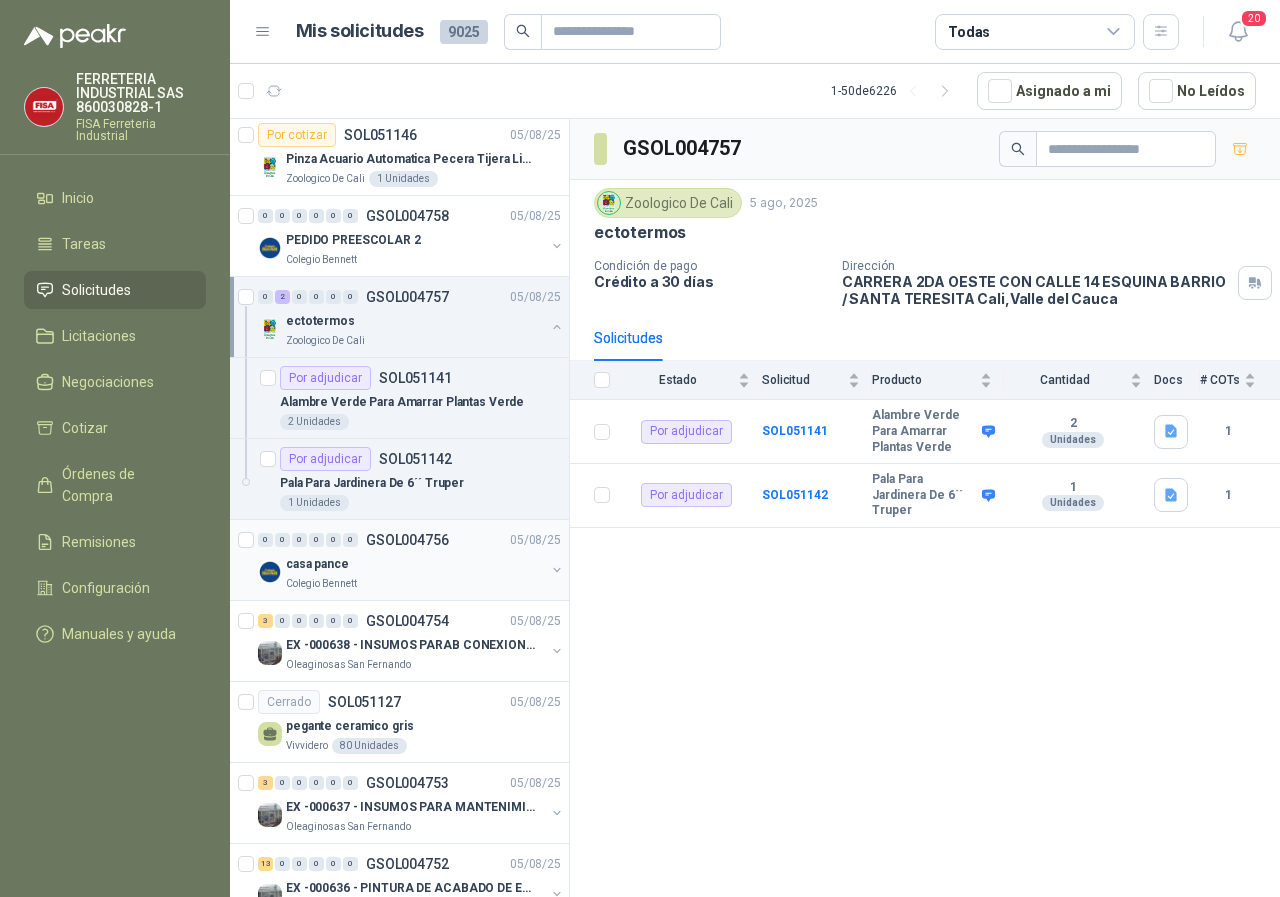 click on "Colegio Bennett" at bounding box center (321, 584) 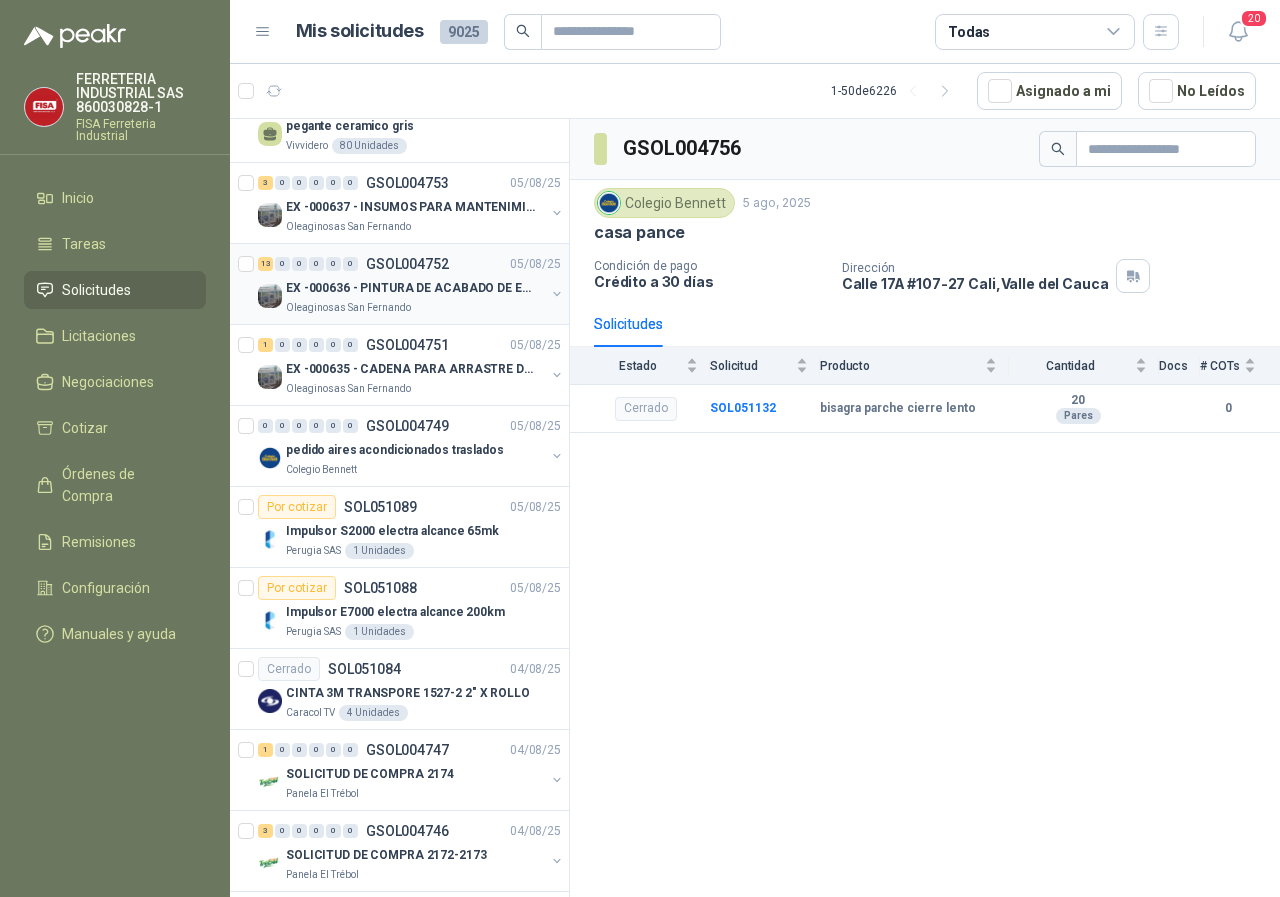 scroll, scrollTop: 1800, scrollLeft: 0, axis: vertical 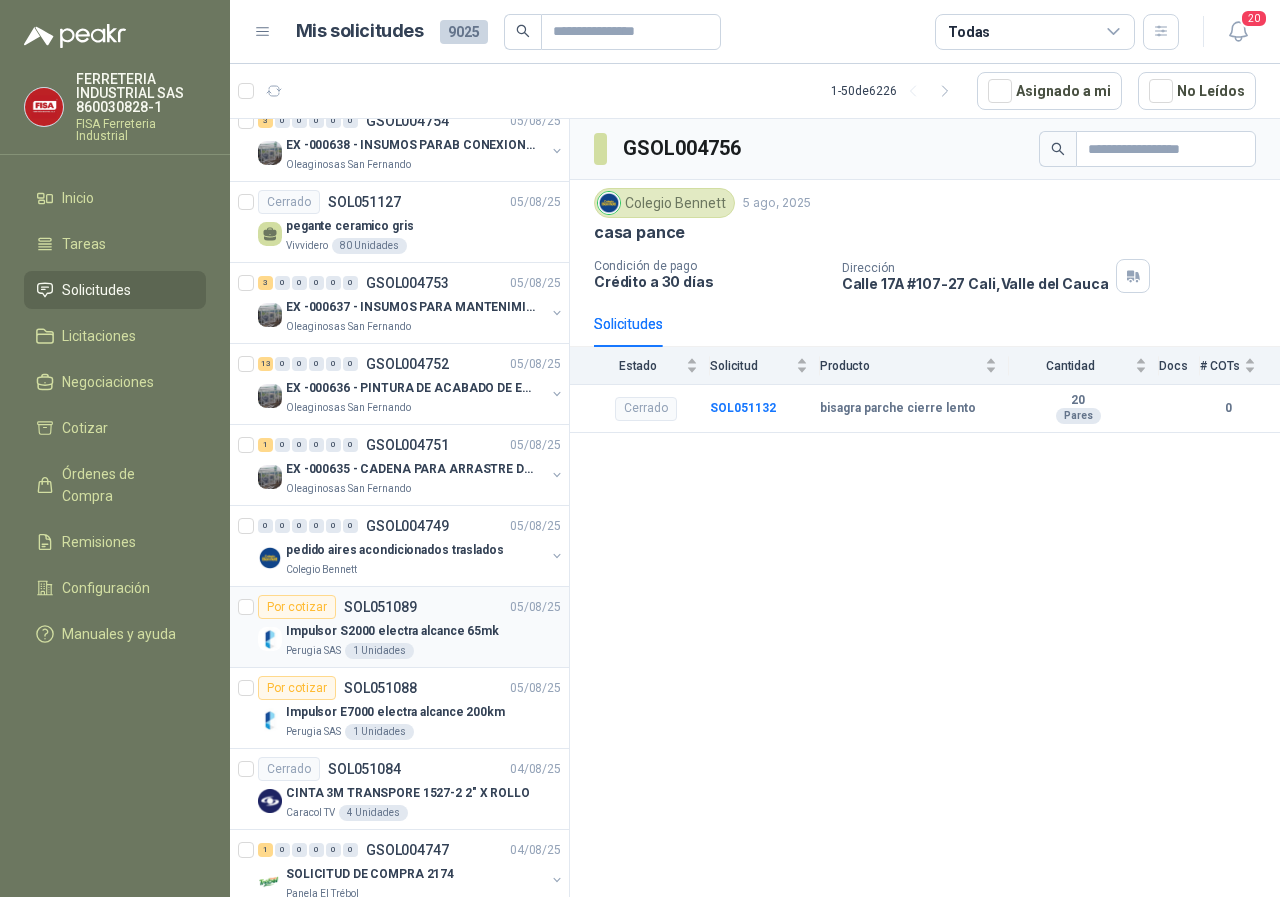 click on "Impulsor S2000 electra alcance 65mk" at bounding box center (392, 631) 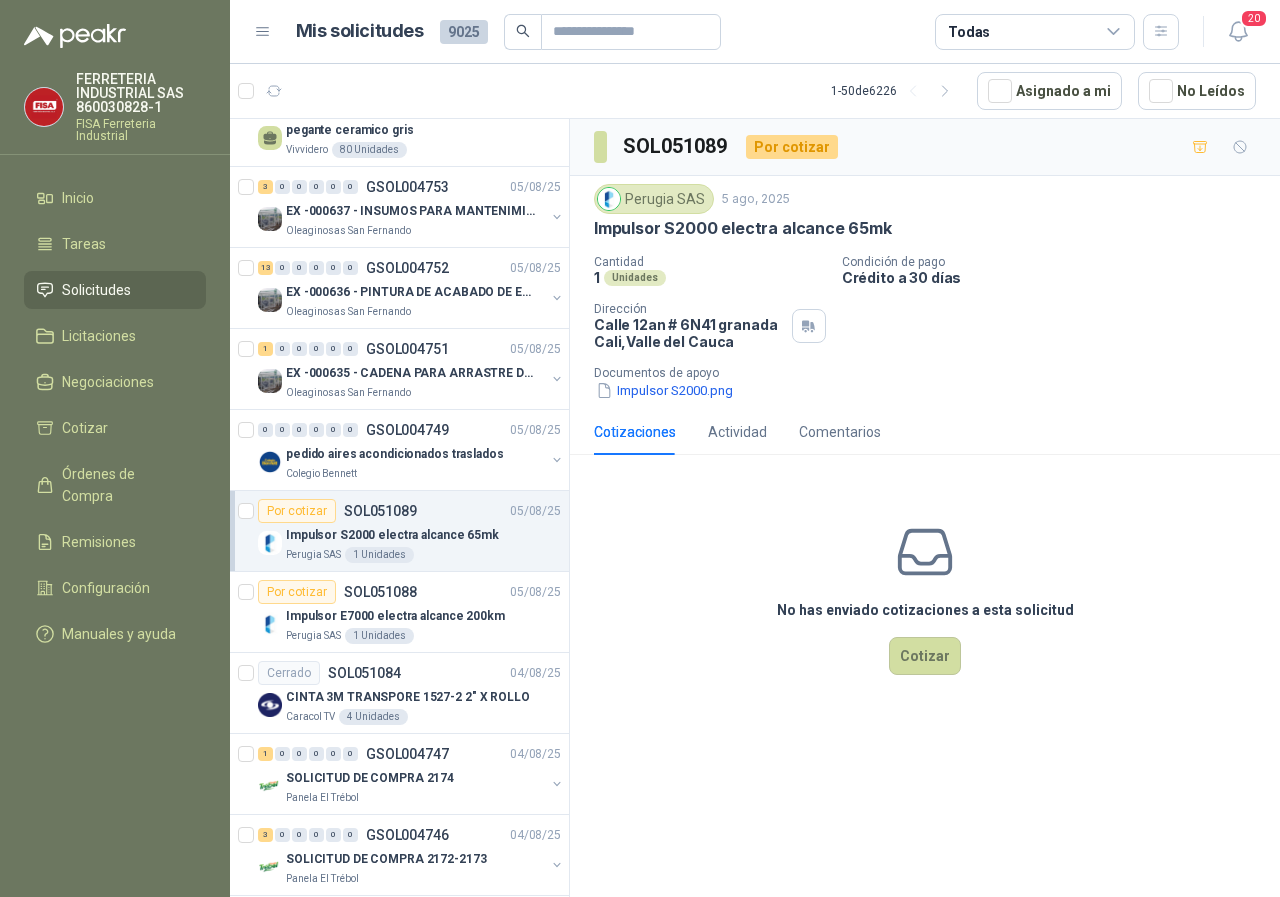 scroll, scrollTop: 1900, scrollLeft: 0, axis: vertical 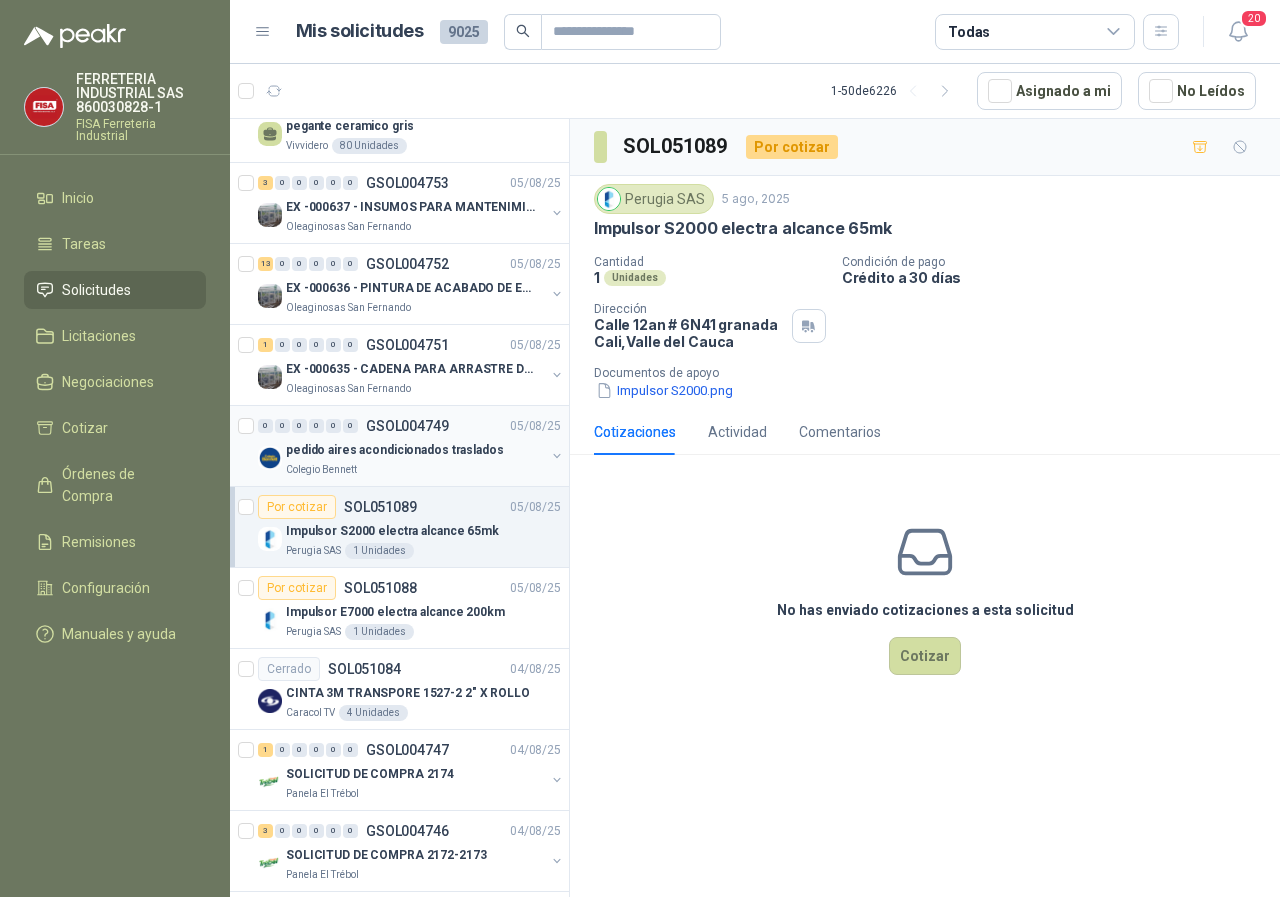 drag, startPoint x: 317, startPoint y: 467, endPoint x: 404, endPoint y: 465, distance: 87.02299 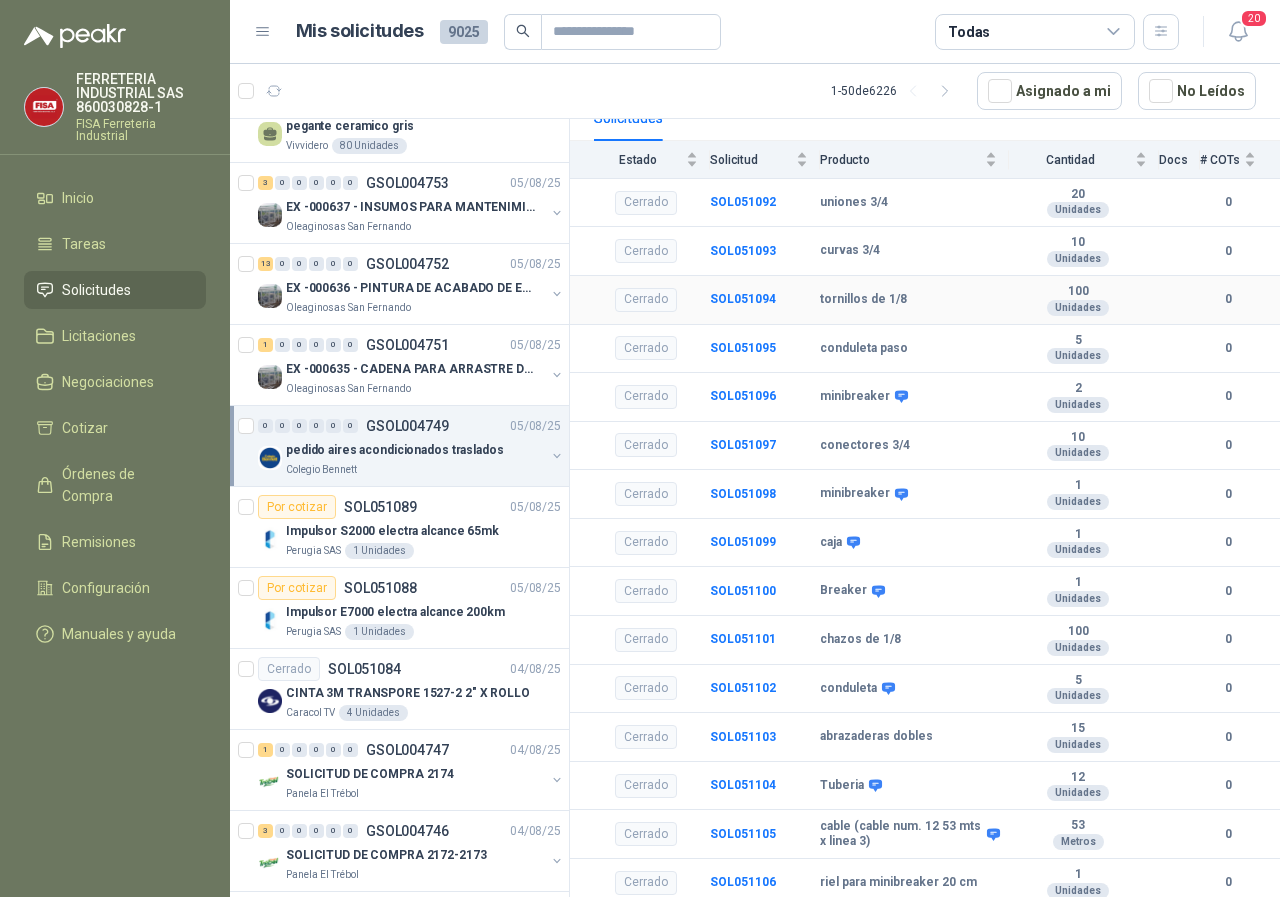 scroll, scrollTop: 210, scrollLeft: 0, axis: vertical 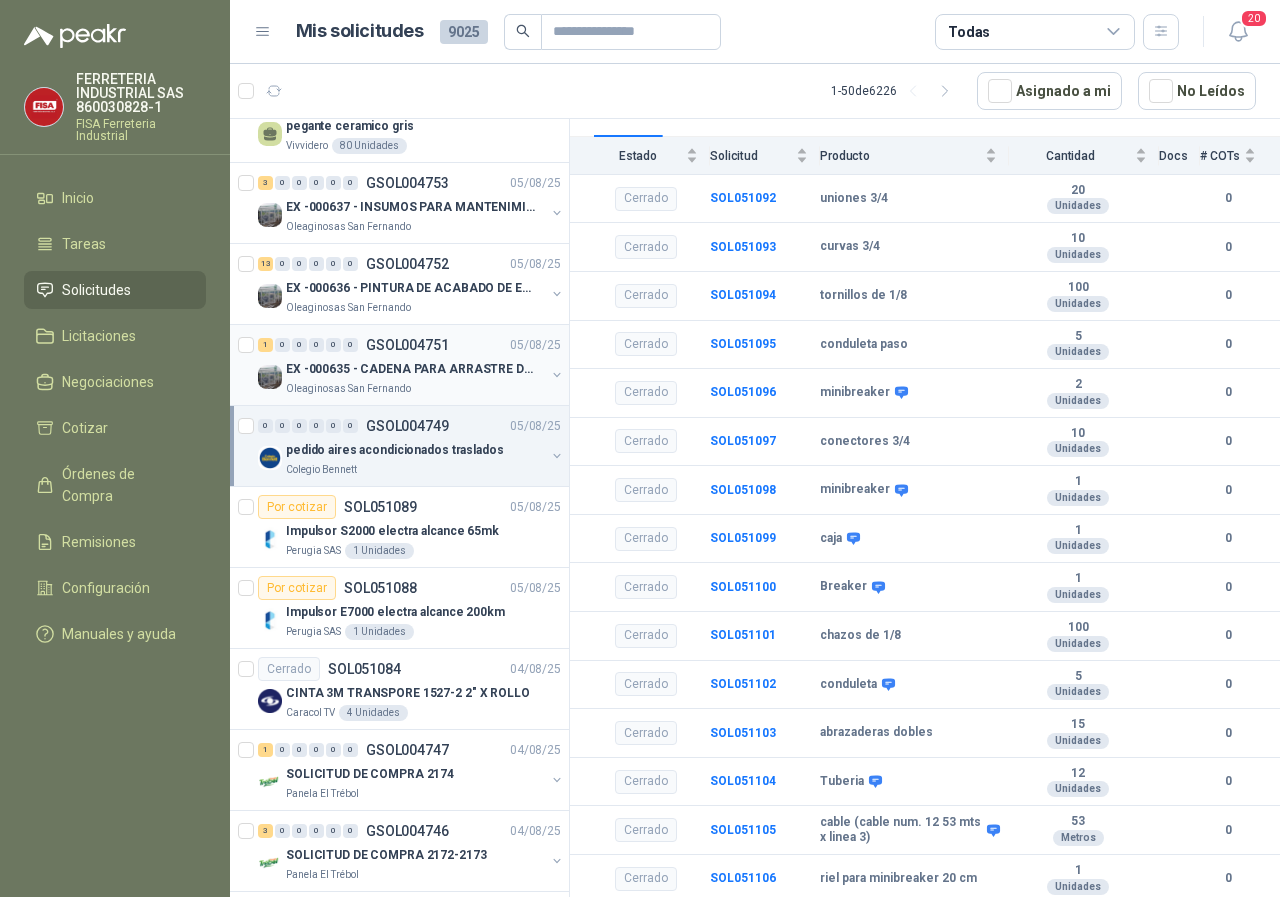 click on "Oleaginosas San Fernando" at bounding box center [348, 389] 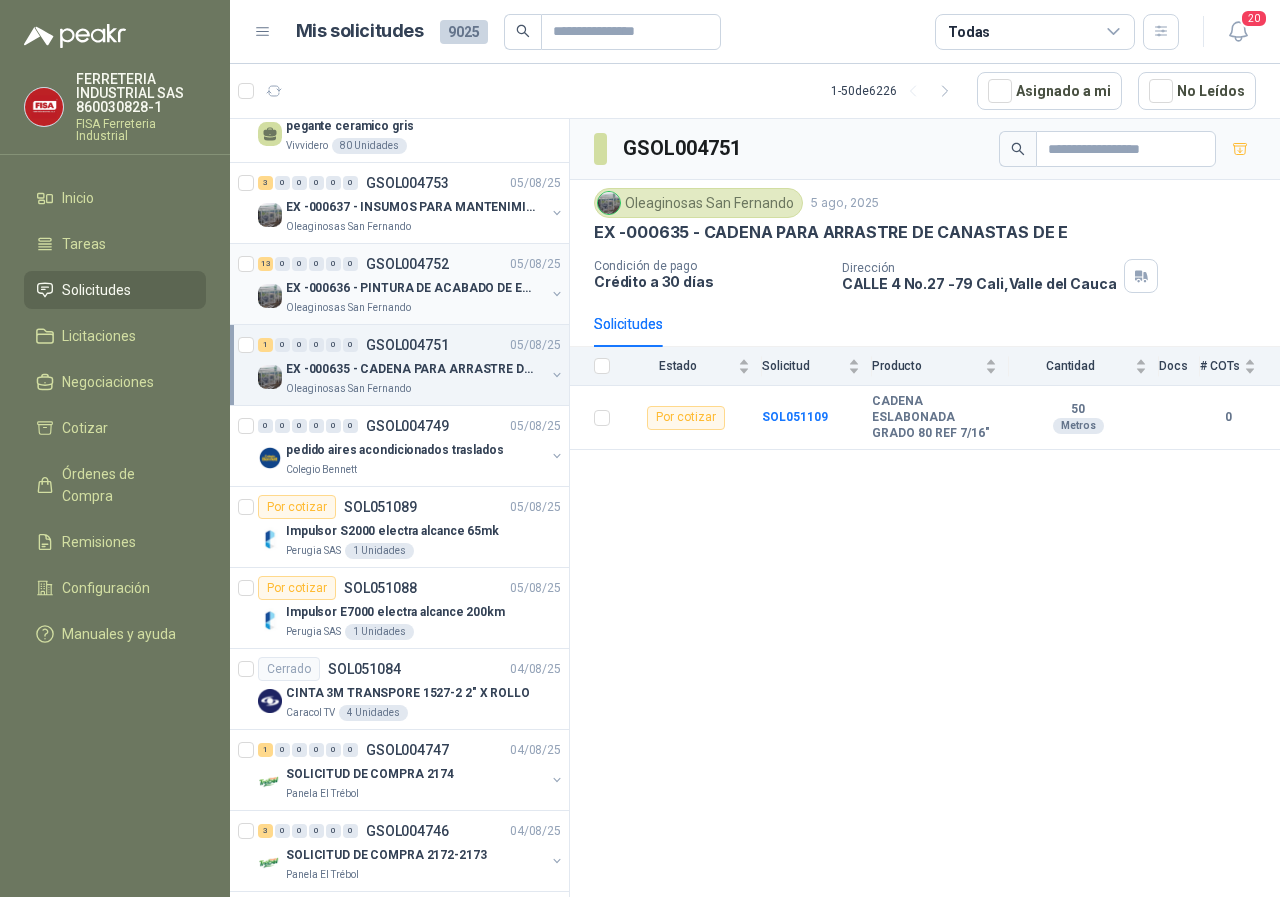 click on "Oleaginosas San Fernando" at bounding box center (348, 308) 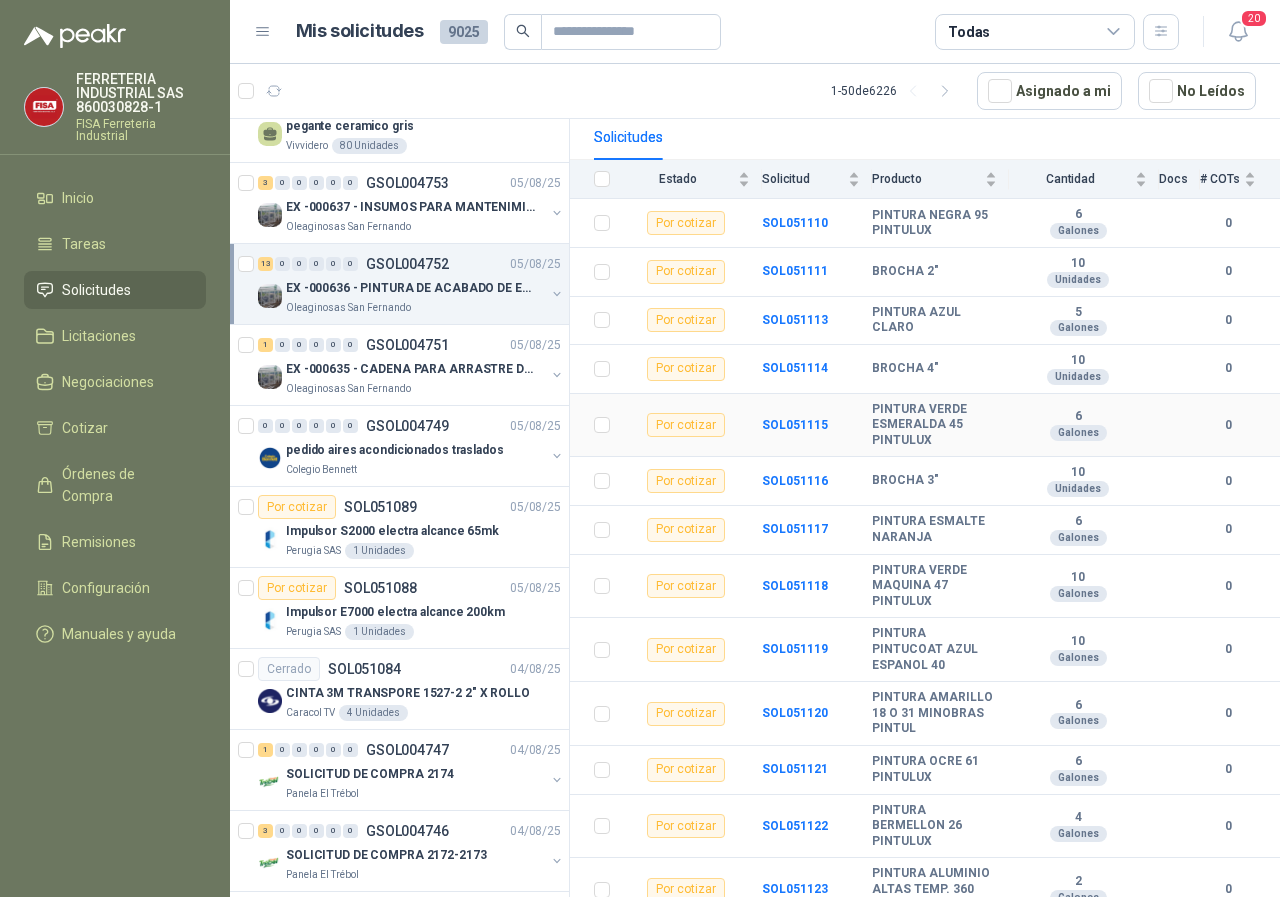scroll, scrollTop: 205, scrollLeft: 0, axis: vertical 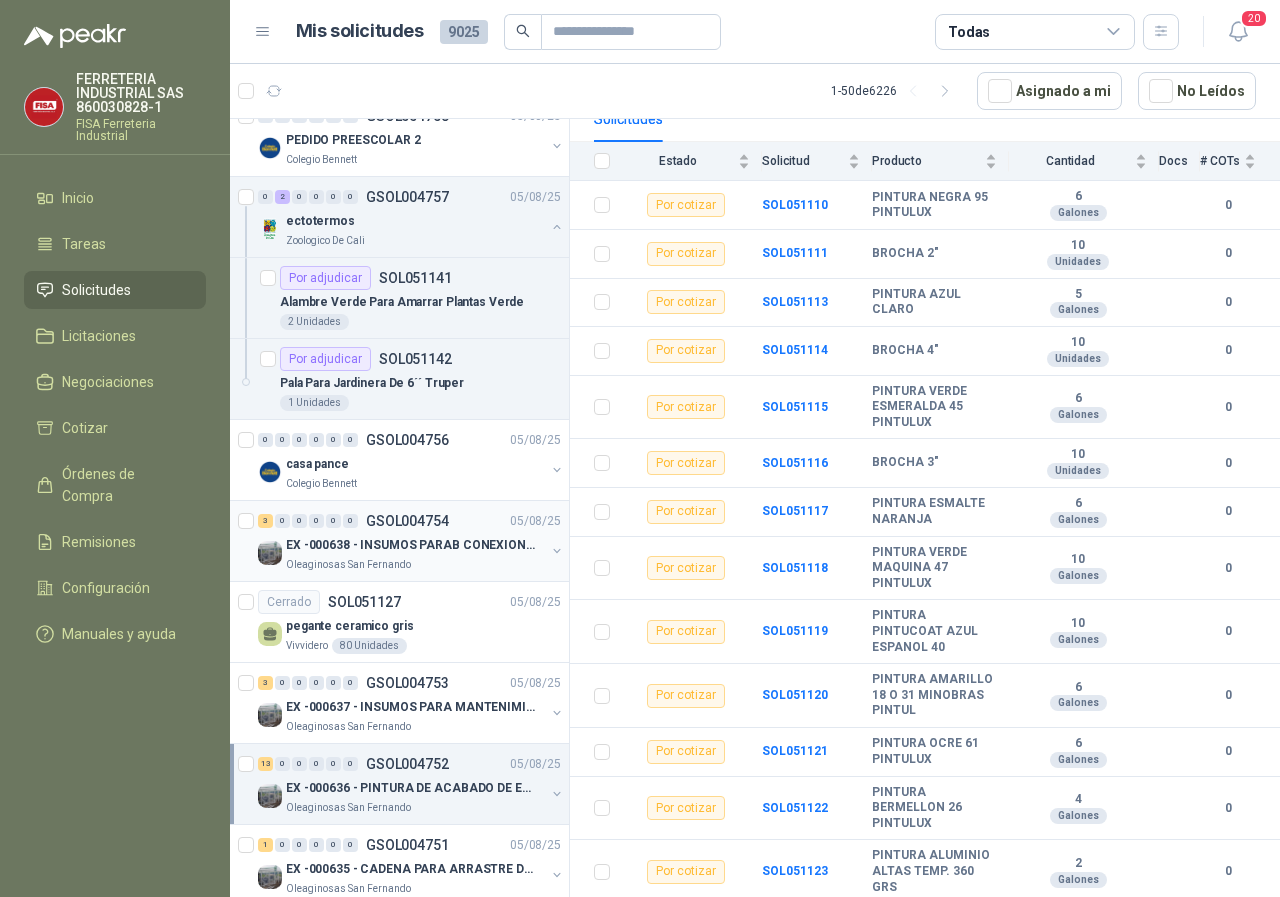 click on "Oleaginosas San Fernando" at bounding box center (348, 565) 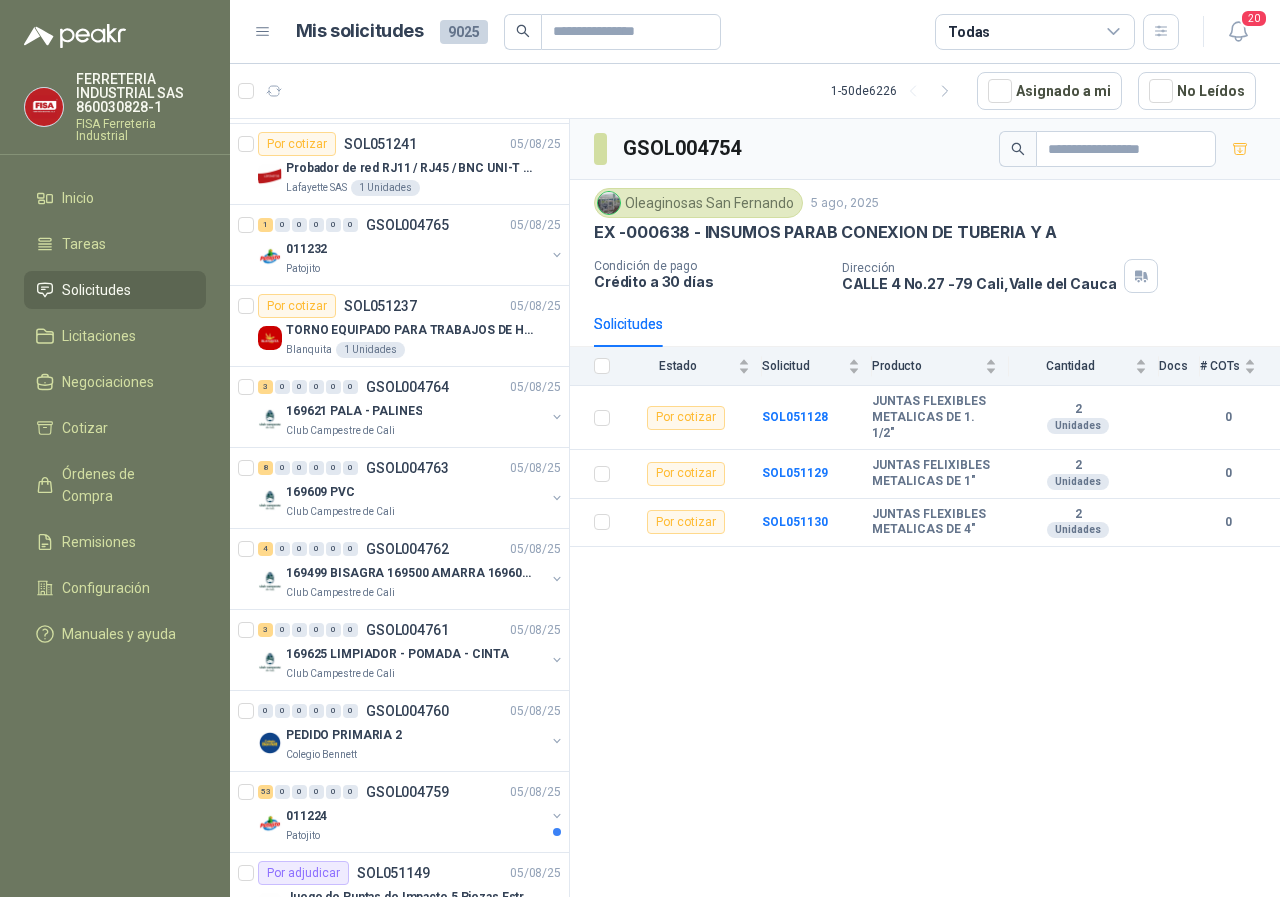 scroll, scrollTop: 0, scrollLeft: 0, axis: both 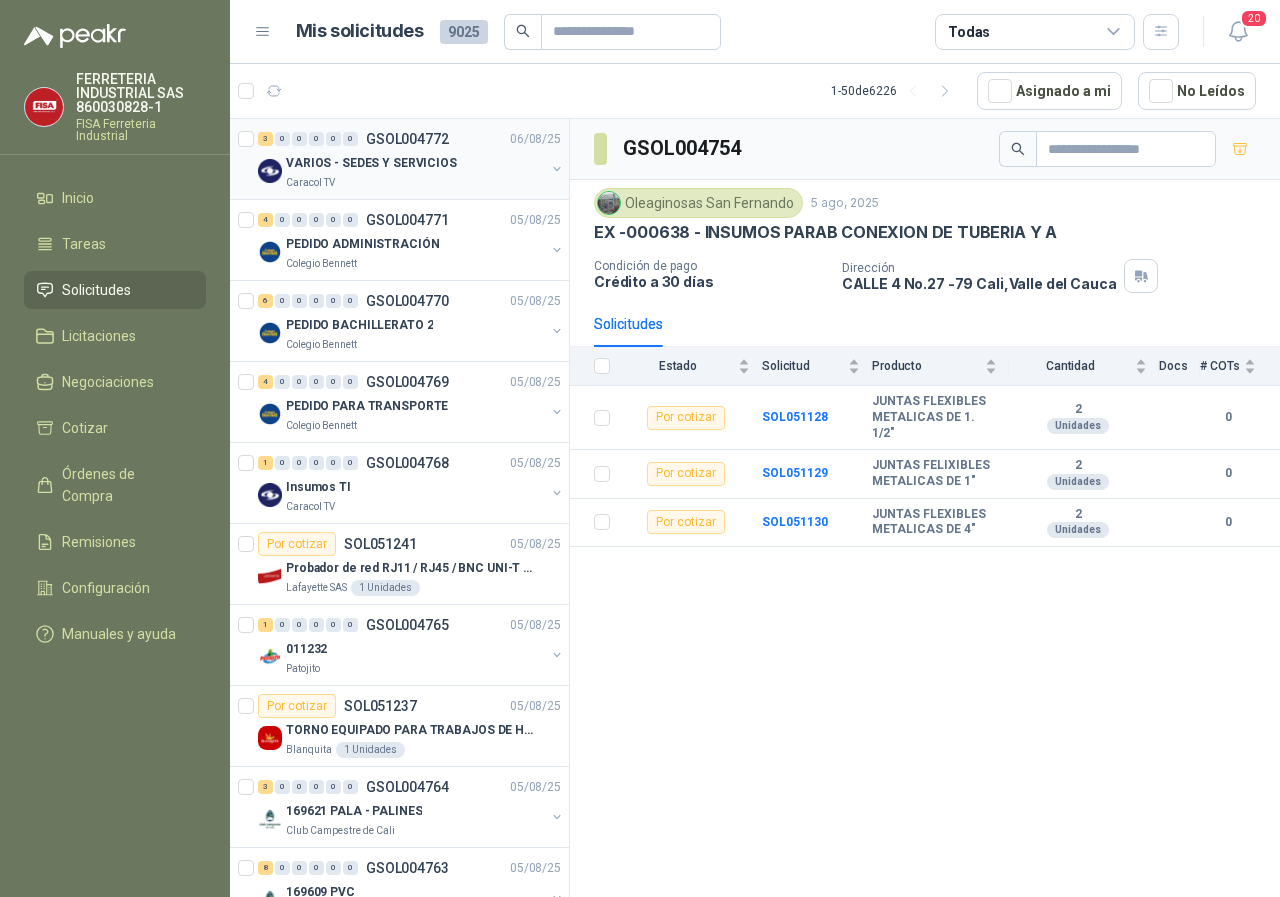 click on "Caracol TV" at bounding box center (310, 183) 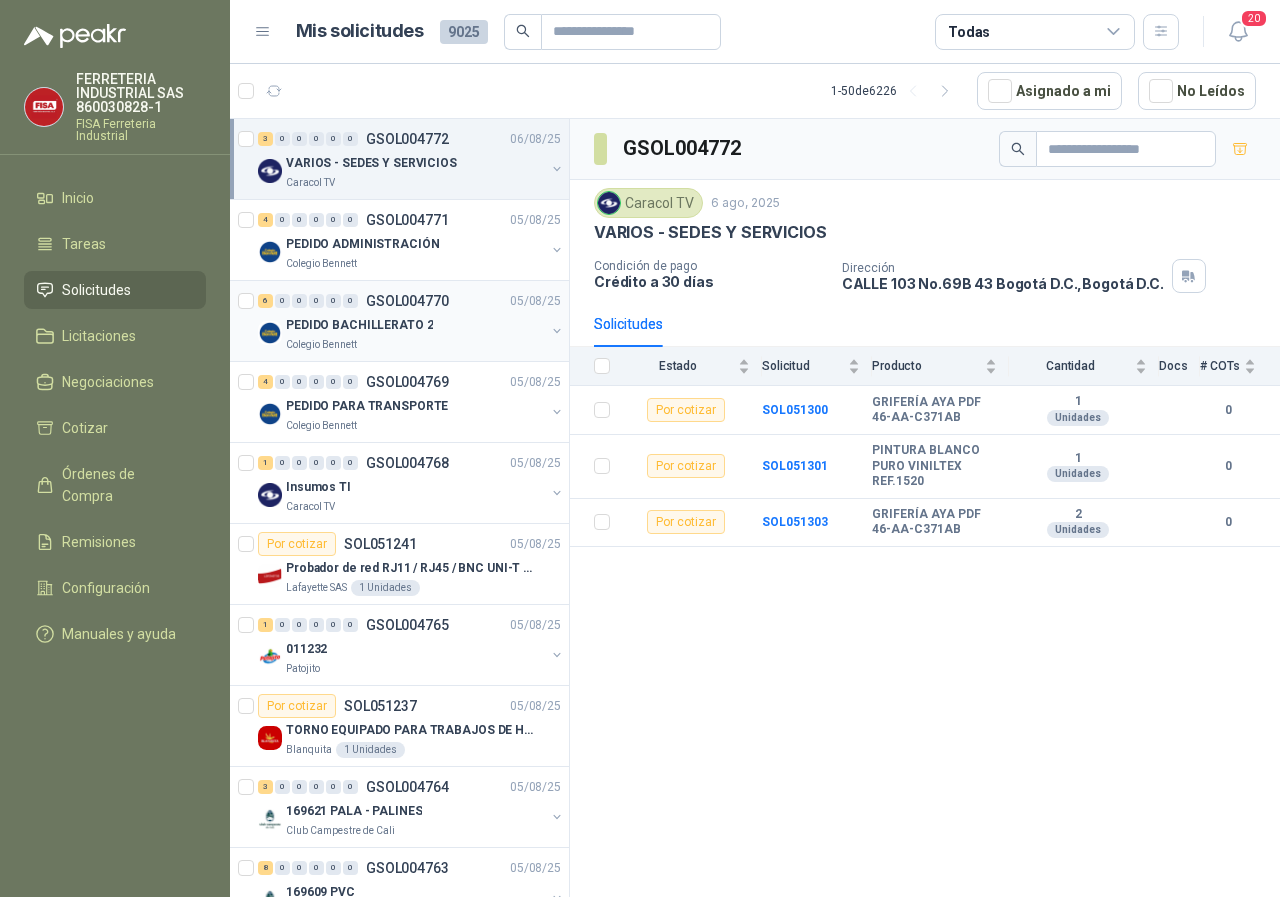 click on "Colegio Bennett" at bounding box center (321, 345) 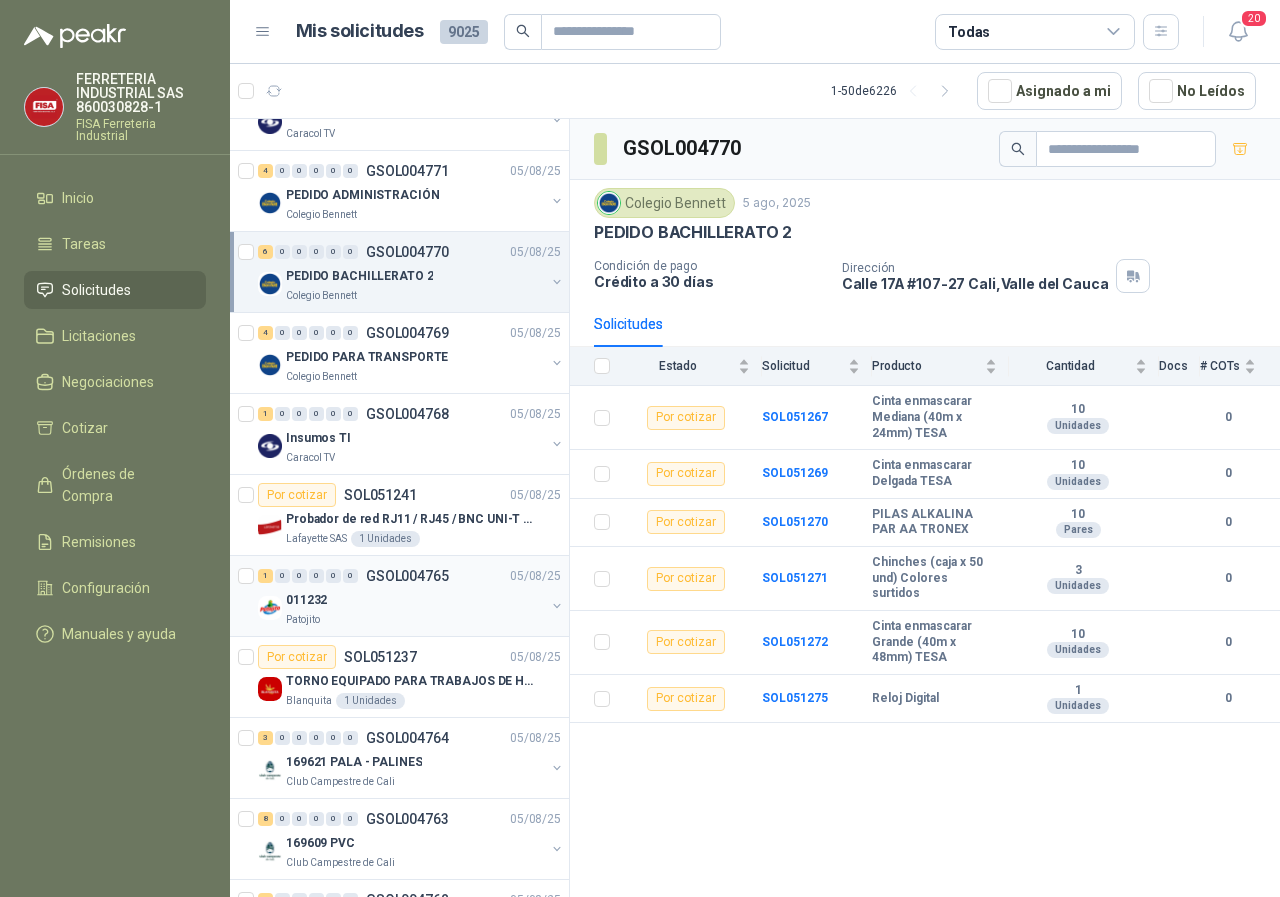 scroll, scrollTop: 0, scrollLeft: 0, axis: both 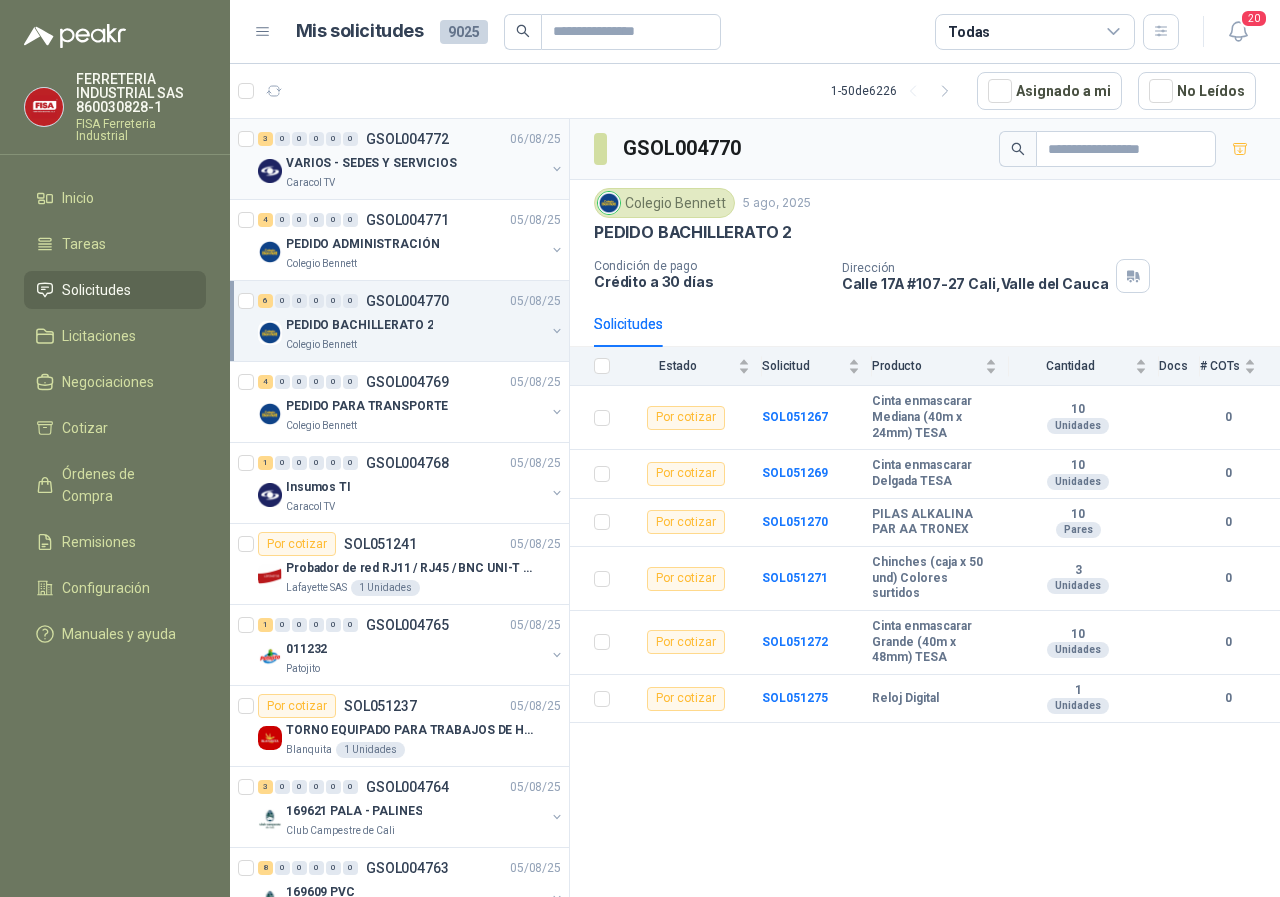 click on "Caracol TV" at bounding box center [310, 183] 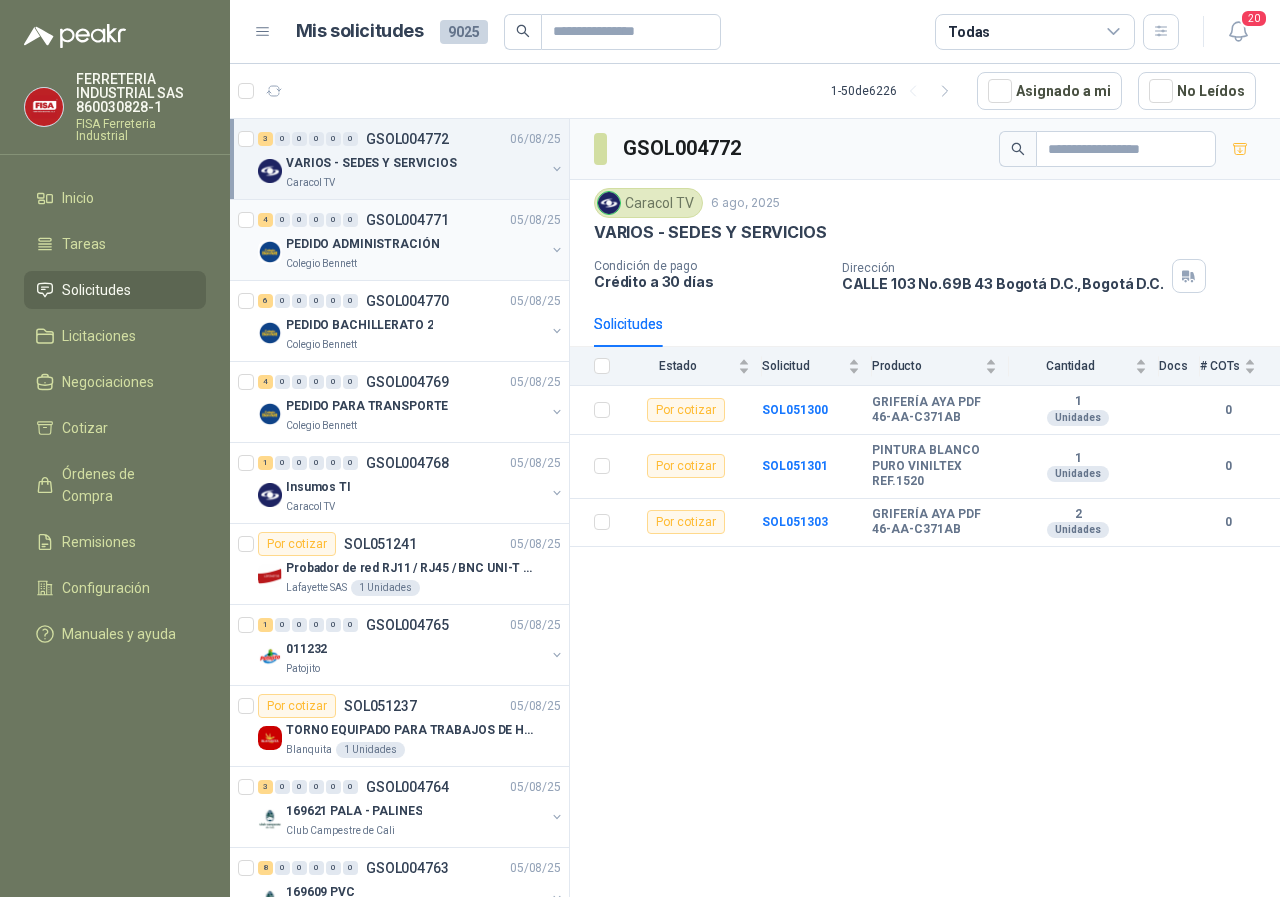 click on "Colegio Bennett" at bounding box center [321, 264] 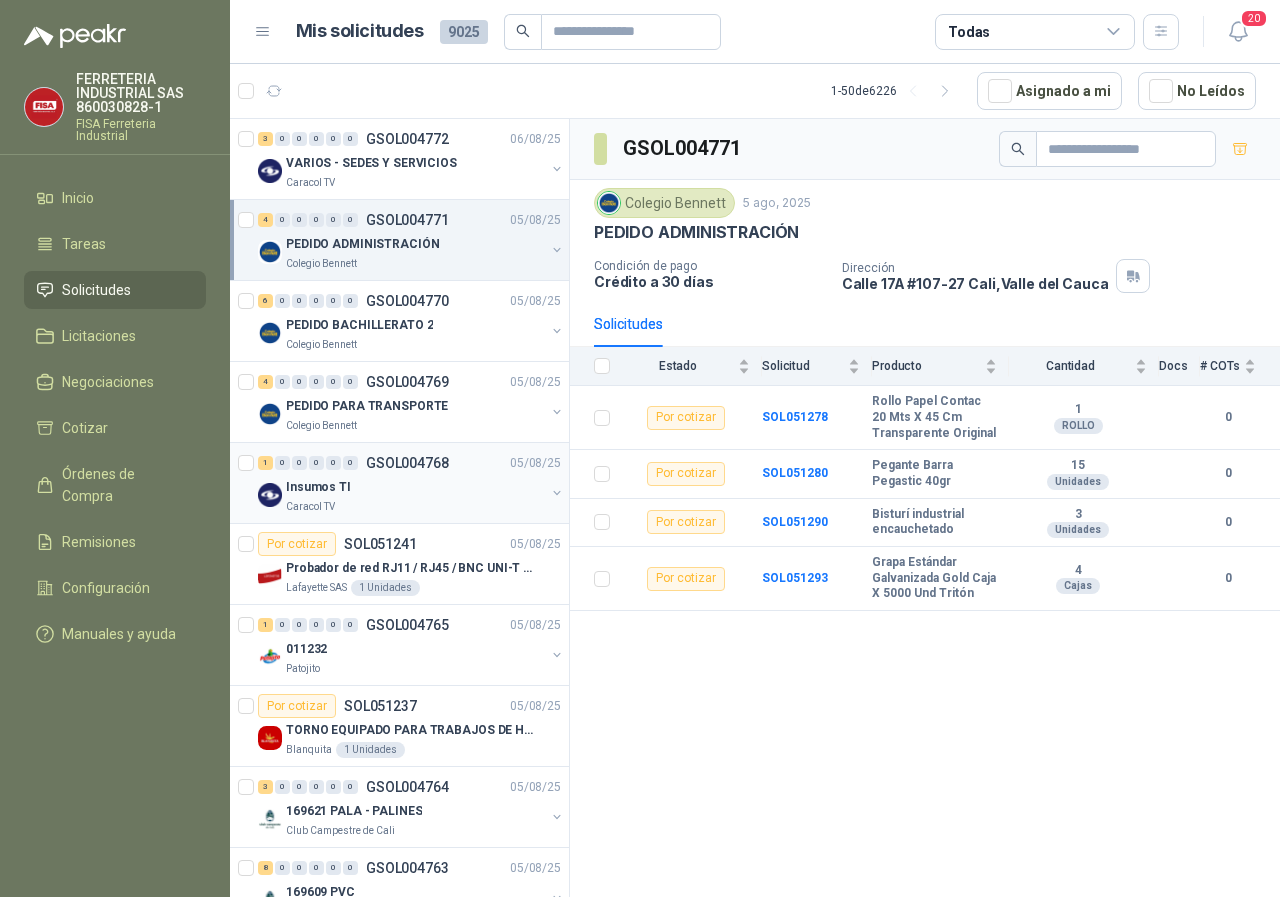 click on "Caracol TV" at bounding box center (310, 507) 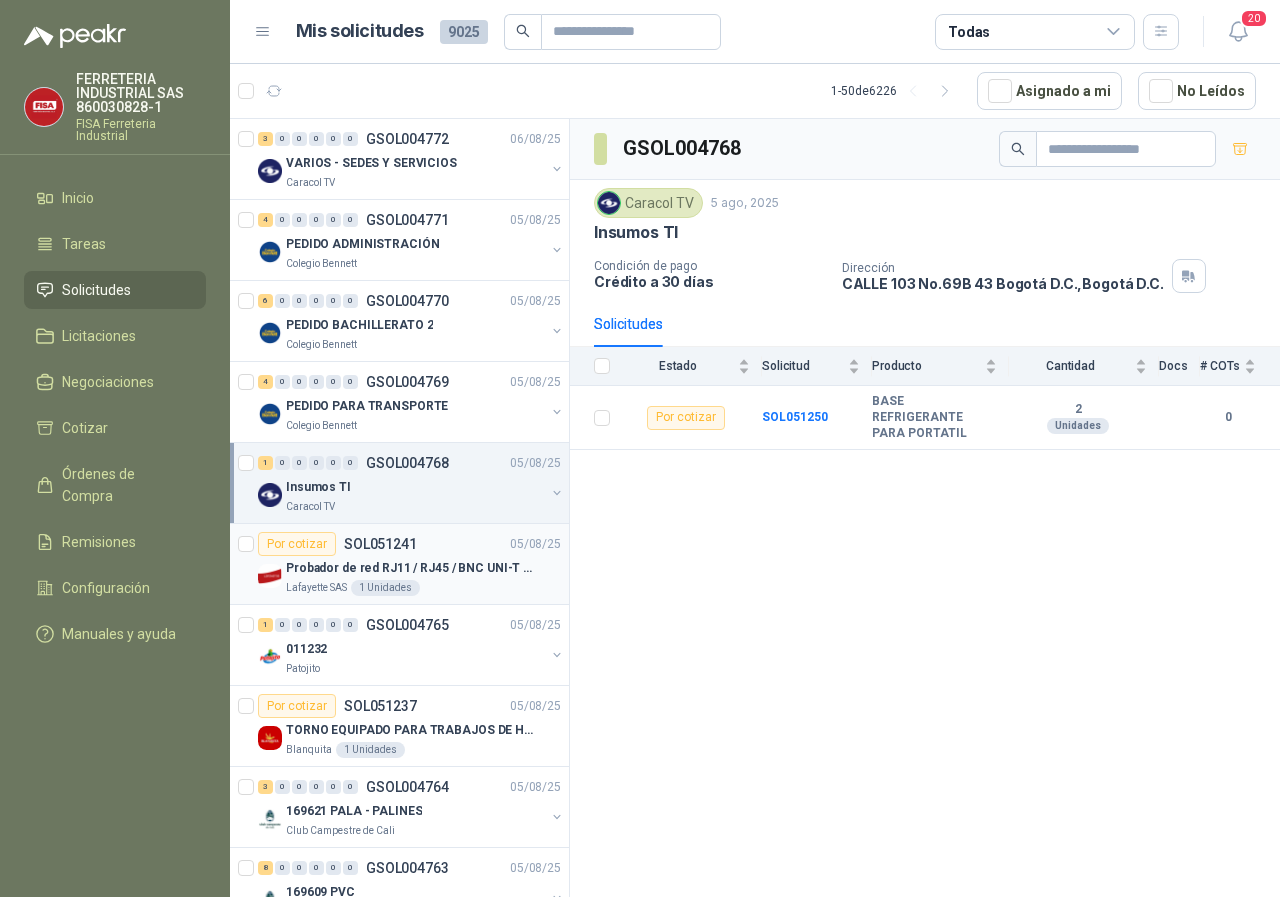 click on "Lafayette SAS" at bounding box center [316, 588] 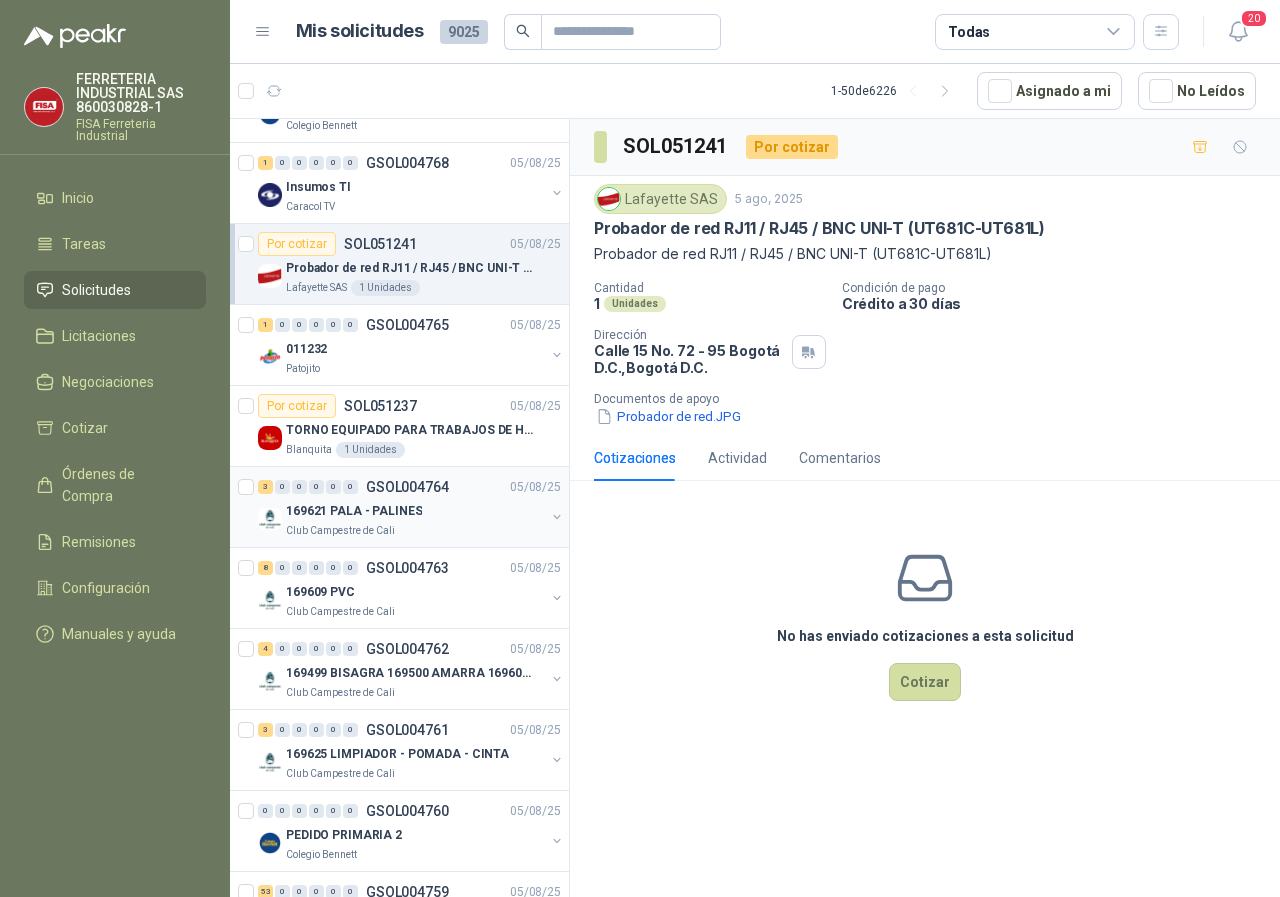 scroll, scrollTop: 400, scrollLeft: 0, axis: vertical 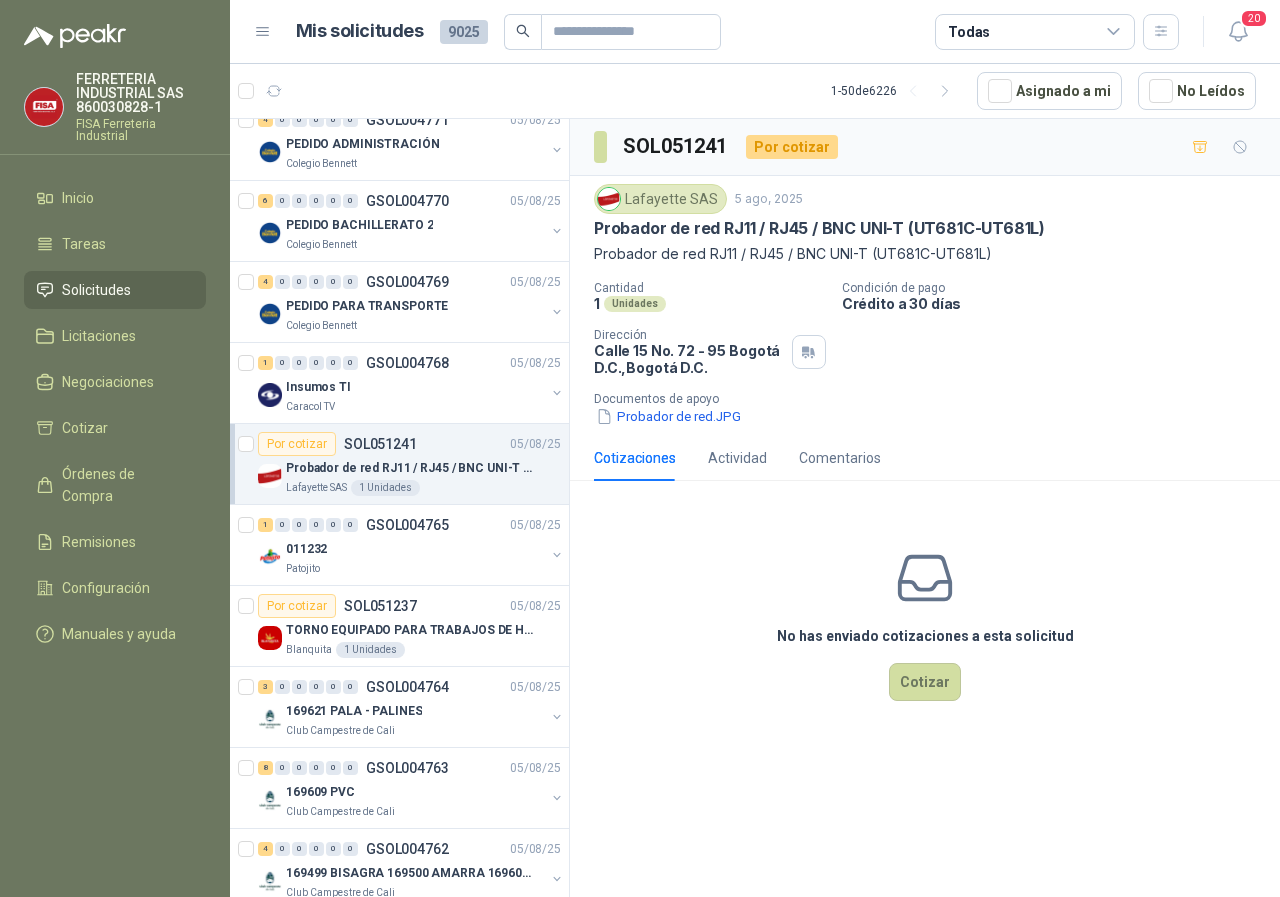 drag, startPoint x: 364, startPoint y: 461, endPoint x: 384, endPoint y: 457, distance: 20.396078 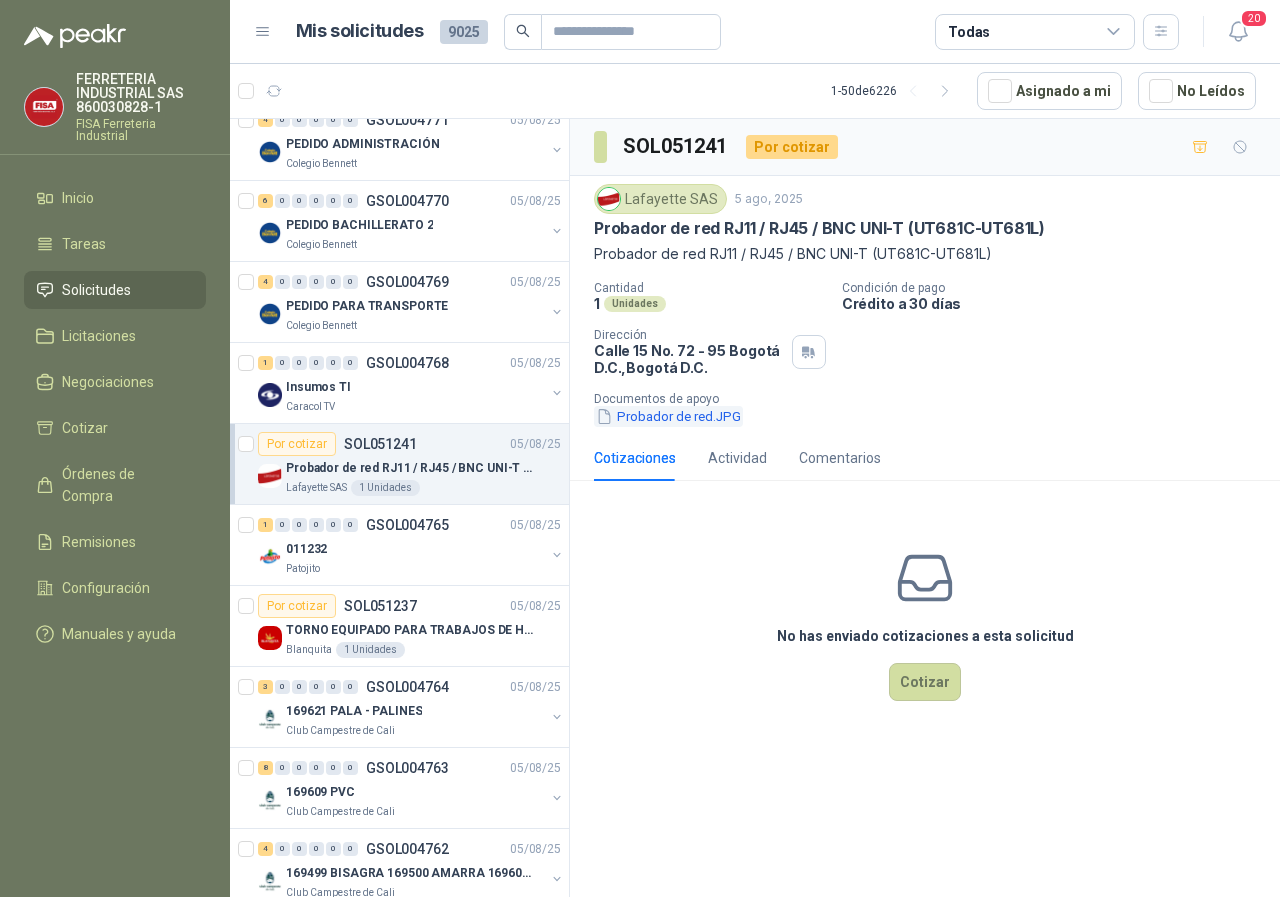 click on "Probador de red.JPG" at bounding box center [668, 416] 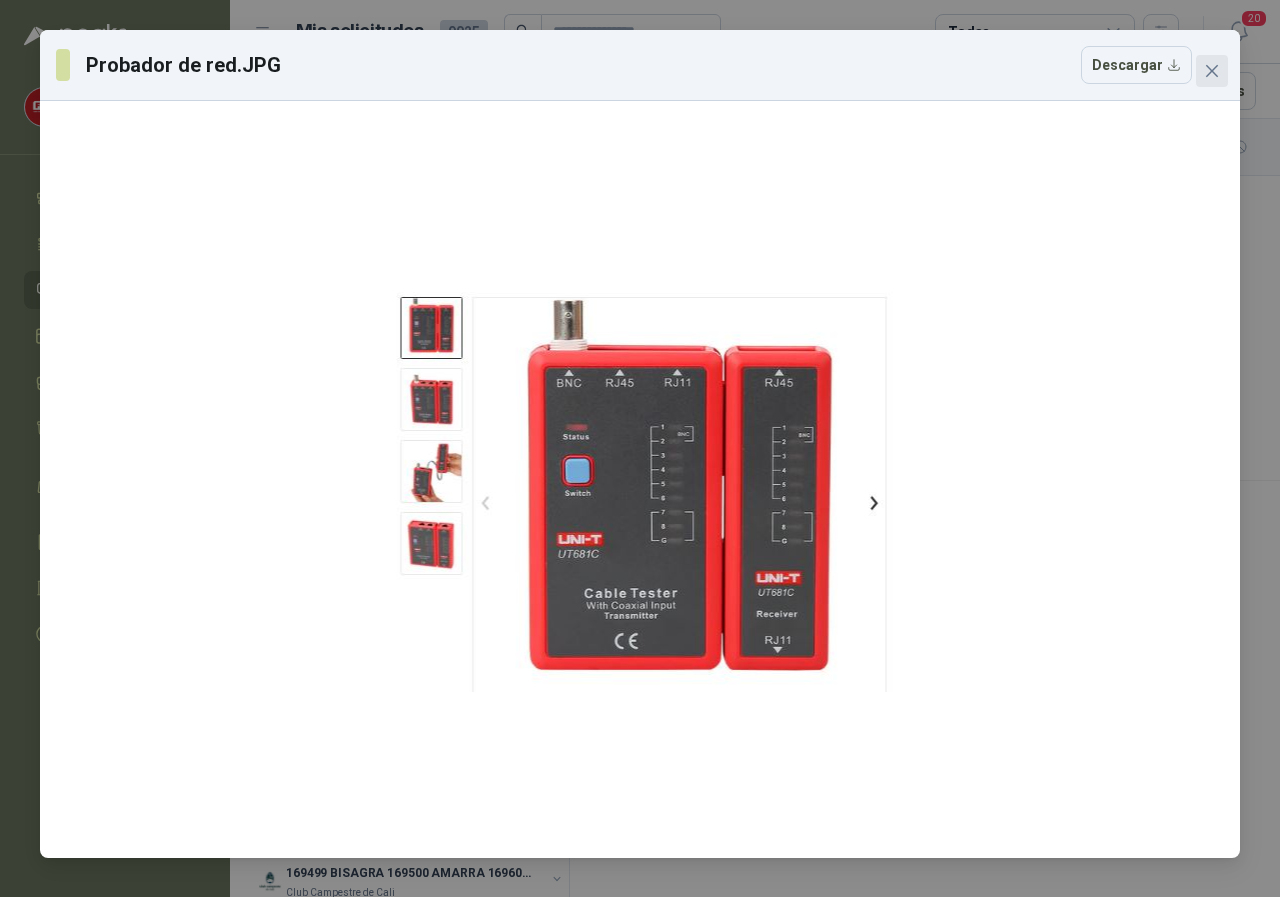 click 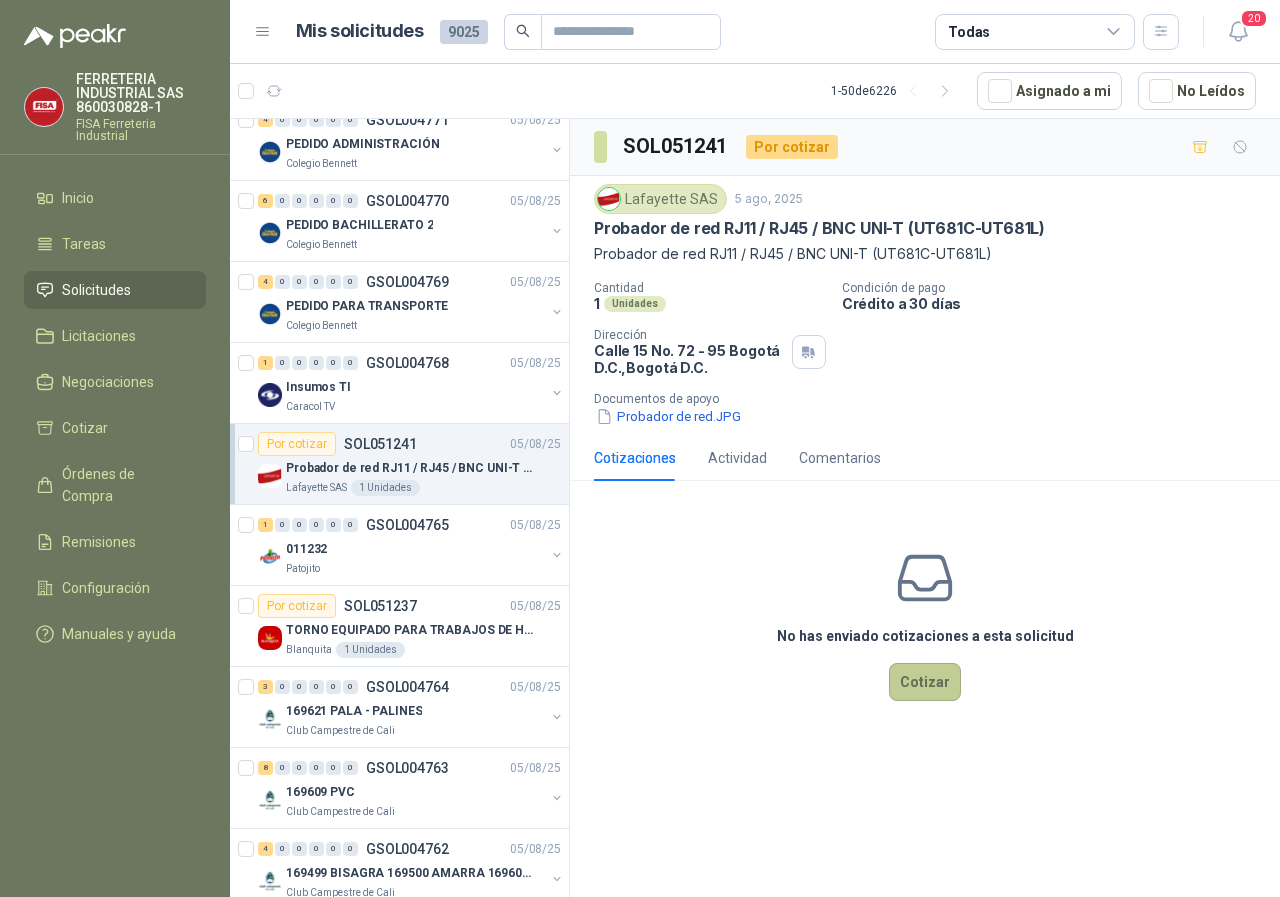 click on "Cotizar" at bounding box center [925, 682] 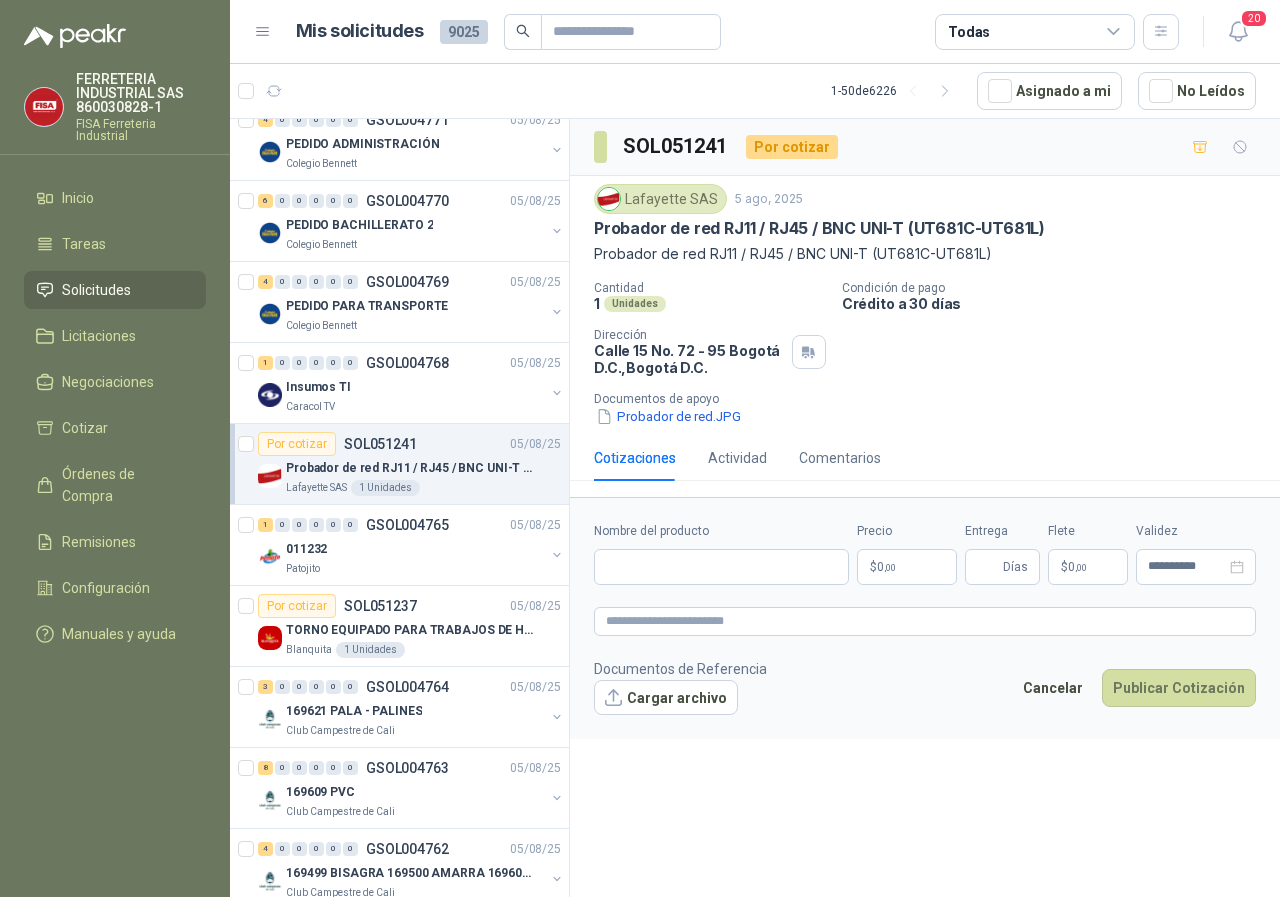 type 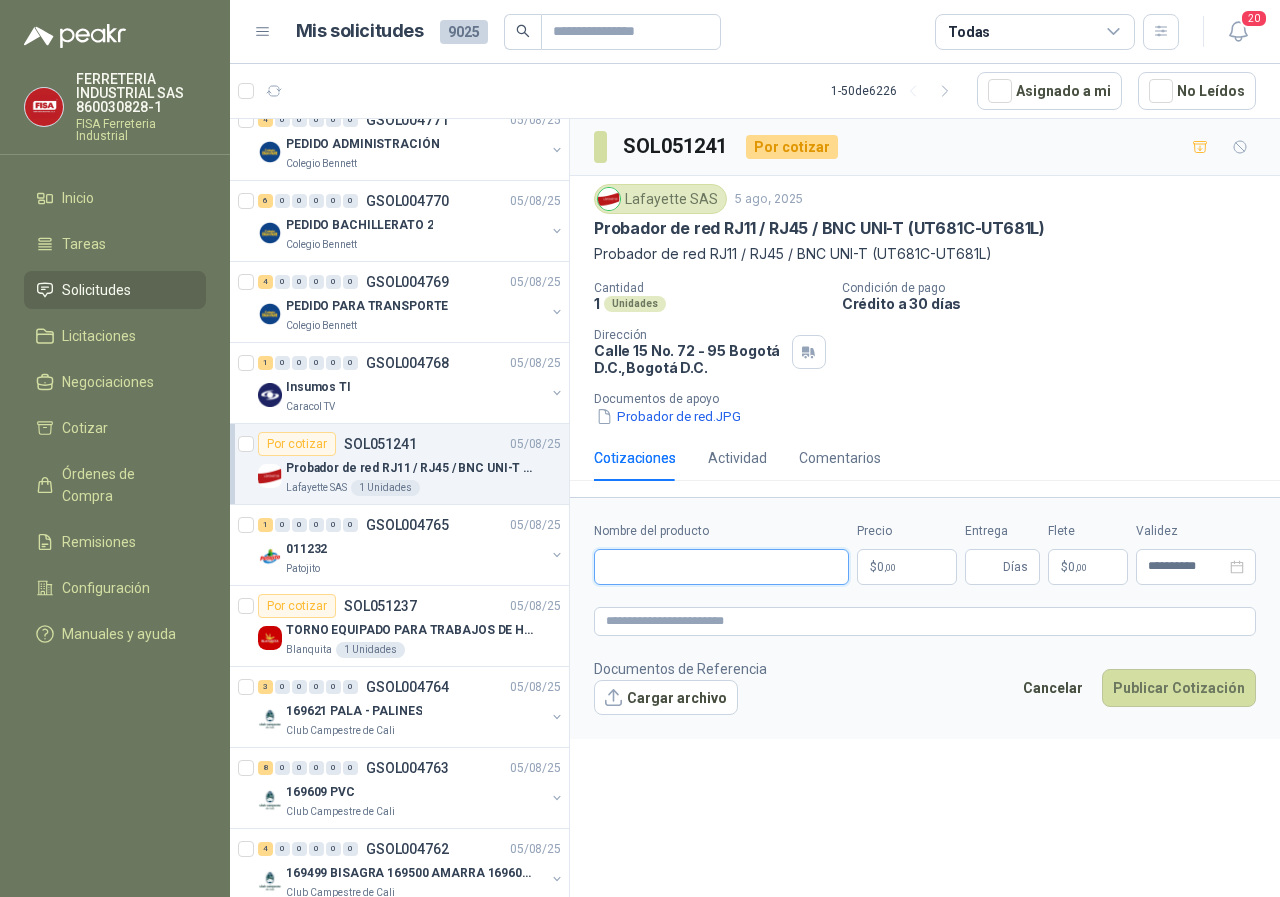 click on "Nombre del producto" at bounding box center [721, 567] 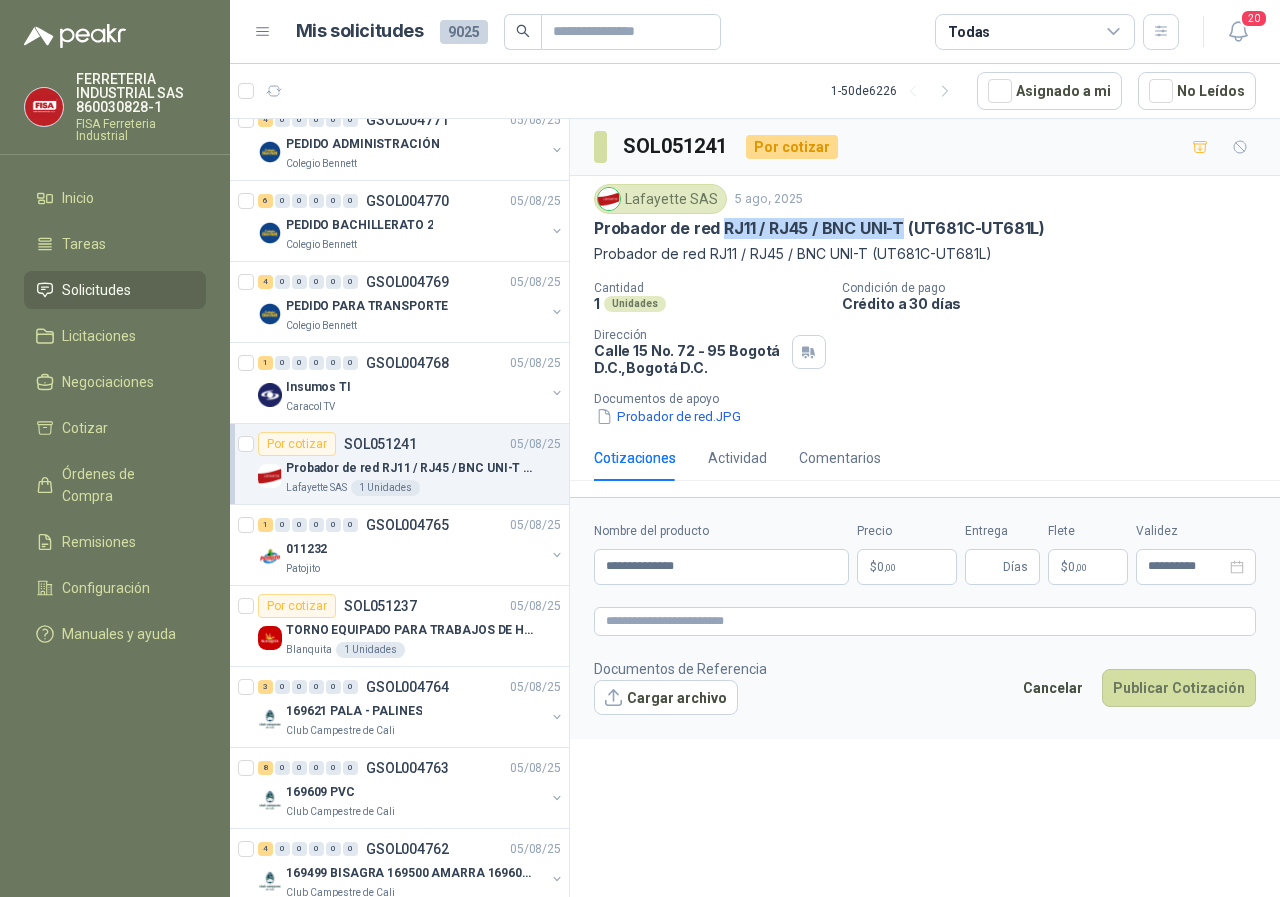 drag, startPoint x: 720, startPoint y: 229, endPoint x: 898, endPoint y: 221, distance: 178.17969 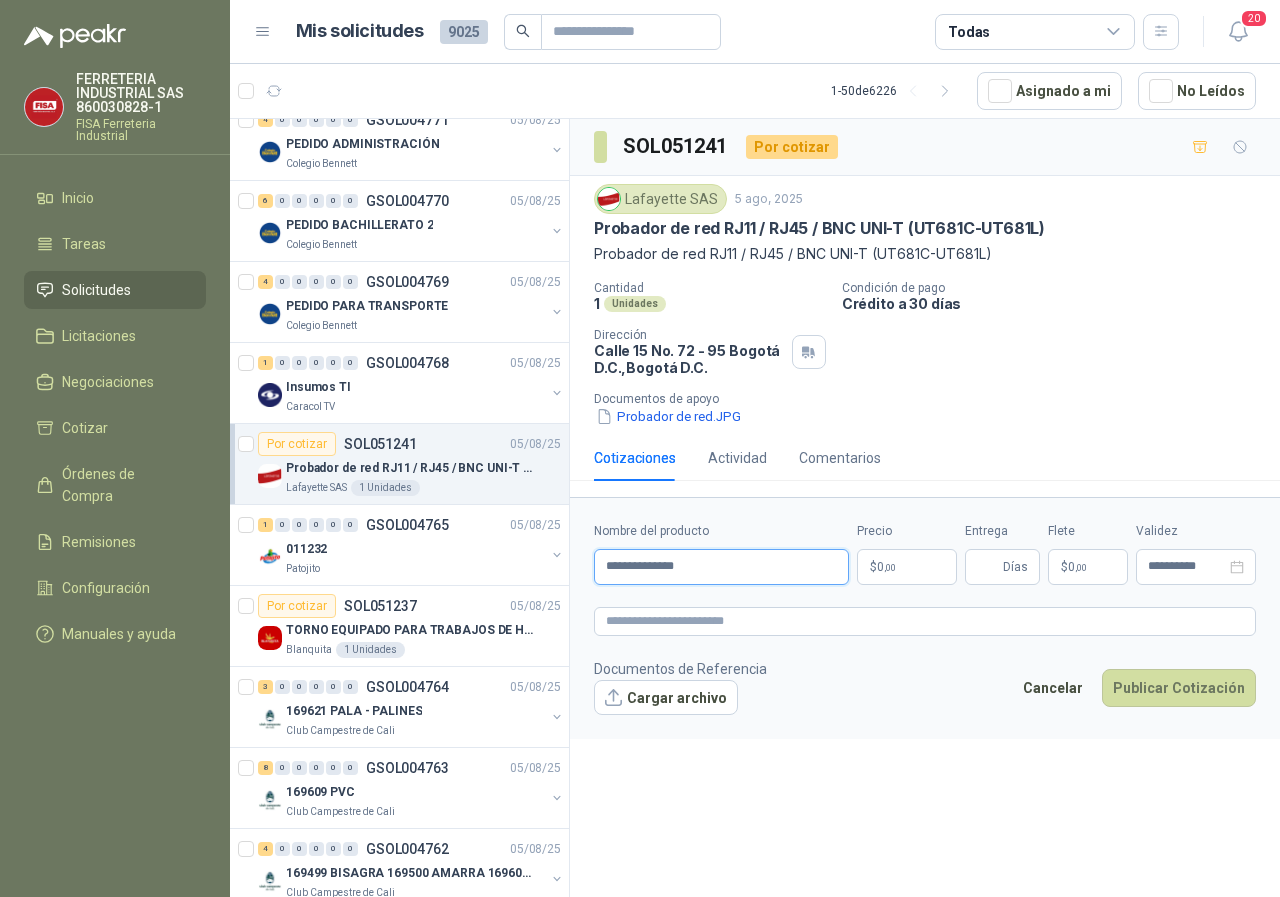 click on "**********" at bounding box center (721, 567) 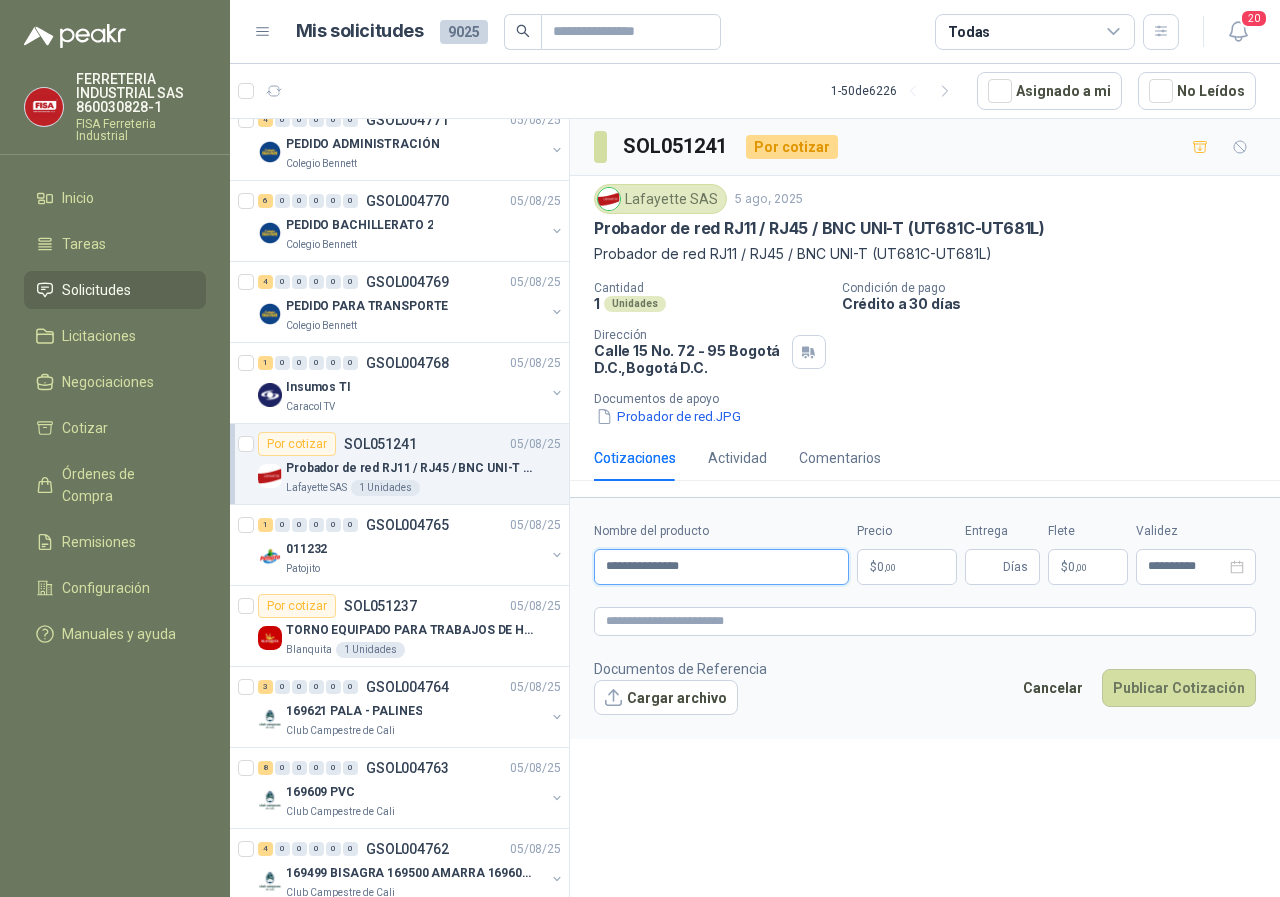 paste on "**********" 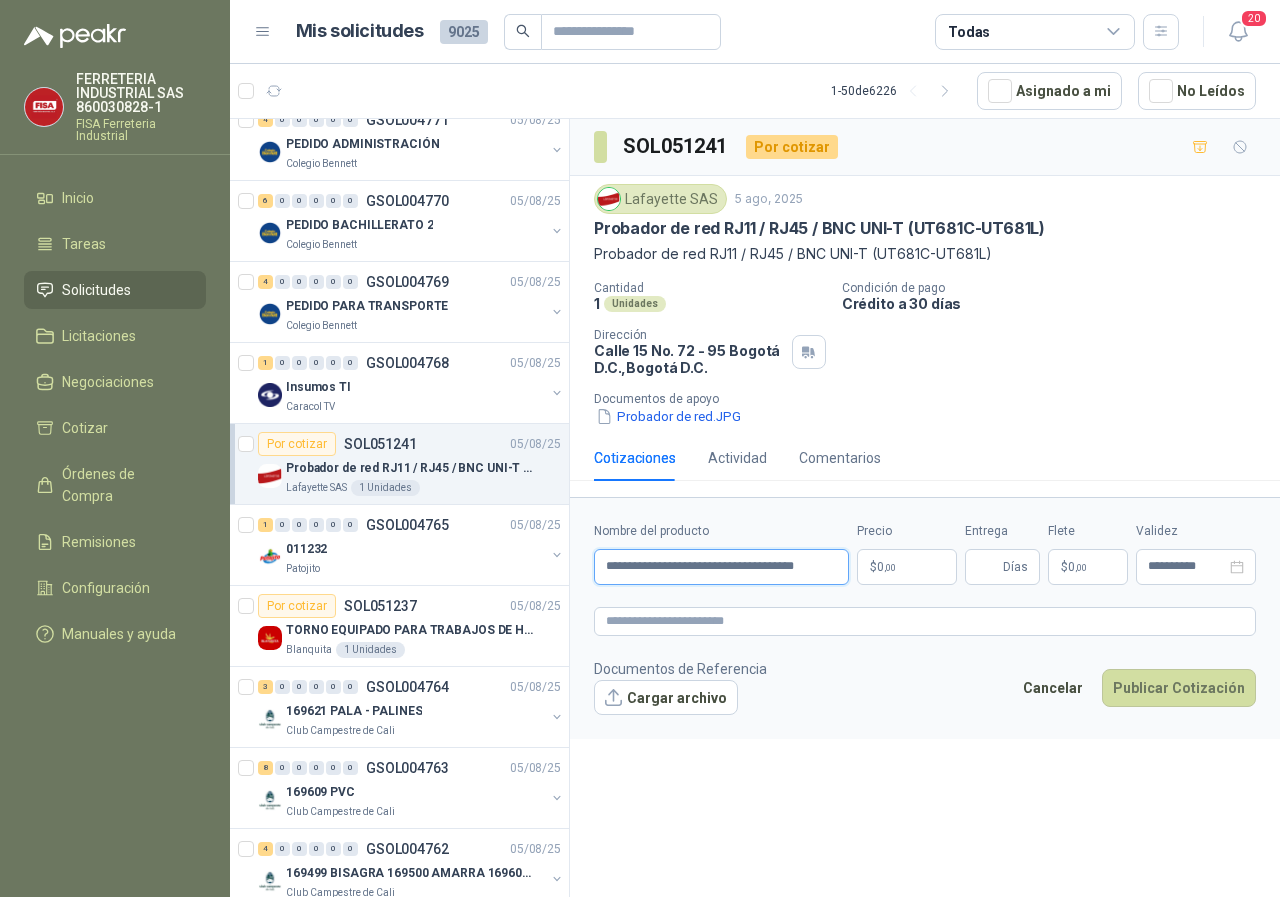 type on "**********" 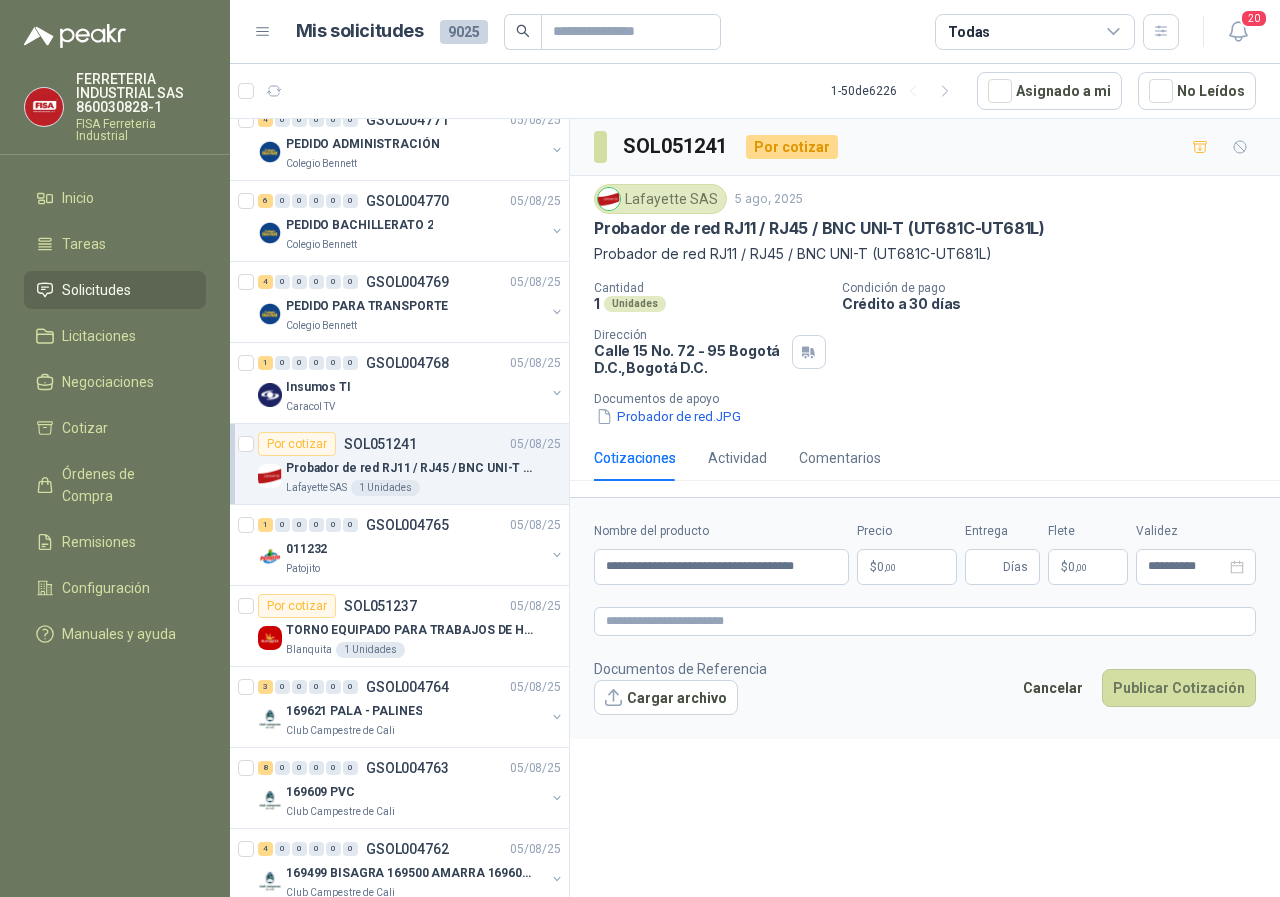 click on "Documentos de Referencia Cargar archivo Cancelar Publicar Cotización" at bounding box center [925, 687] 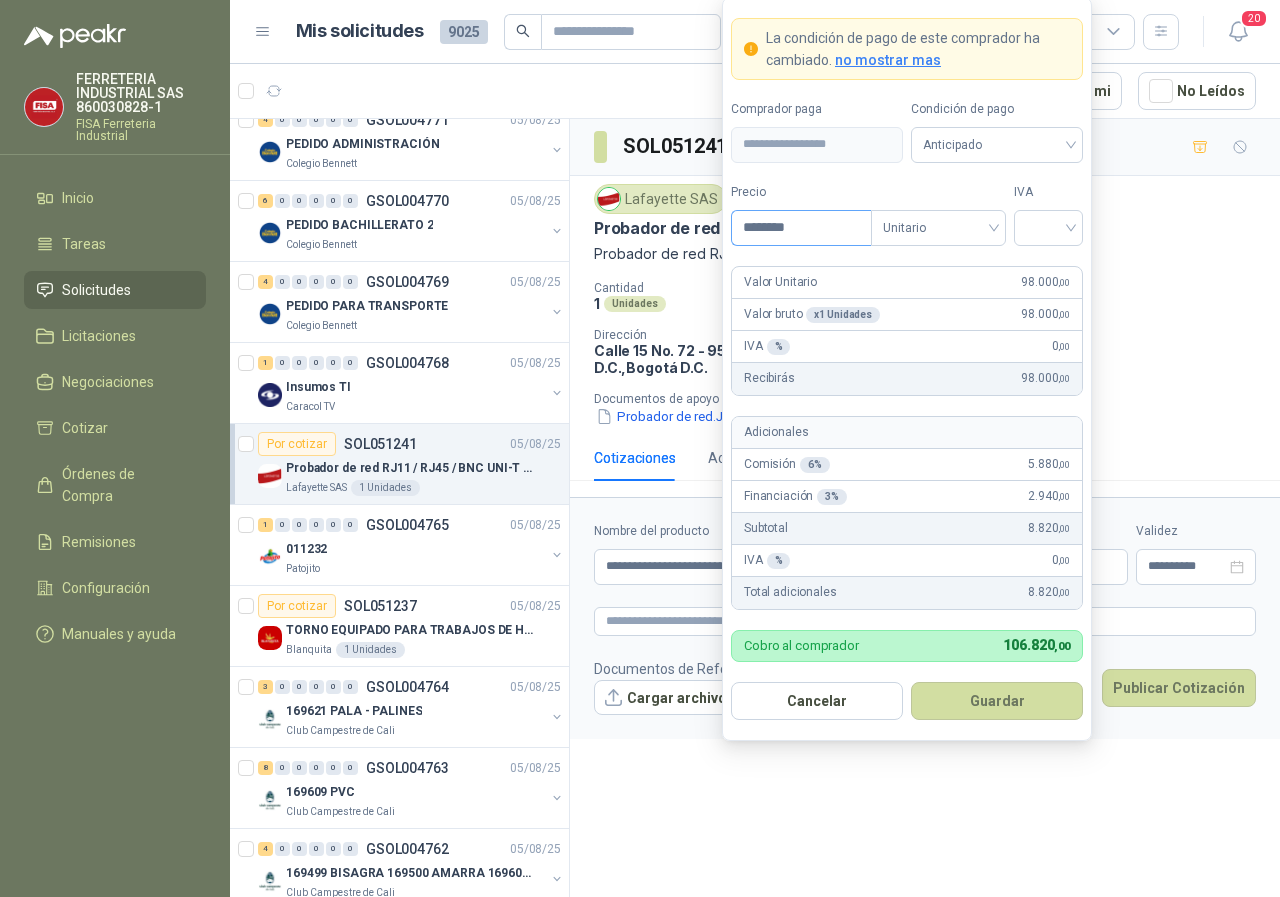 type on "********" 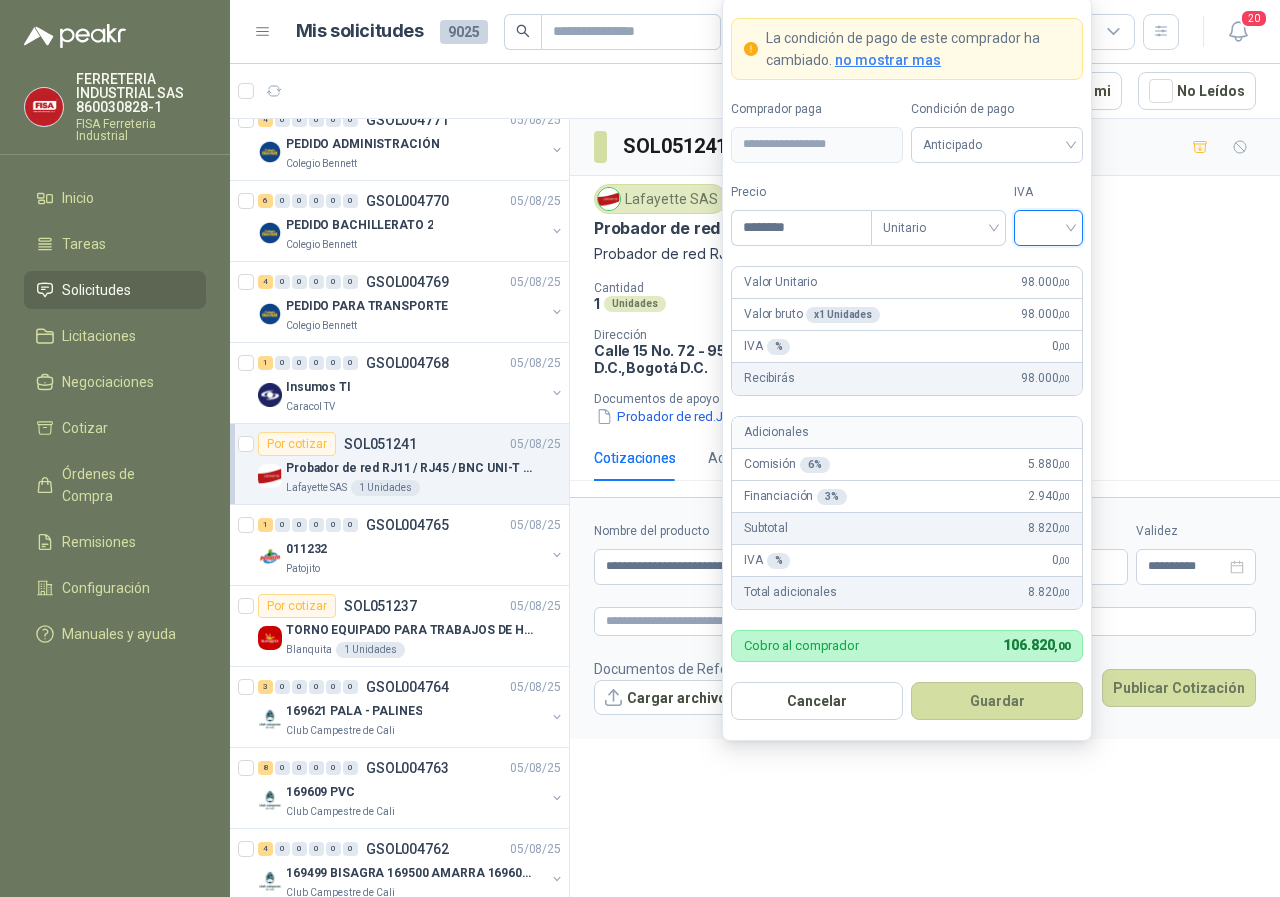 click at bounding box center (1048, 226) 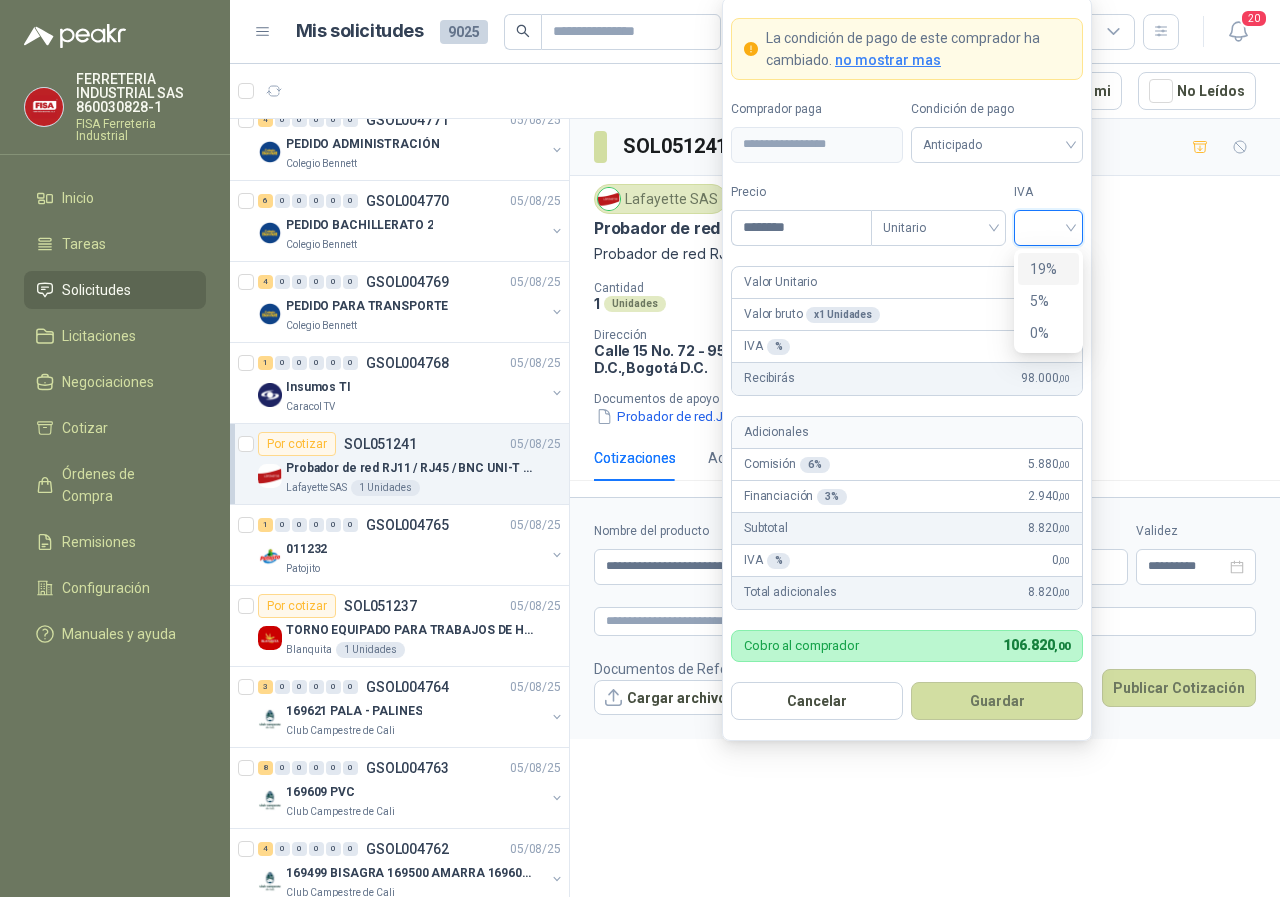 click on "19%" at bounding box center [1048, 269] 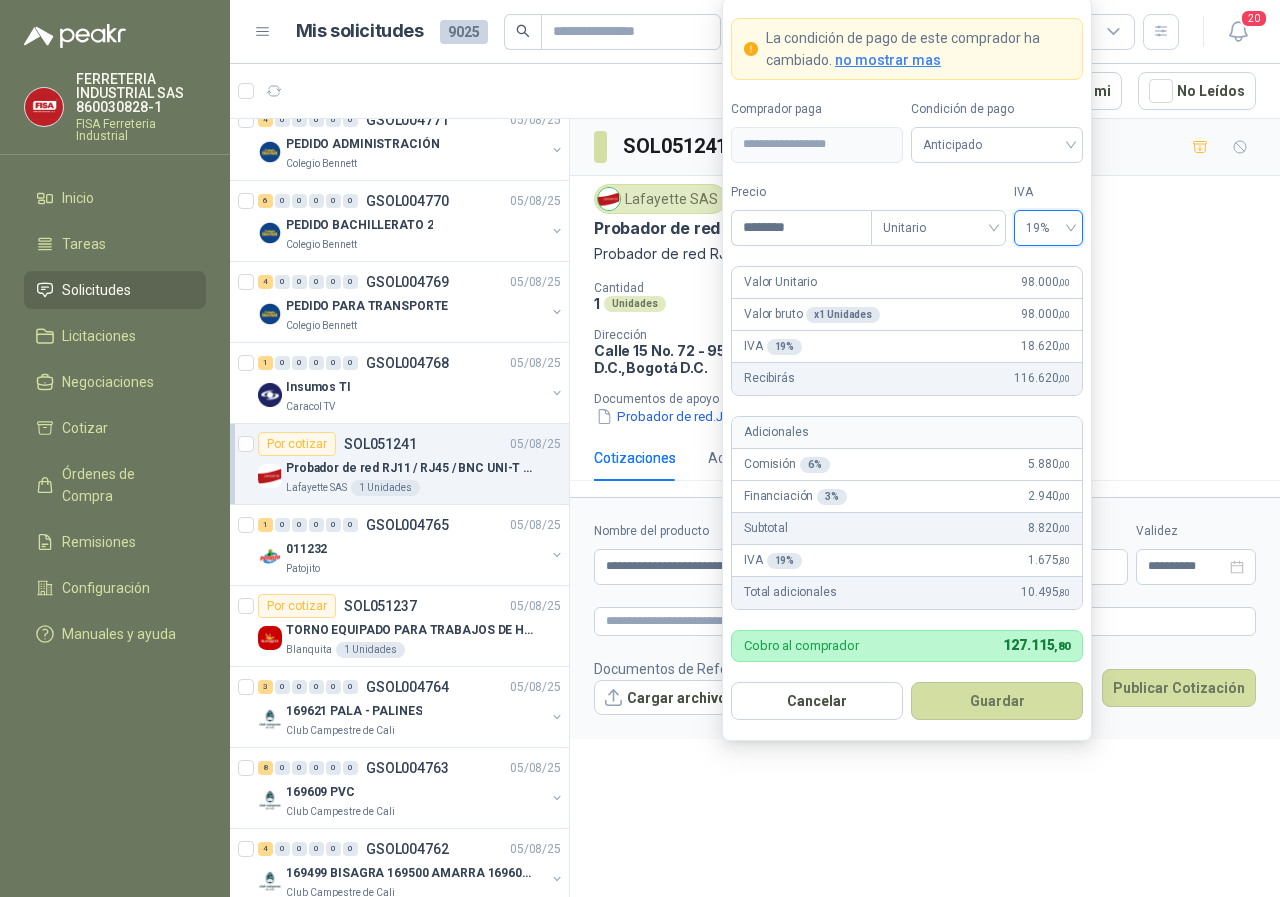 click on "Guardar" at bounding box center (997, 701) 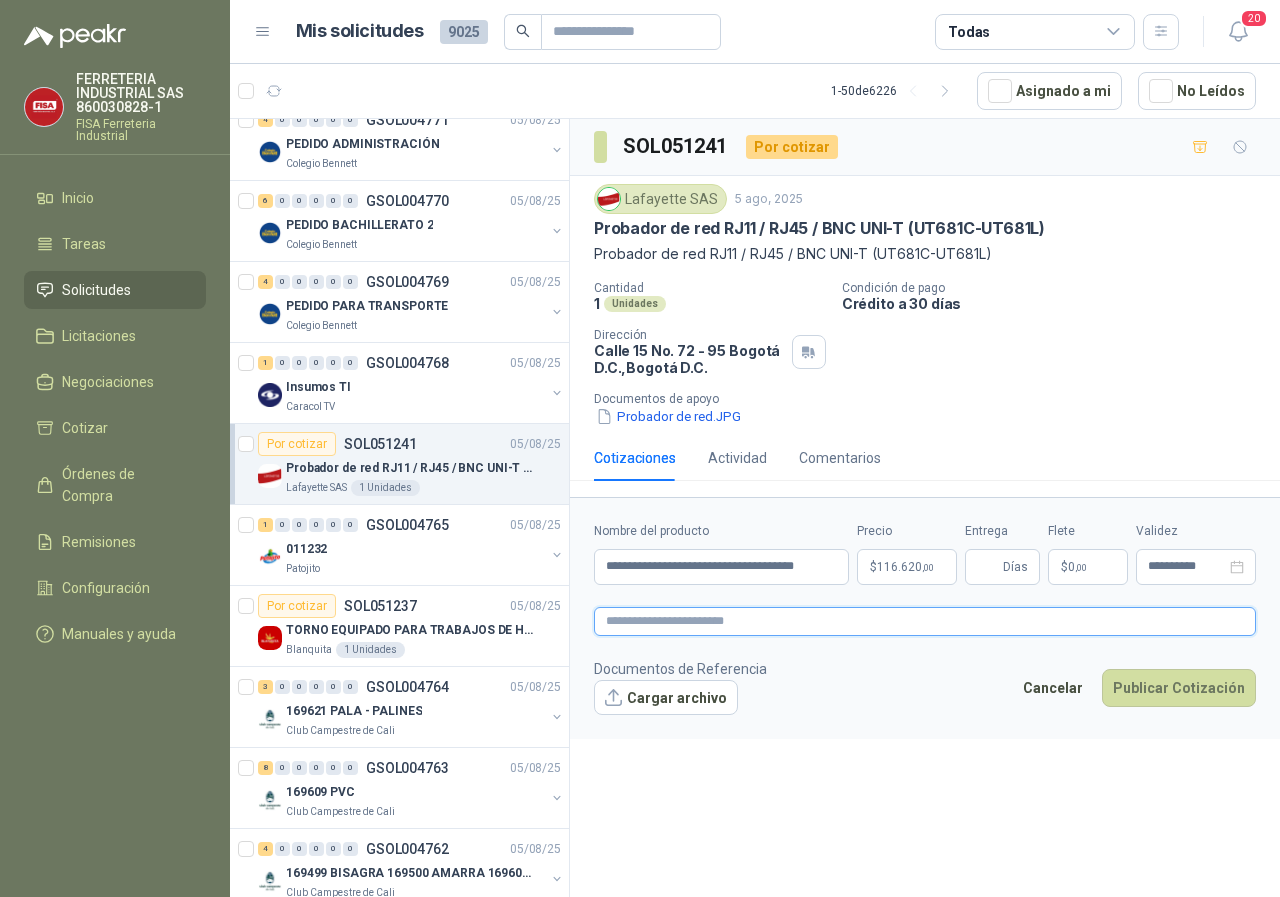 click at bounding box center [925, 621] 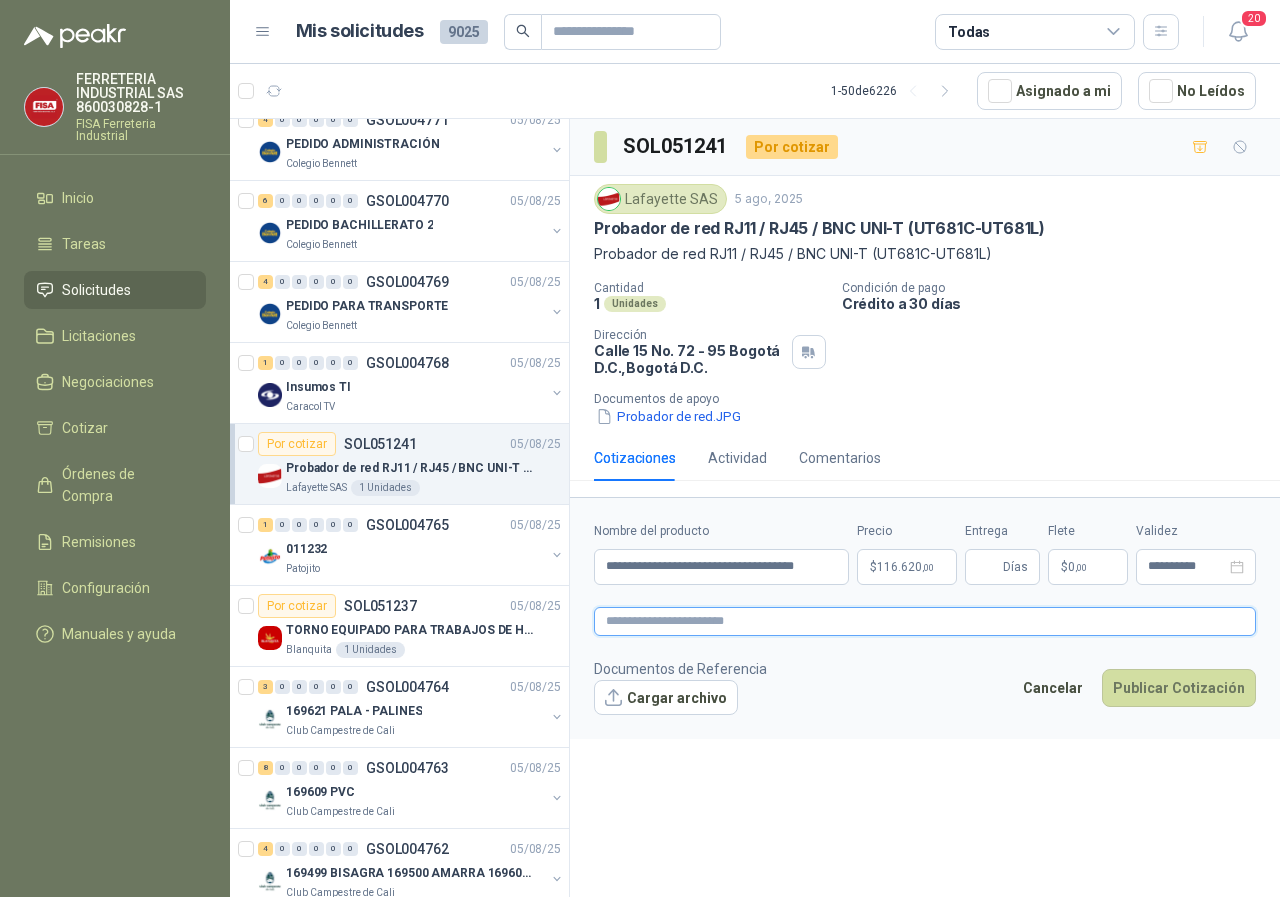 type 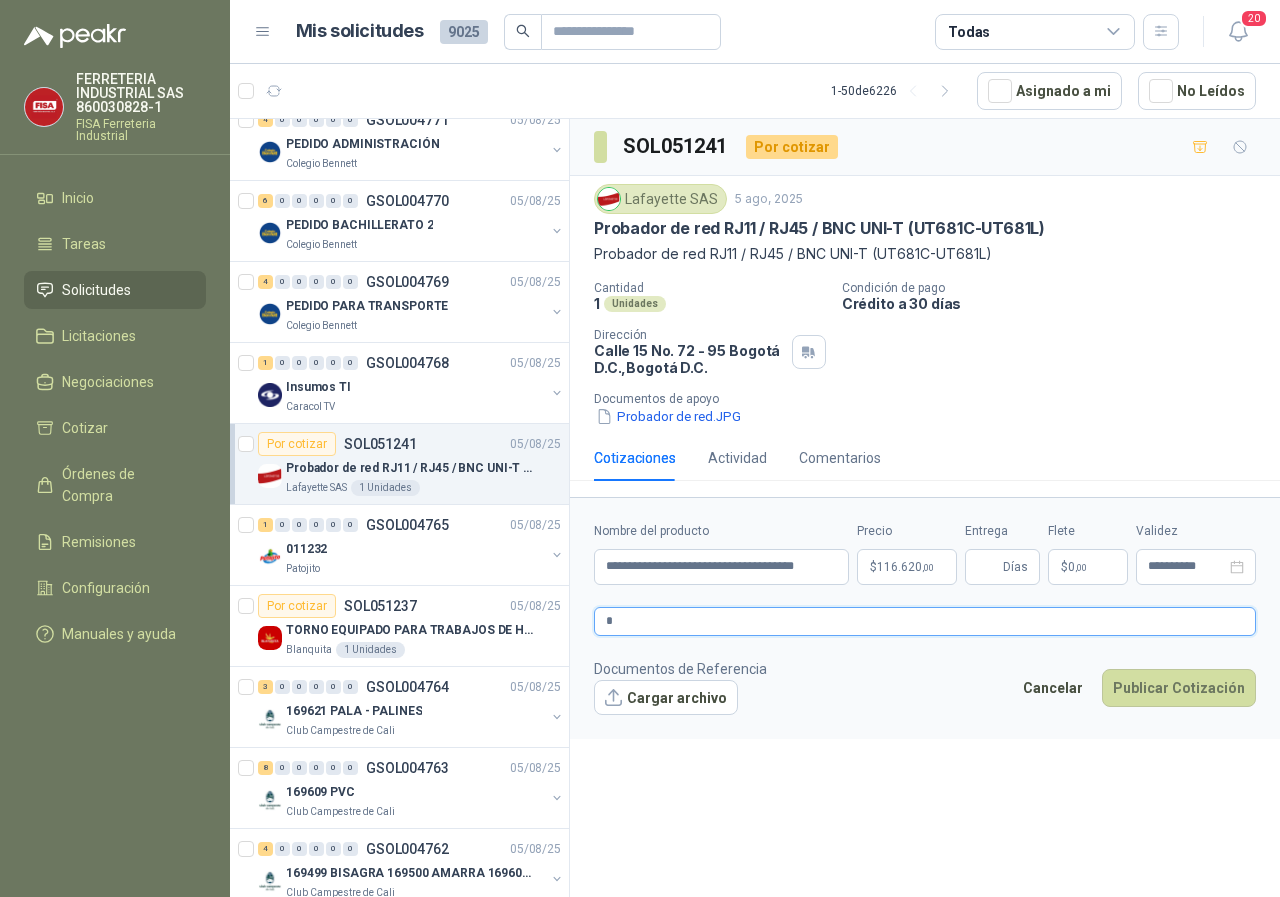 type 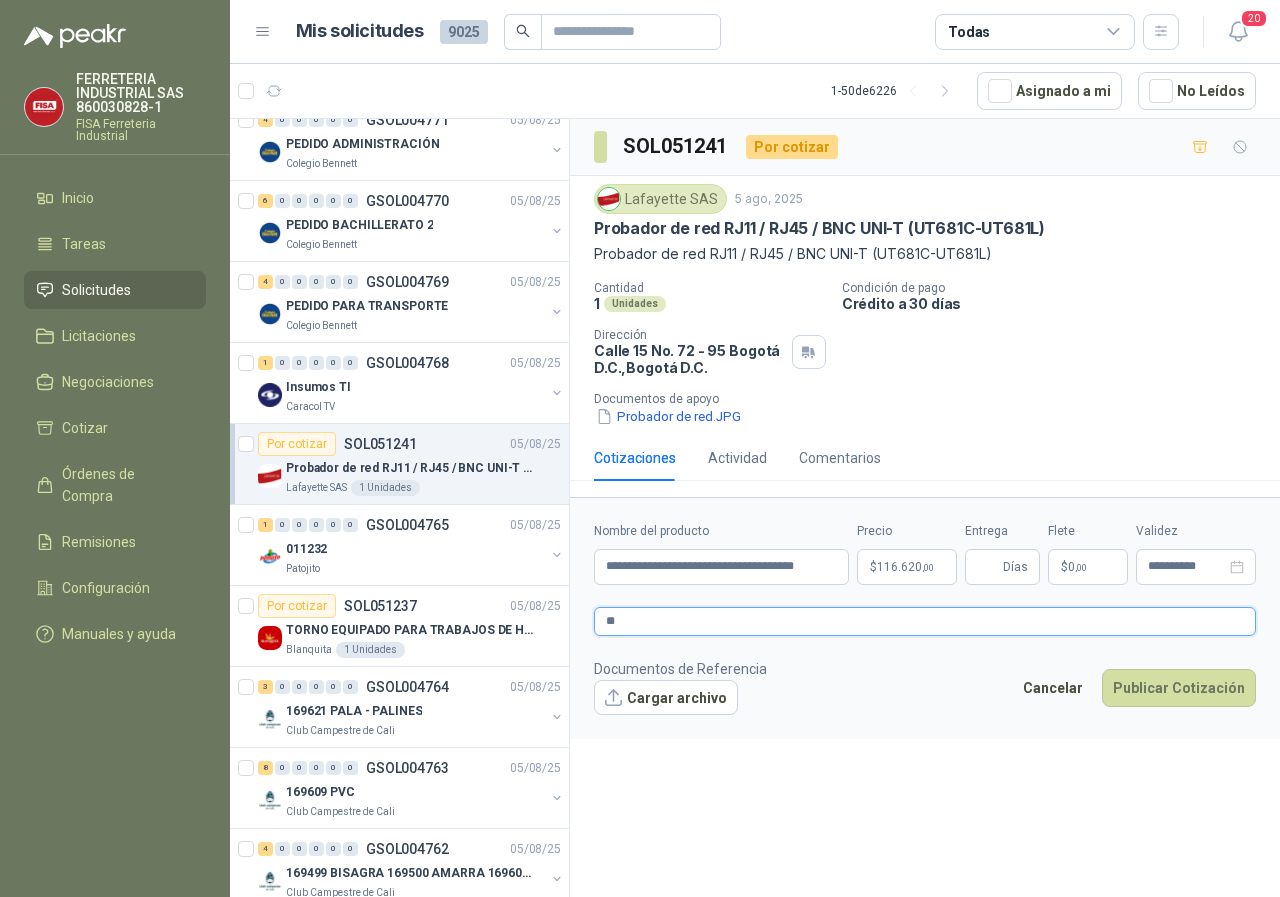 type 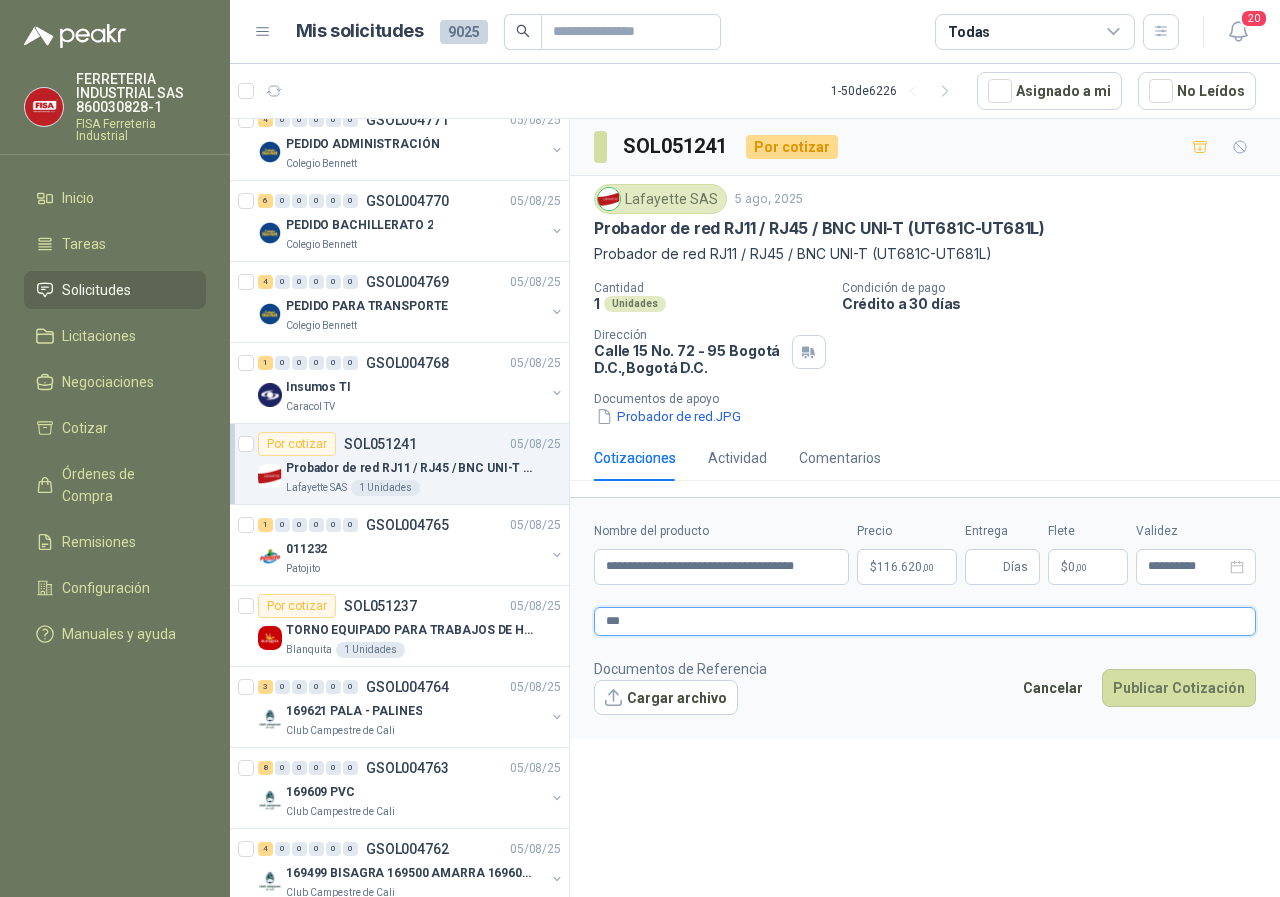 type 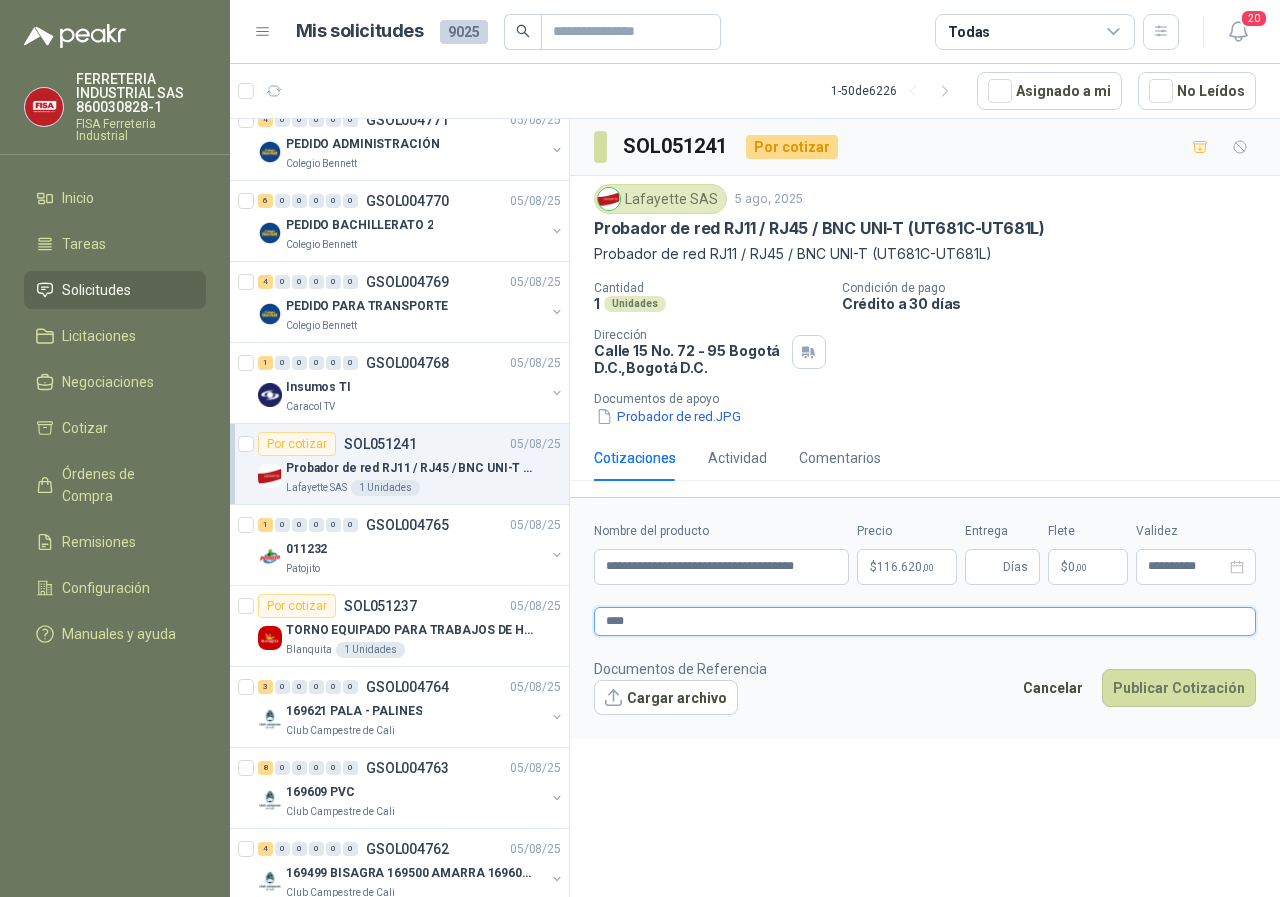 type 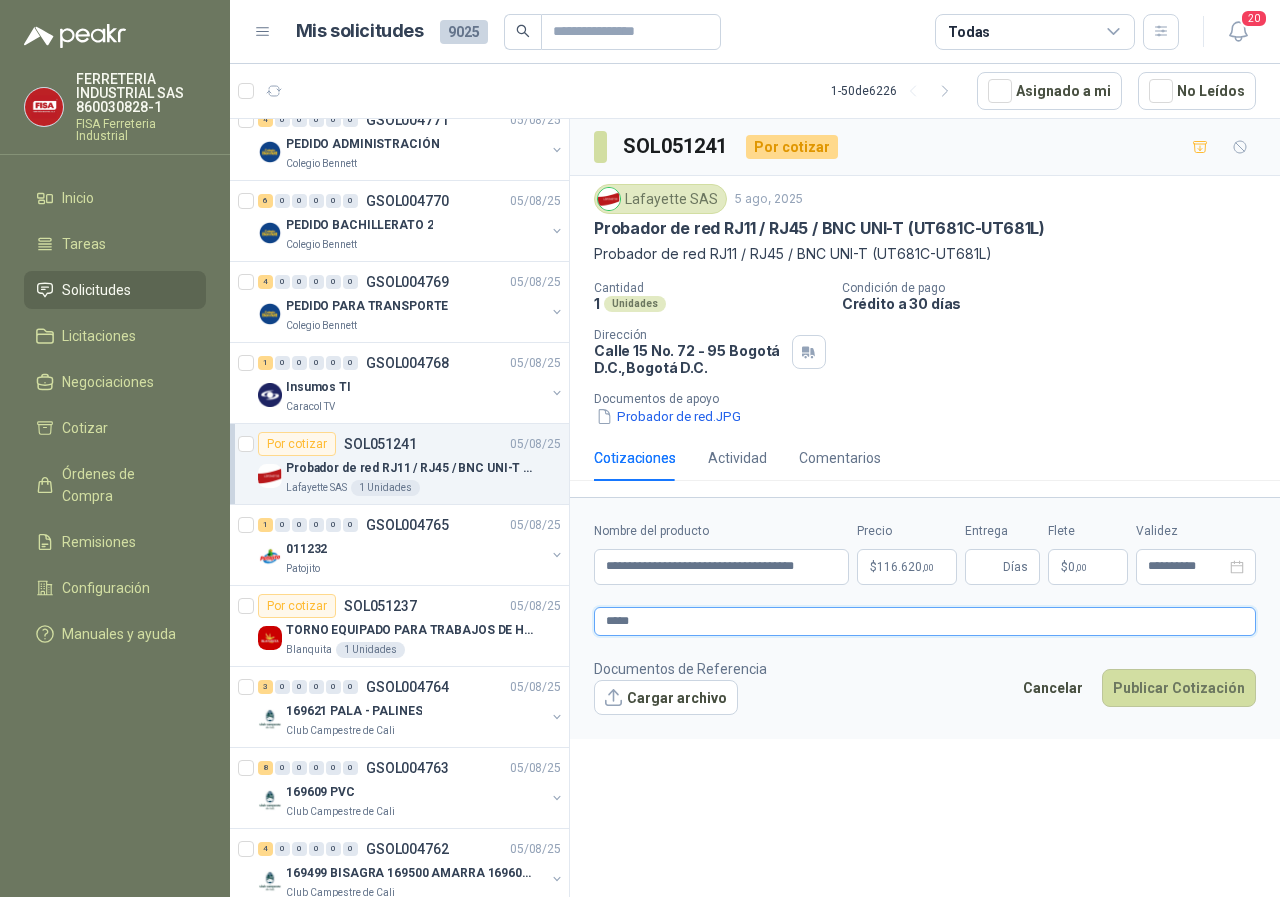 type on "*****" 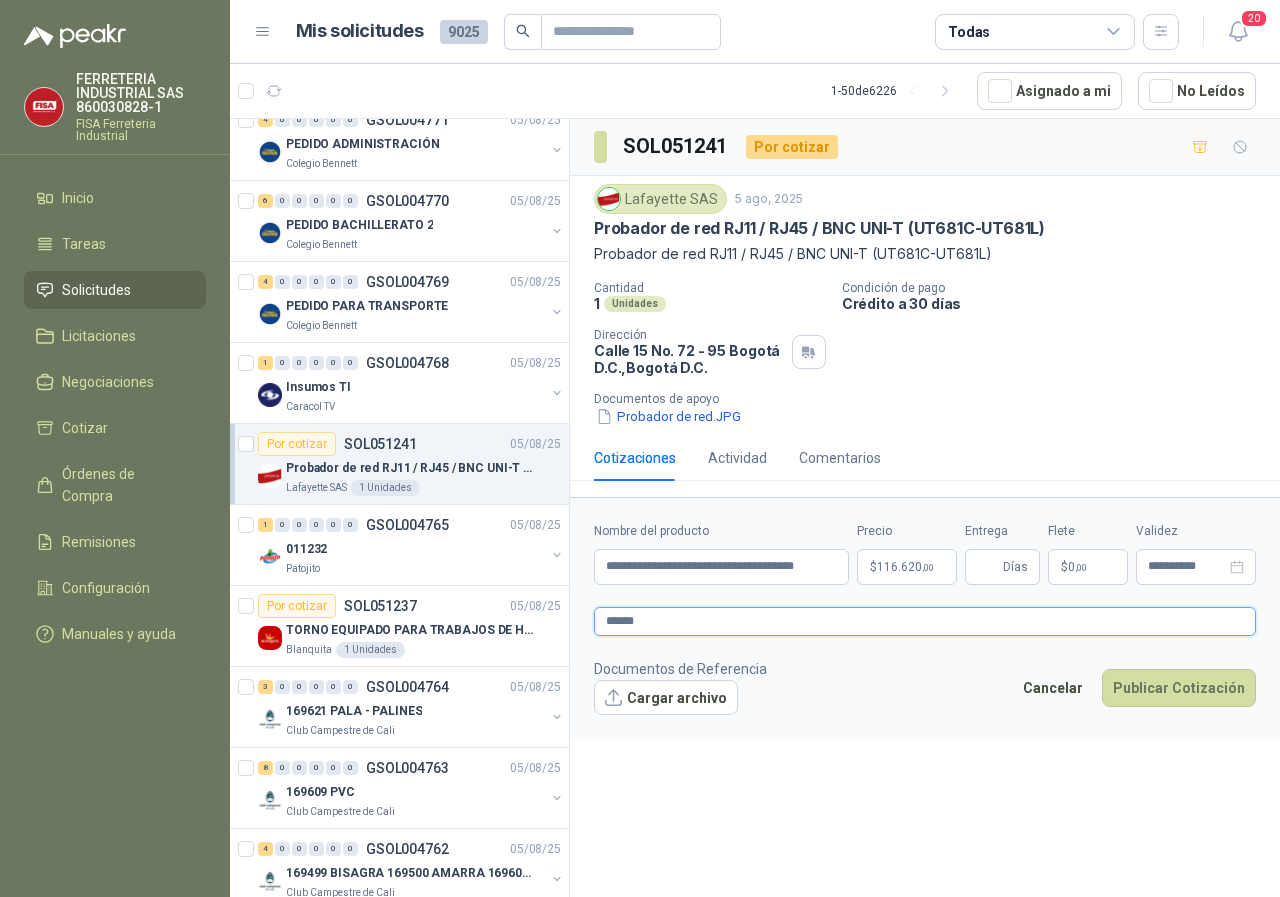 type 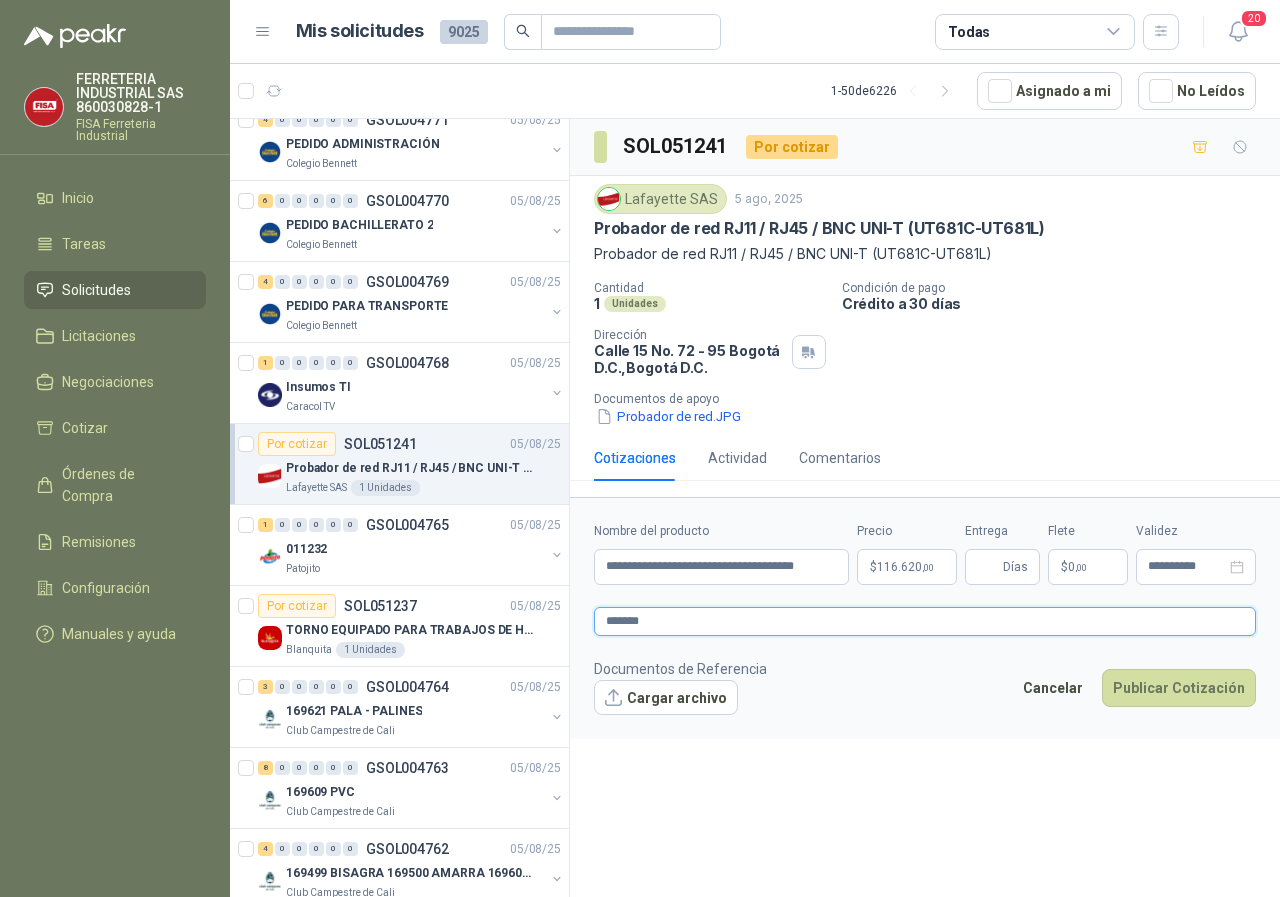 type 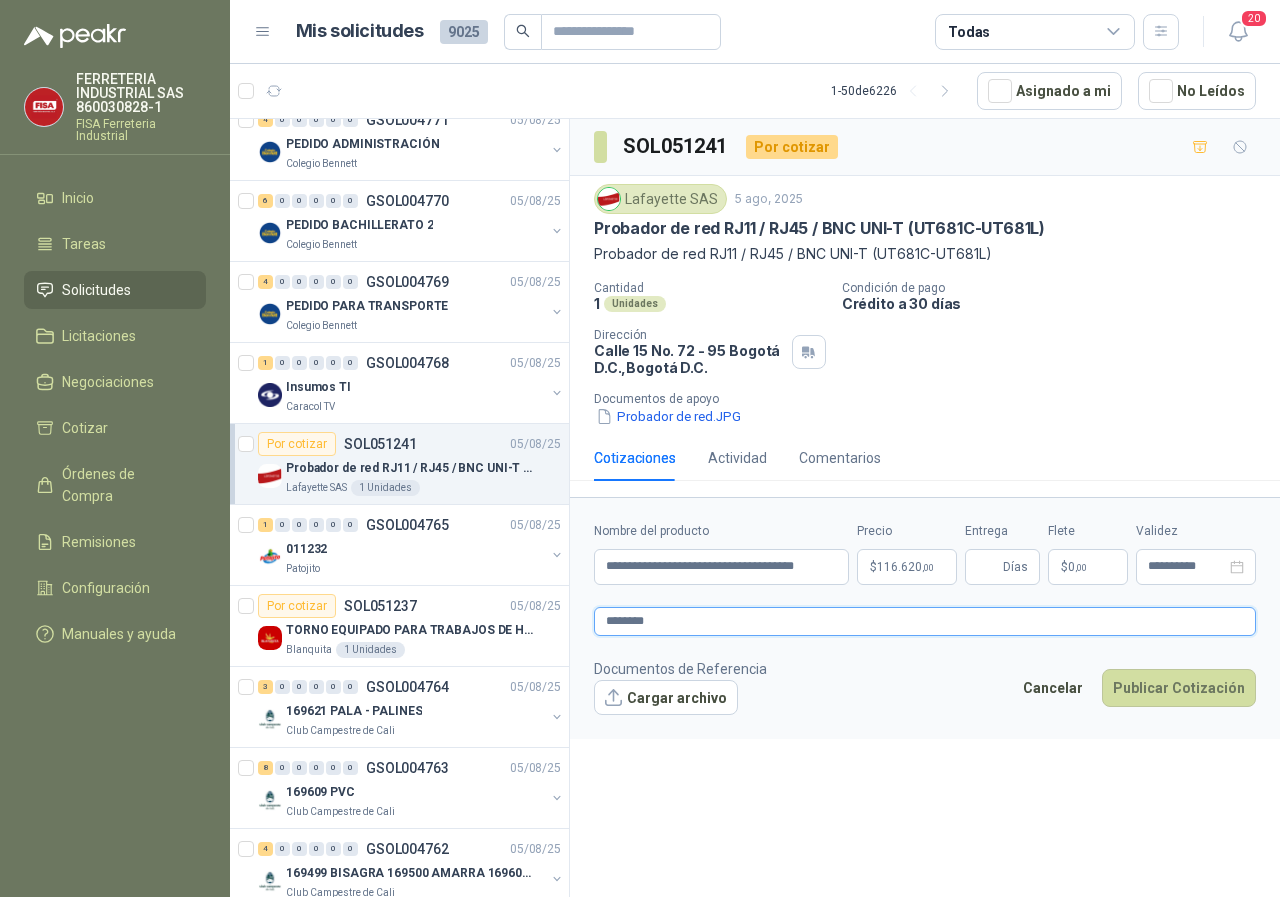 type 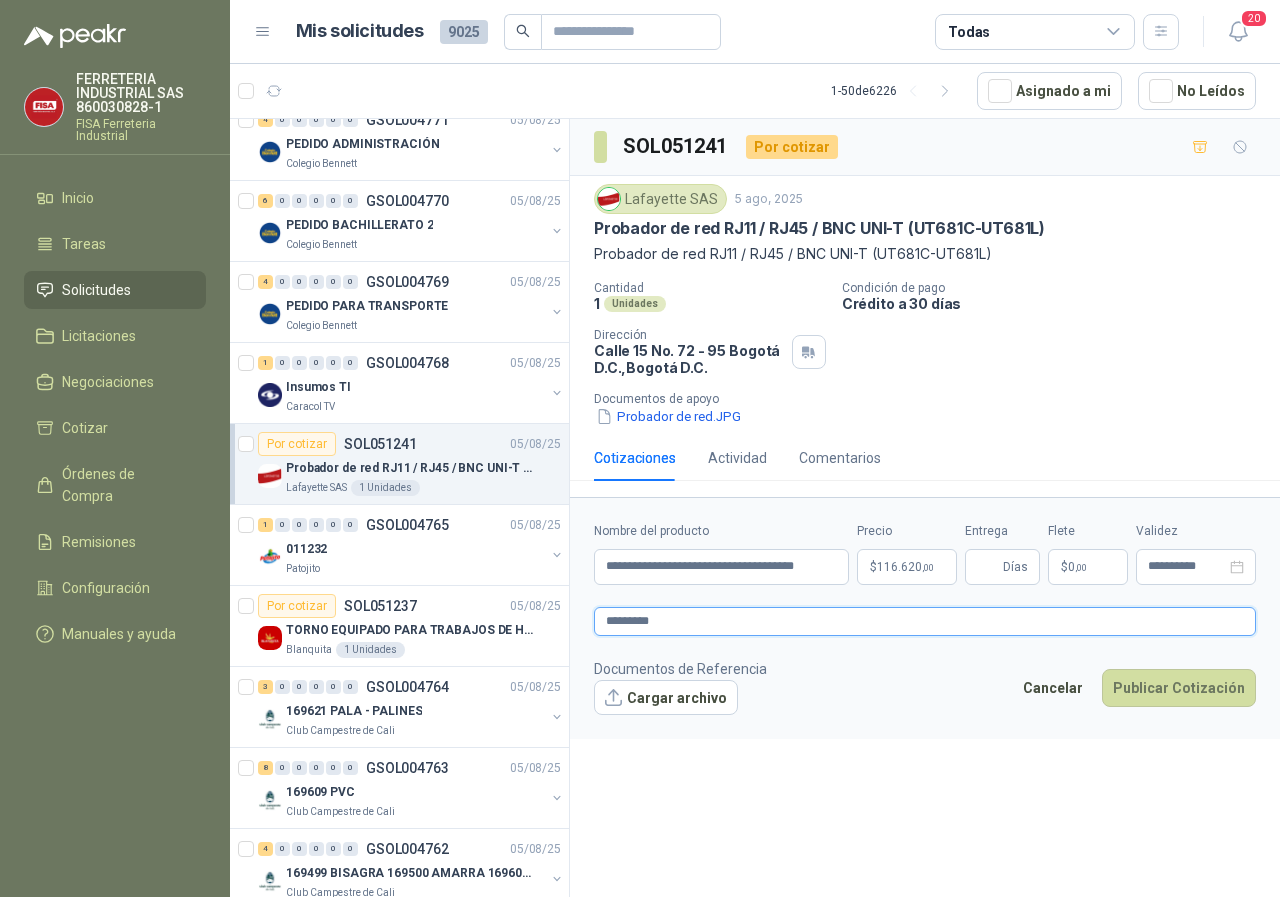 type 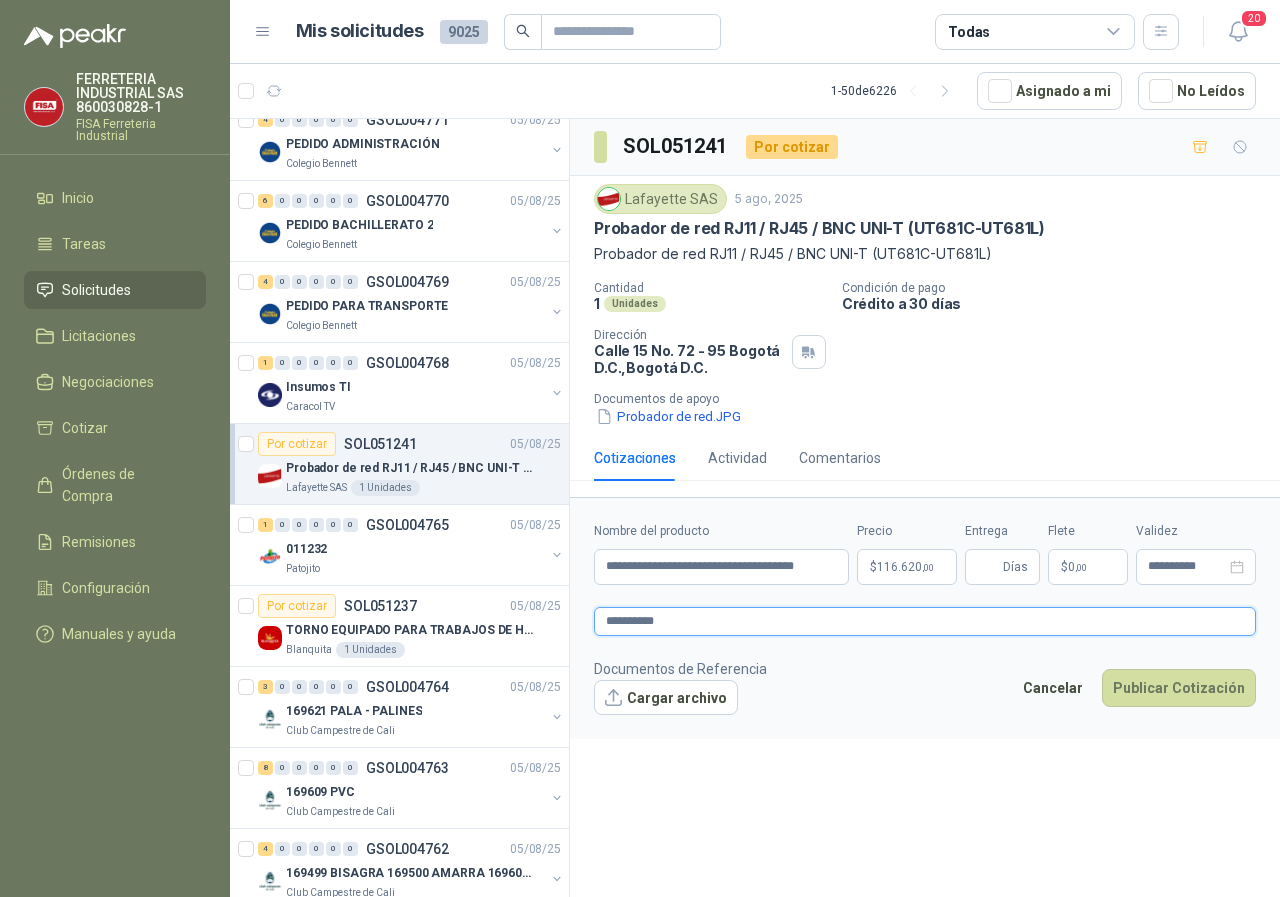type 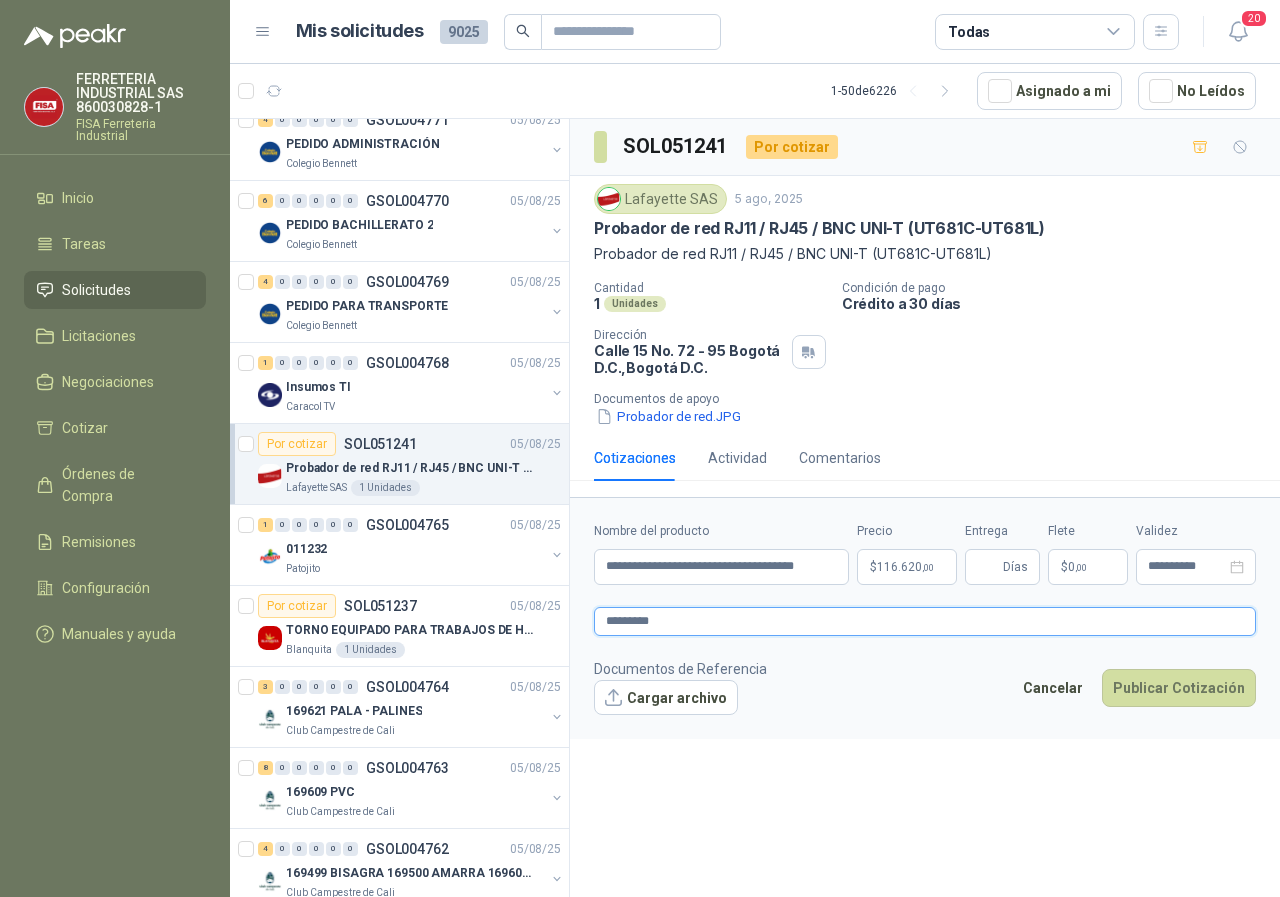 type 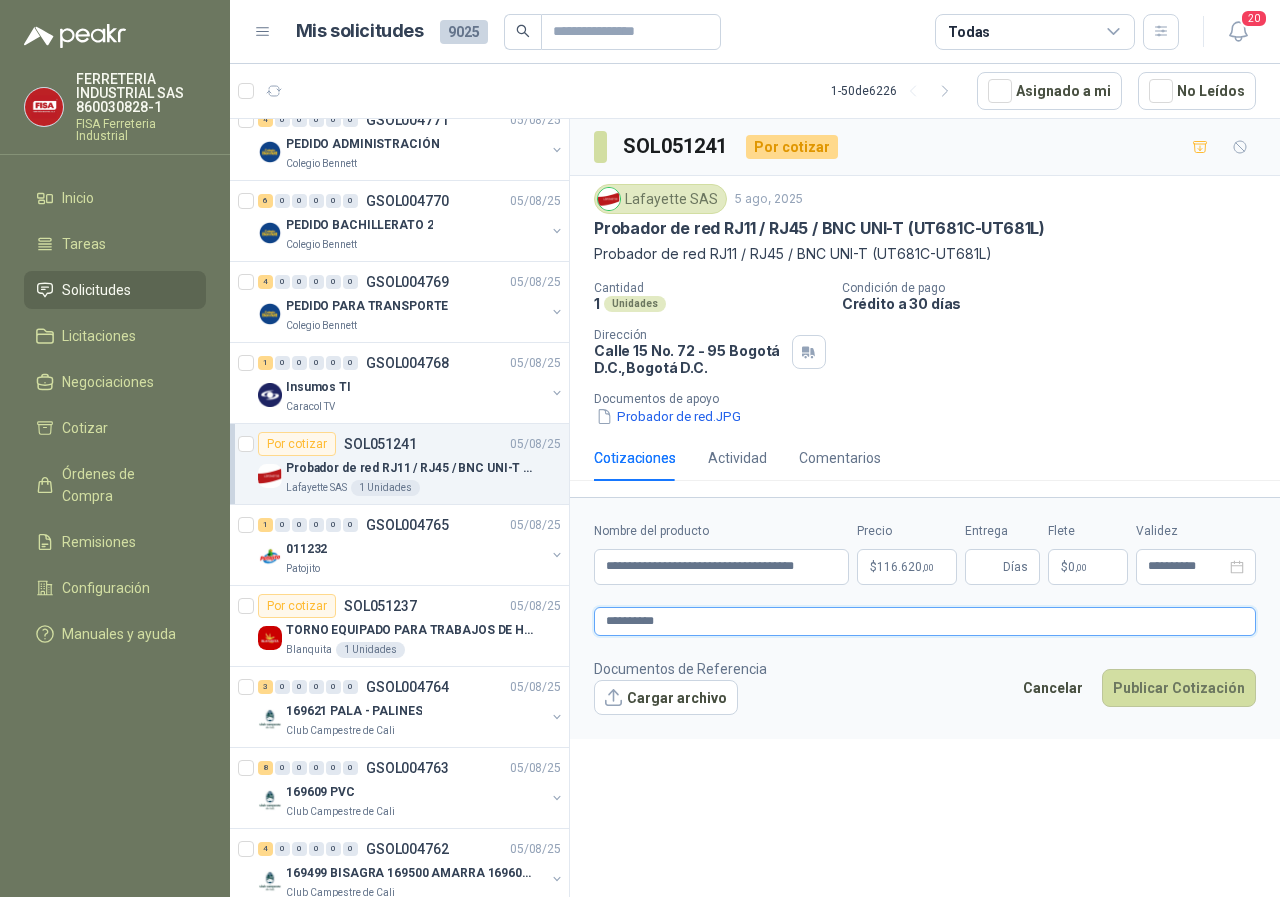 type 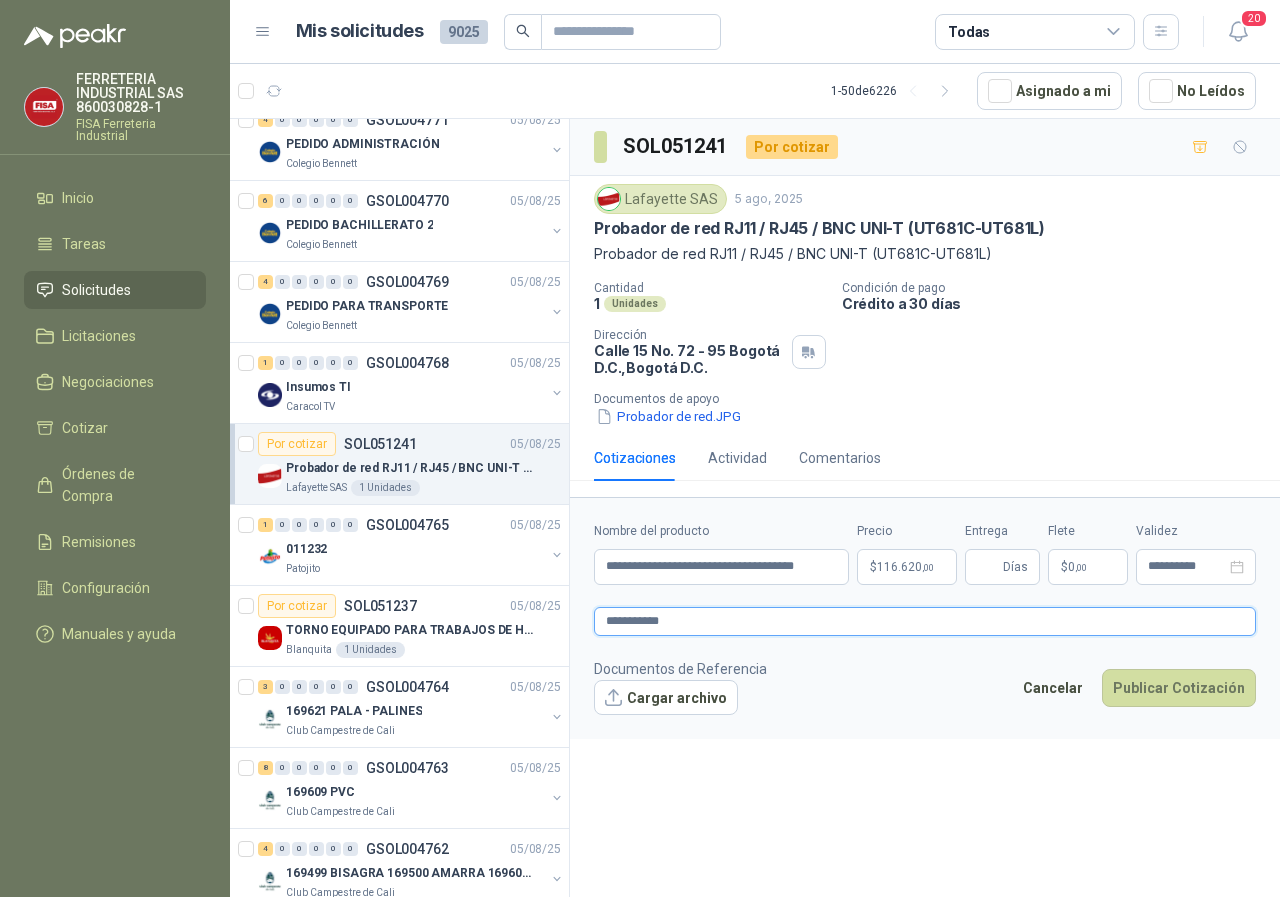 type 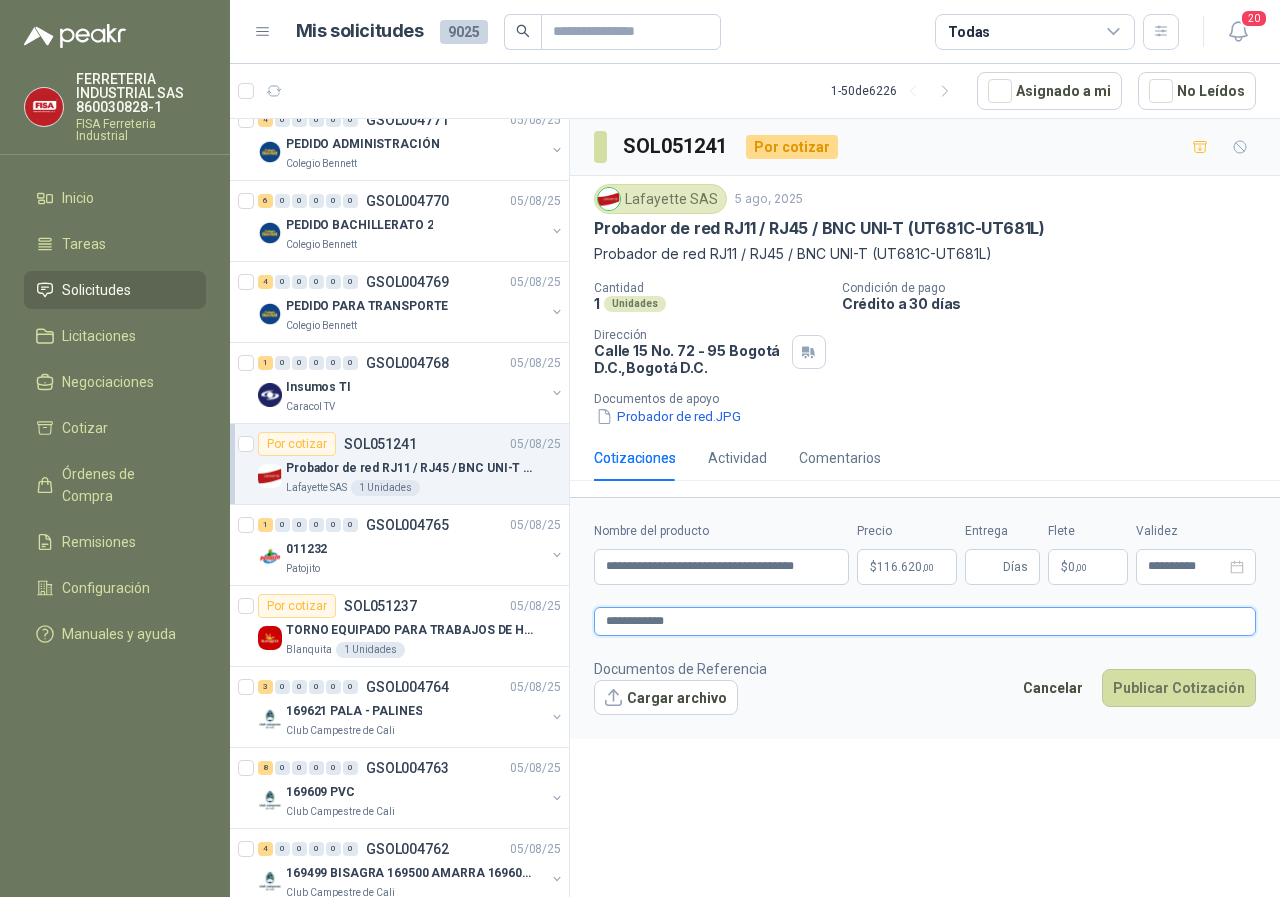 type 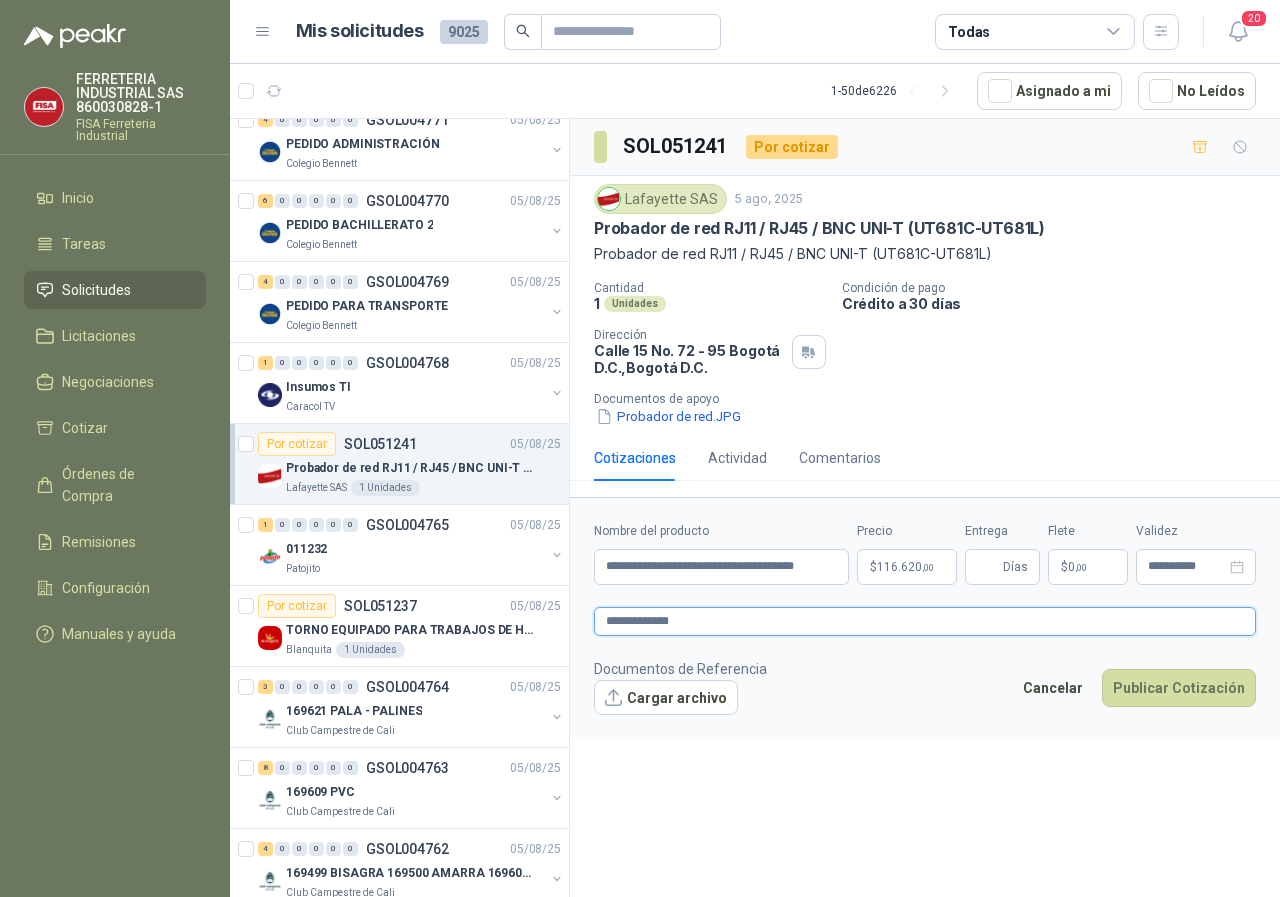 type 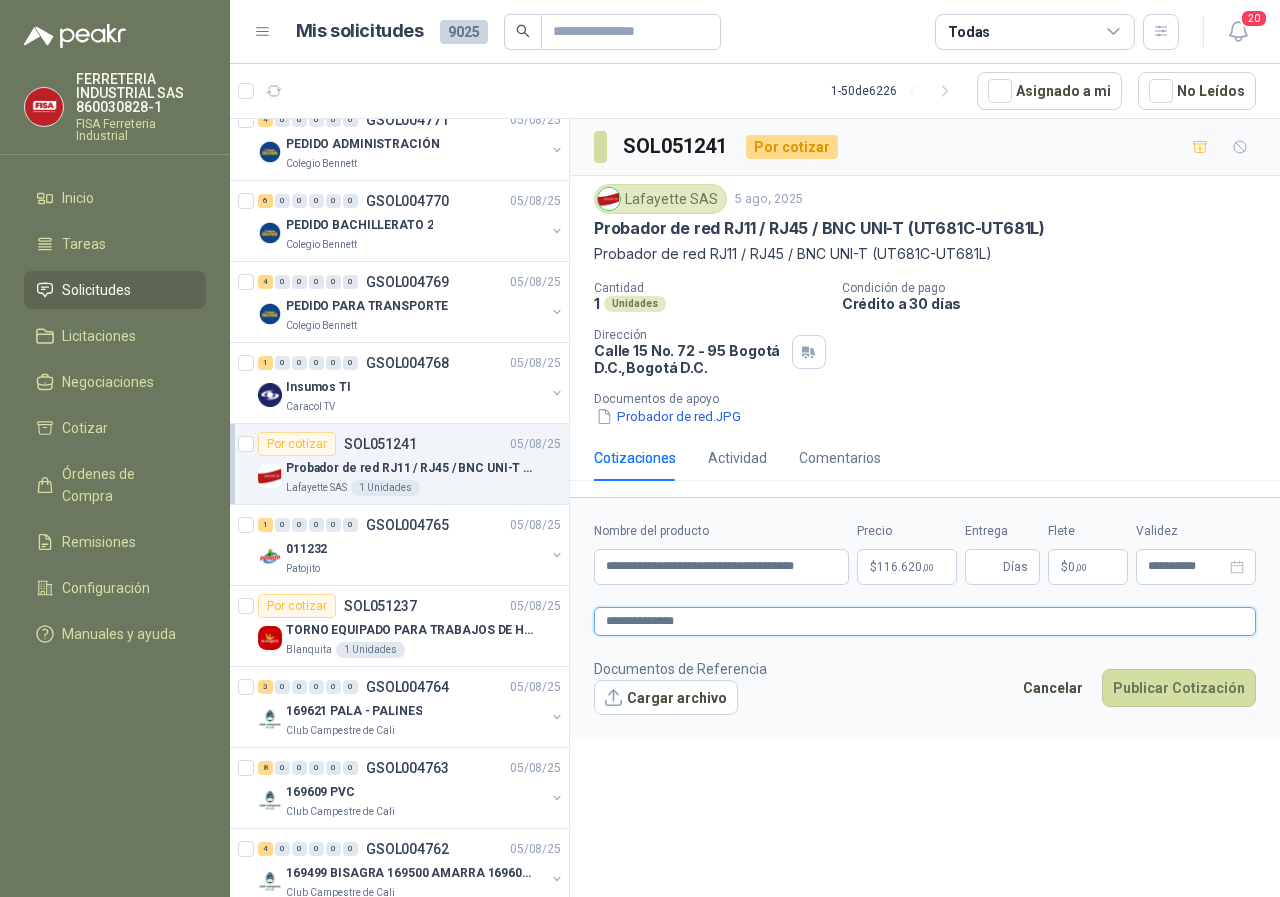 type 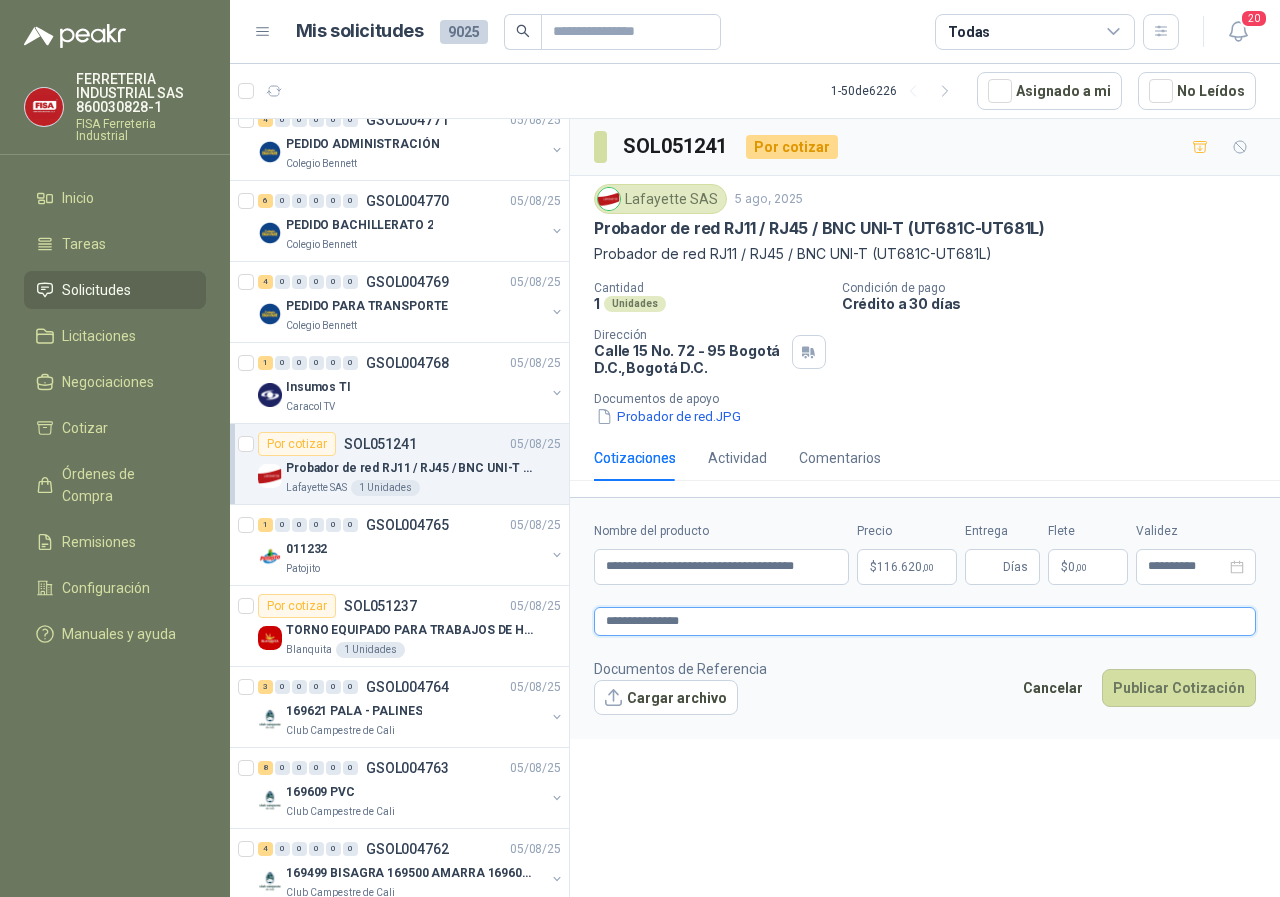 type 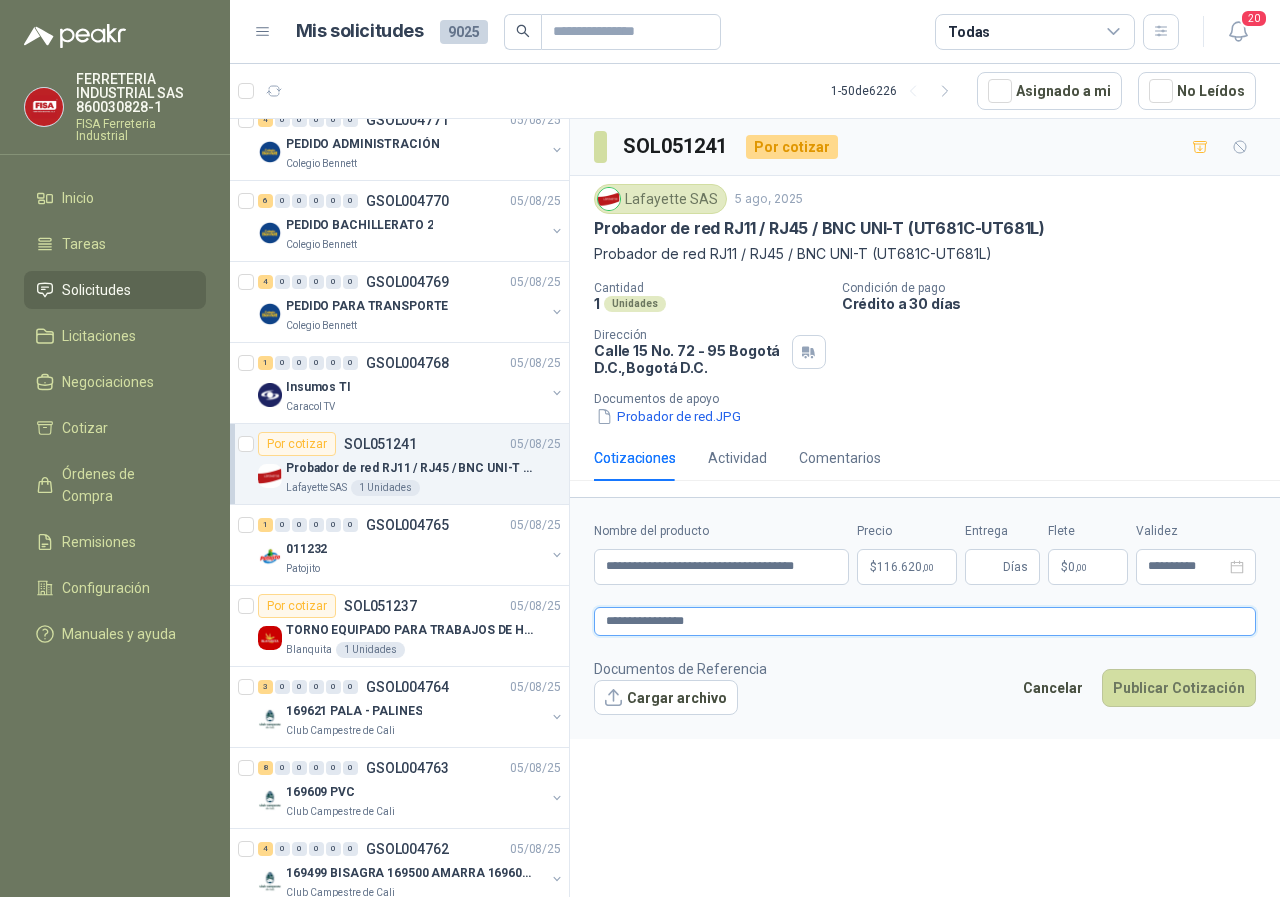 type 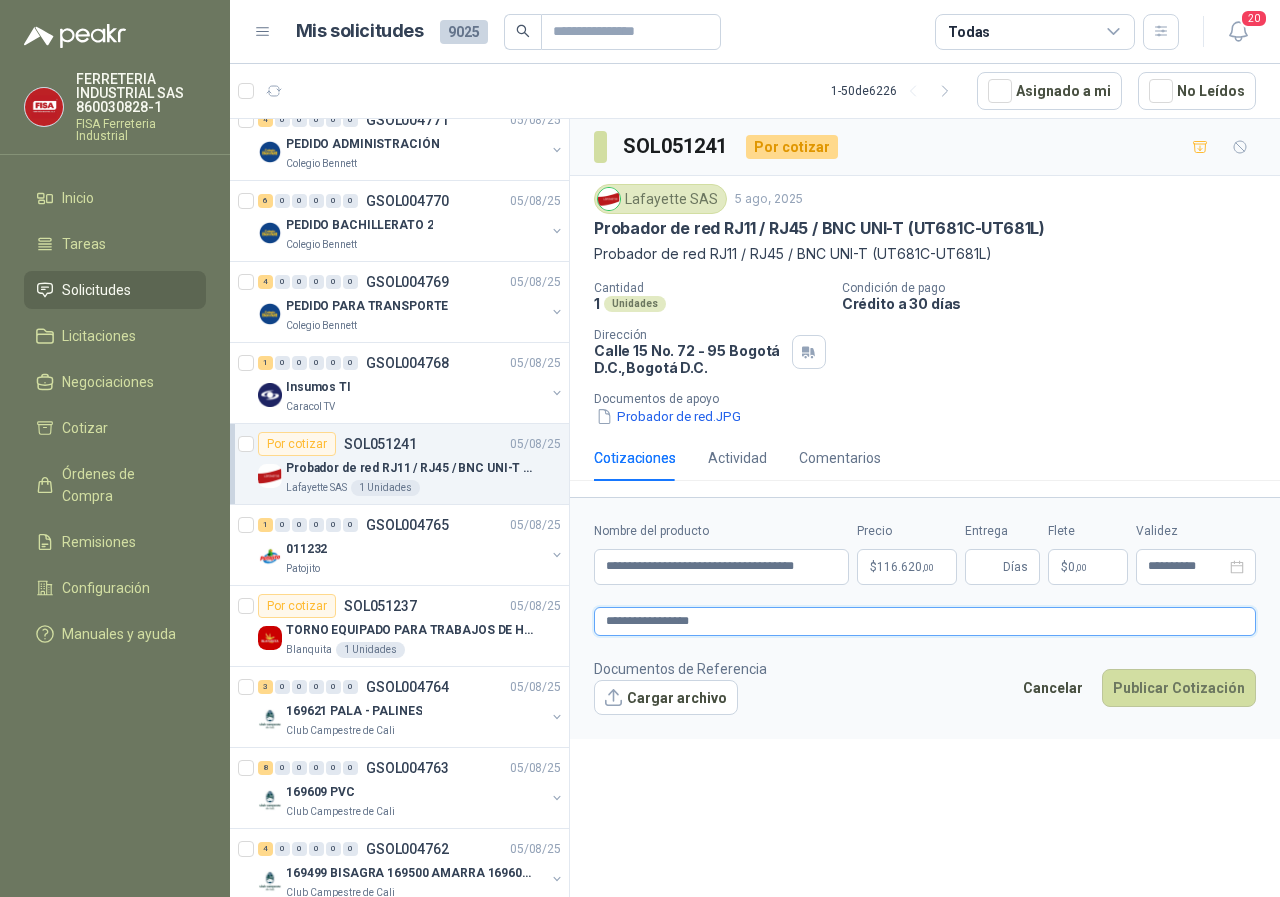 type 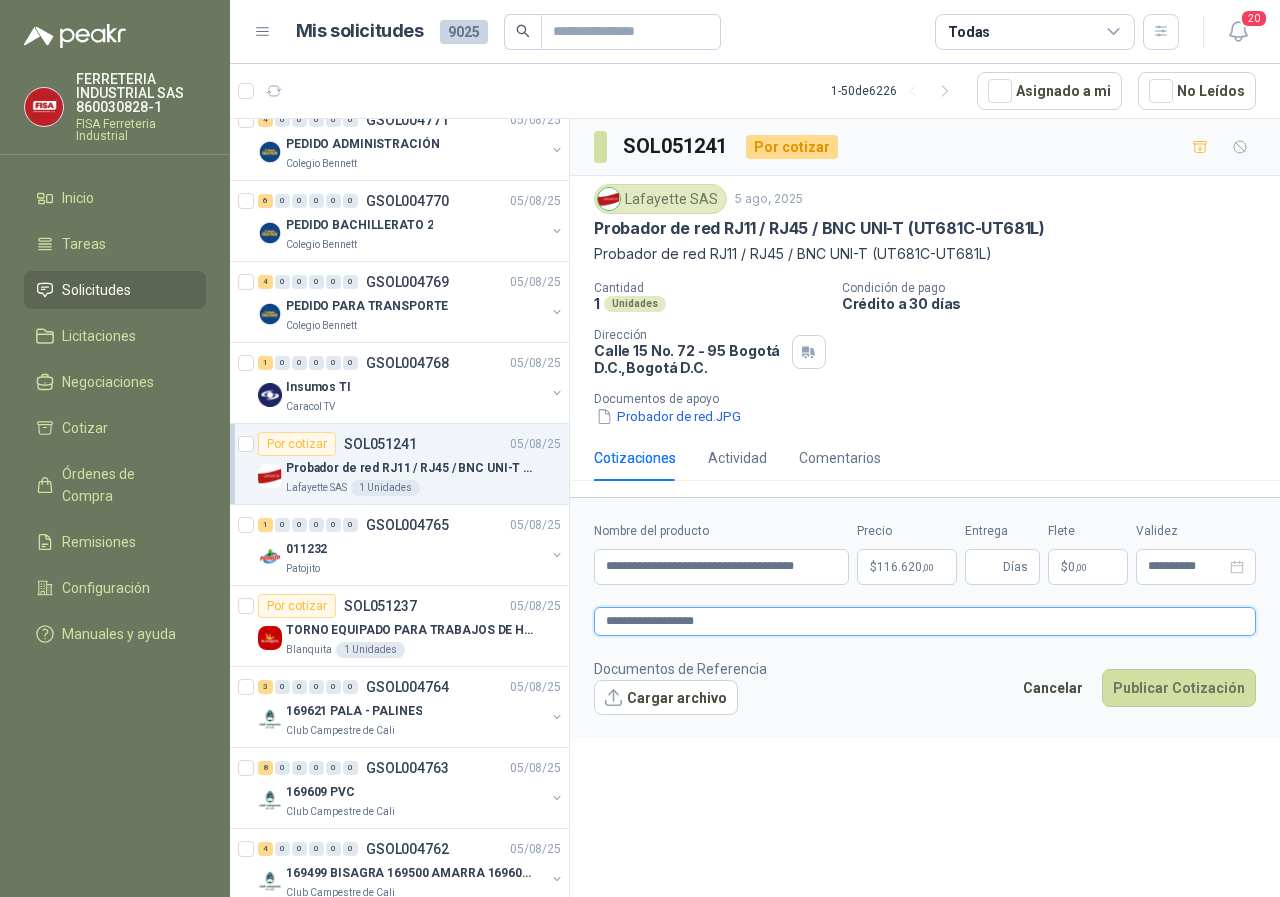 type on "**********" 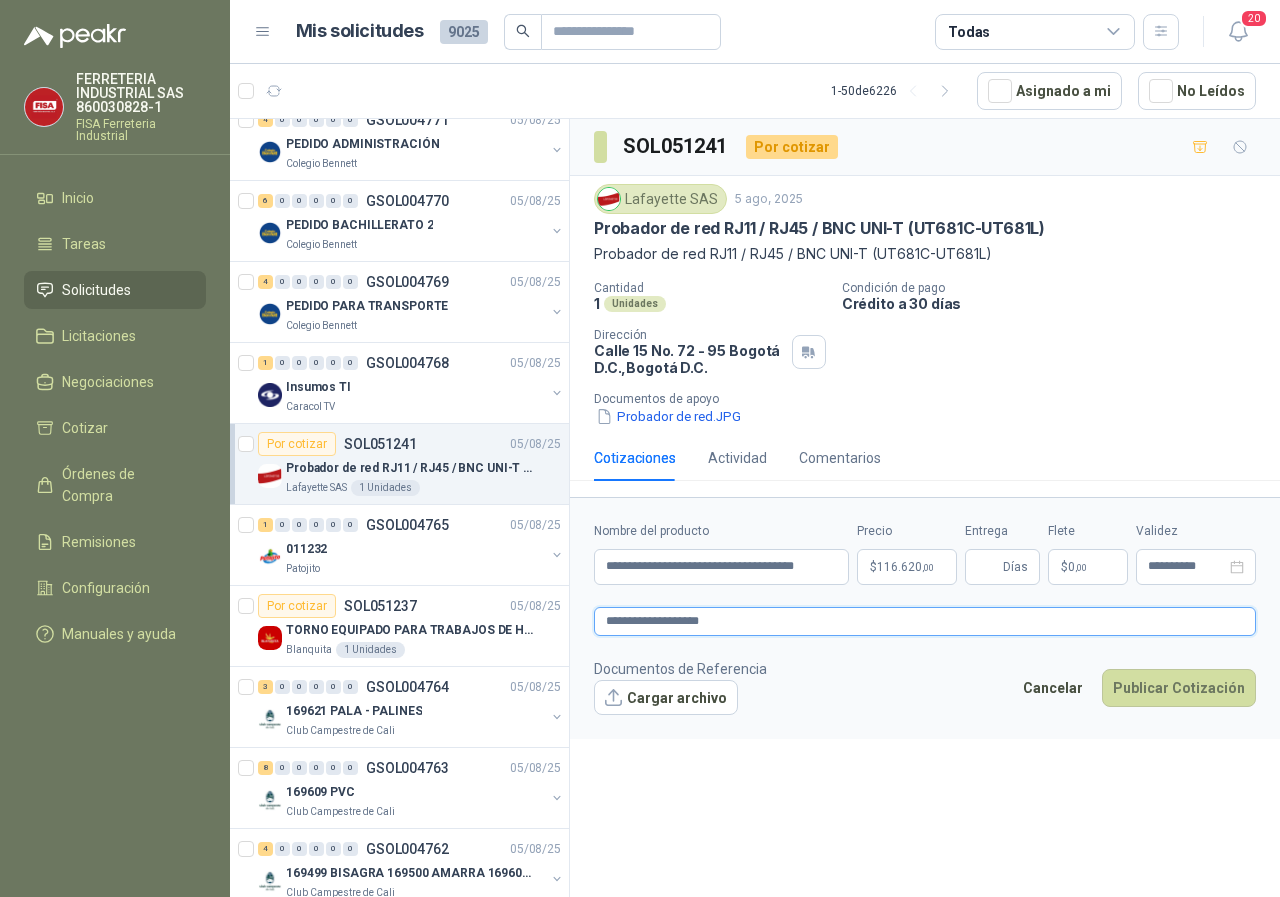 type 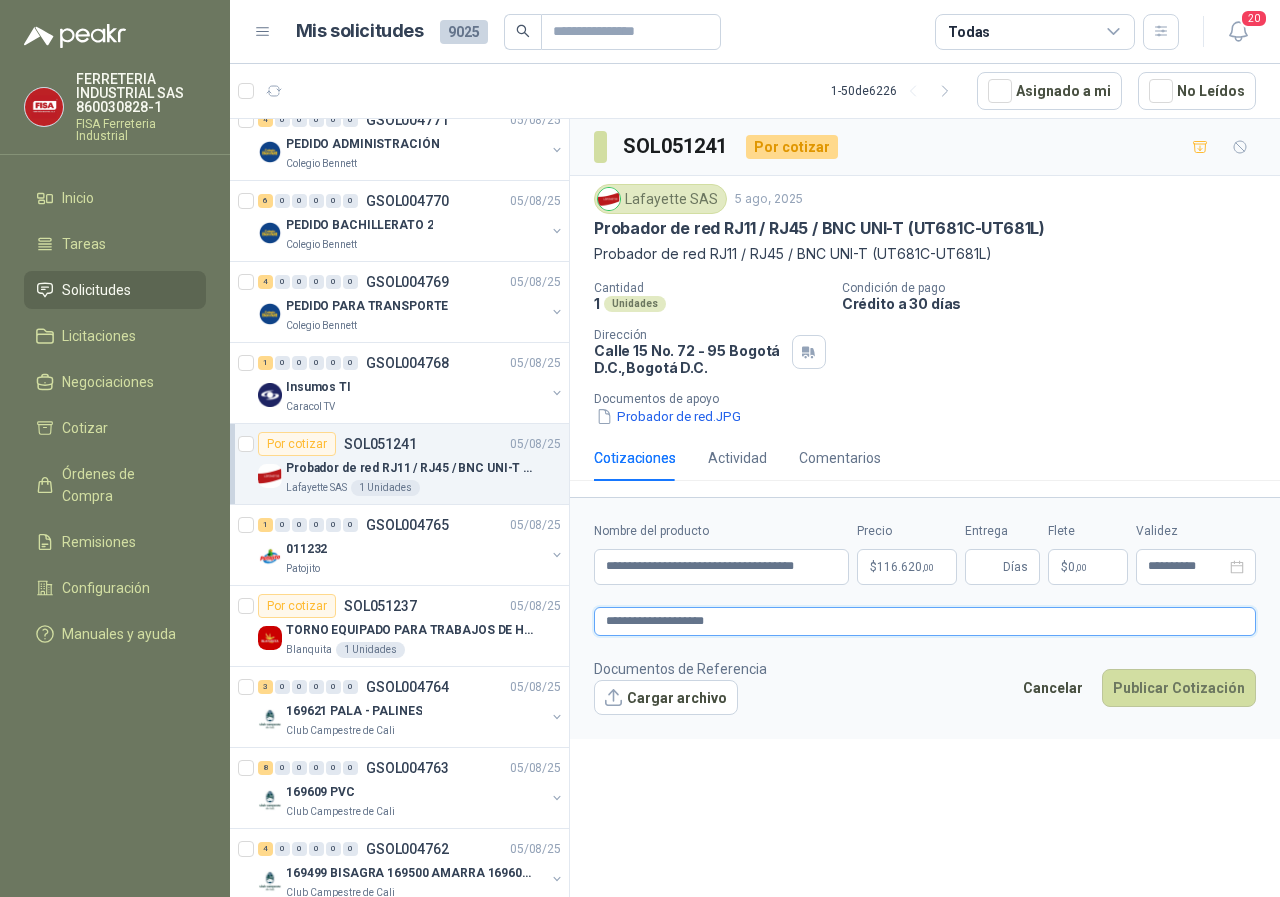 type 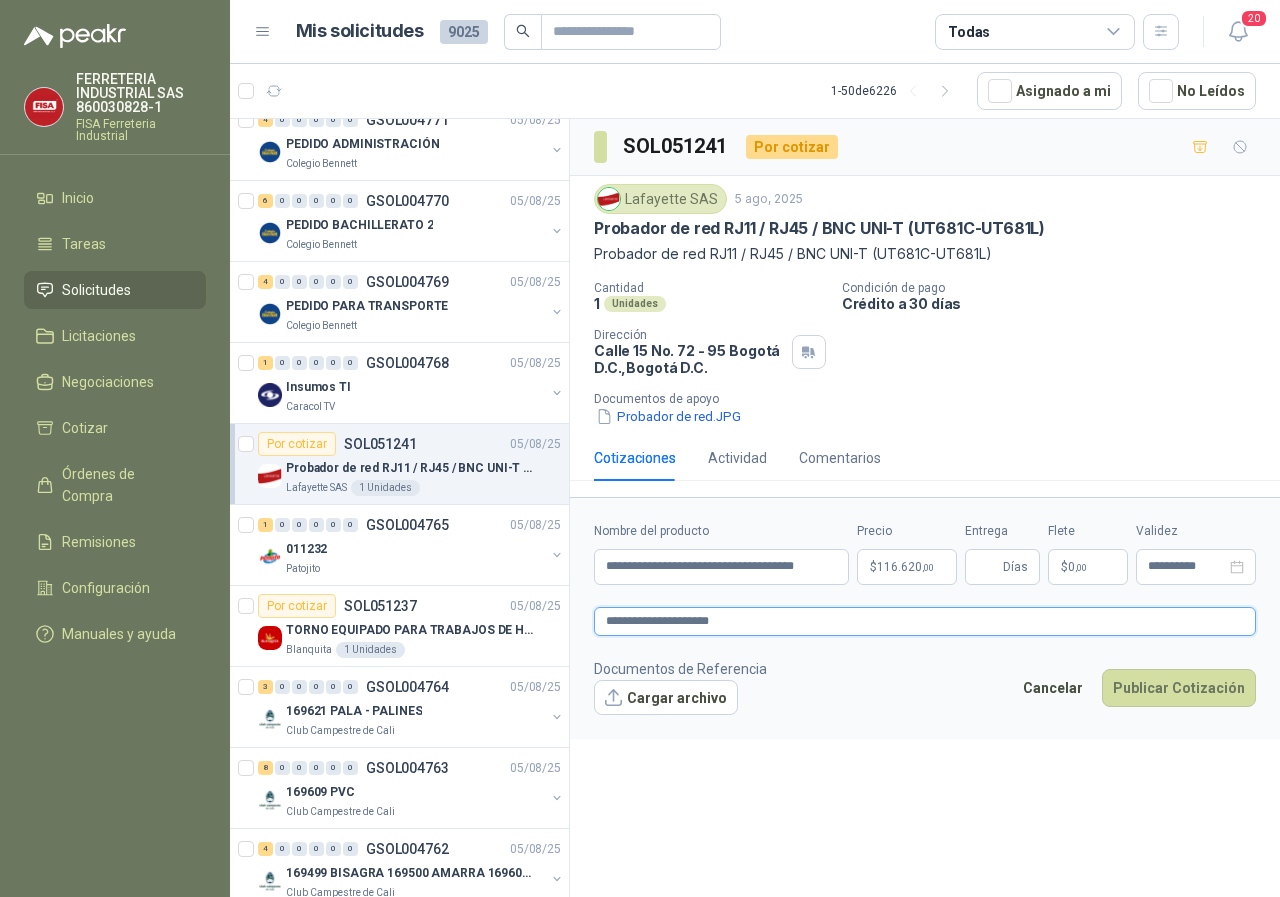 type 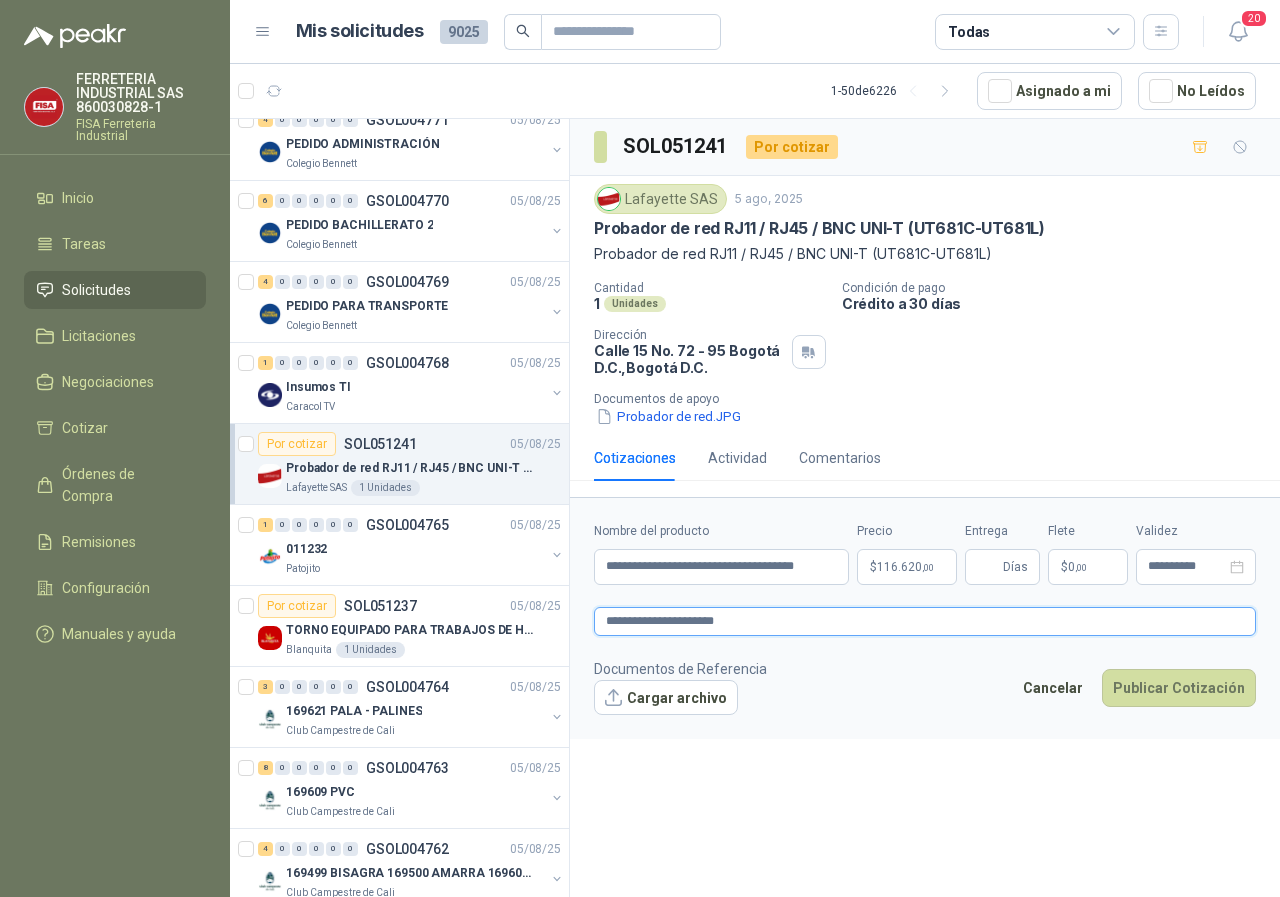 type 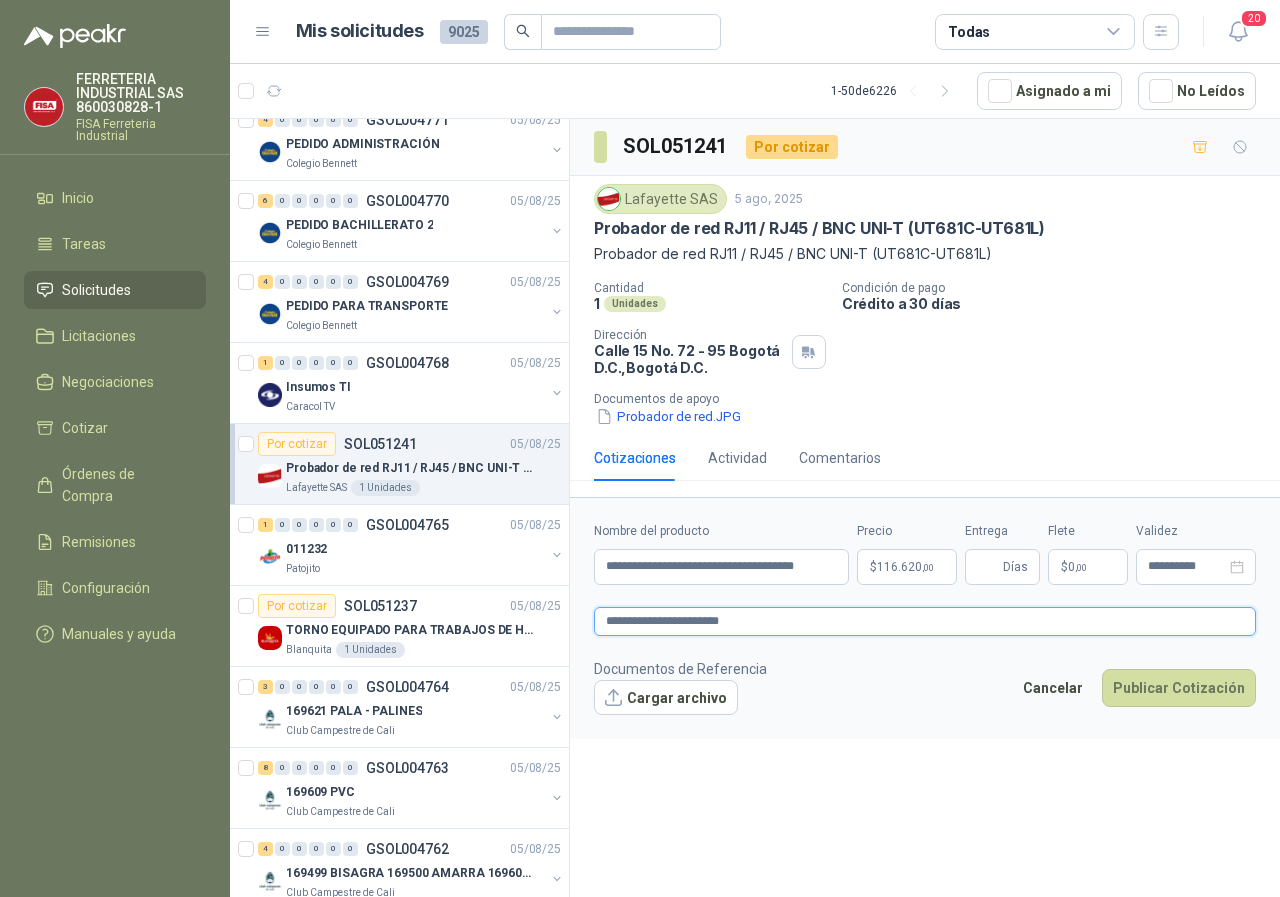 type 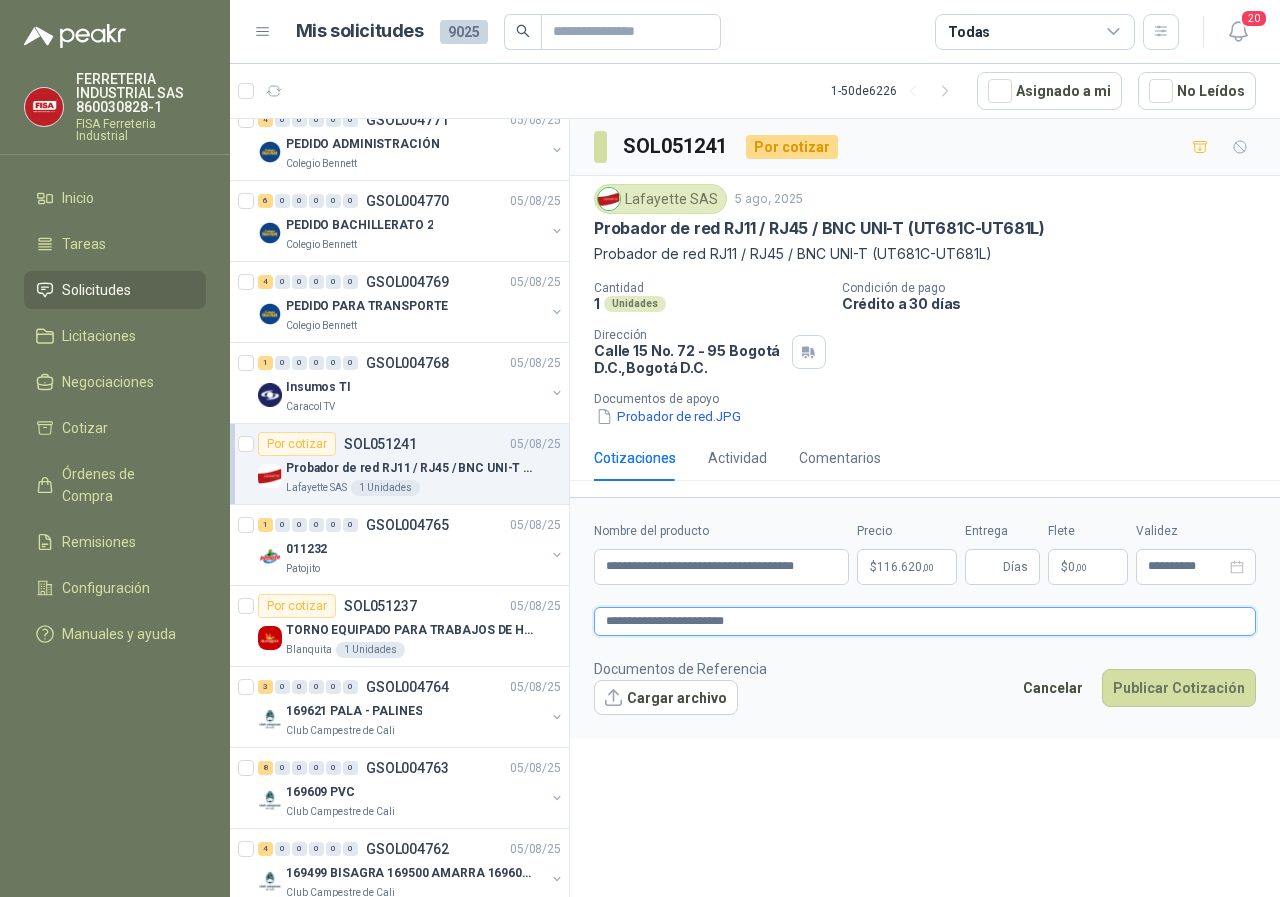 type 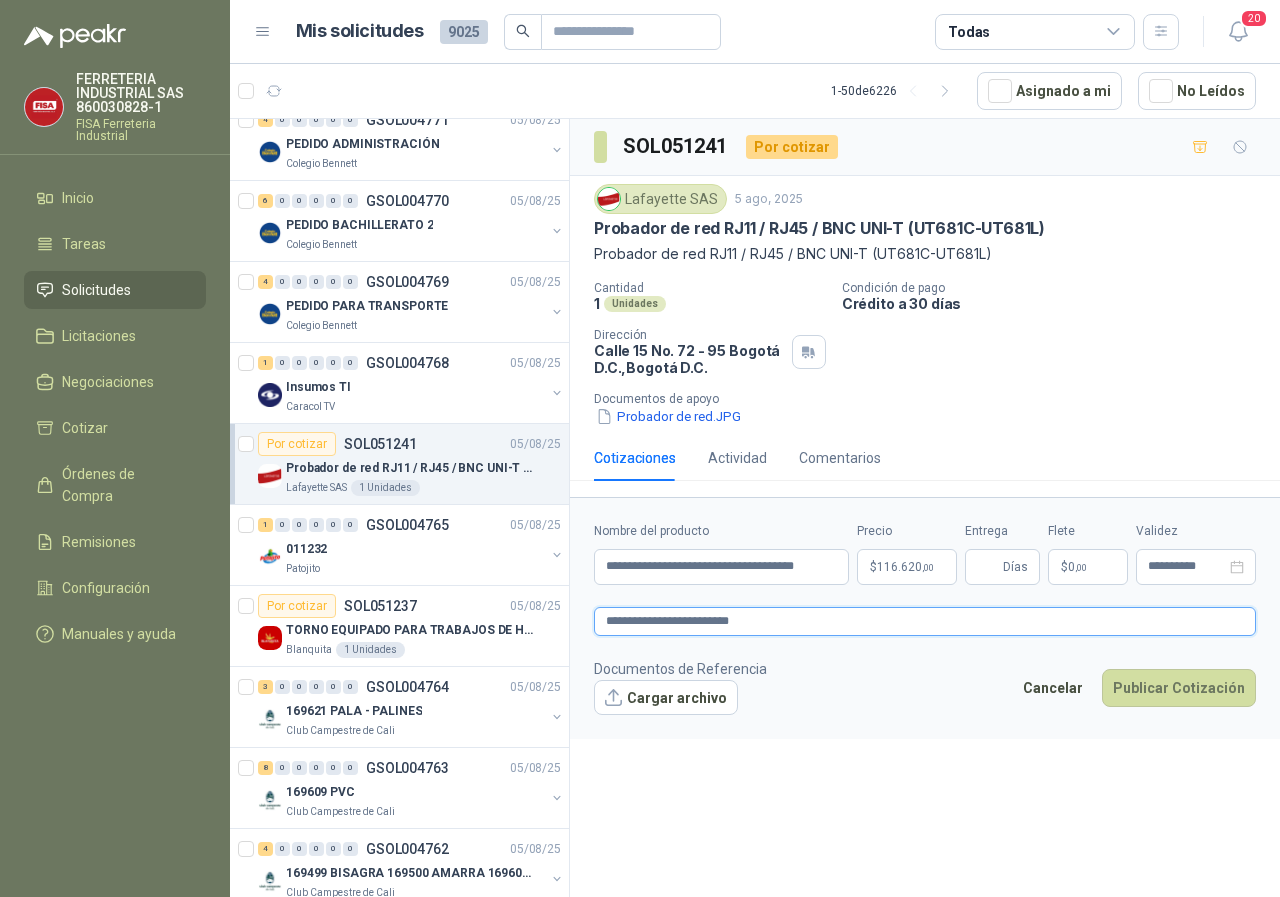 type 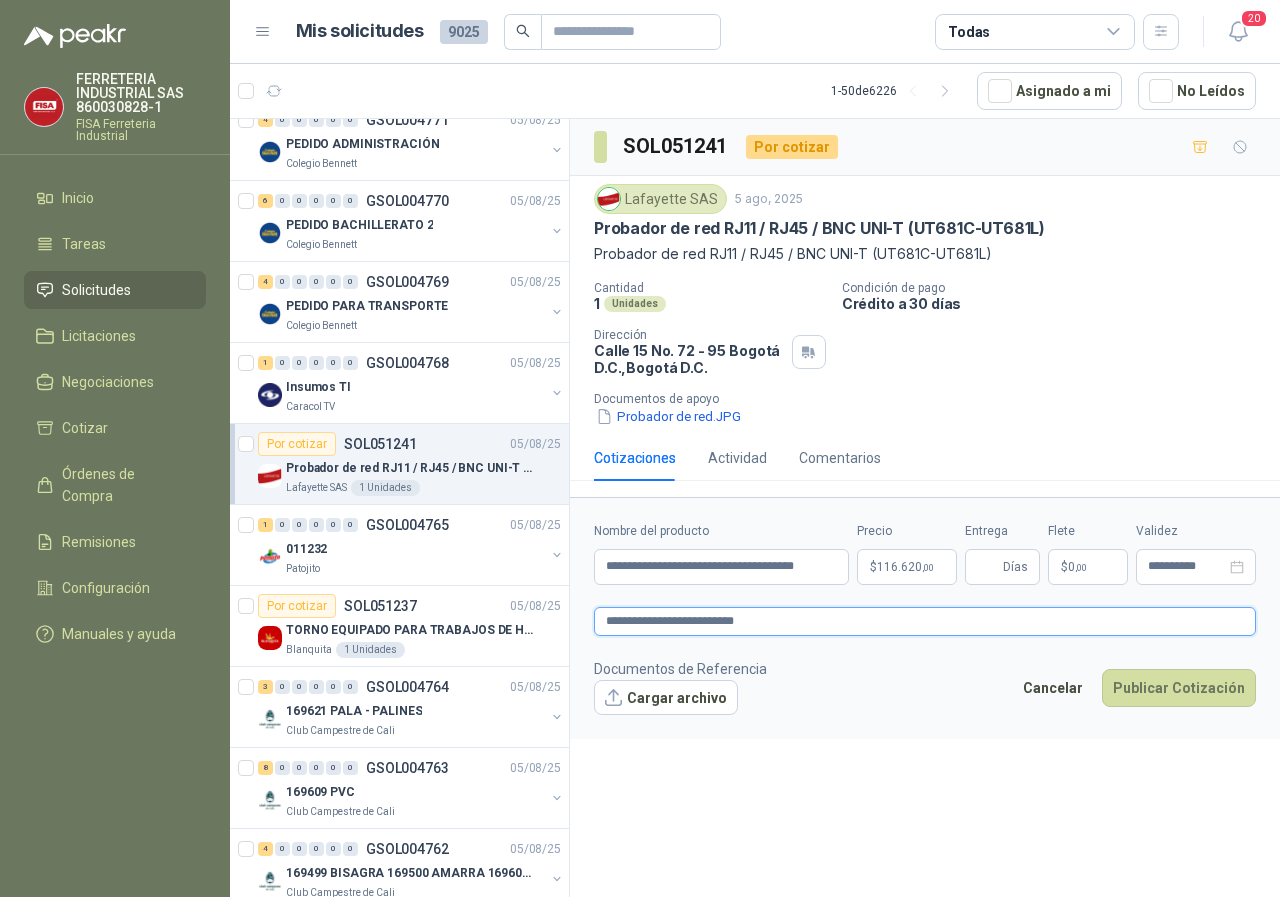 type 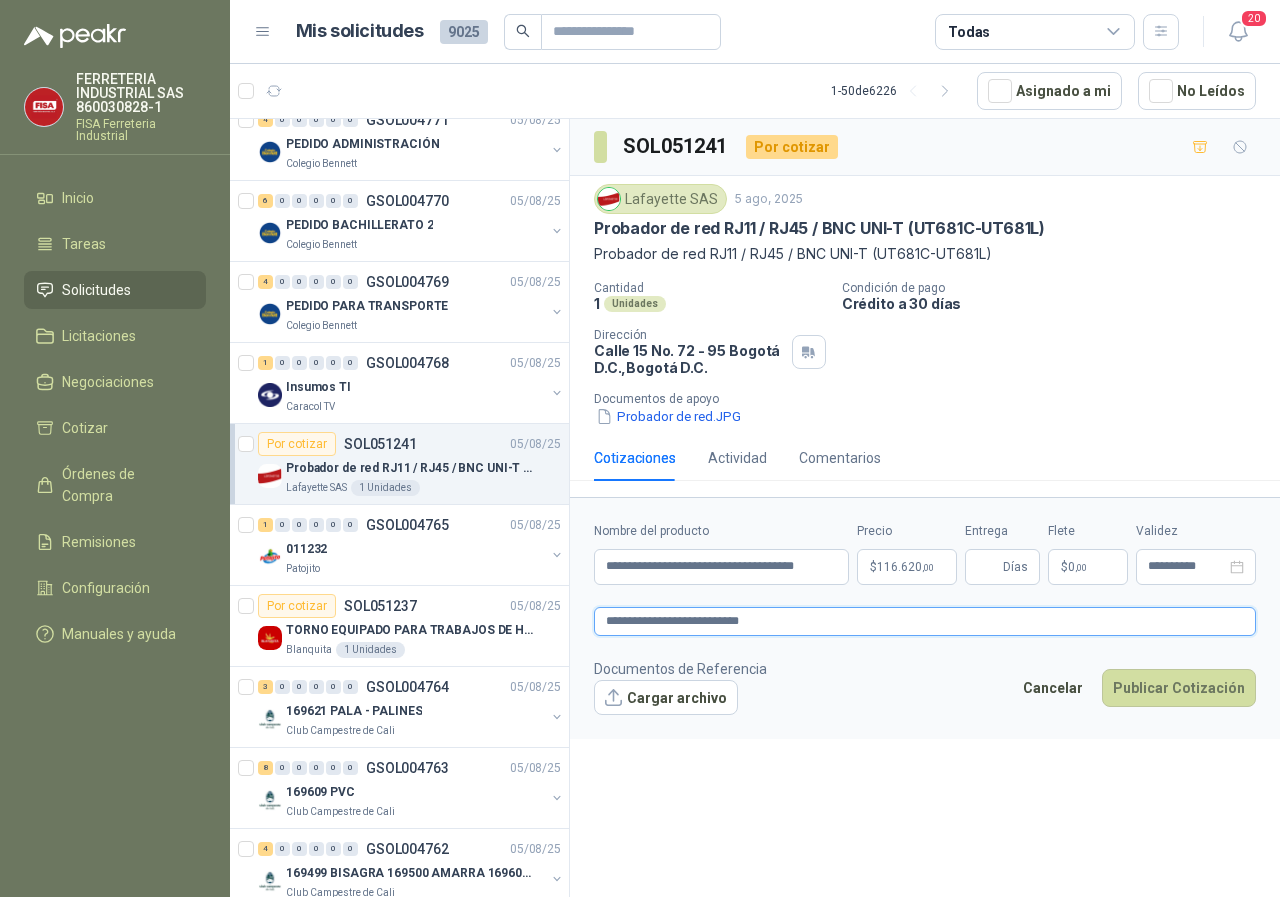 type 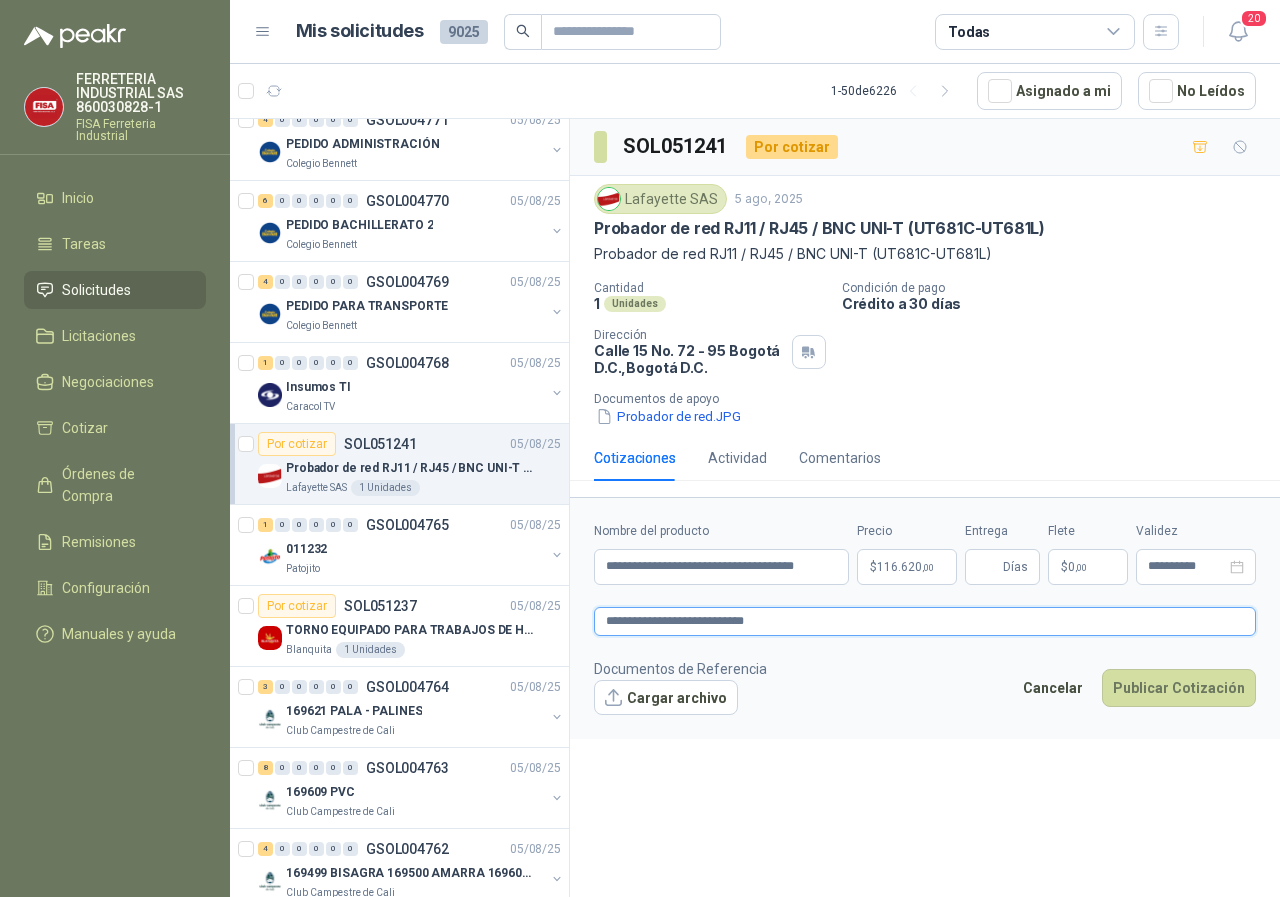 type 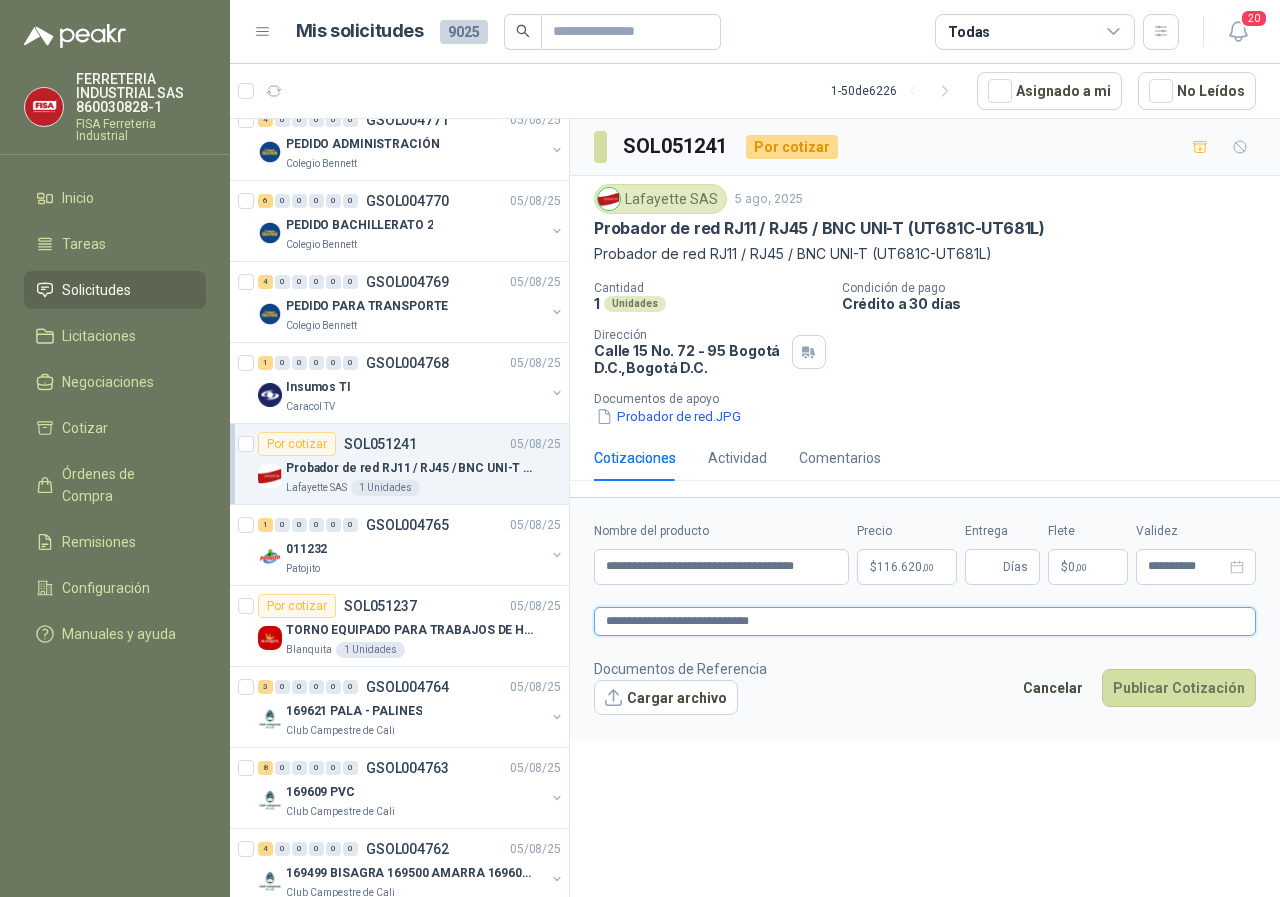 type 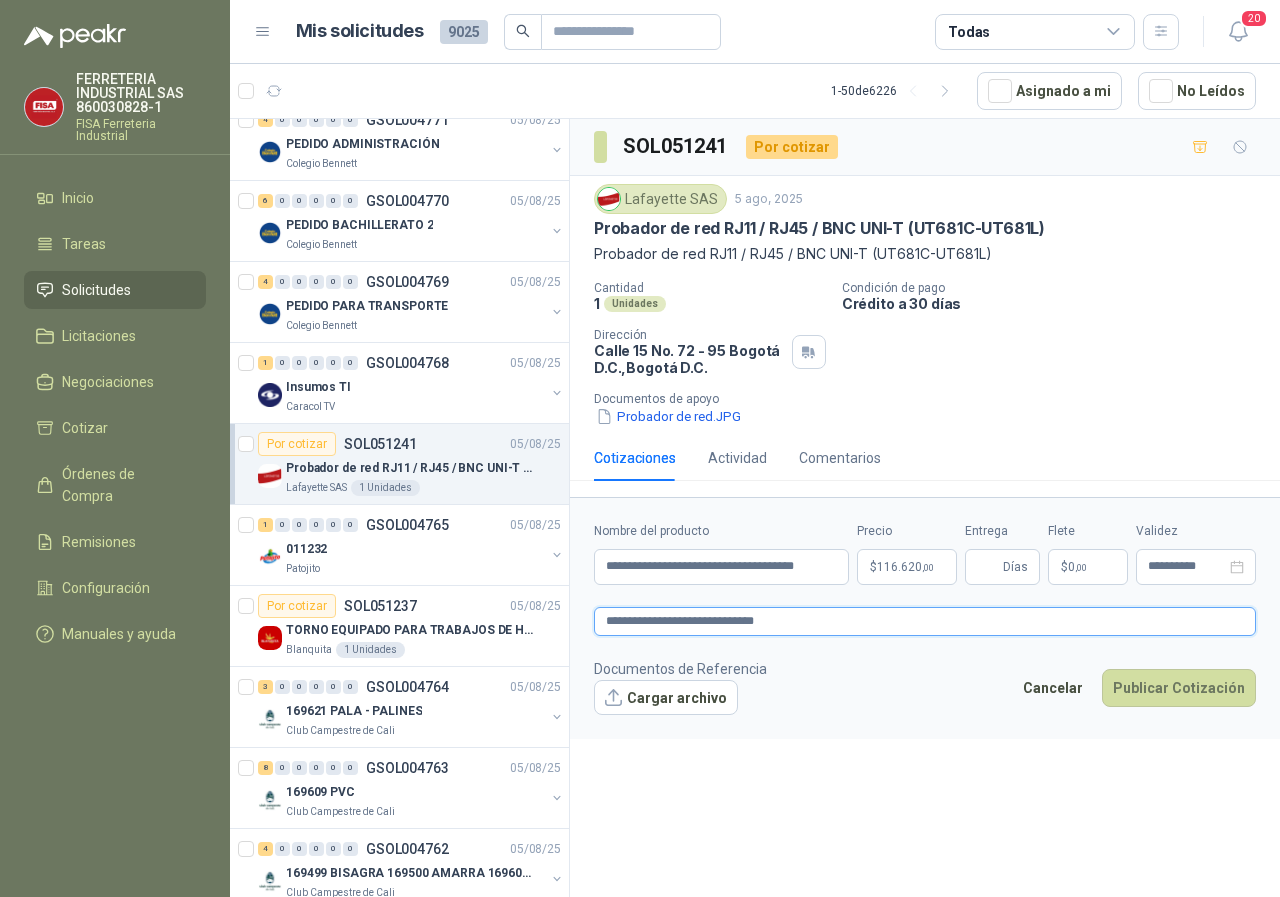 type 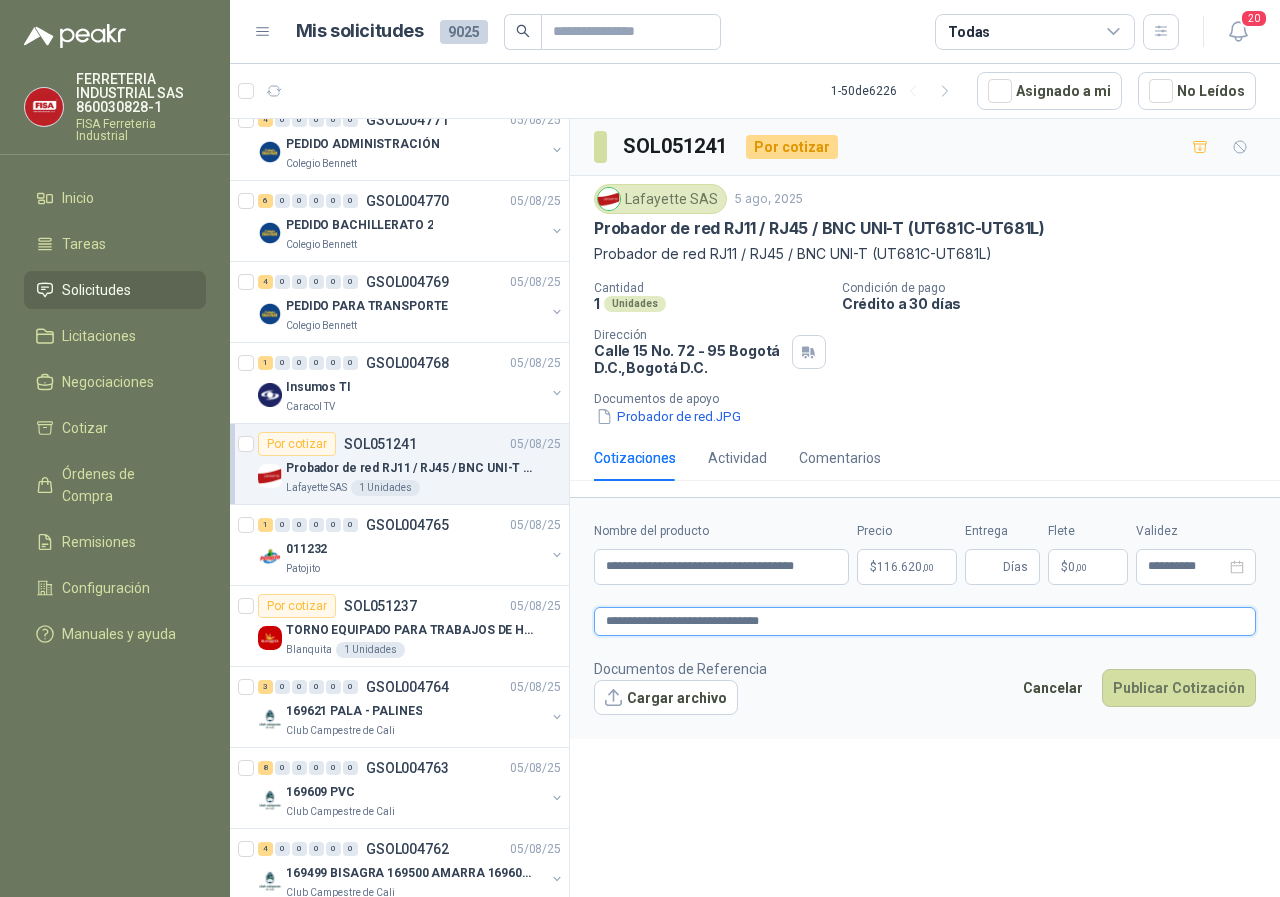 type 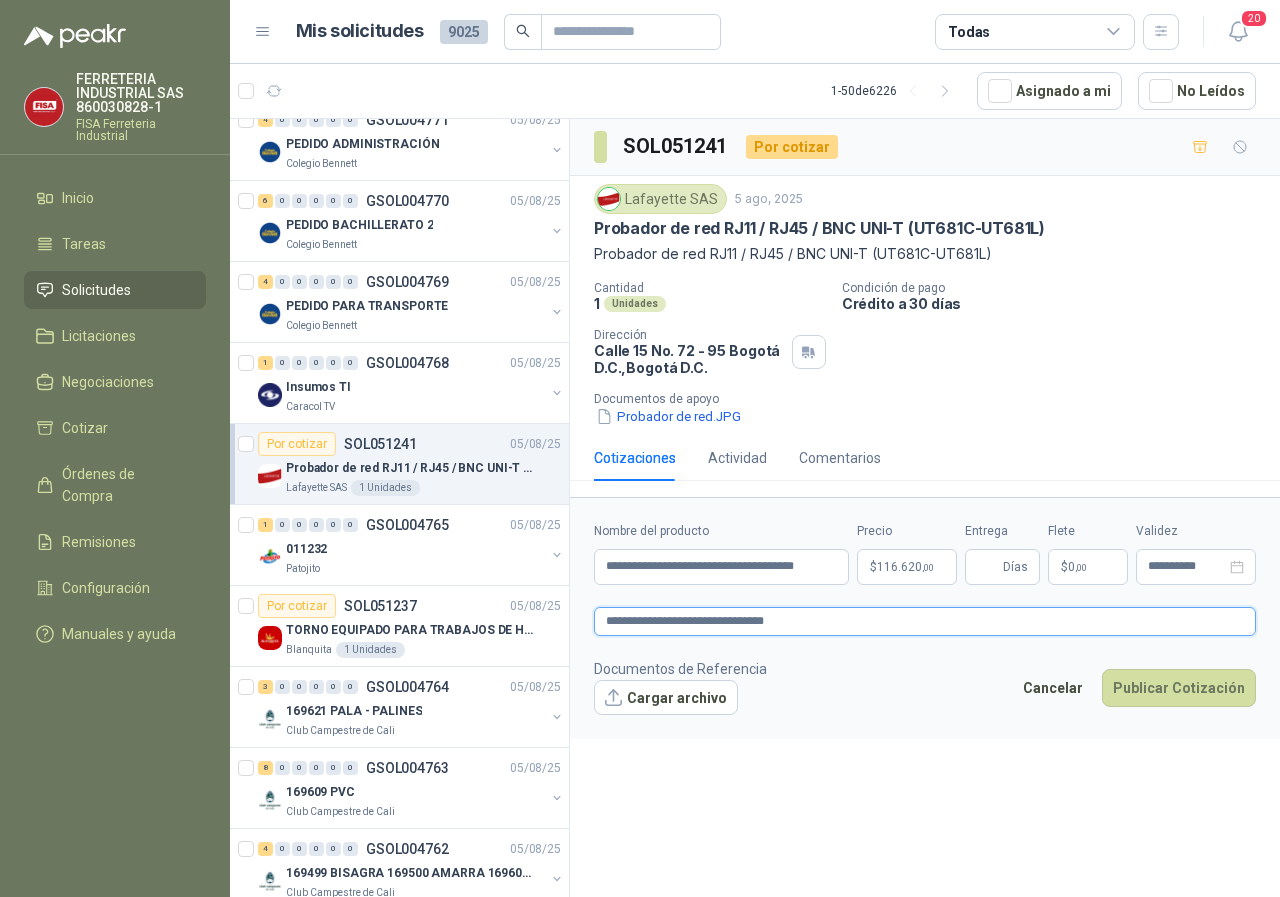 type 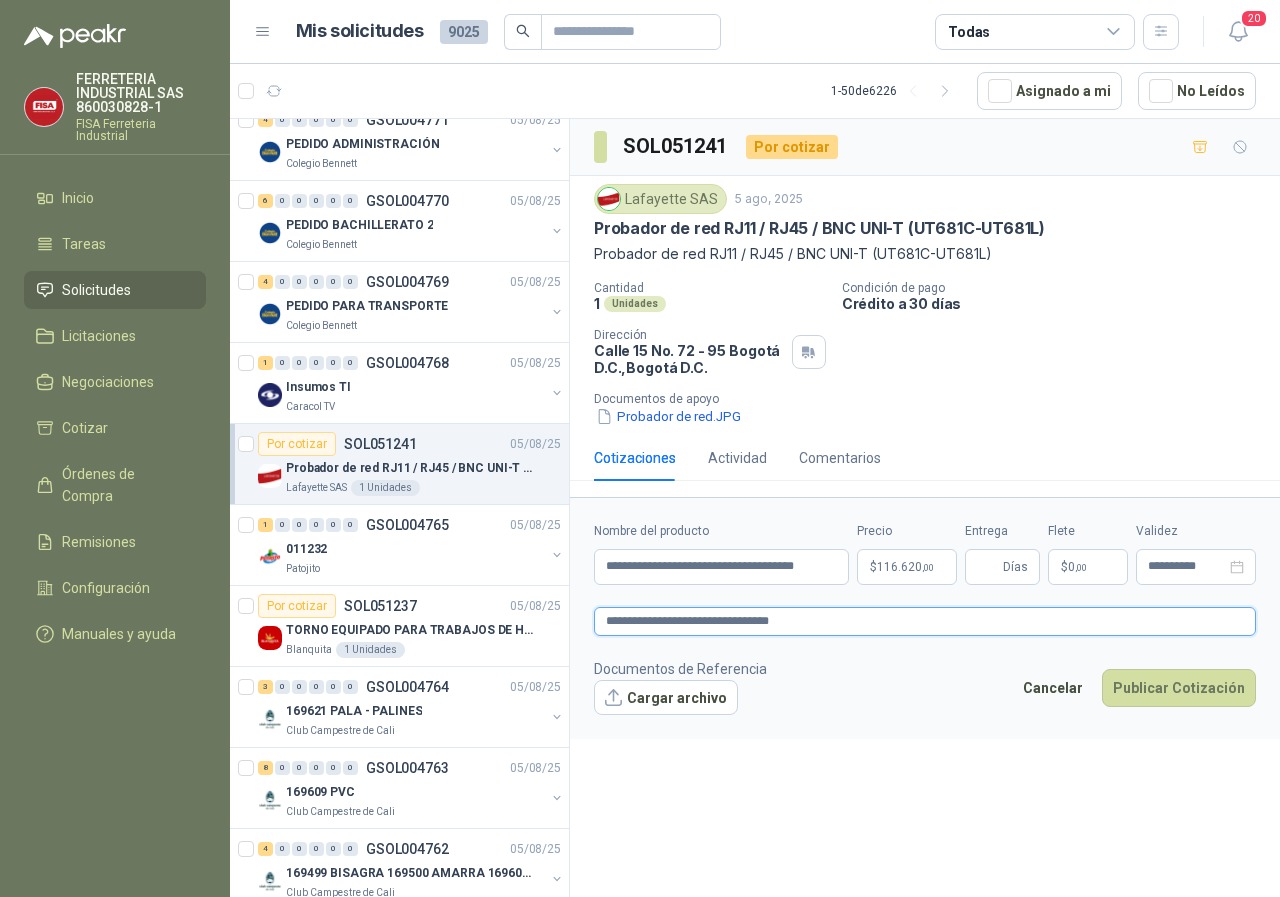 type 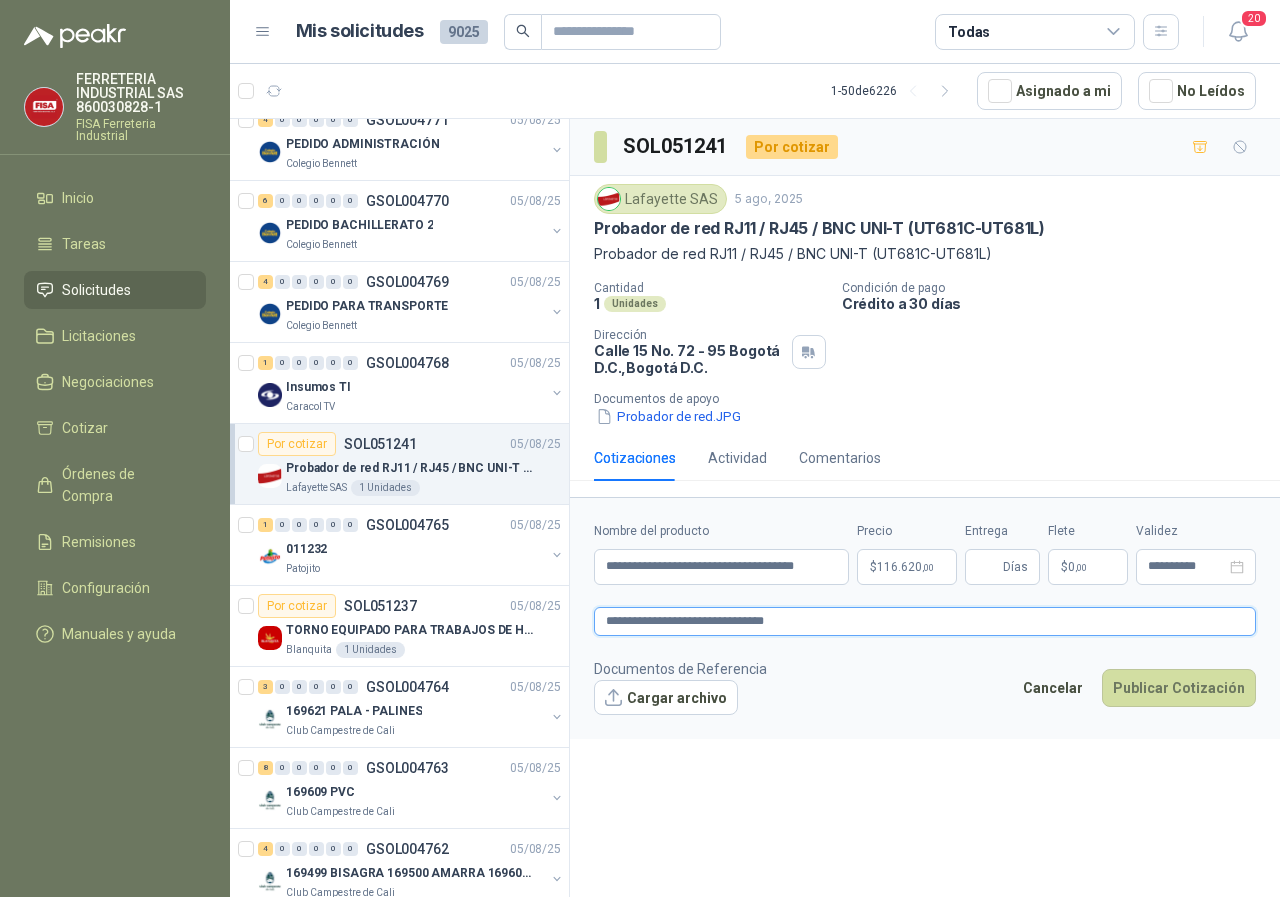 type 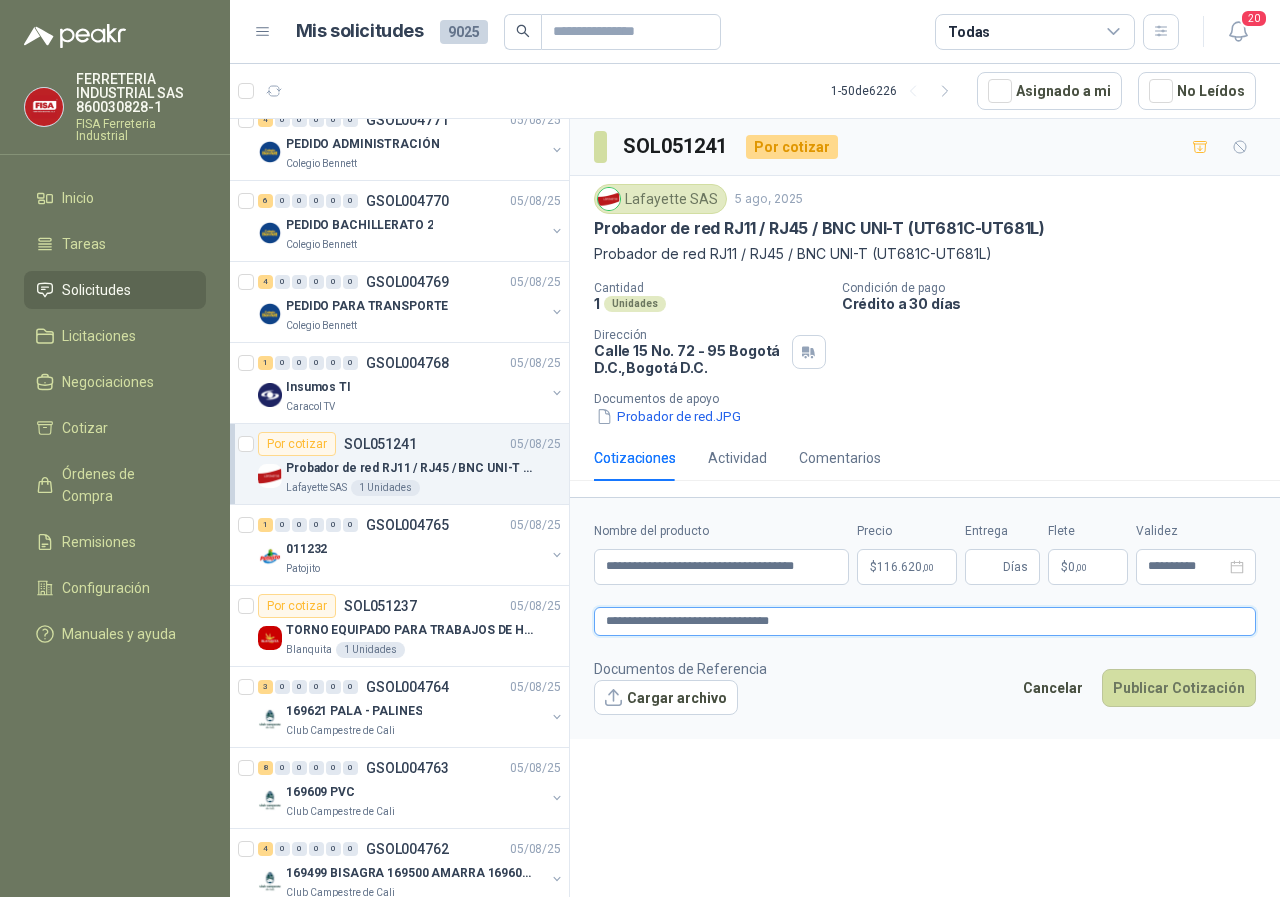 type 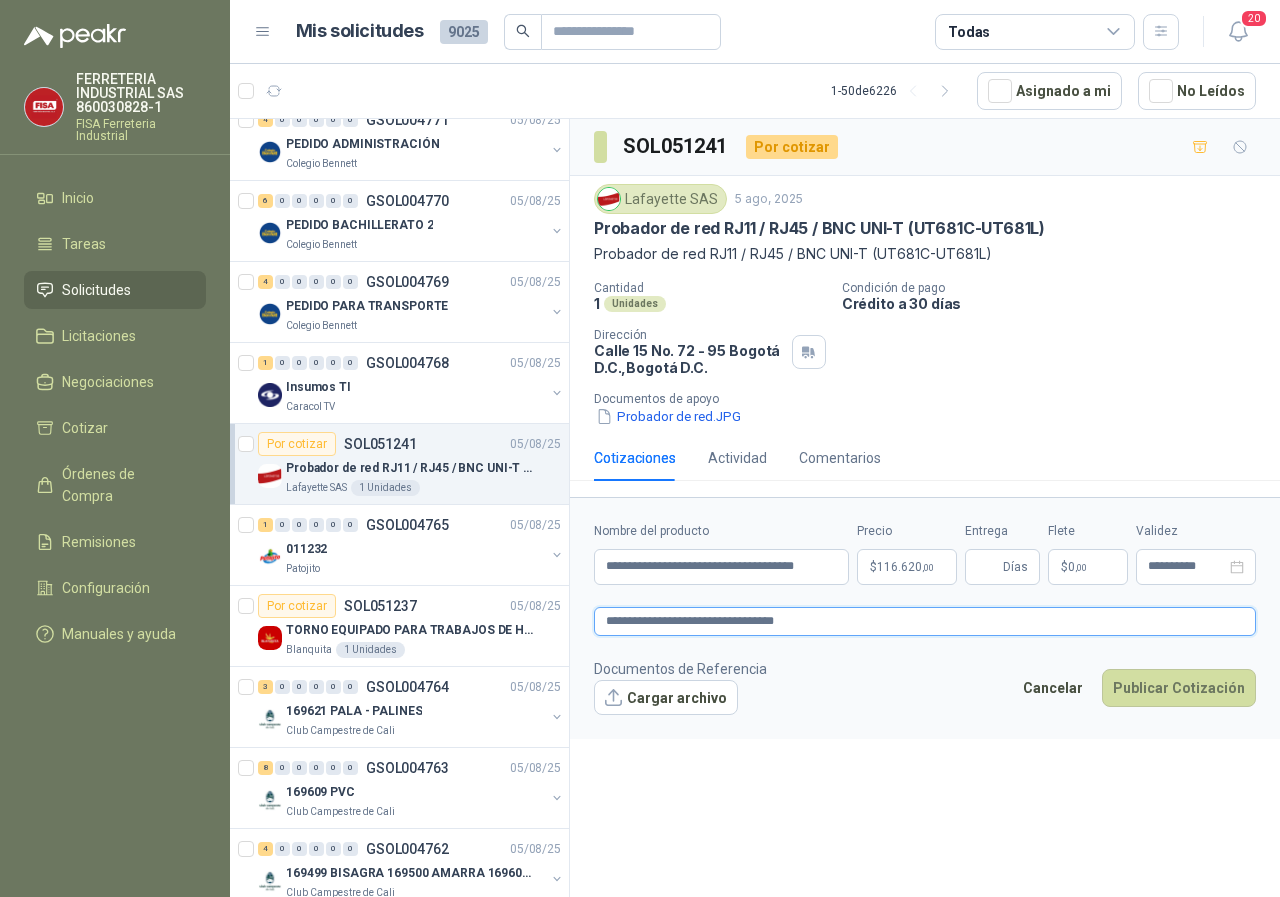 type 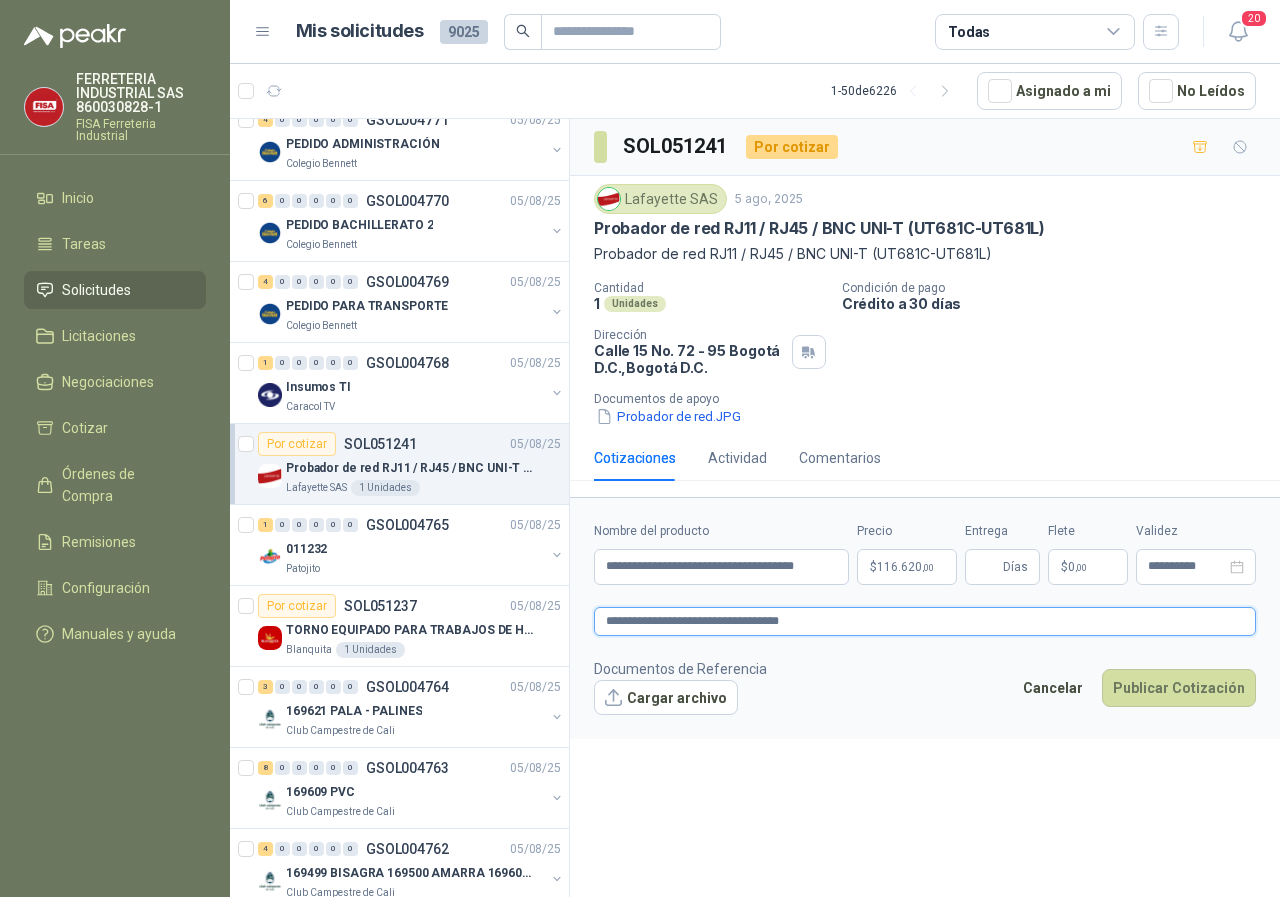 type 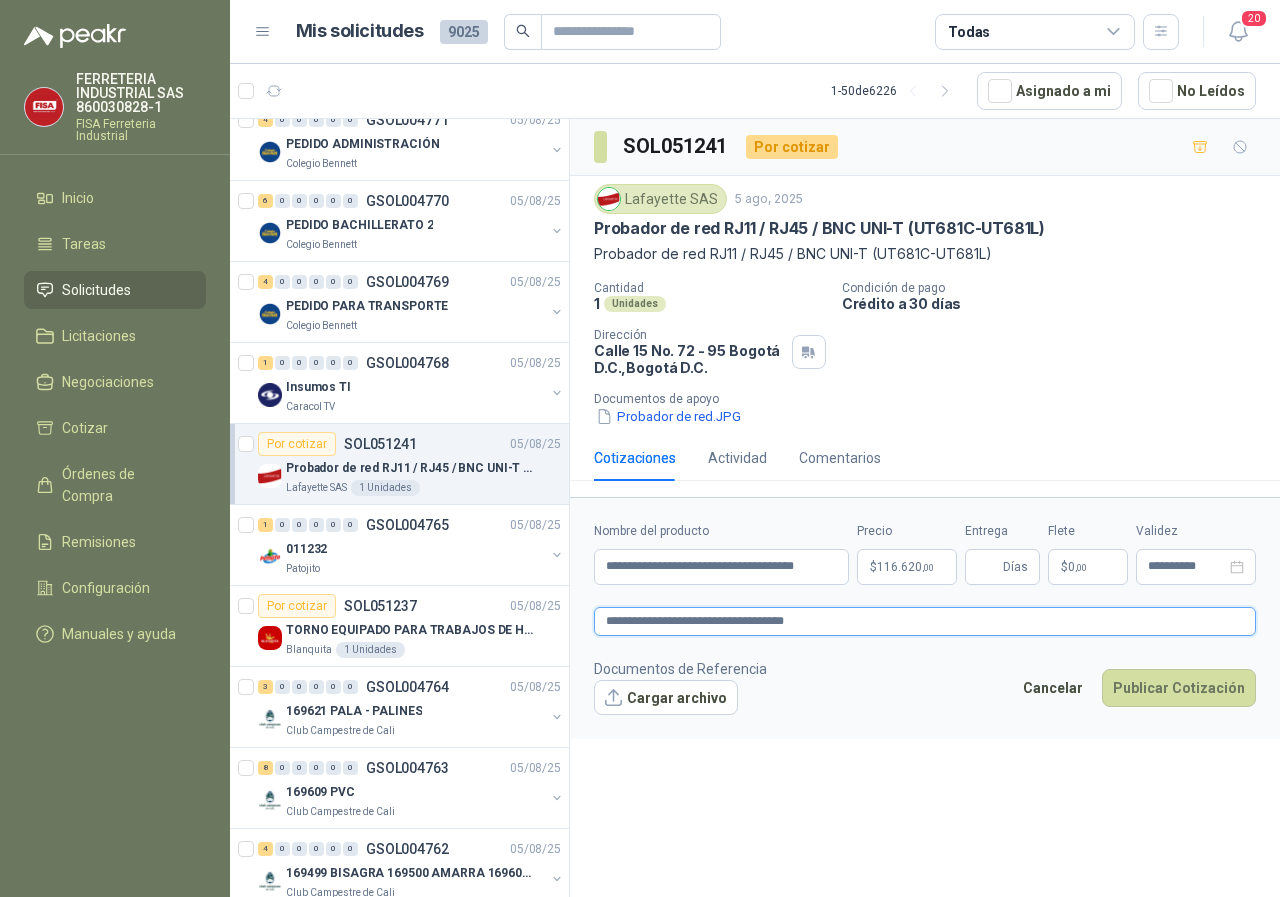 type 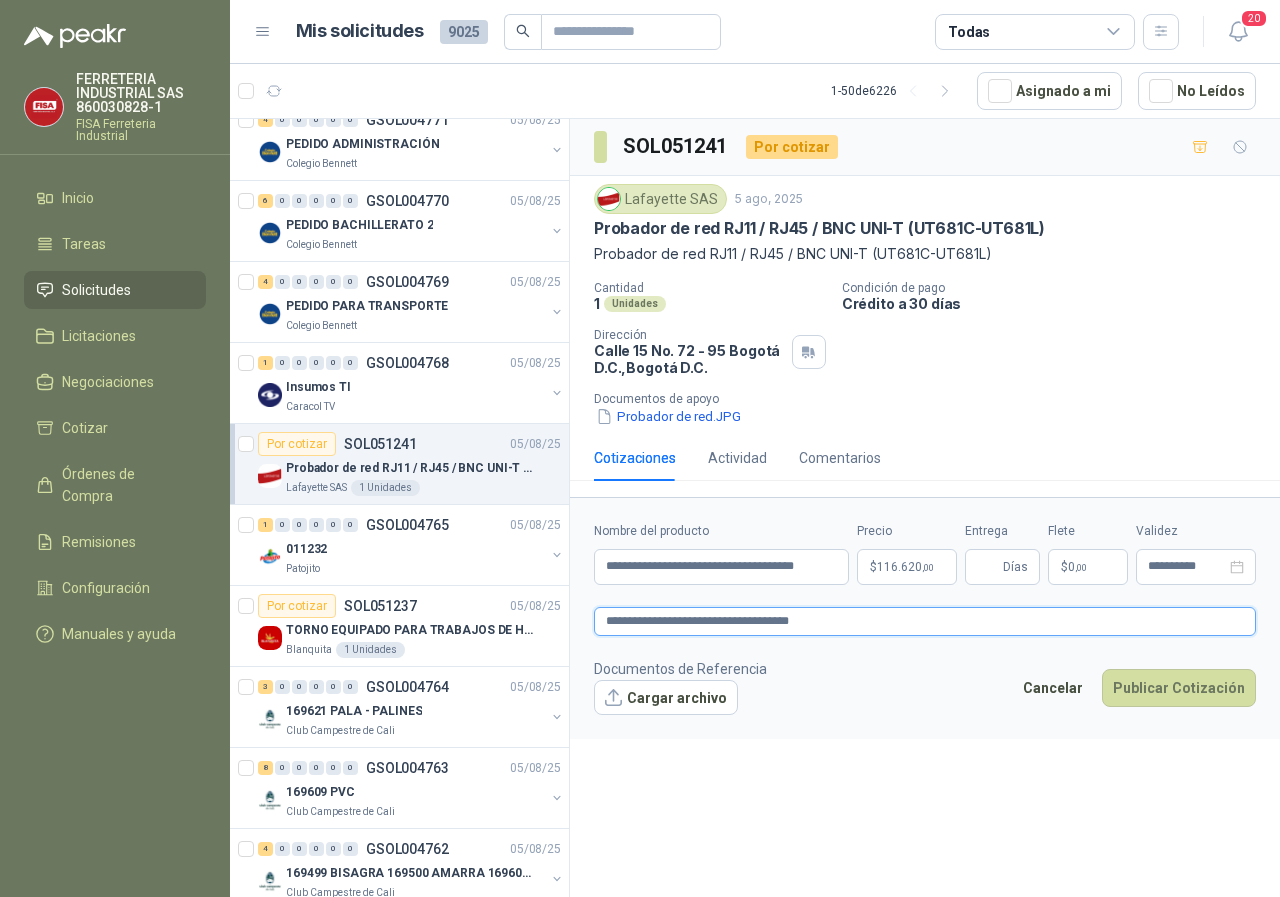 type 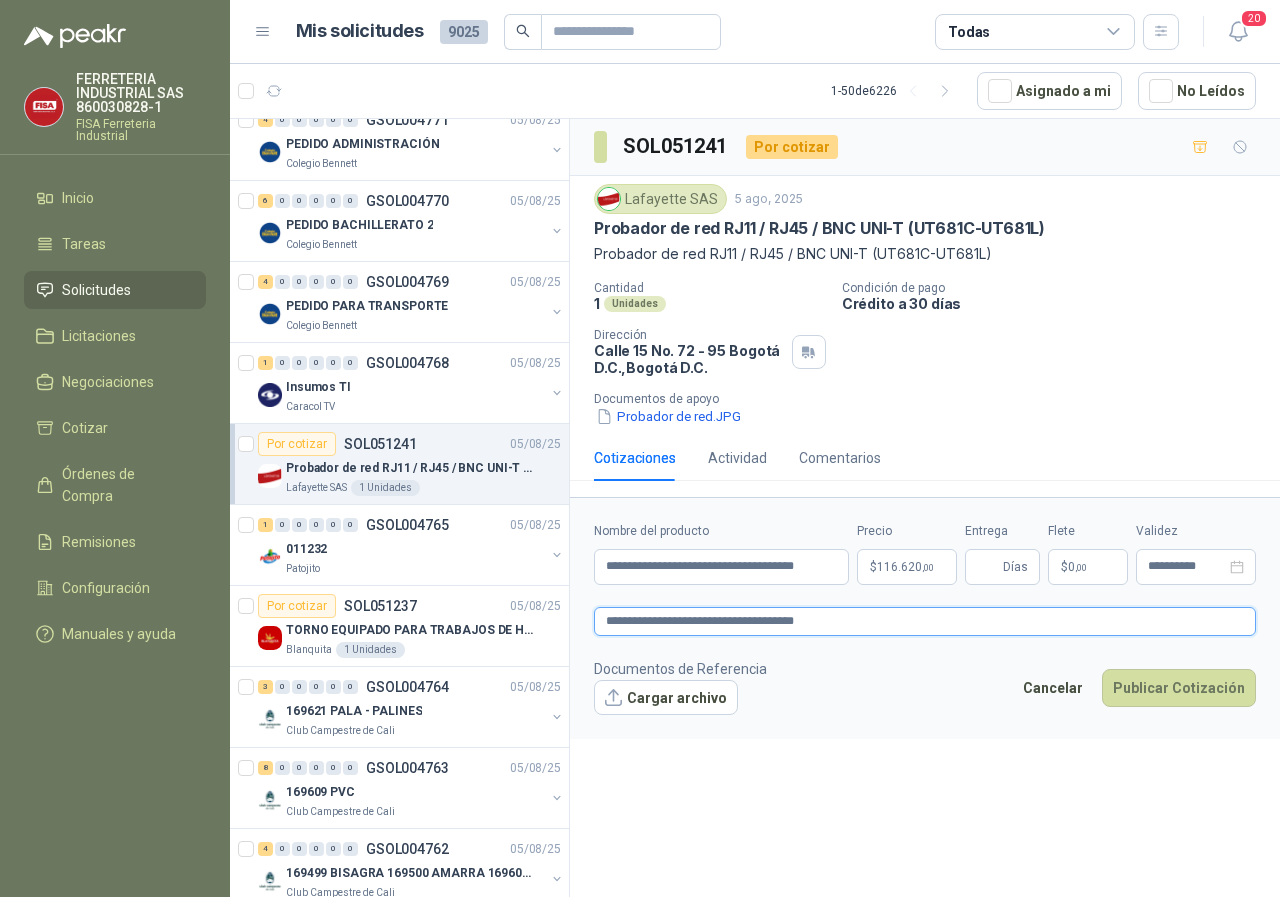 type 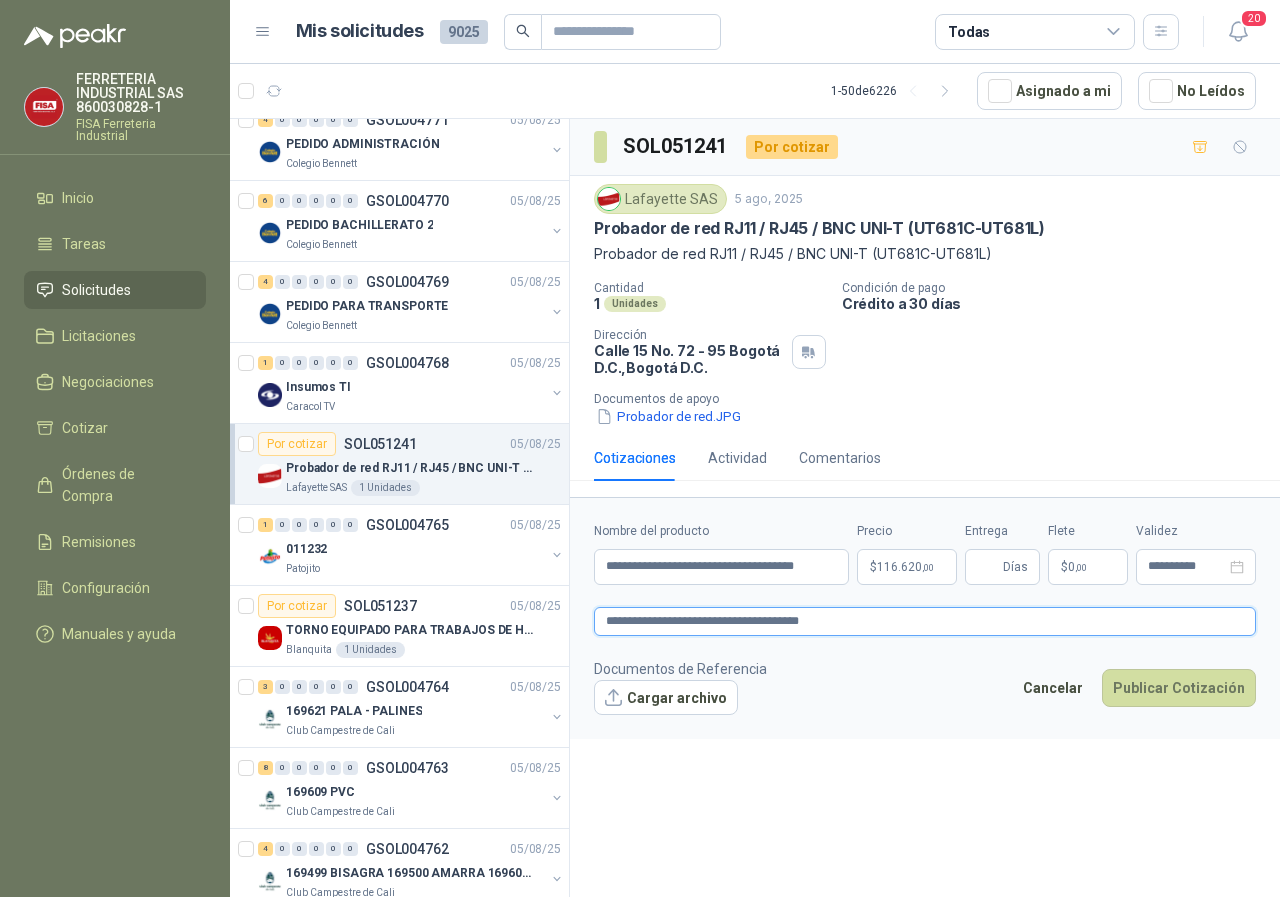 type 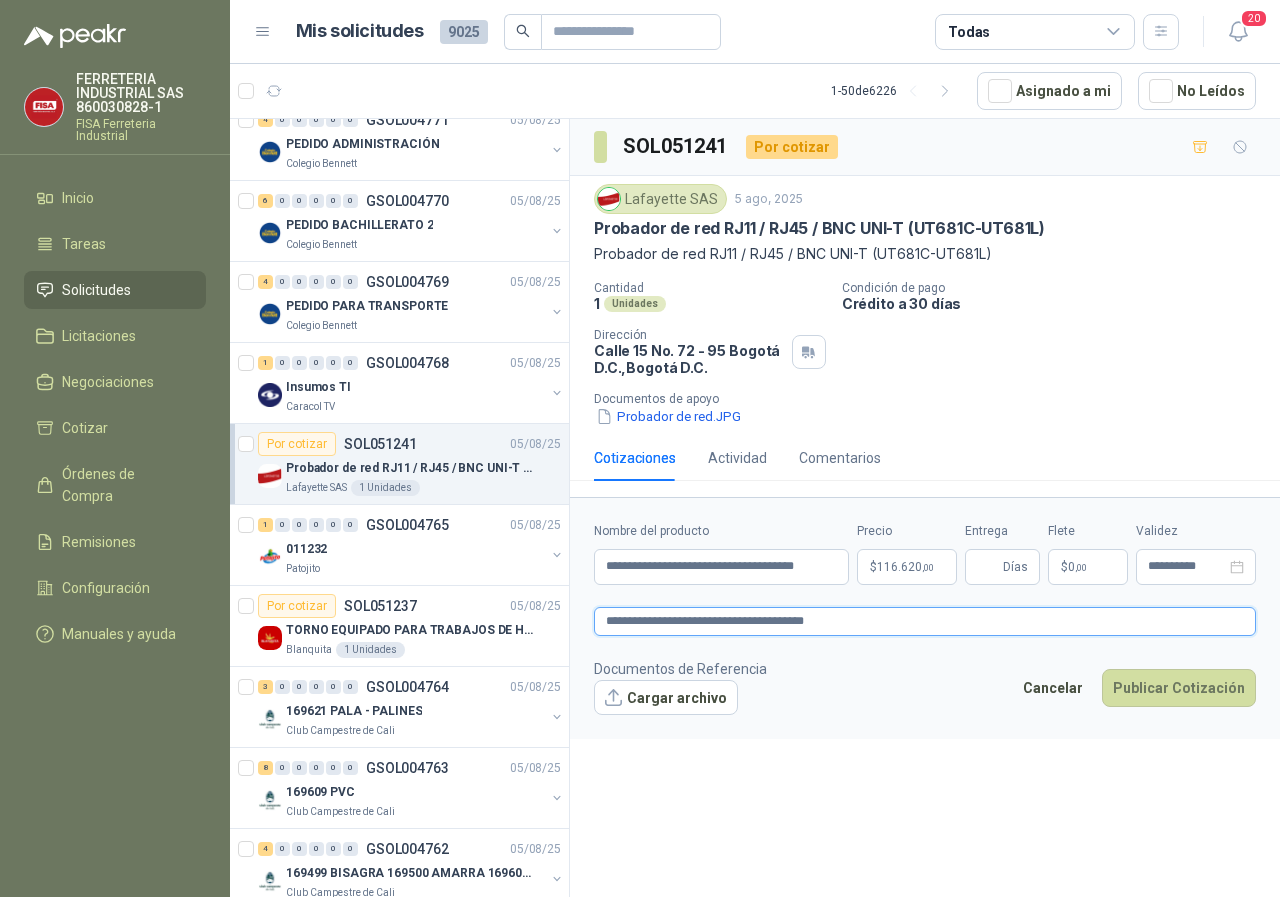 type 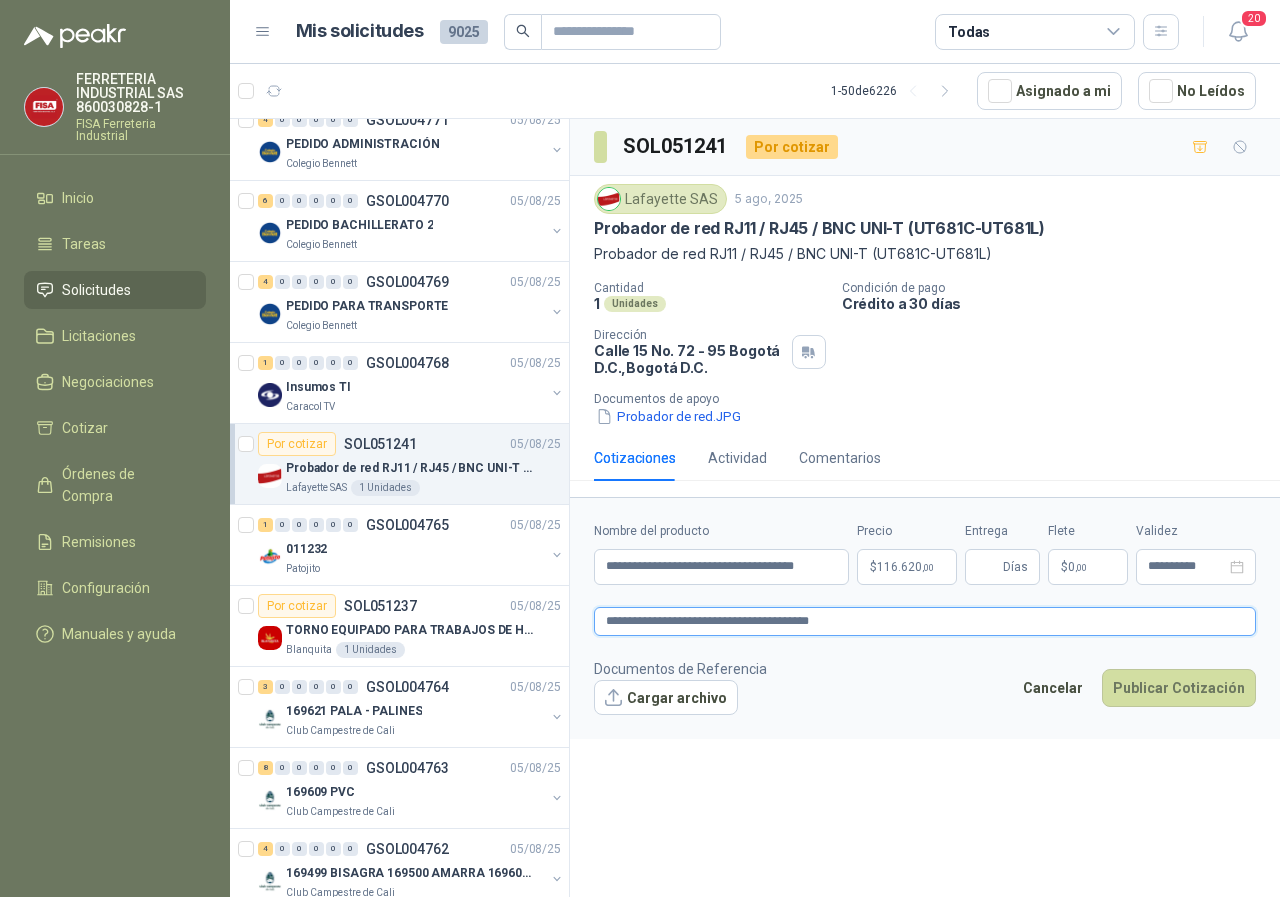 type 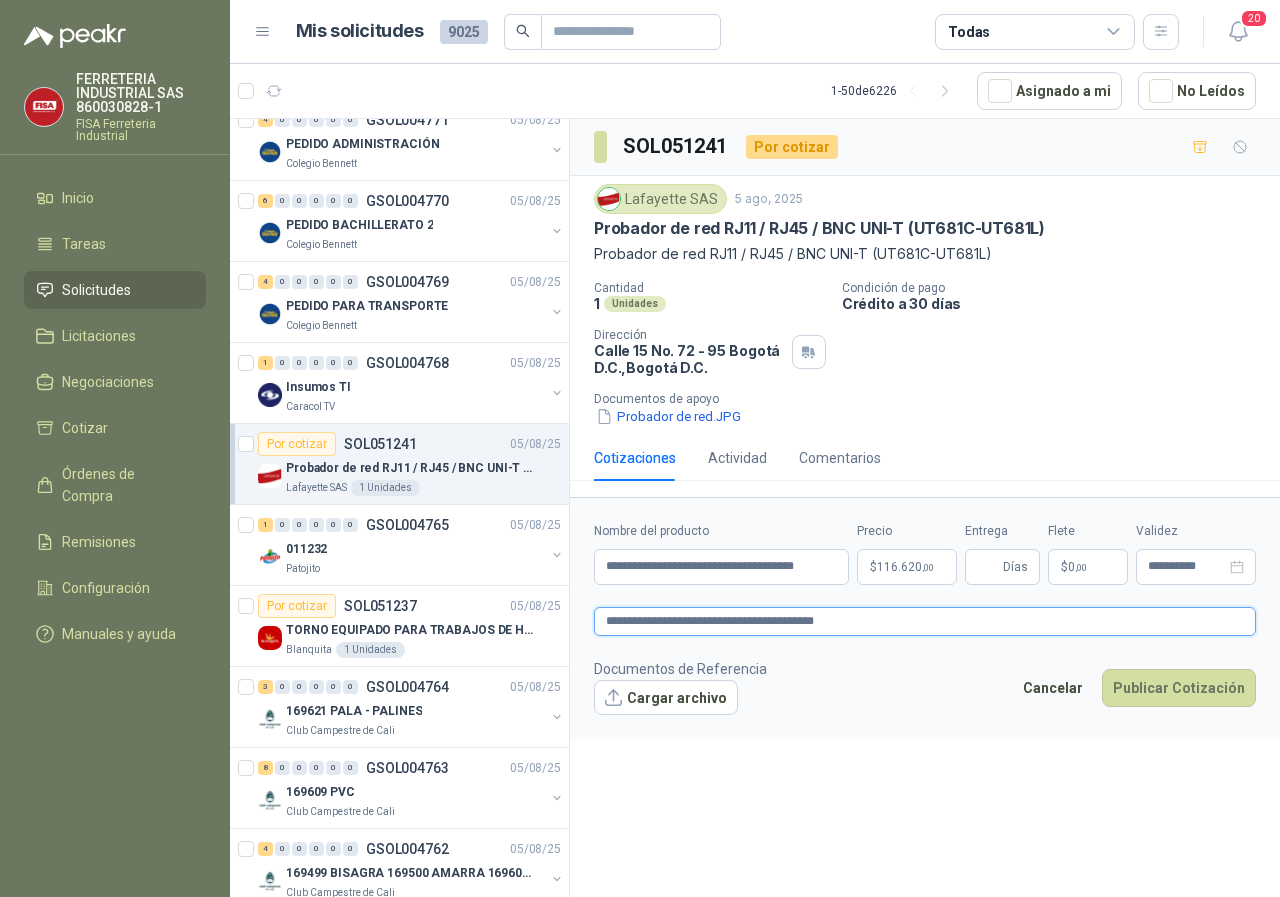 type 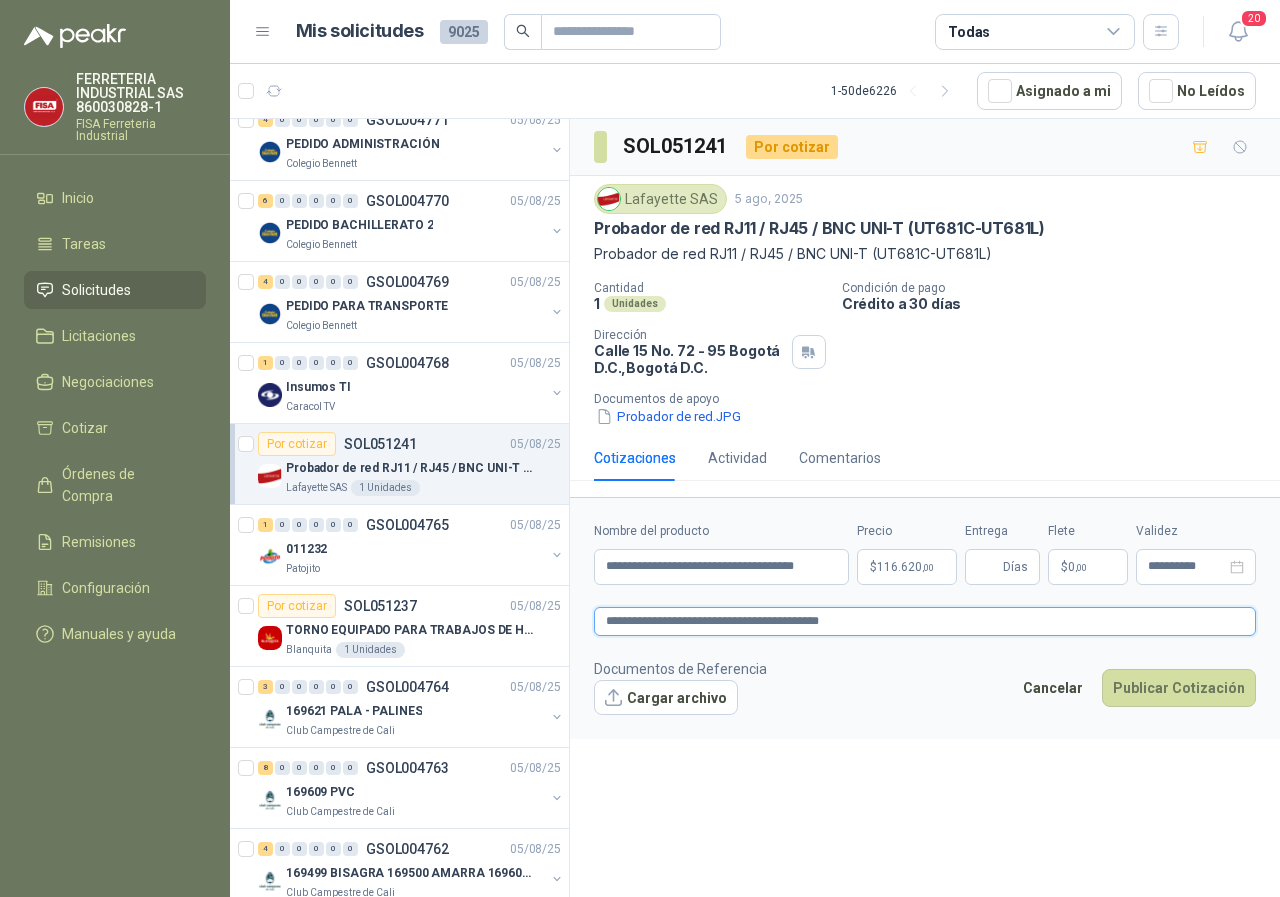 type 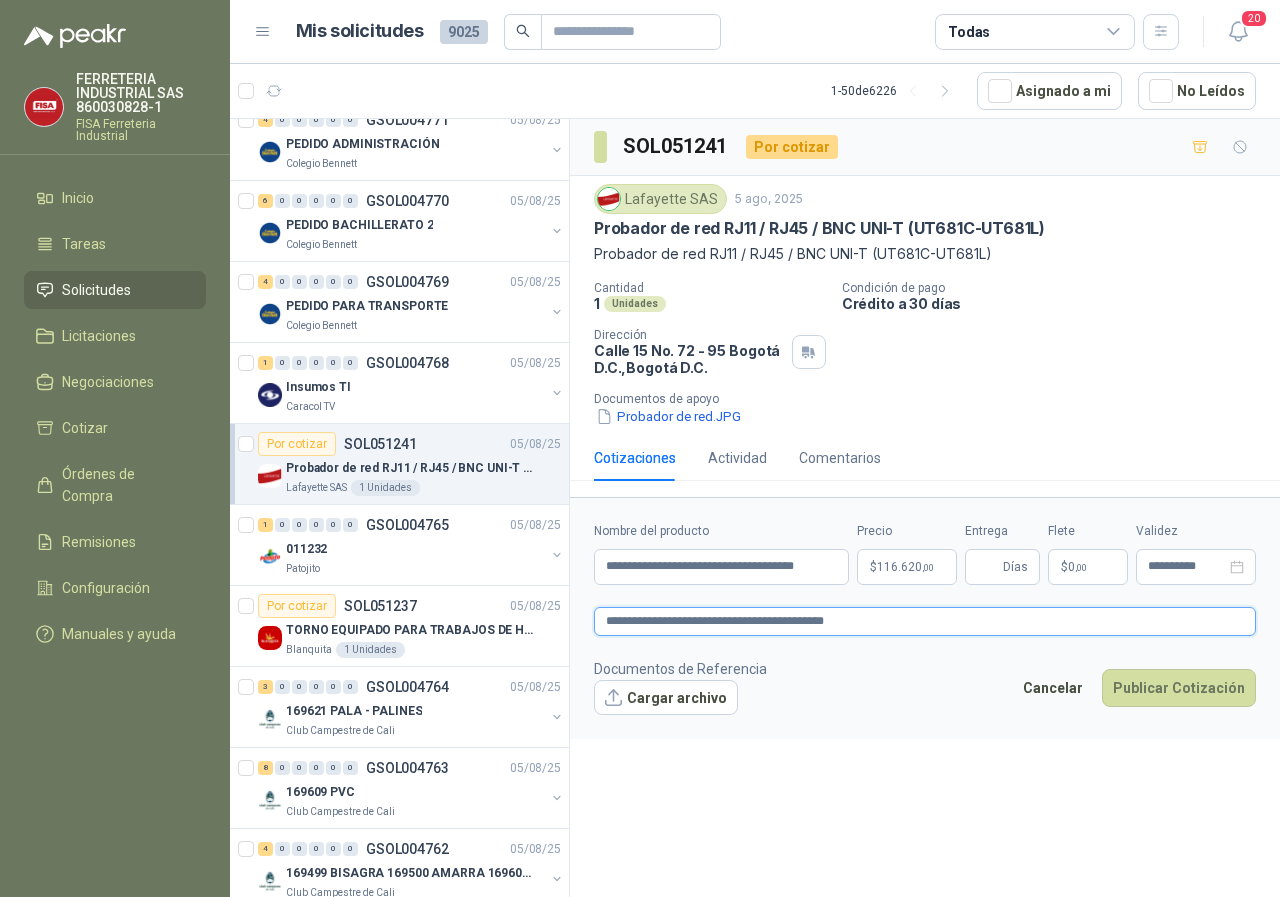 type 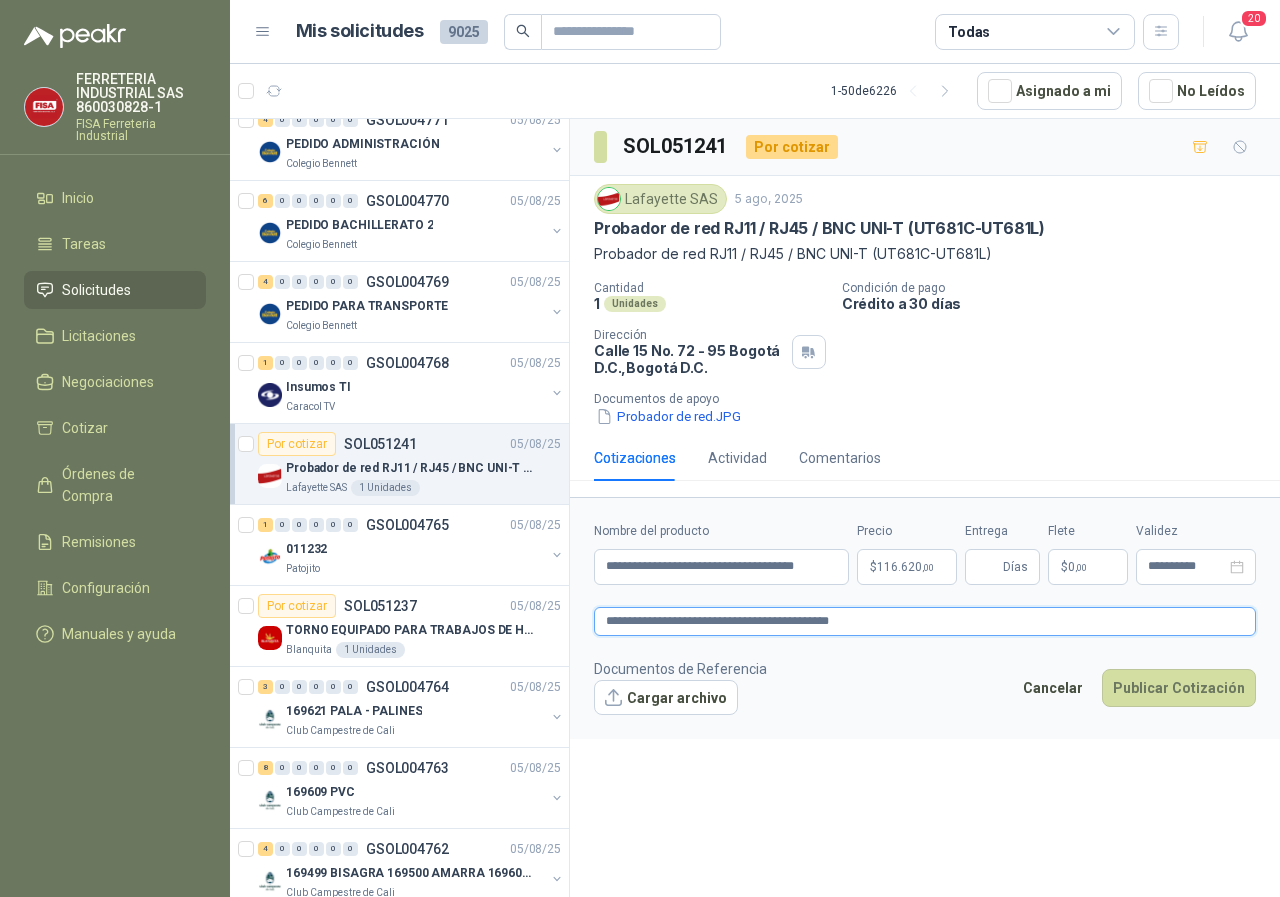 type 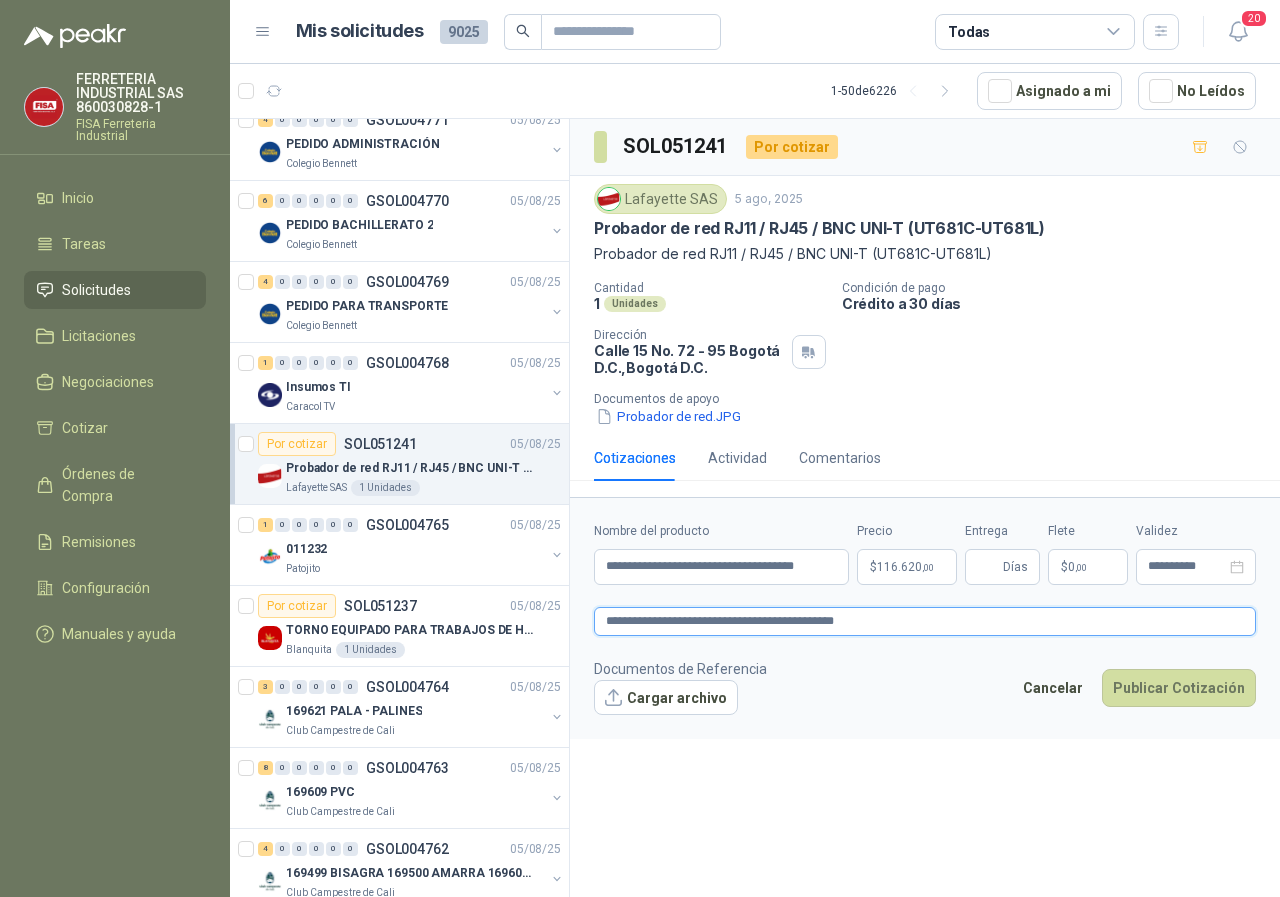 type 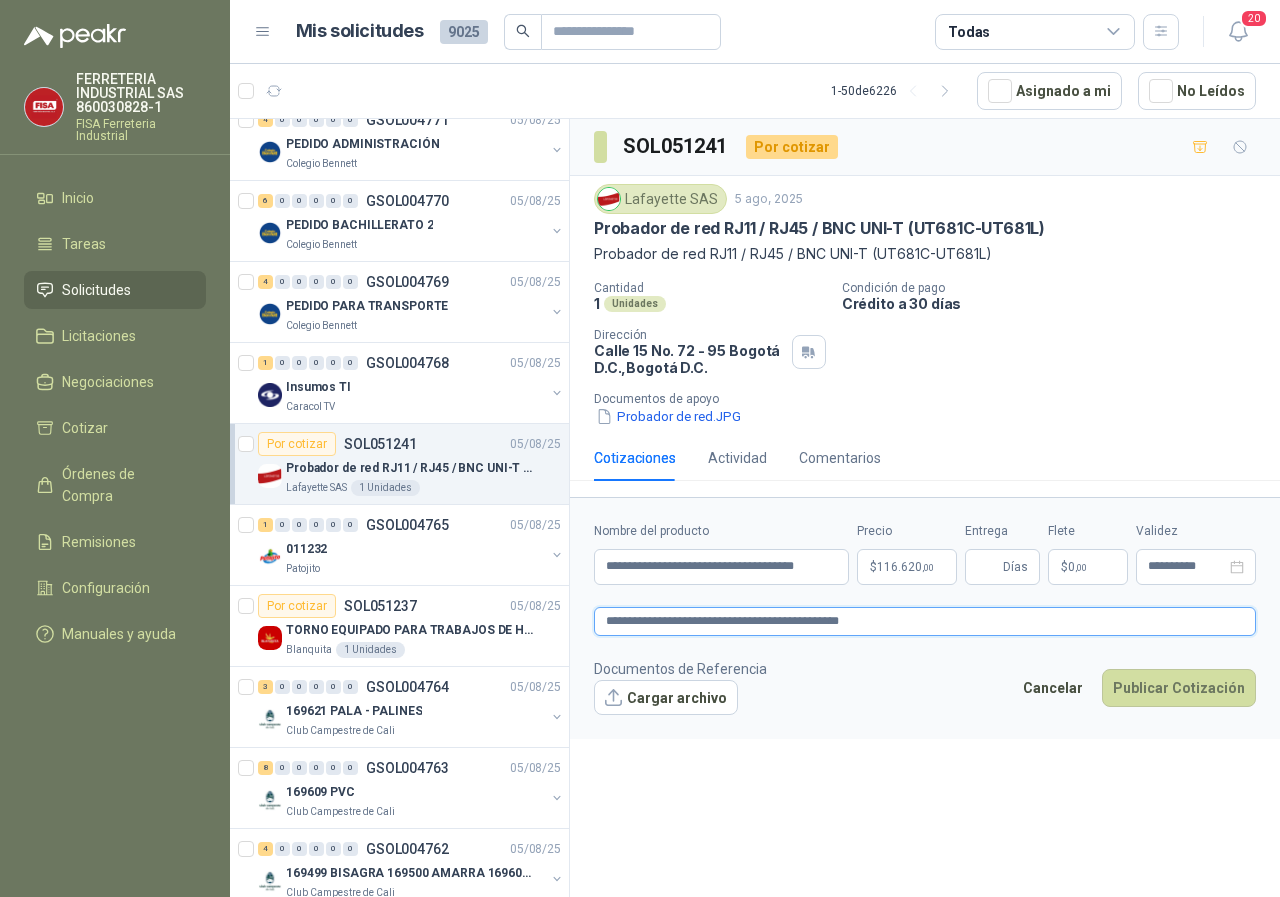 type 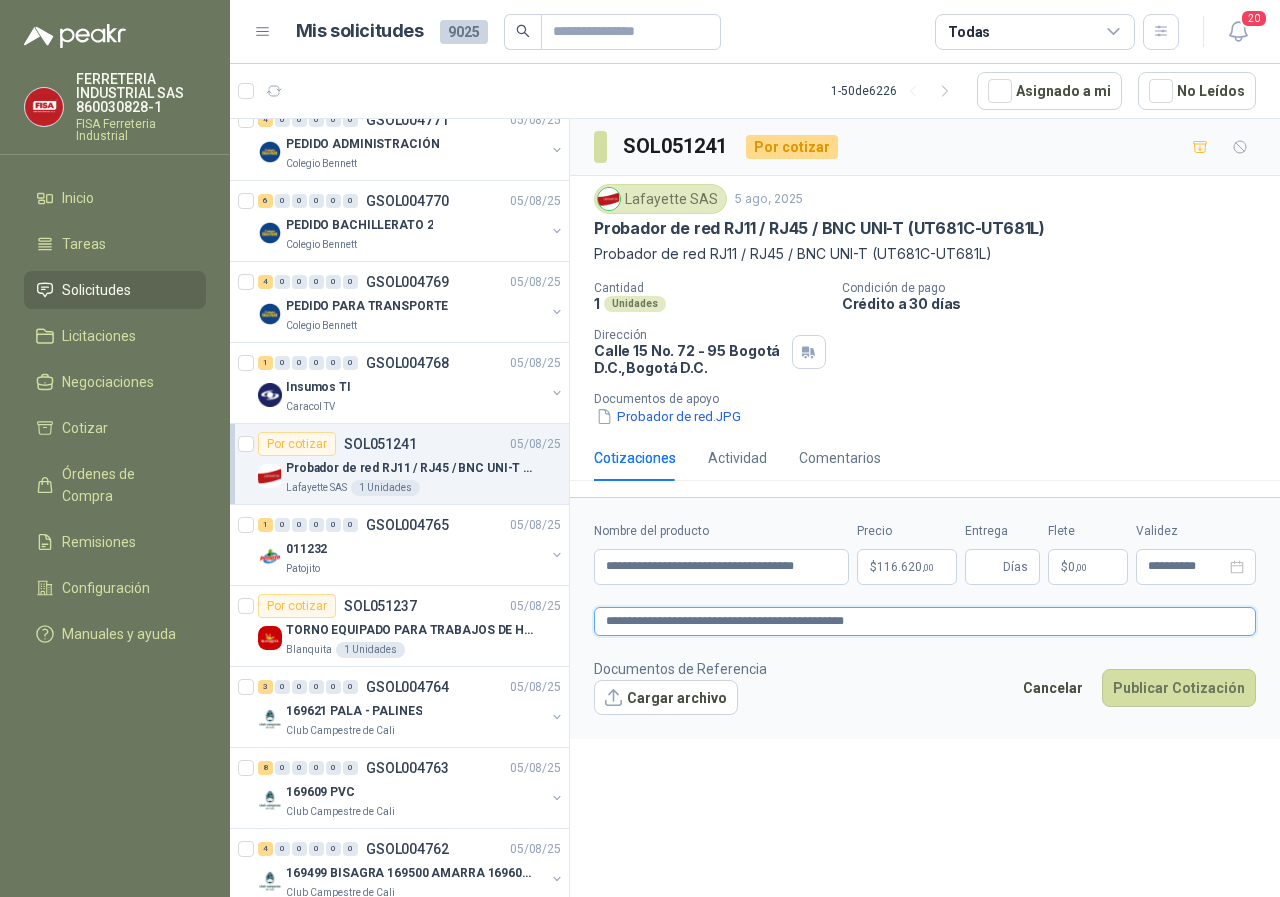 type 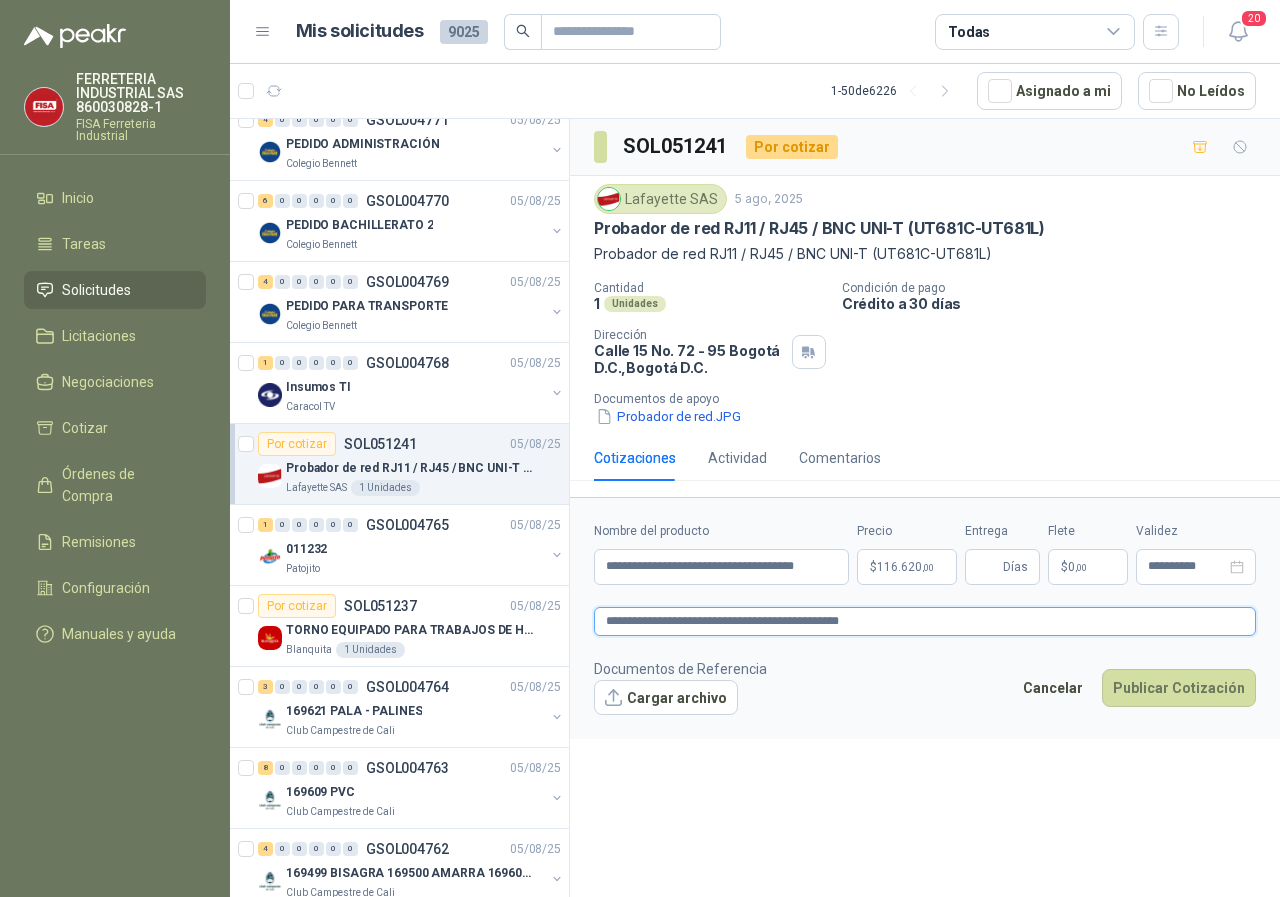 type 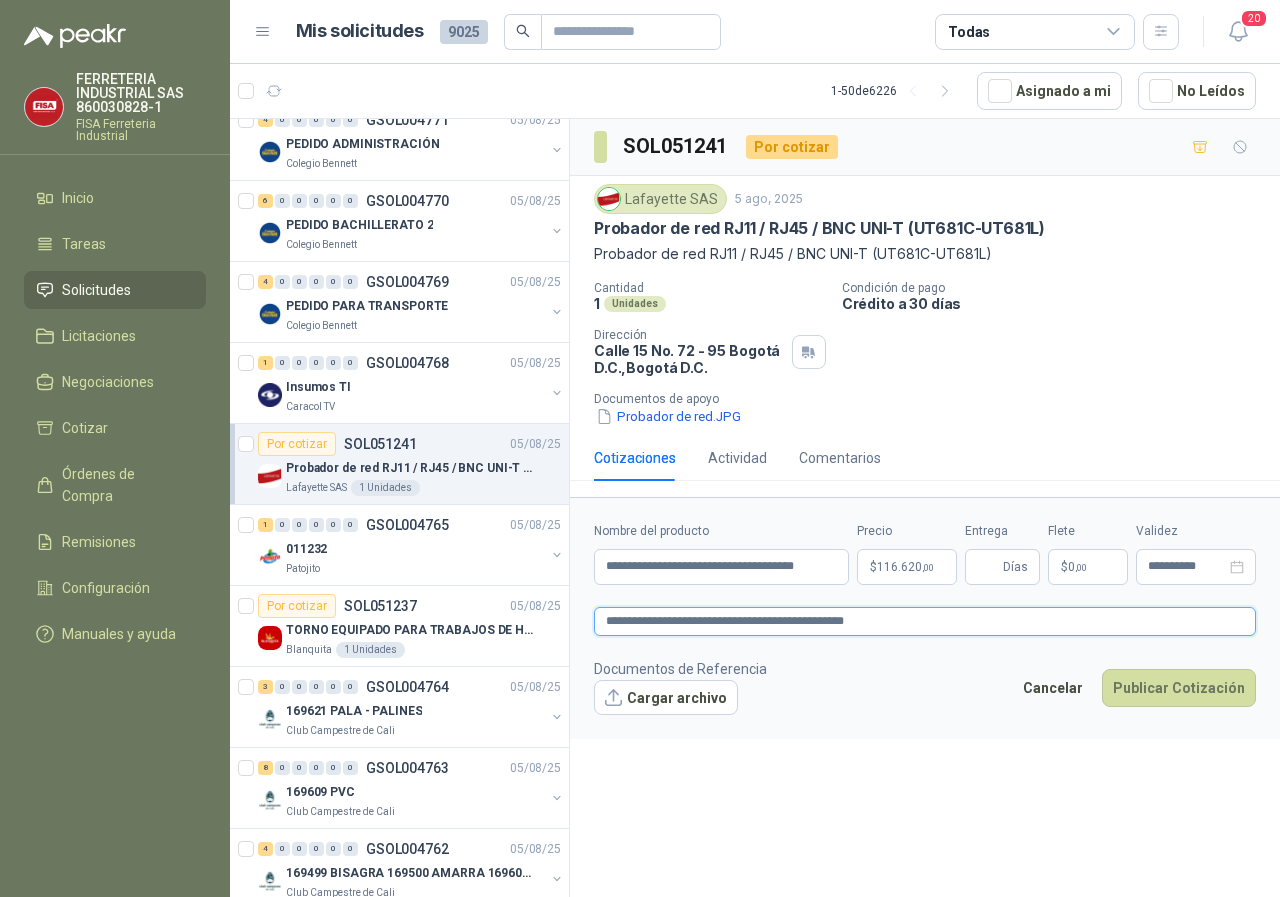 type 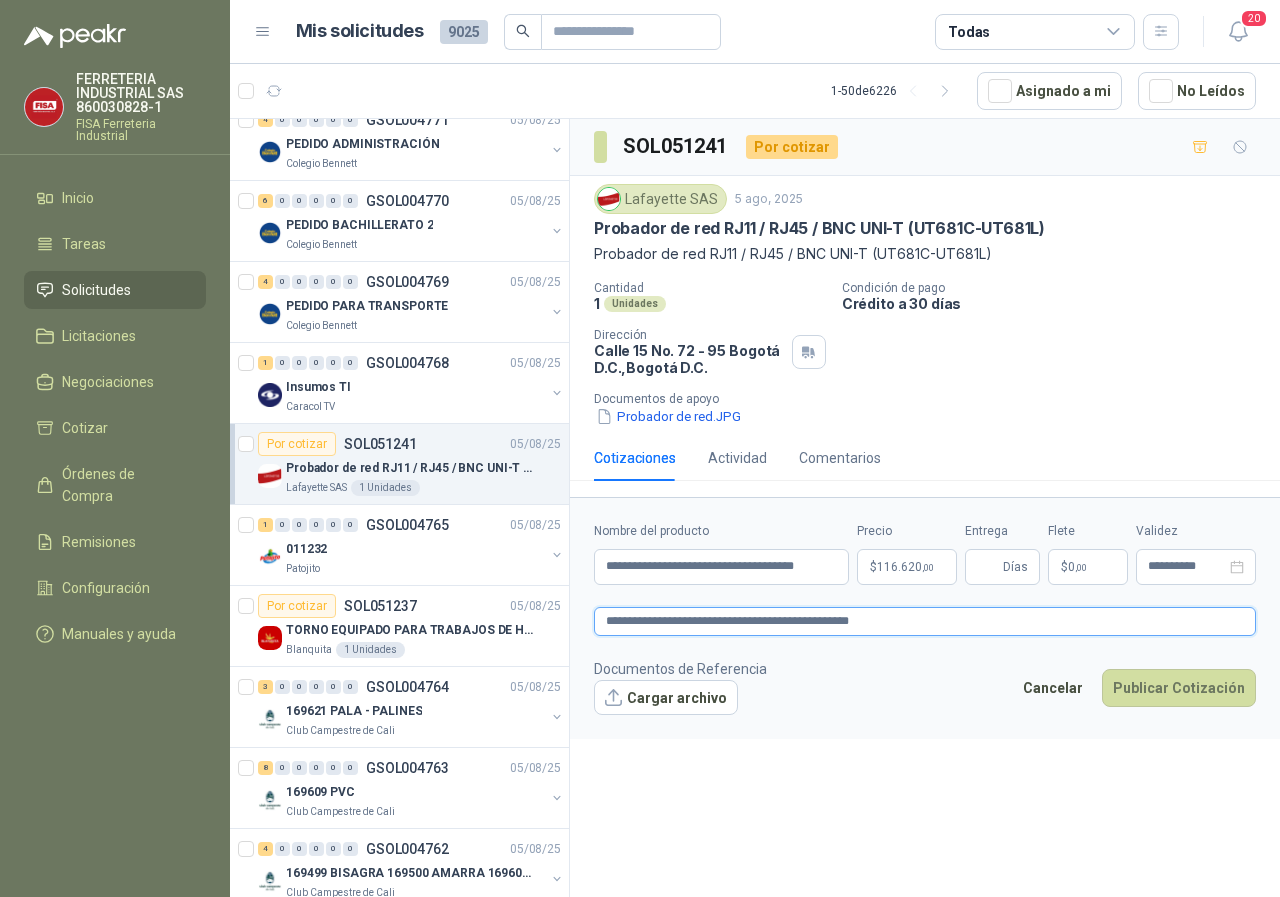 type 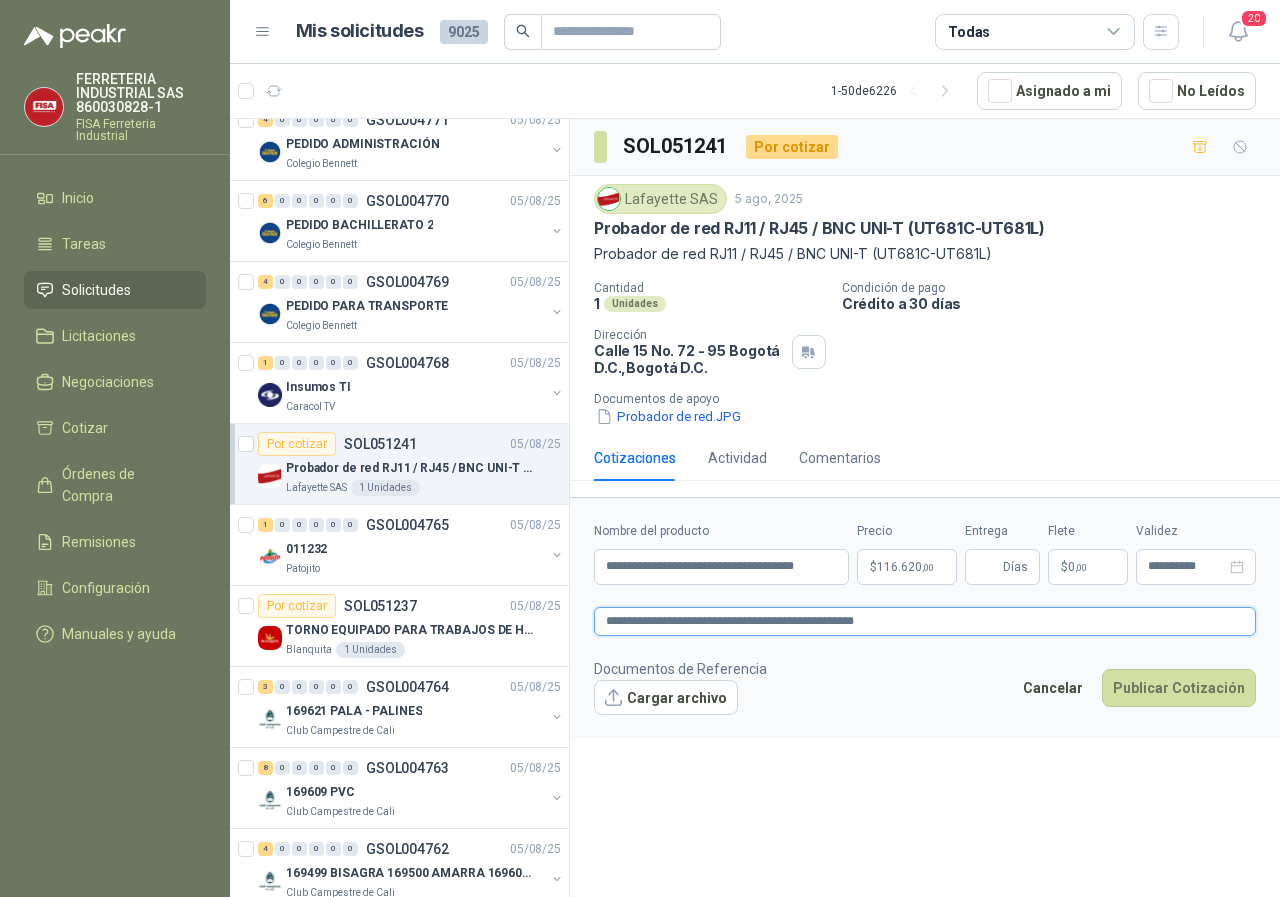 type 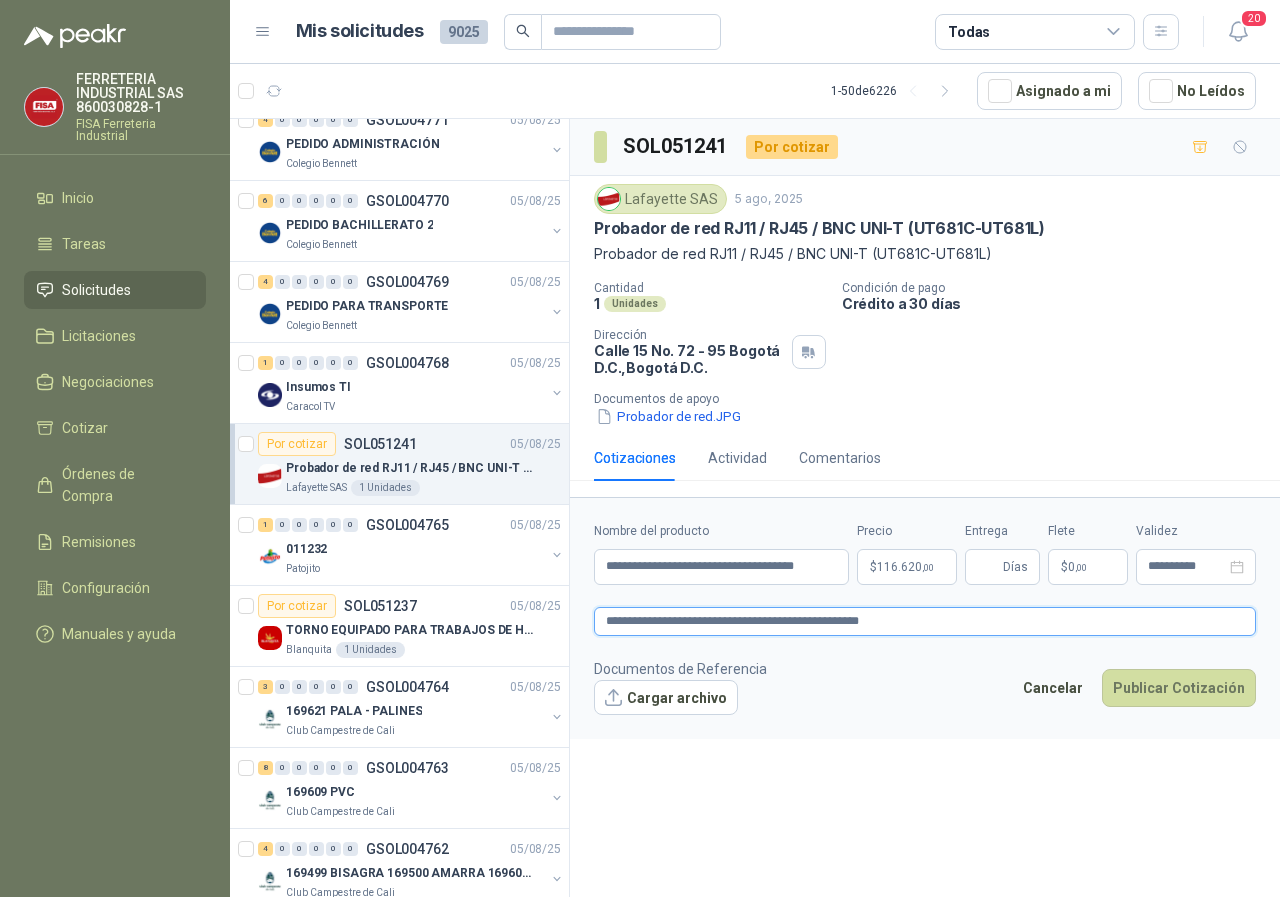 type 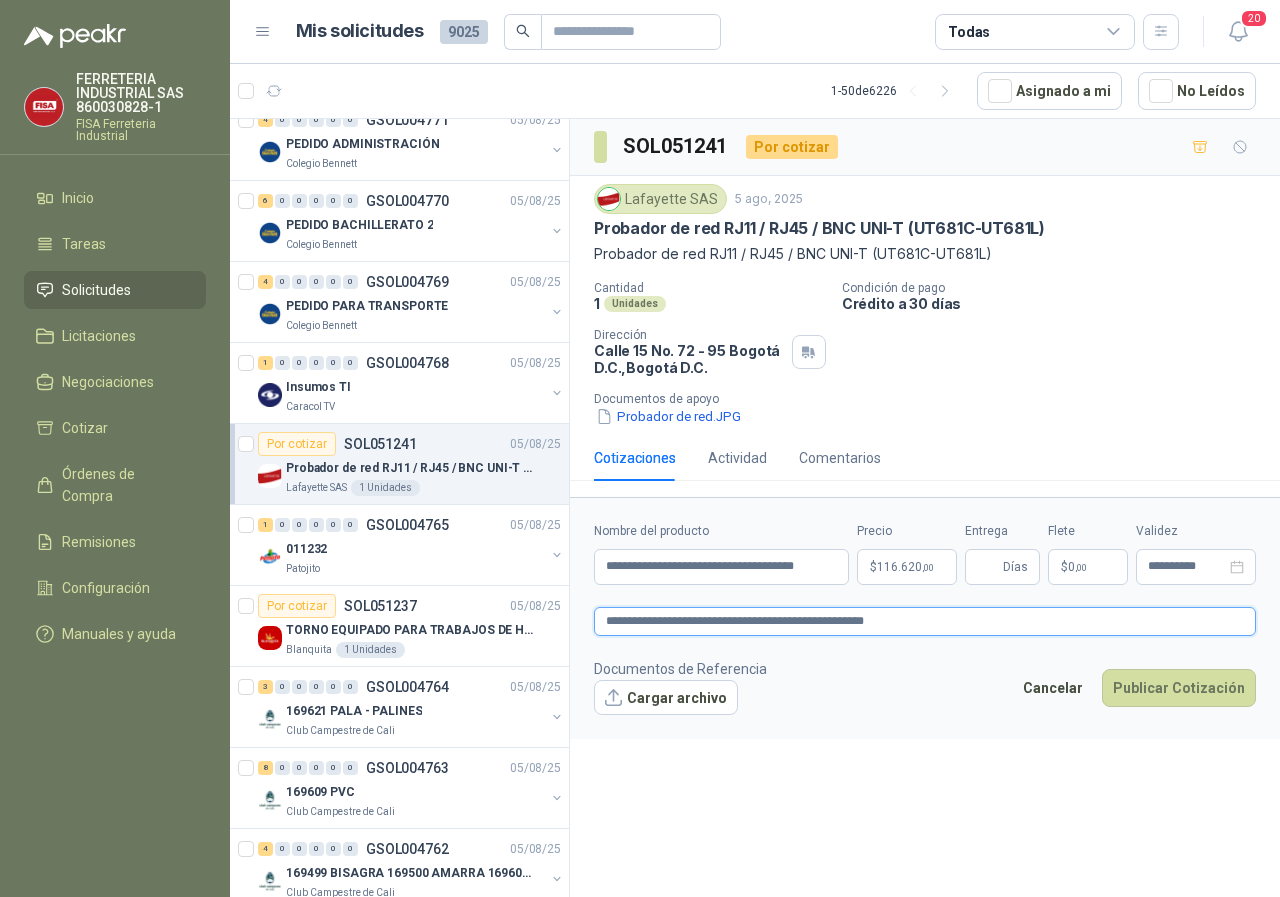 type 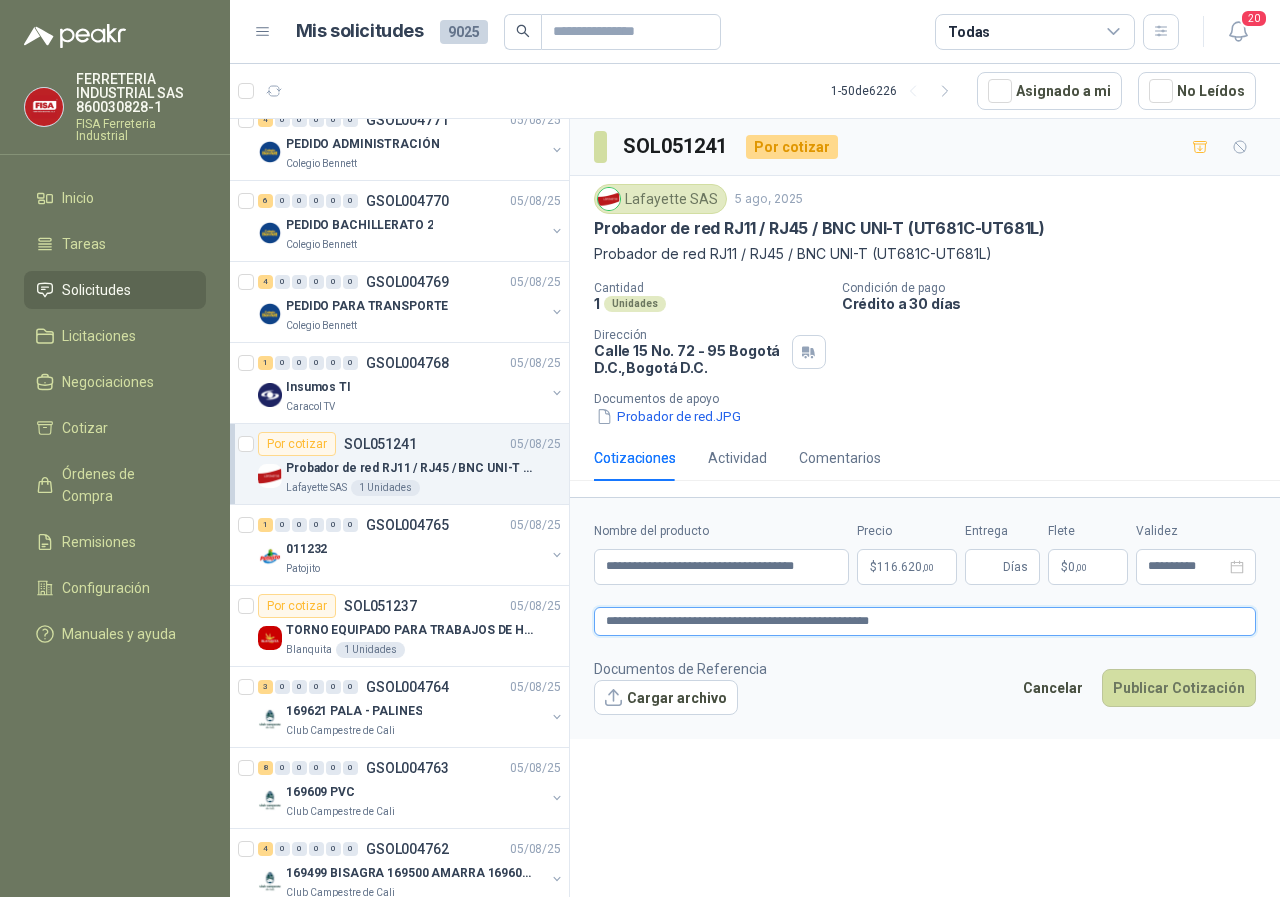 type 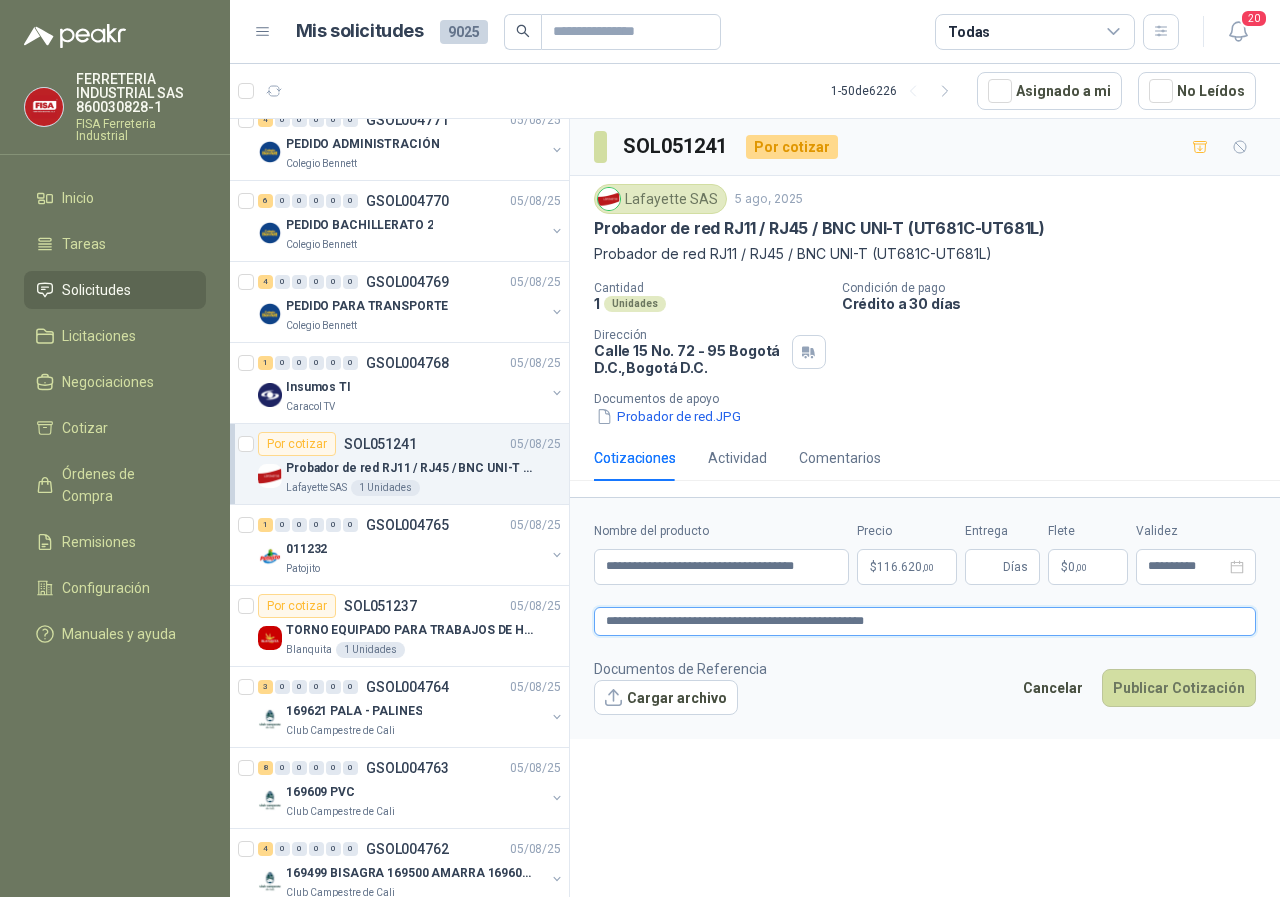 type 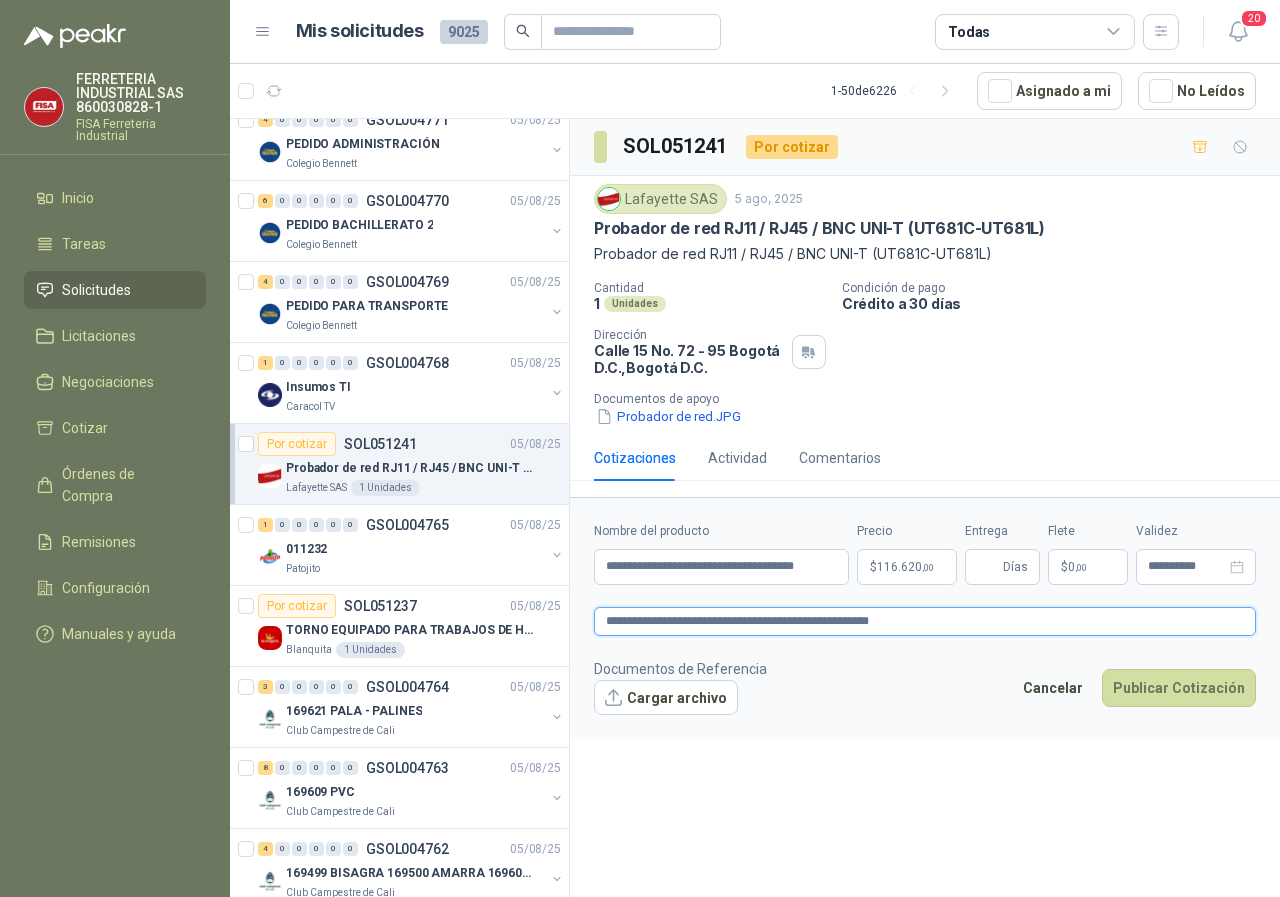 type 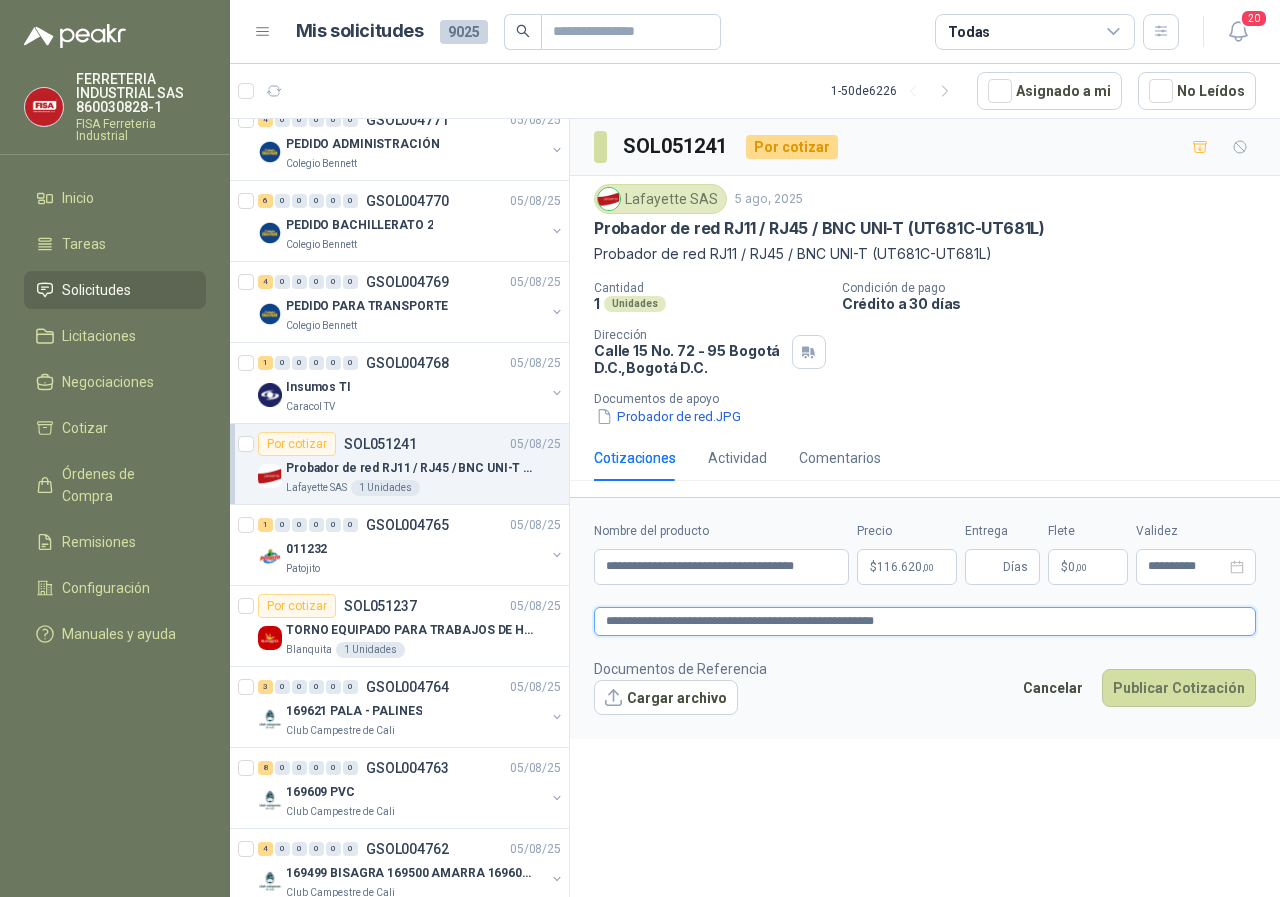 type 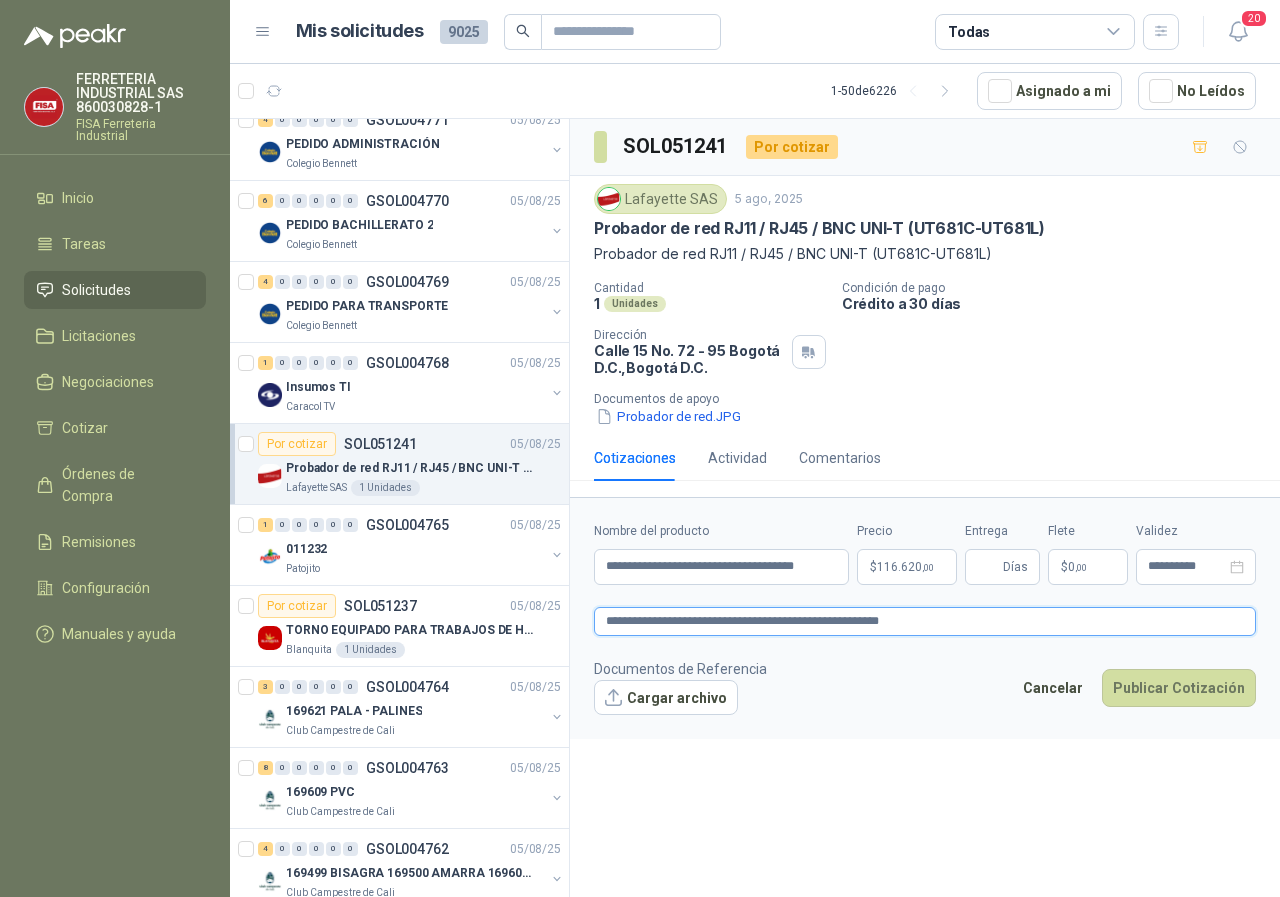 type 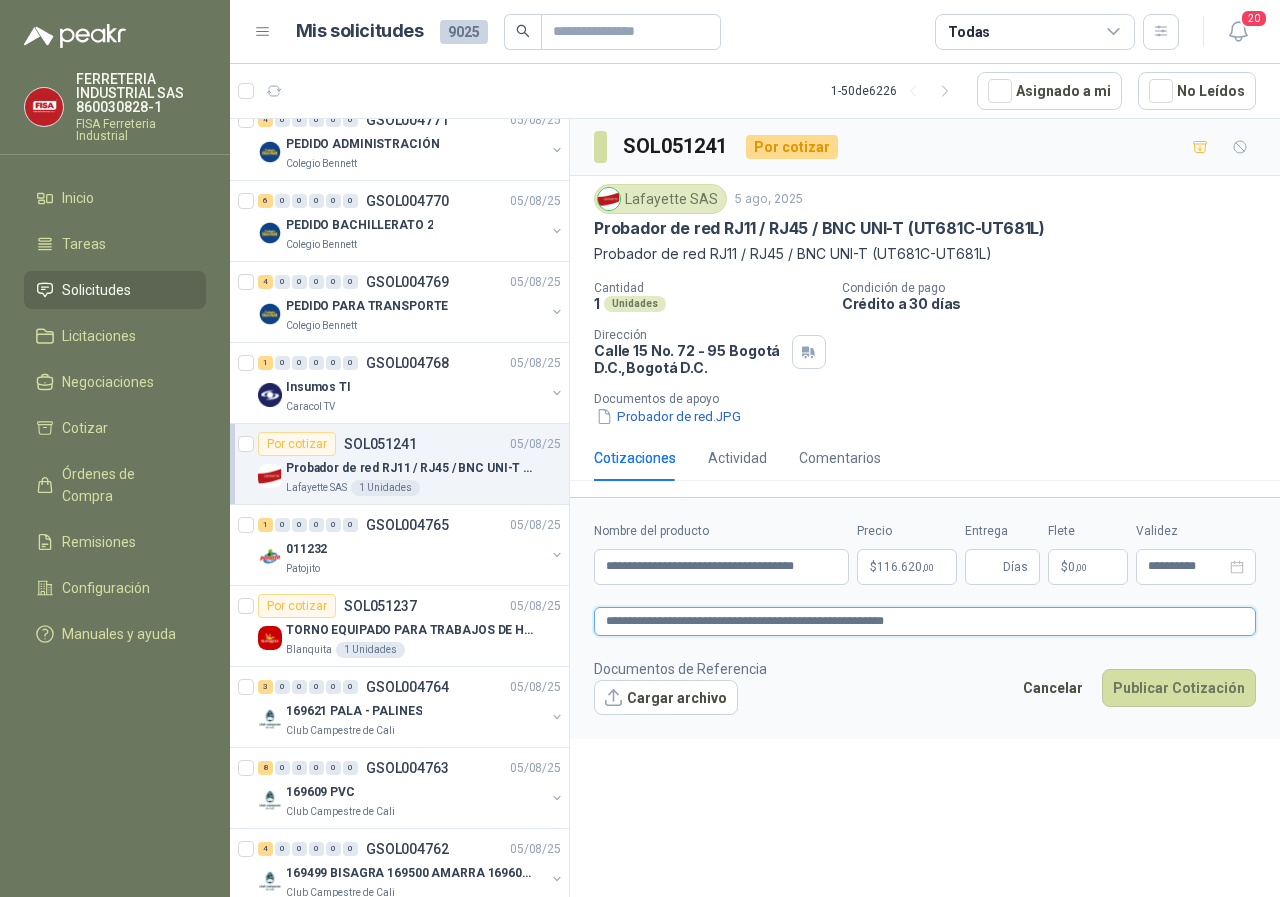 type 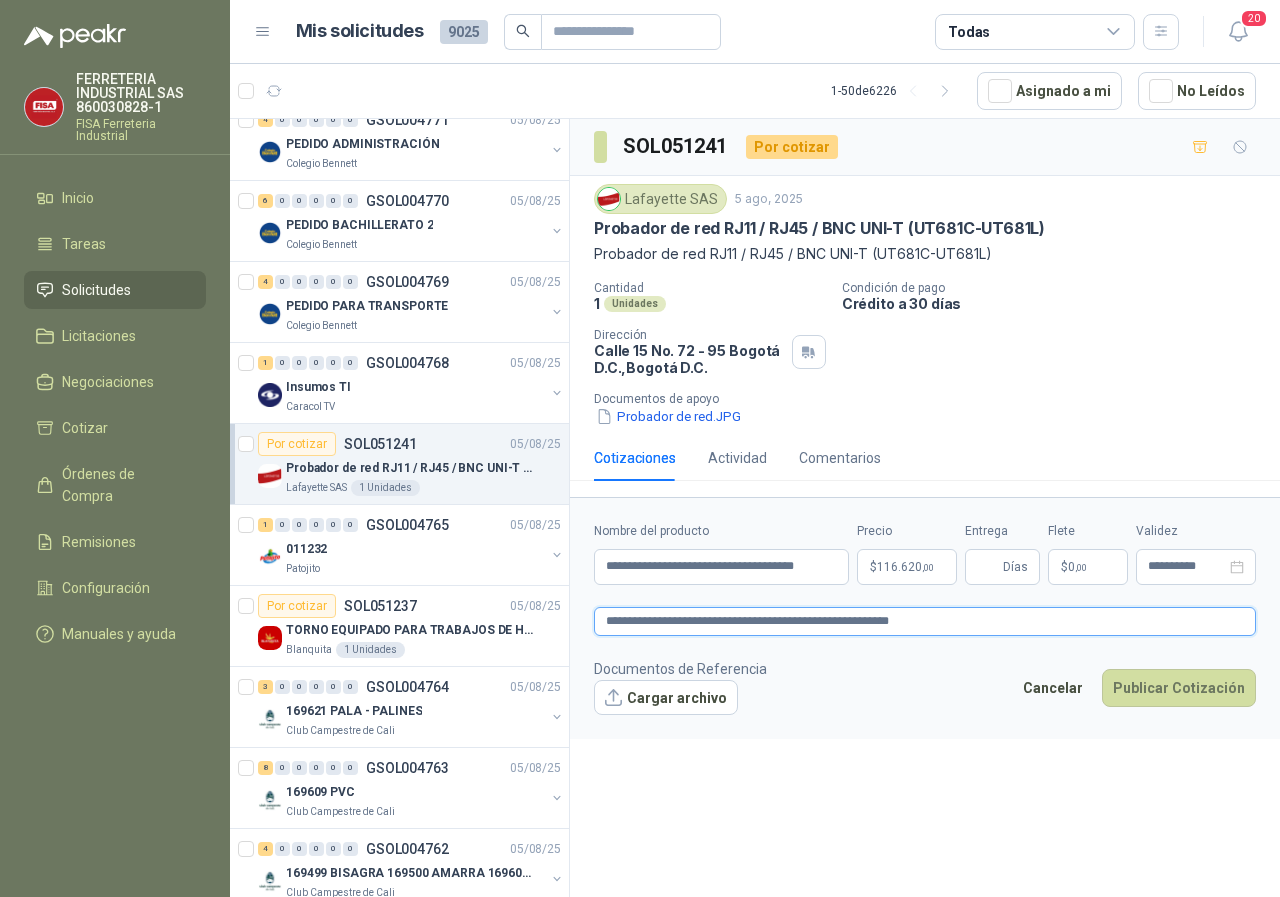 type 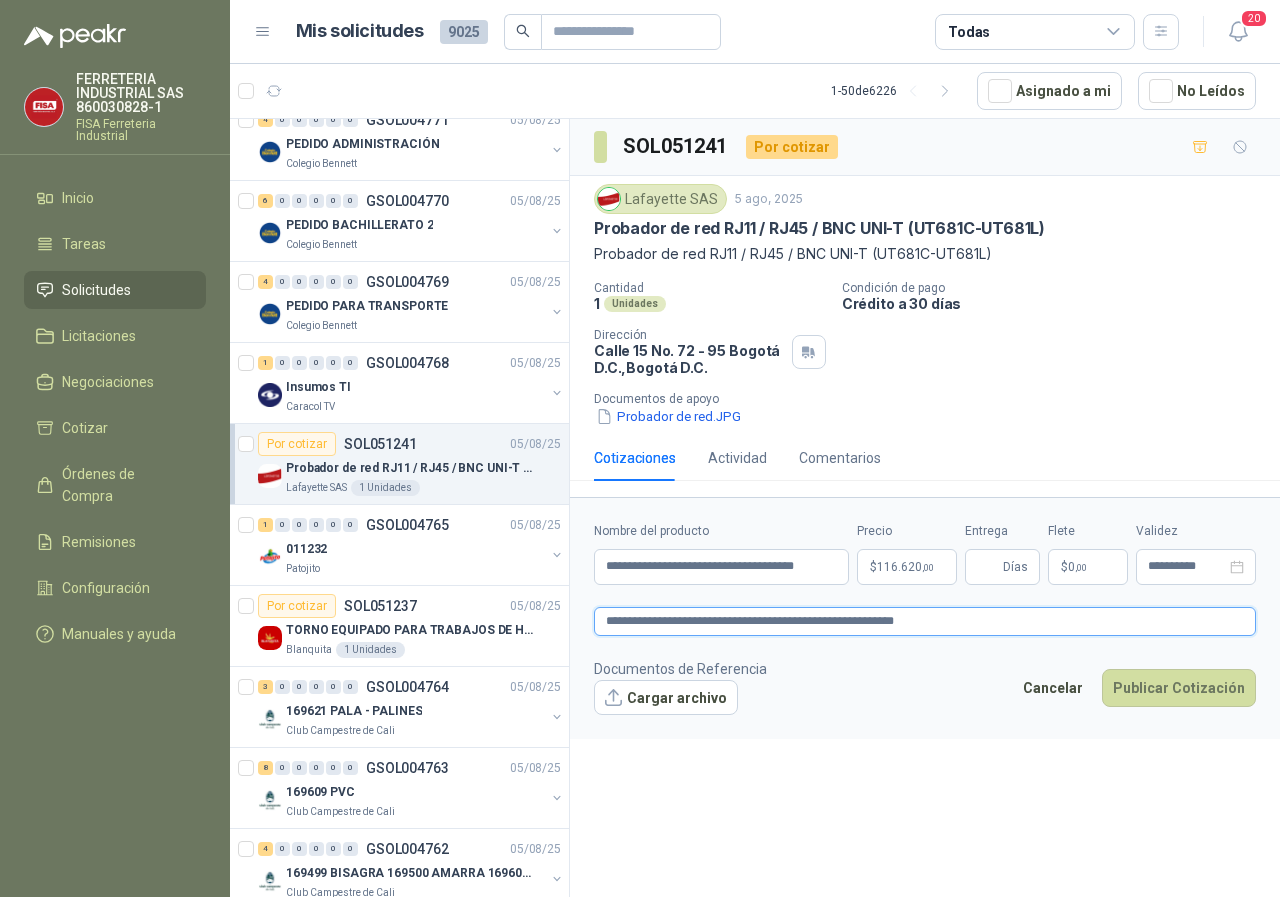type 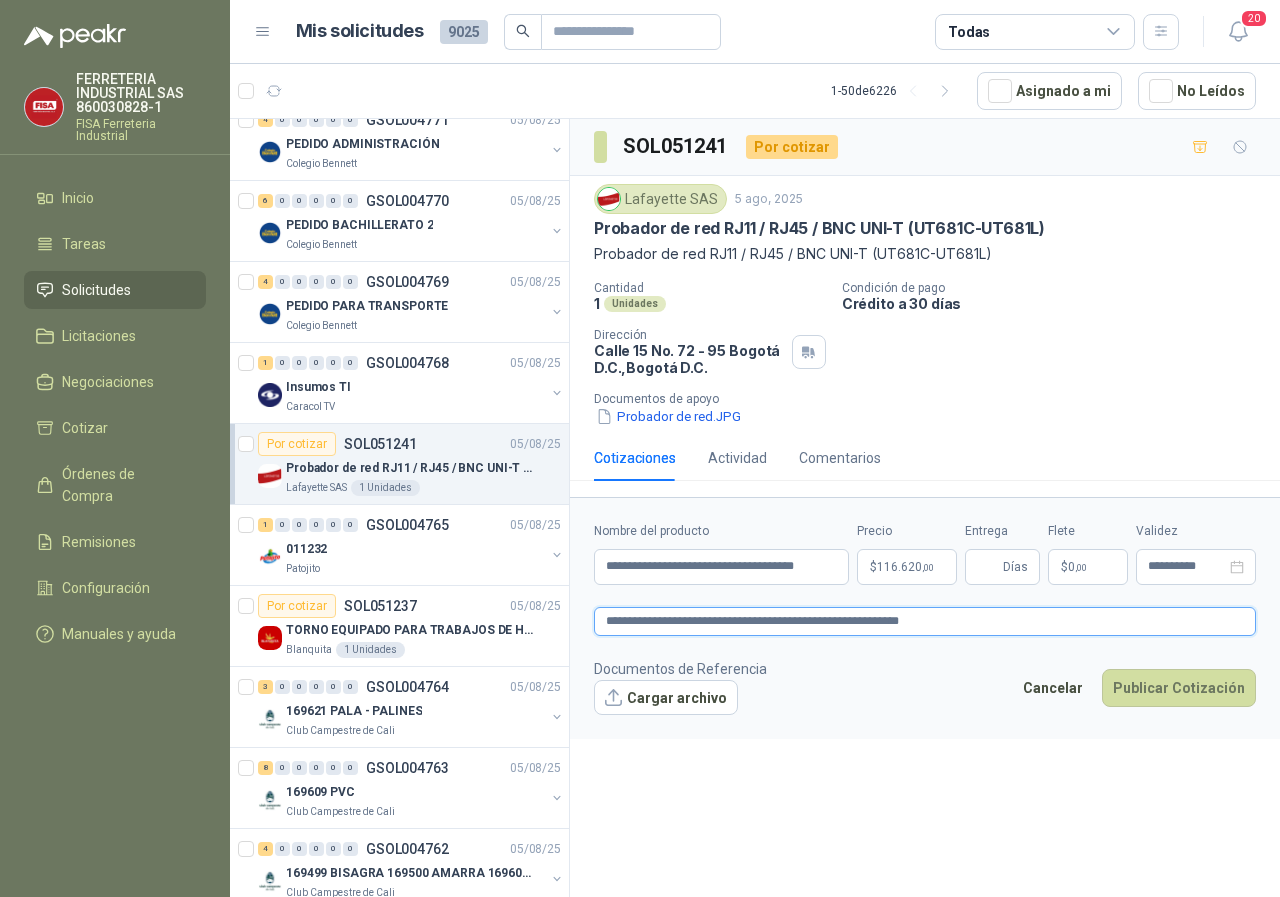 type 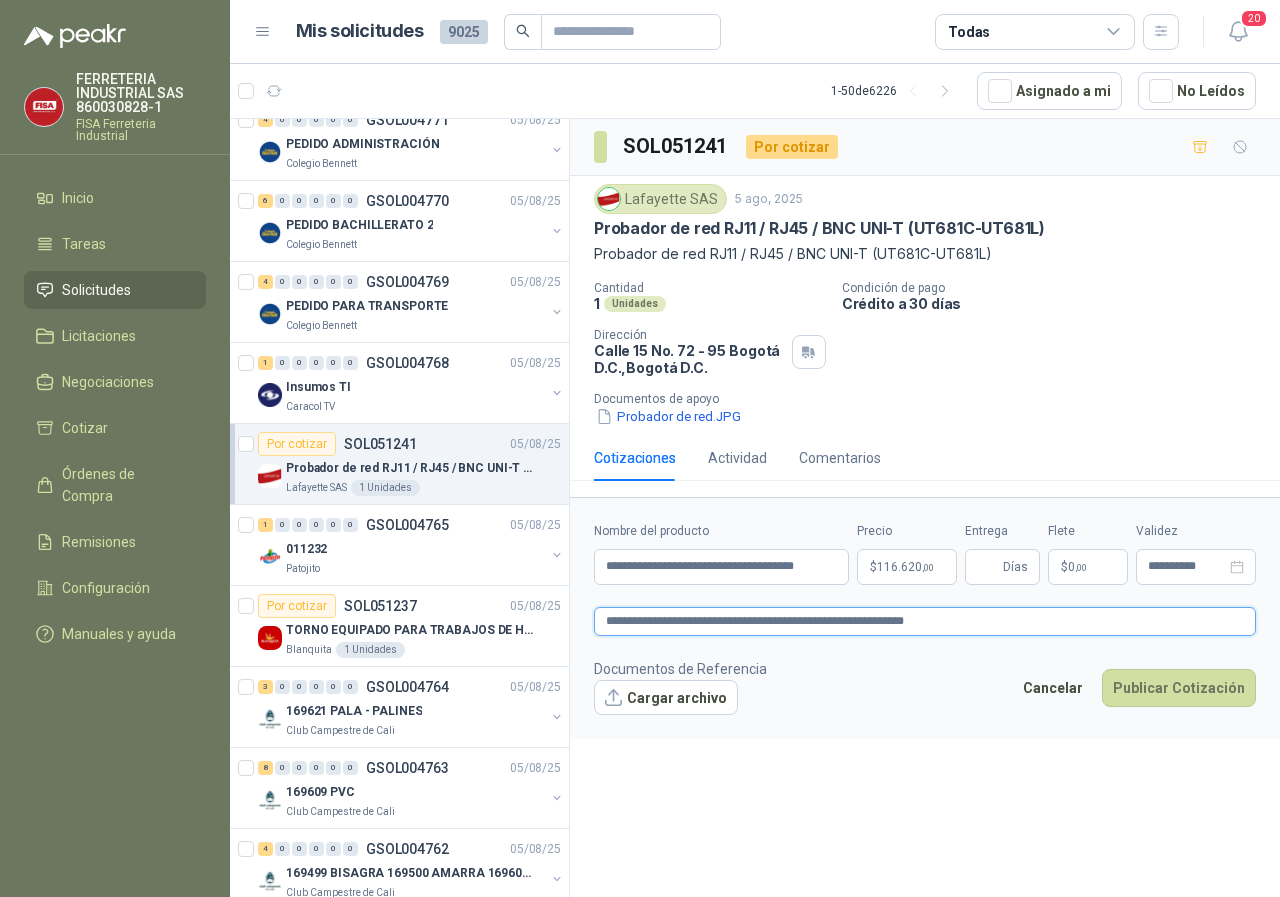 type 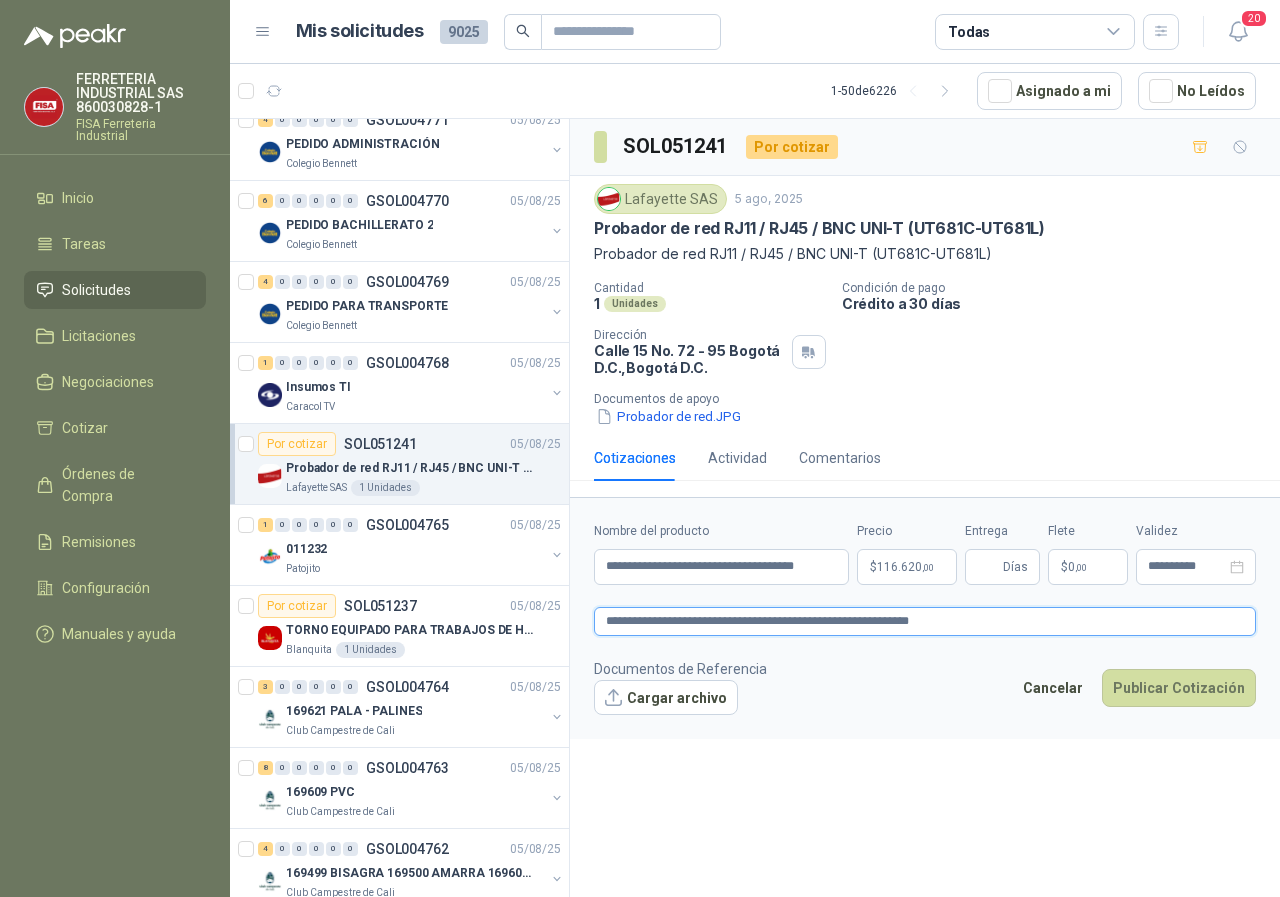 type on "**********" 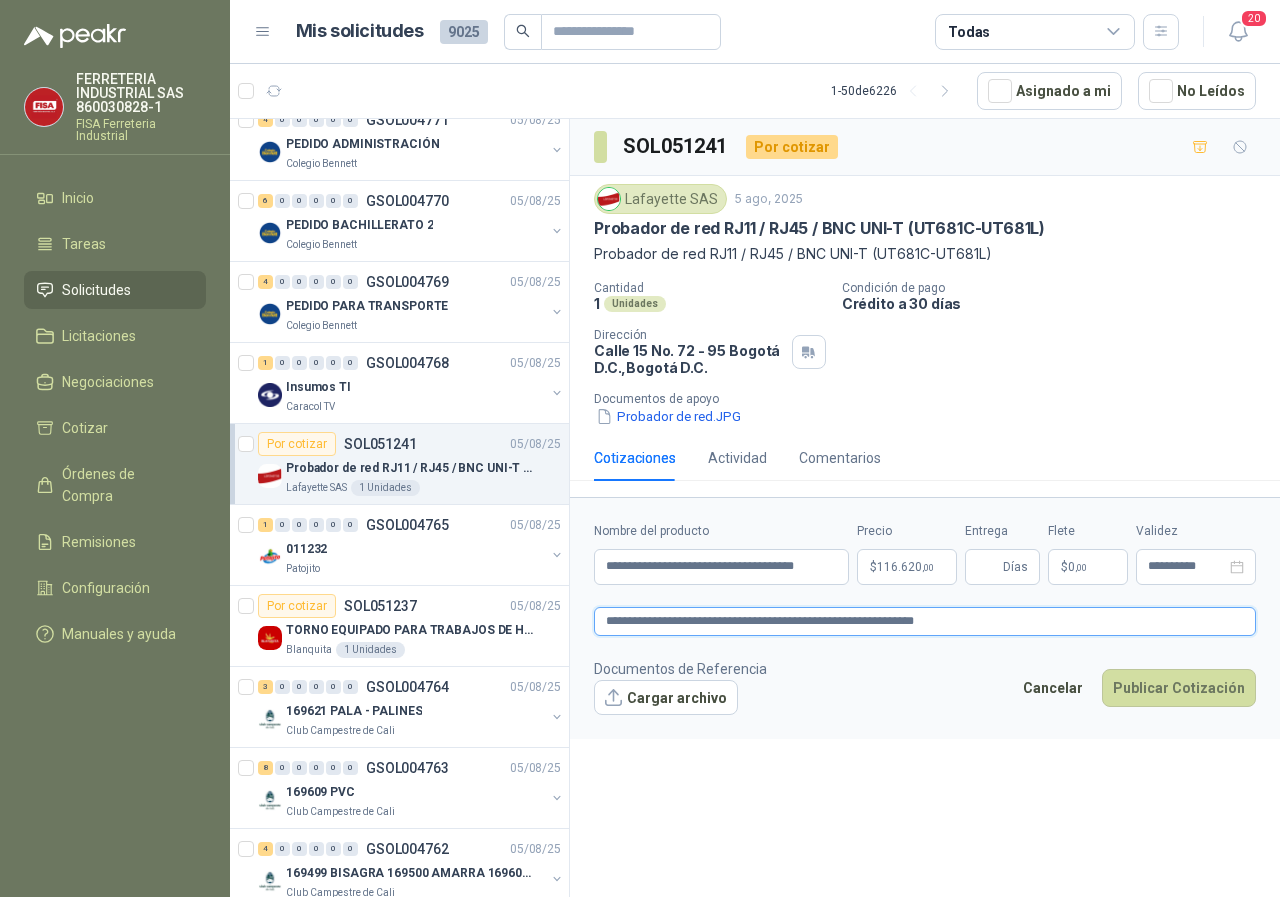 type 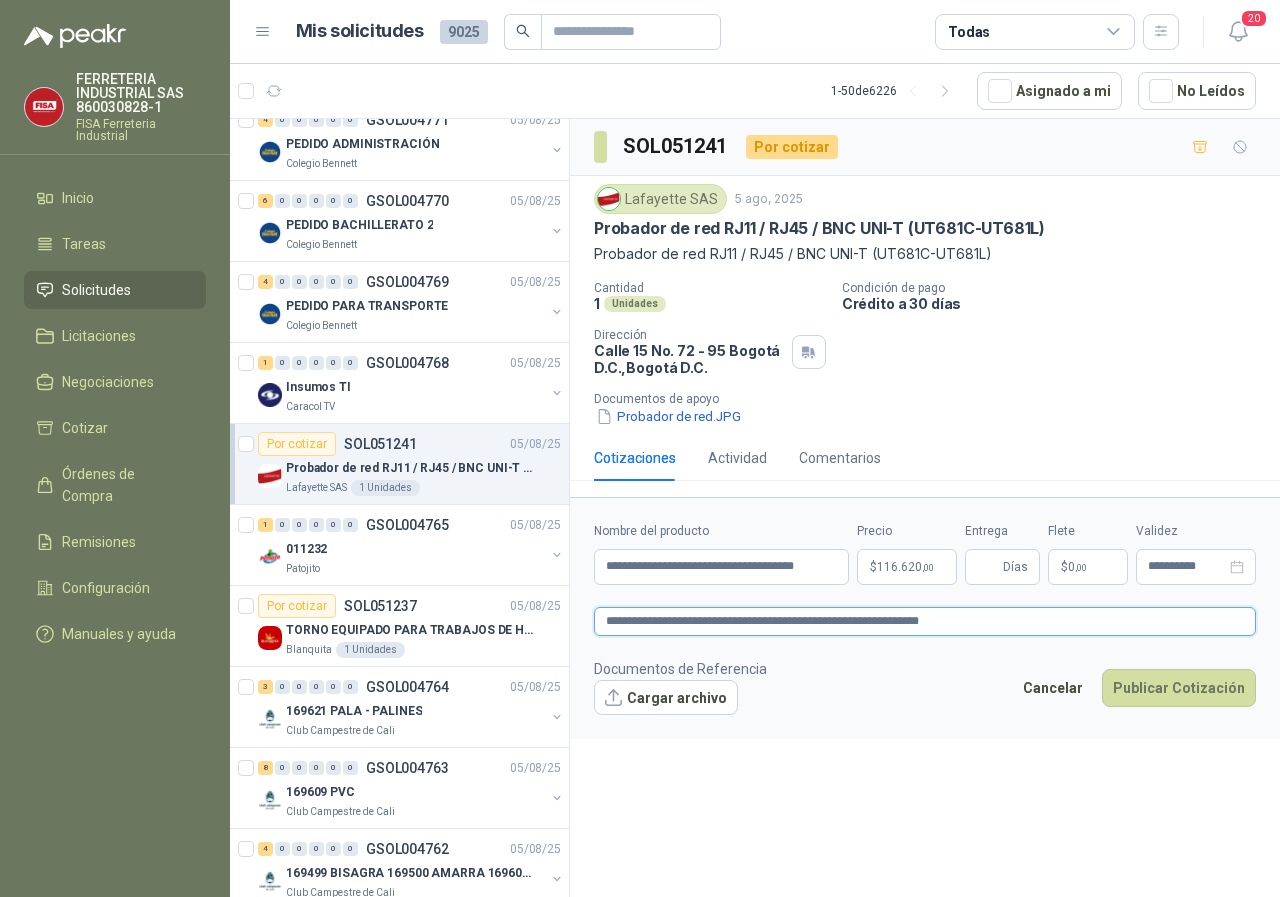 type 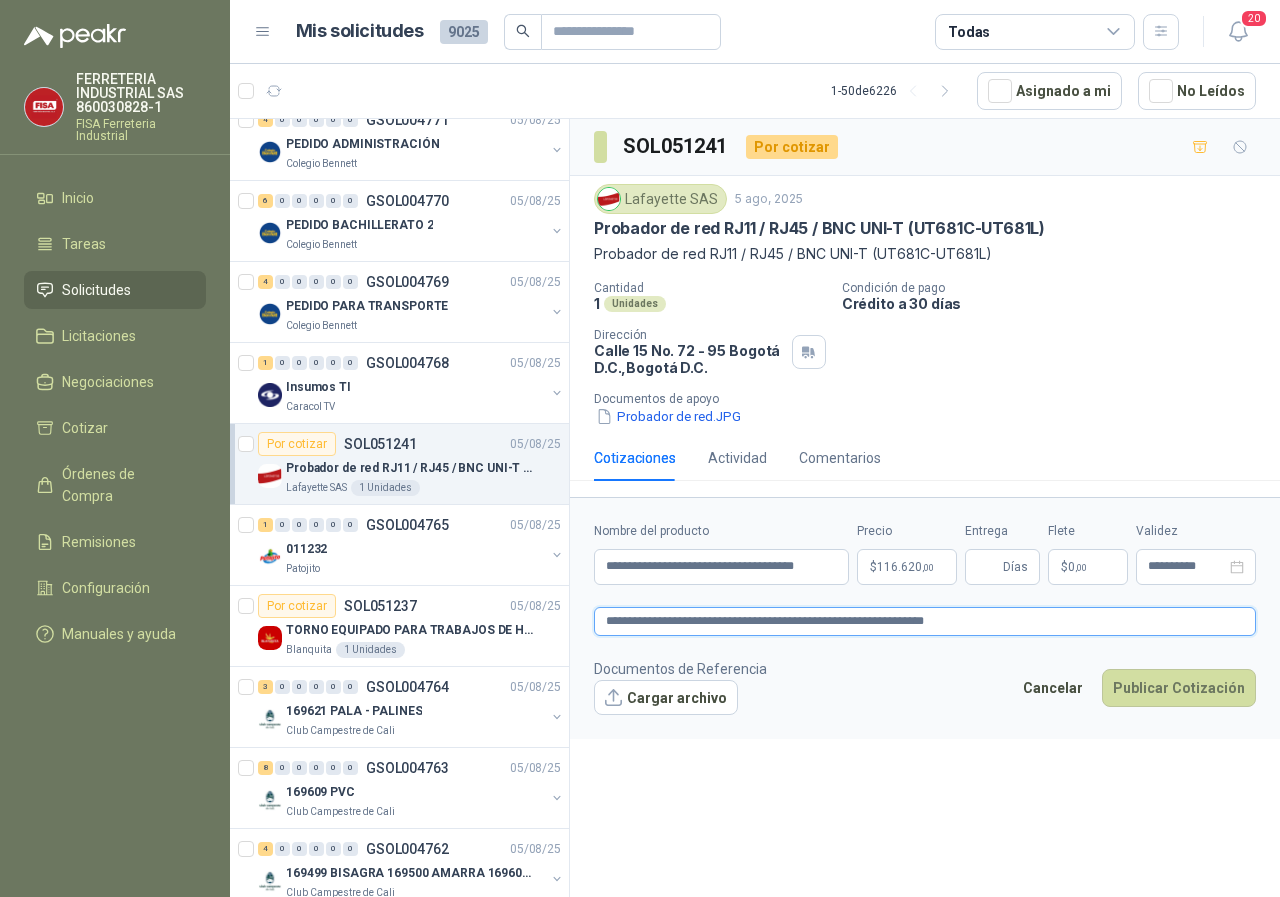 type 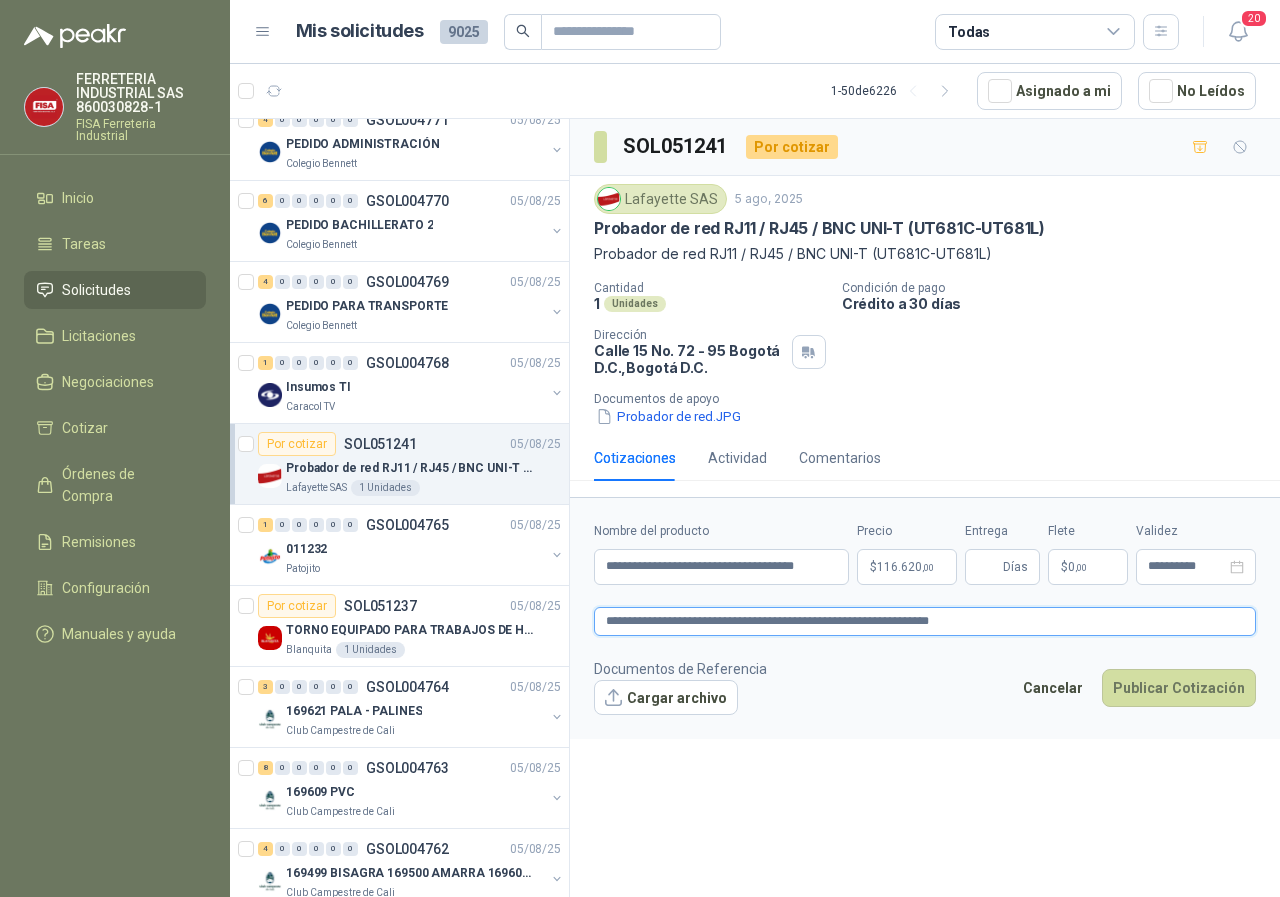 type on "**********" 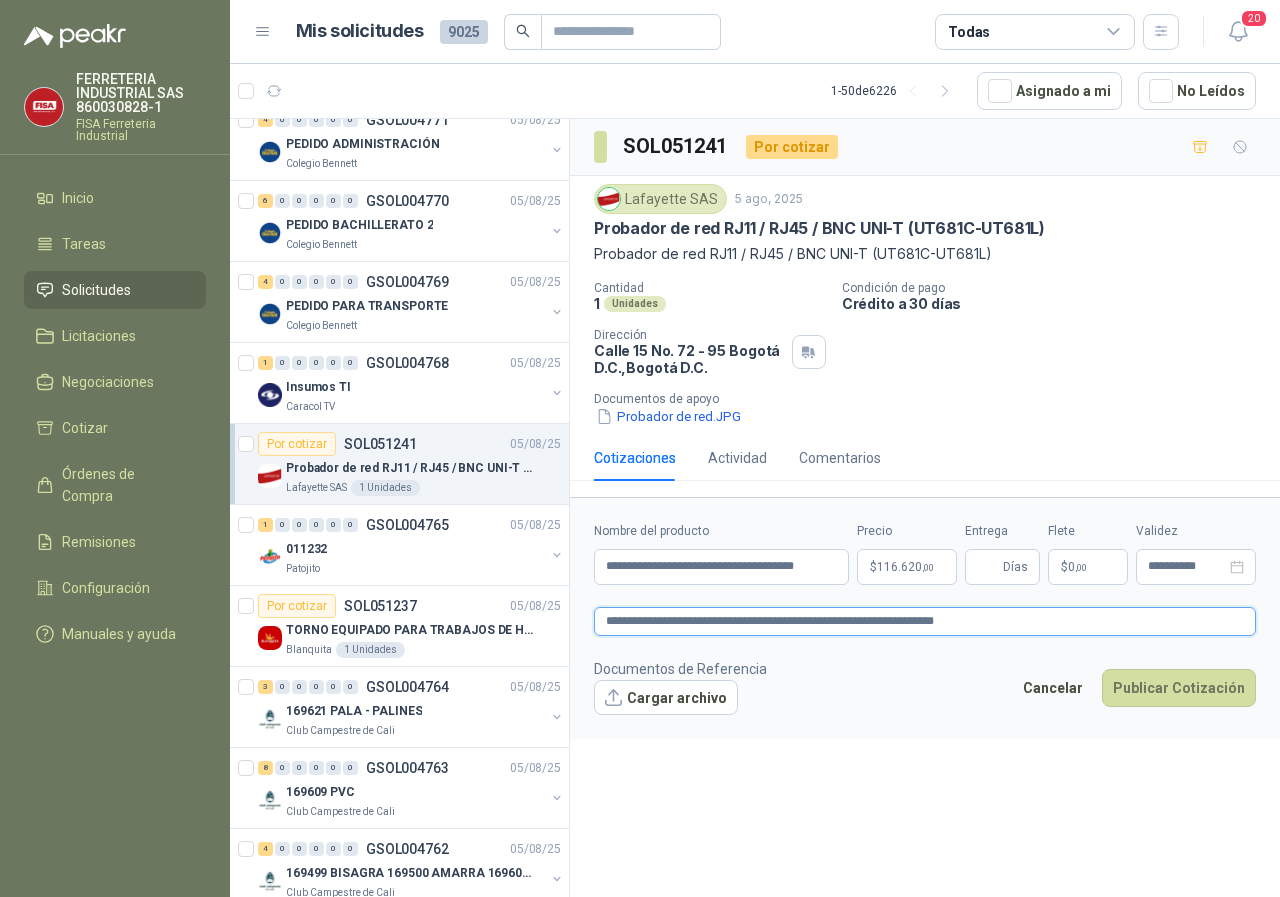 type 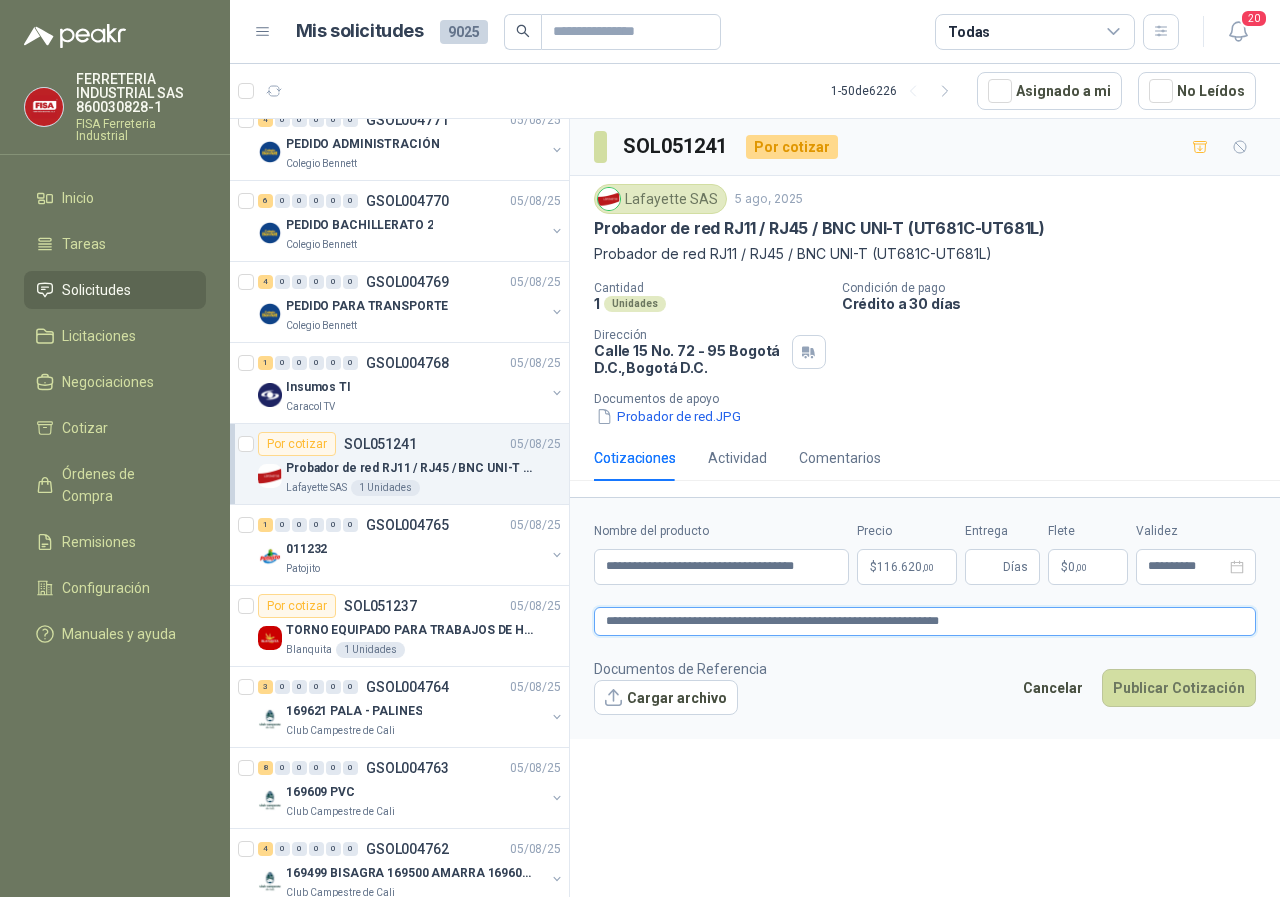type 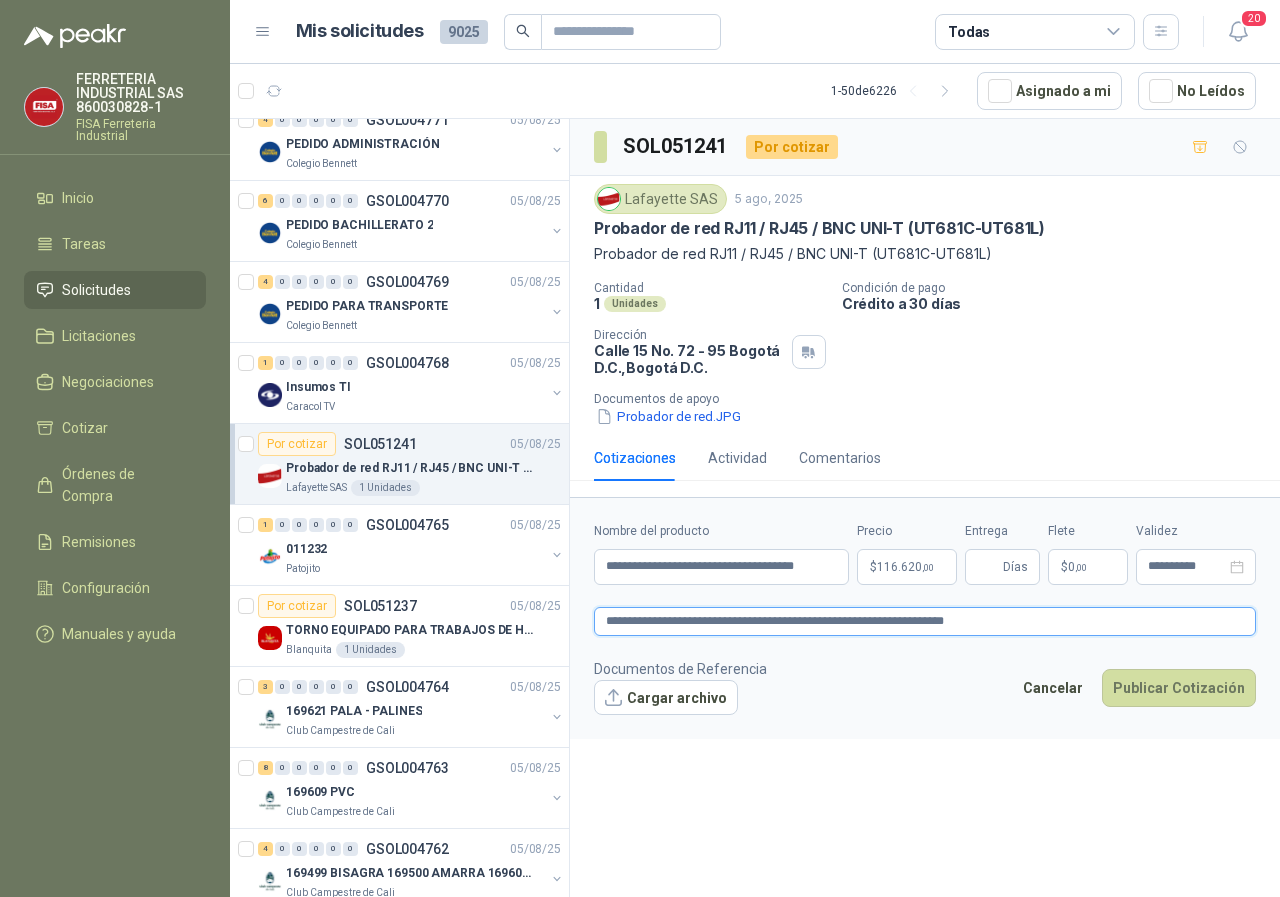 type 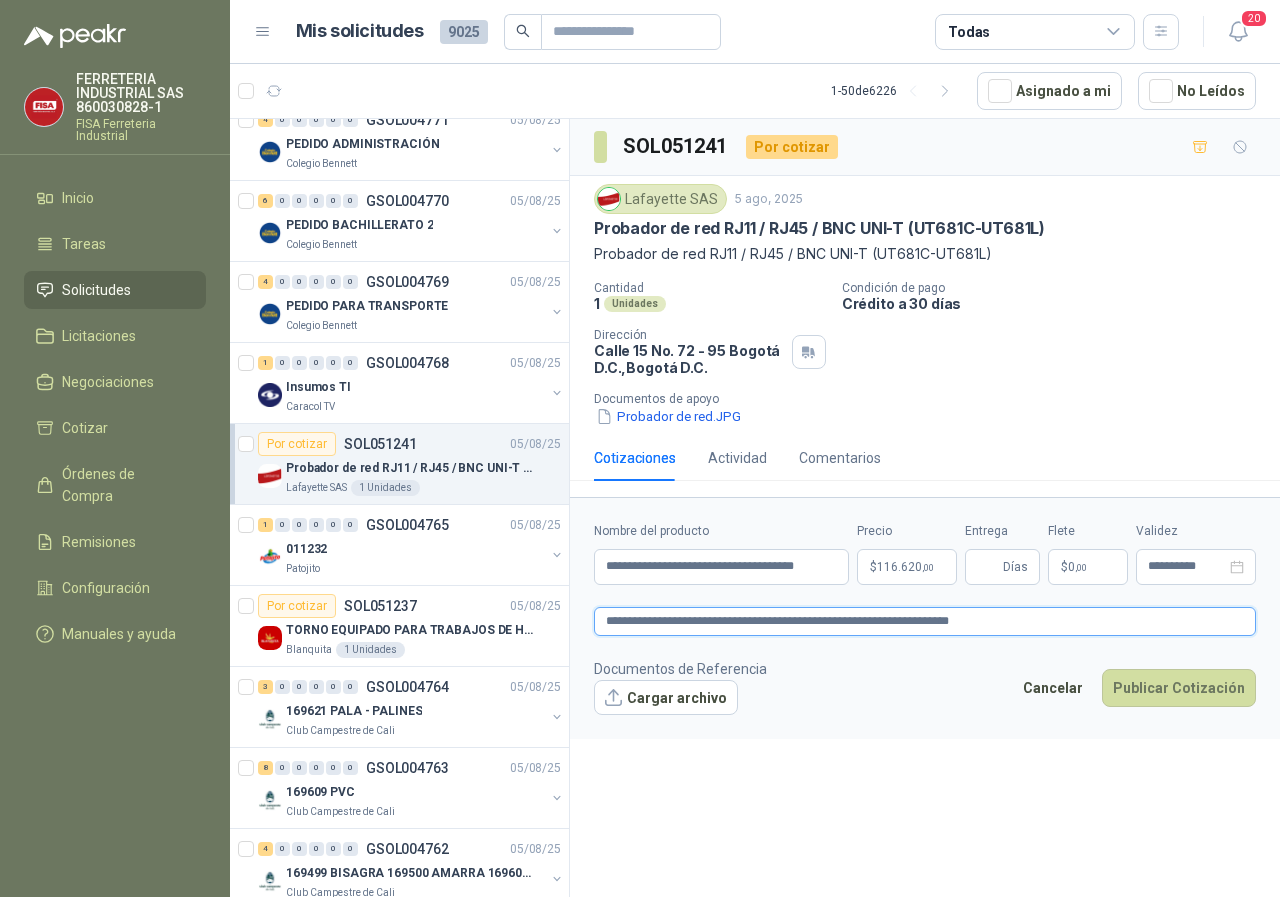 type 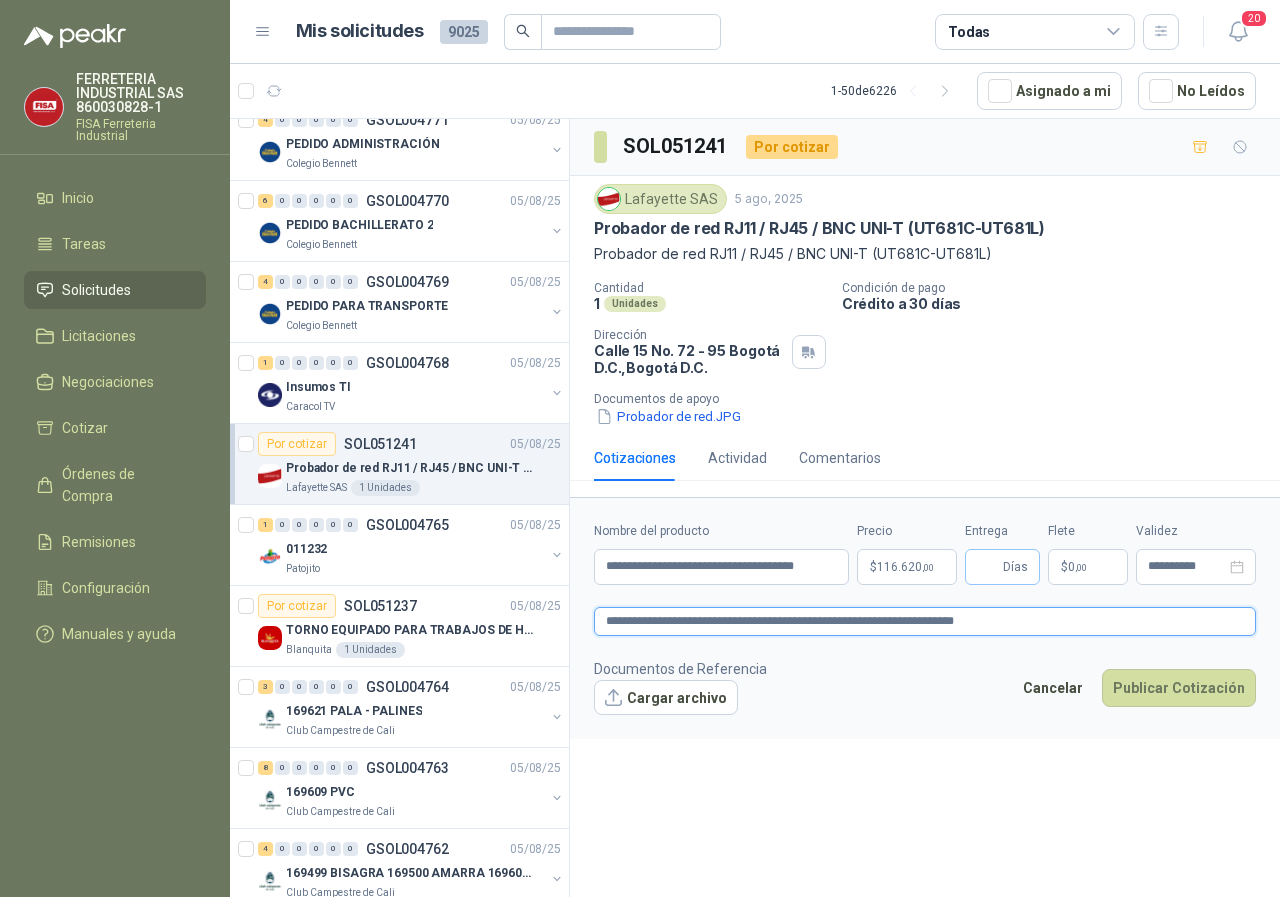type on "**********" 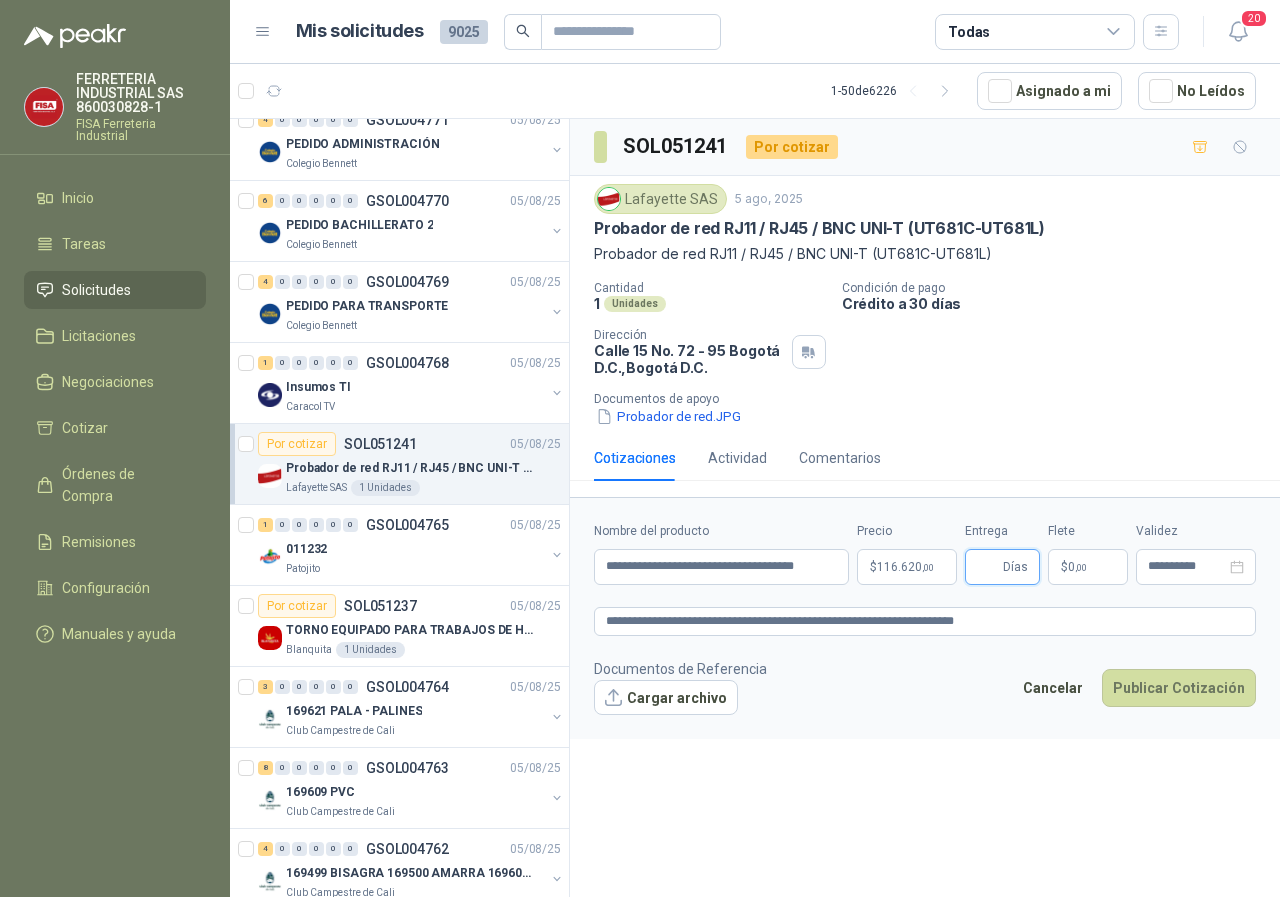 click on "Entrega" at bounding box center (988, 567) 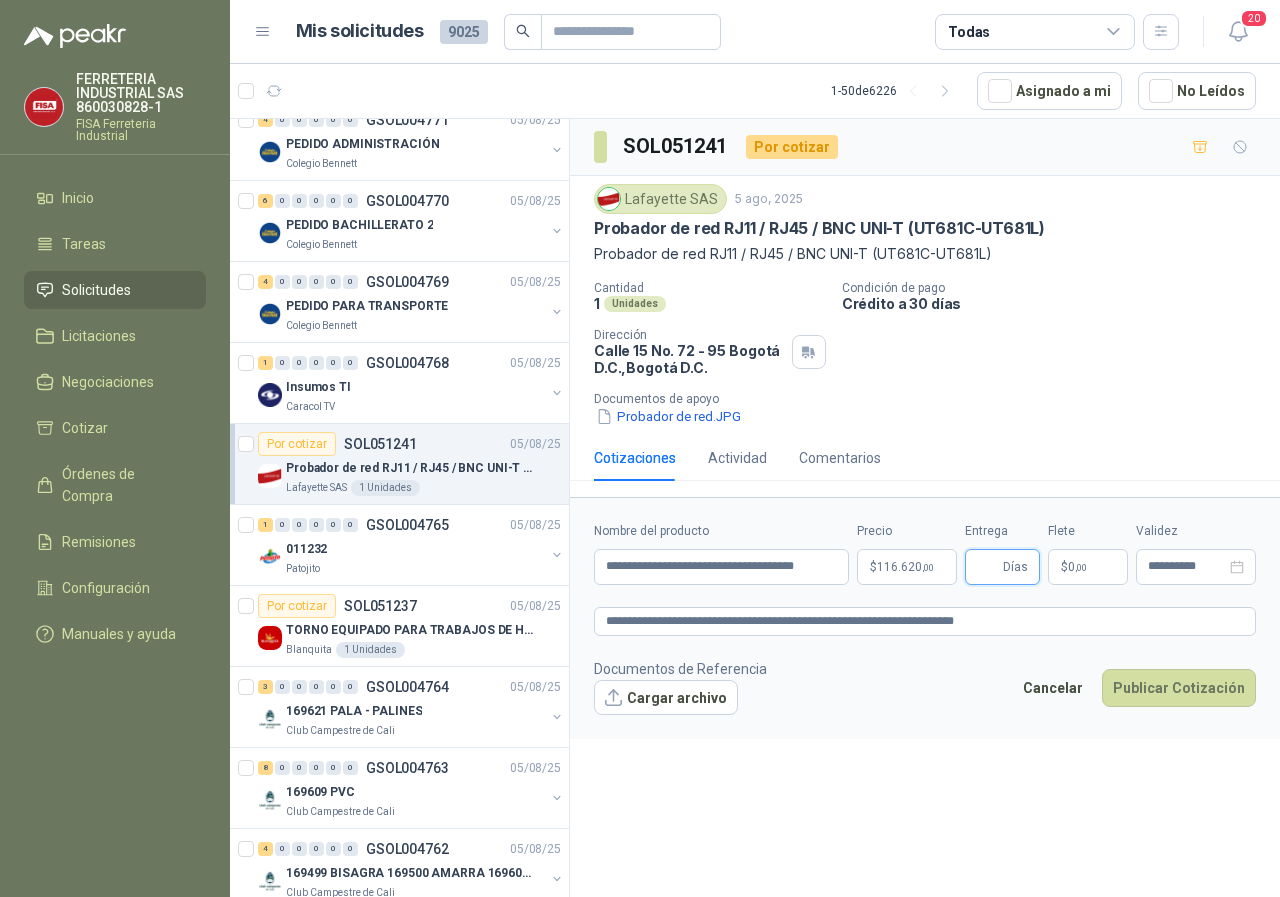 type on "*" 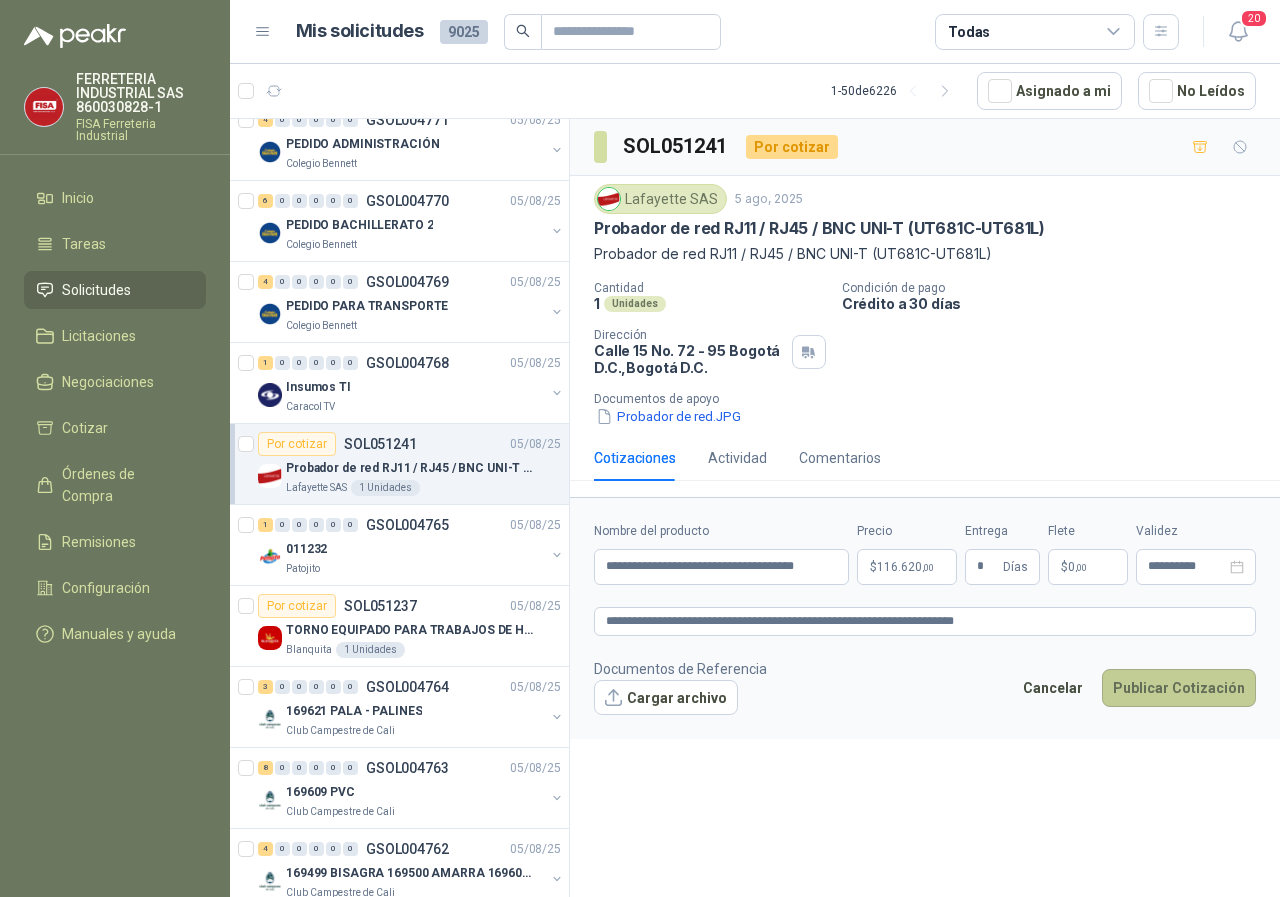 click on "Publicar Cotización" at bounding box center (1179, 688) 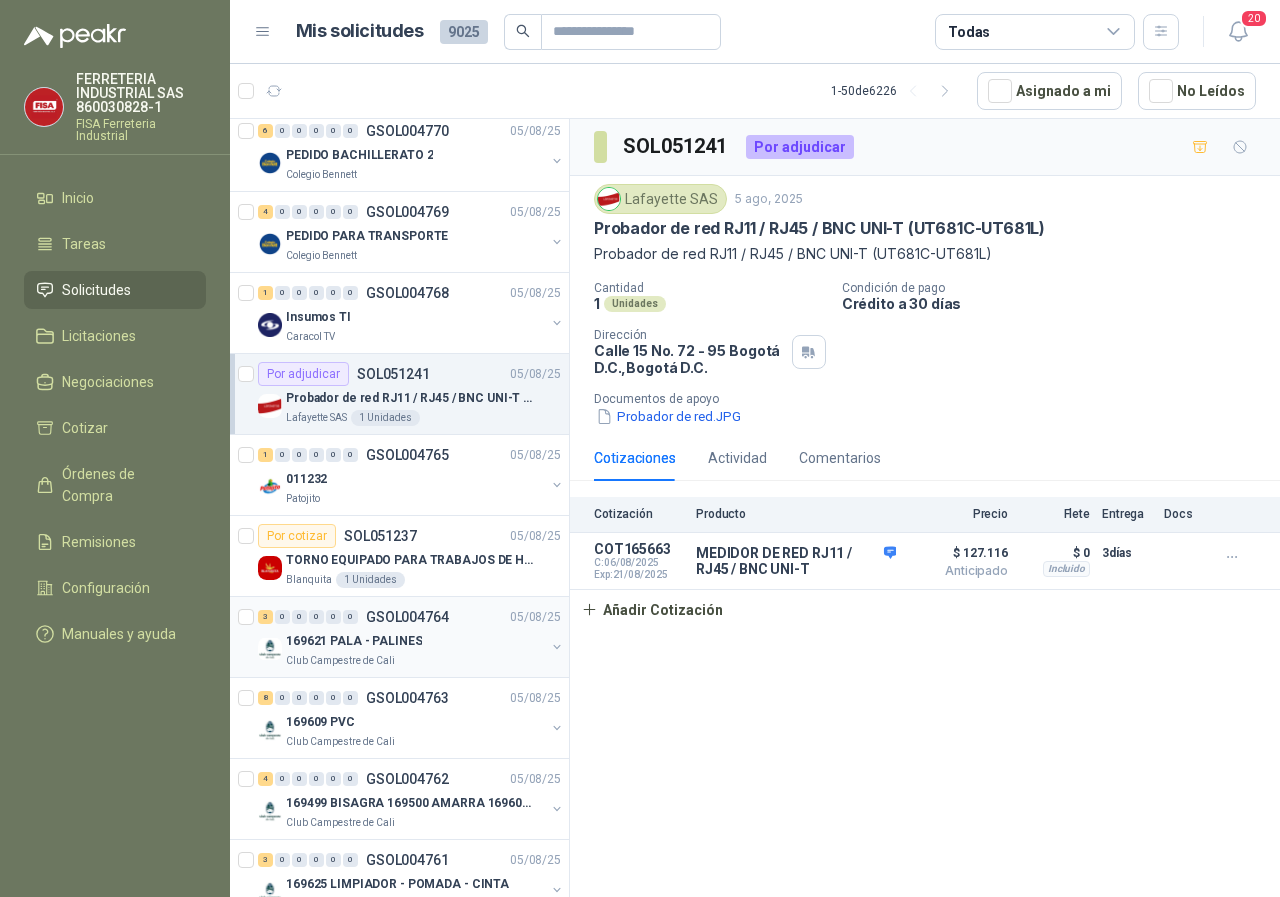 scroll, scrollTop: 200, scrollLeft: 0, axis: vertical 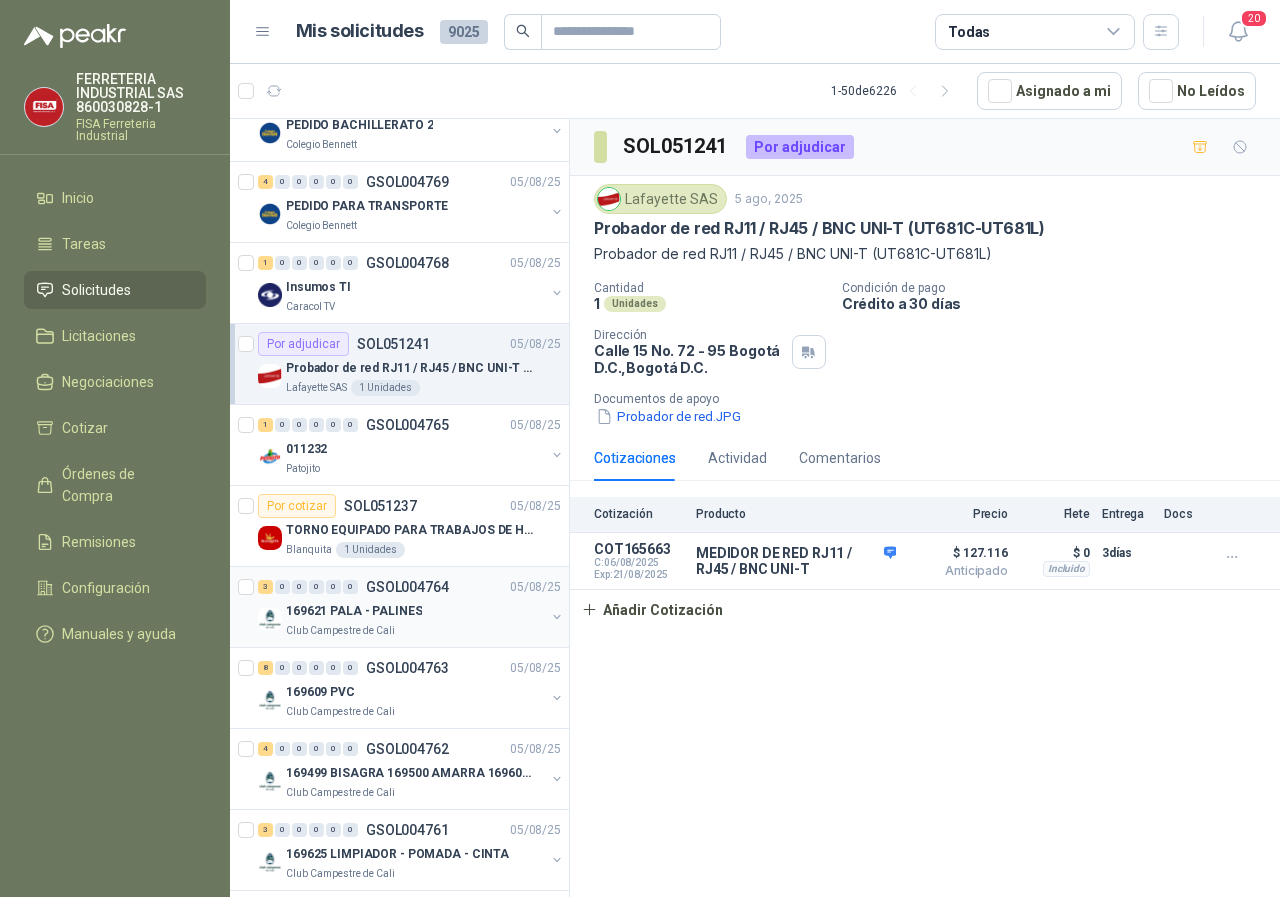 click on "Club Campestre de Cali" at bounding box center (340, 631) 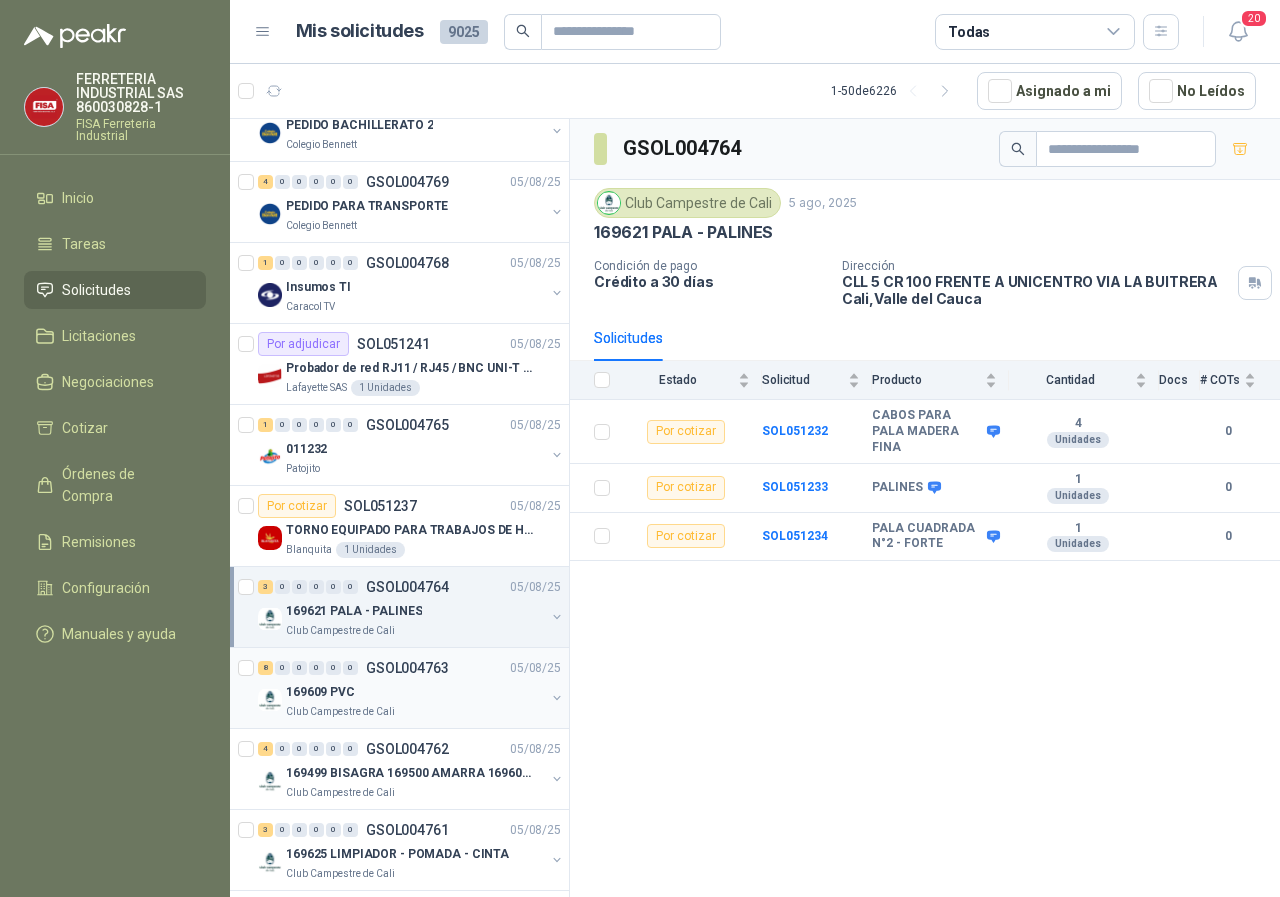 click on "Club Campestre de Cali" at bounding box center [340, 712] 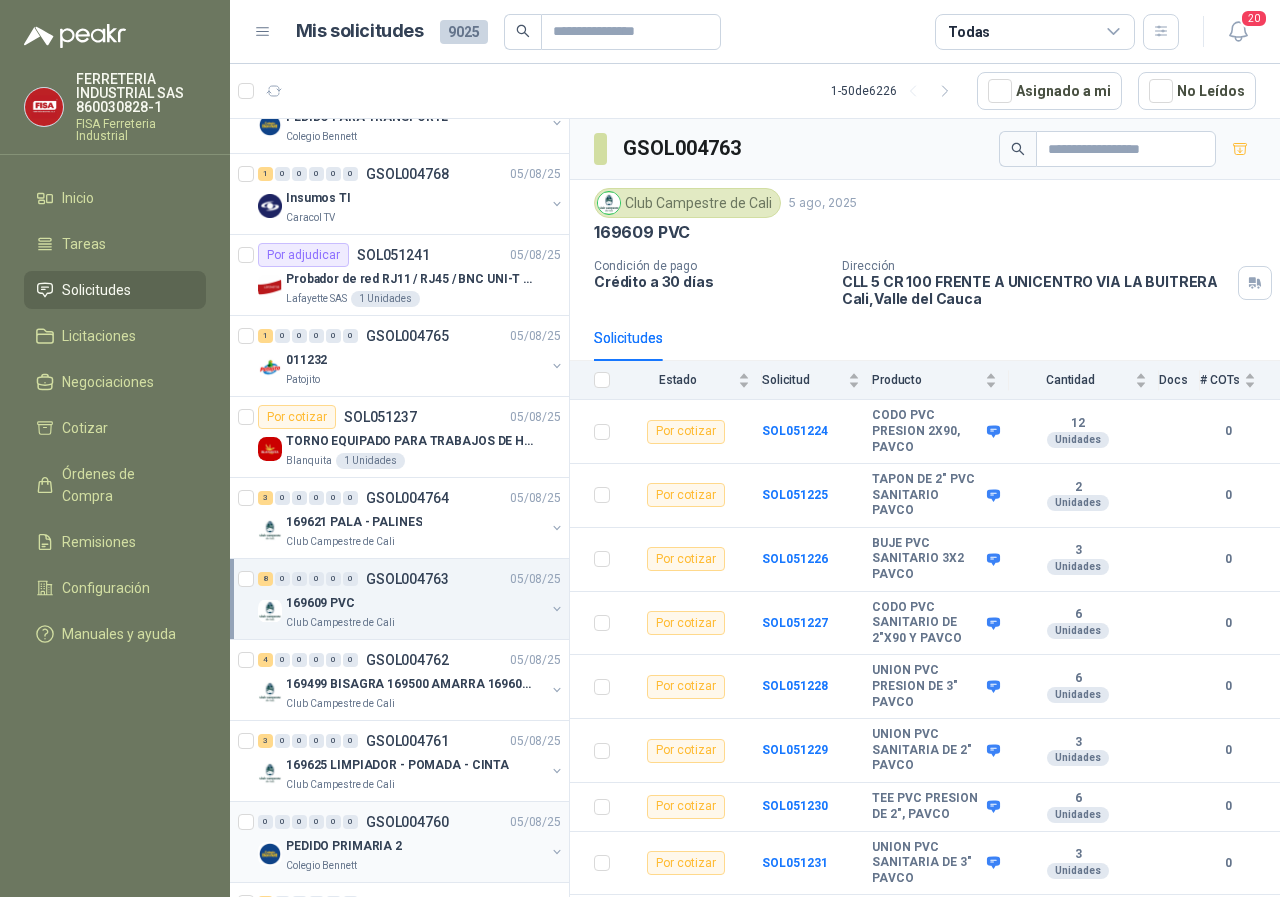 scroll, scrollTop: 400, scrollLeft: 0, axis: vertical 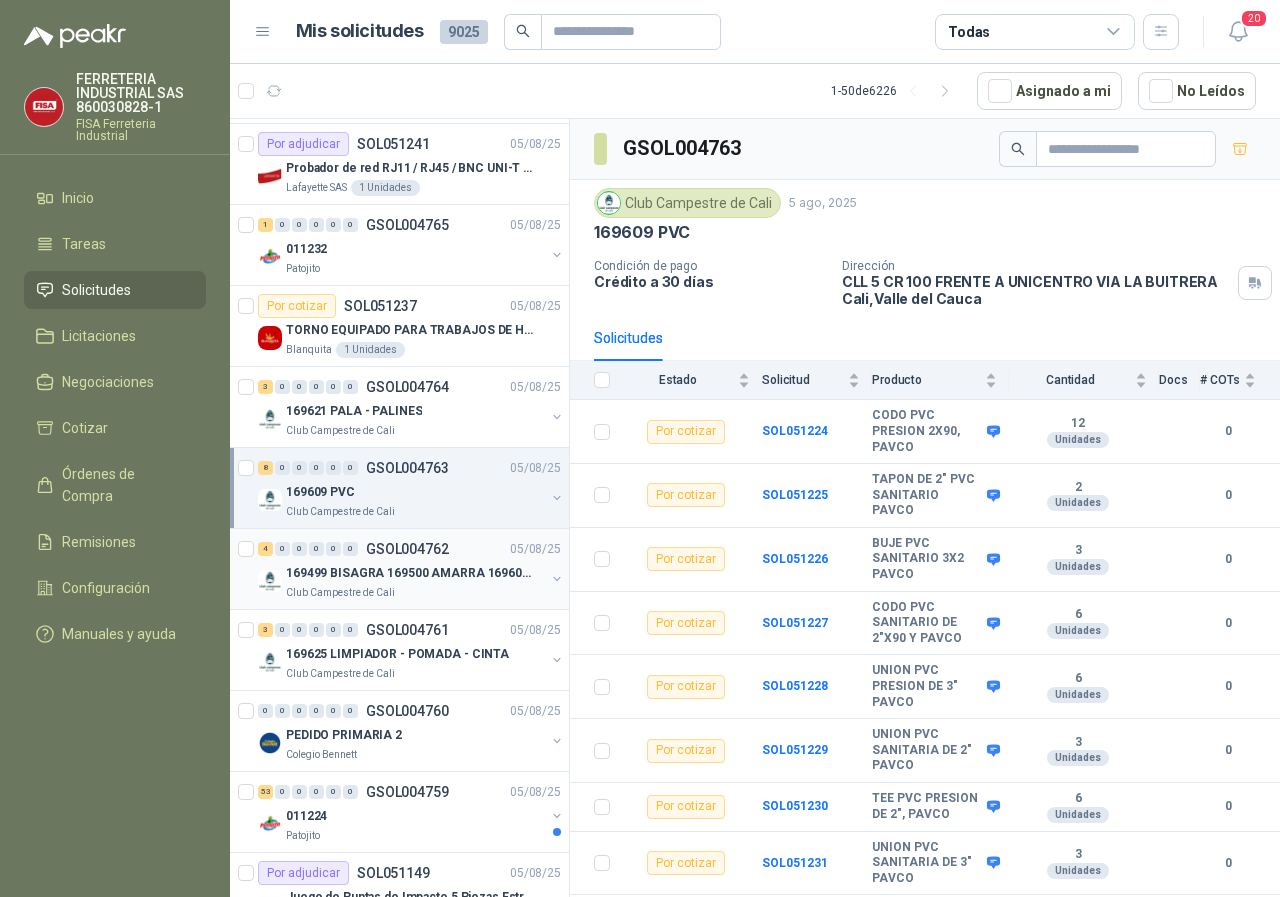 click on "Club Campestre de Cali" at bounding box center (340, 593) 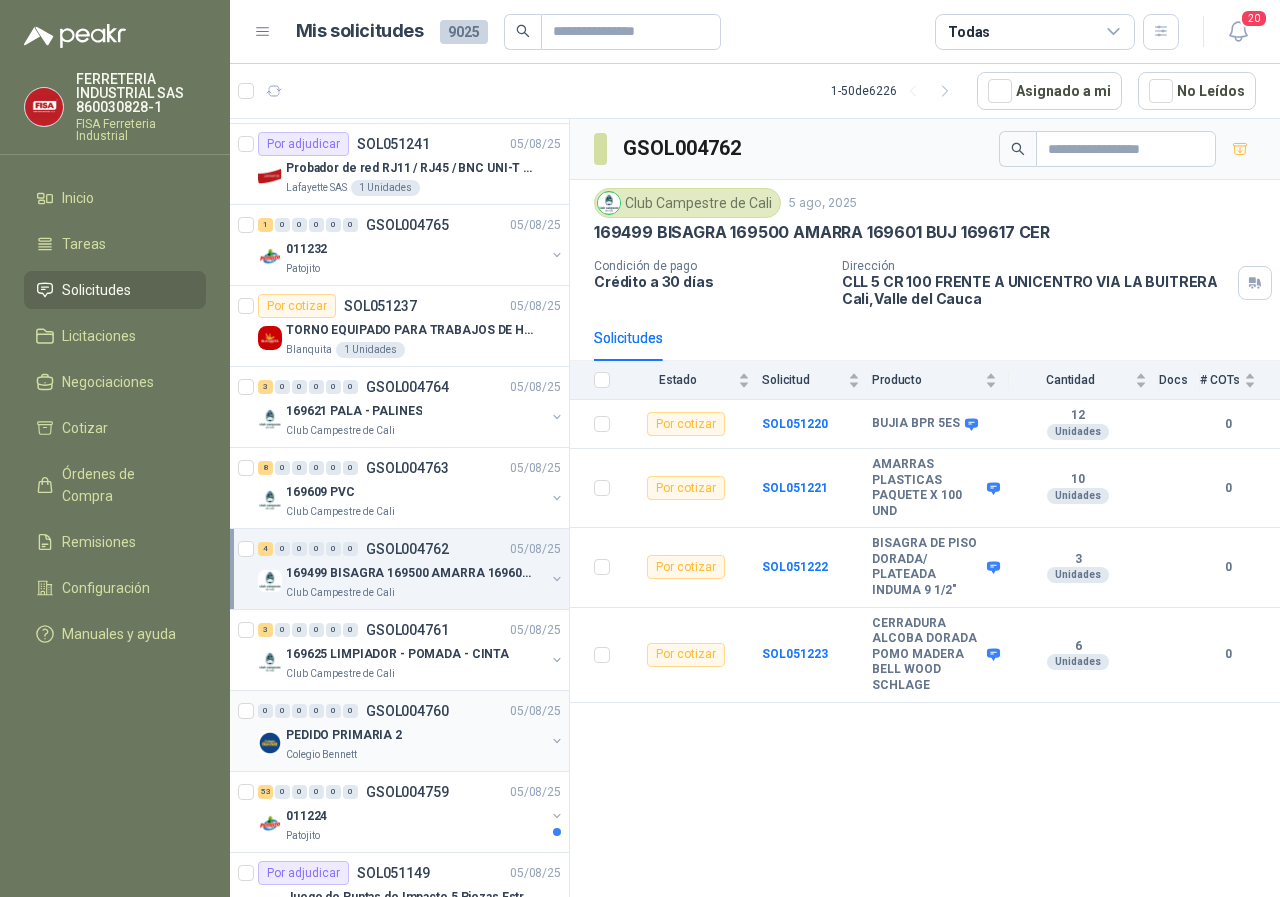 click on "Colegio Bennett" at bounding box center [321, 755] 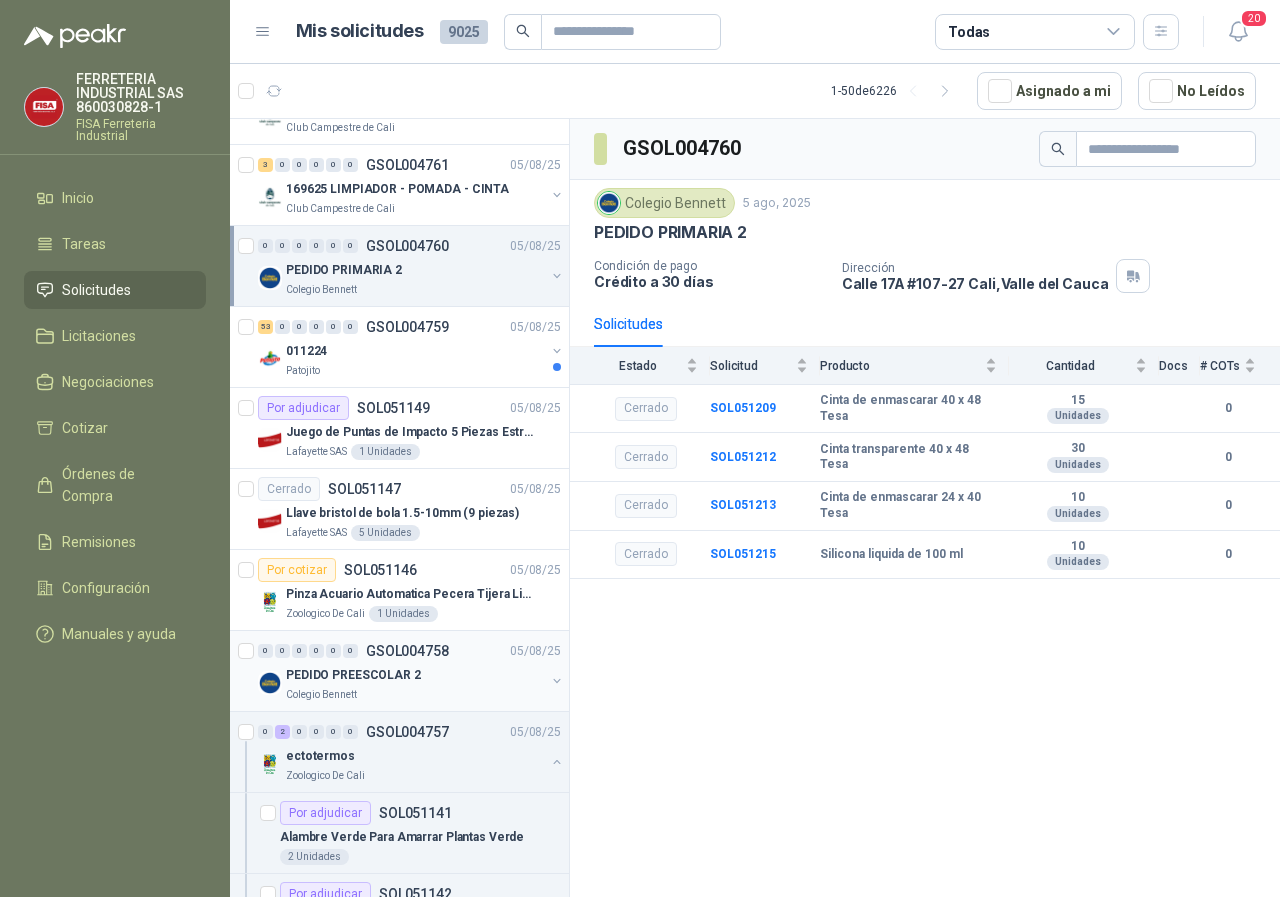 scroll, scrollTop: 900, scrollLeft: 0, axis: vertical 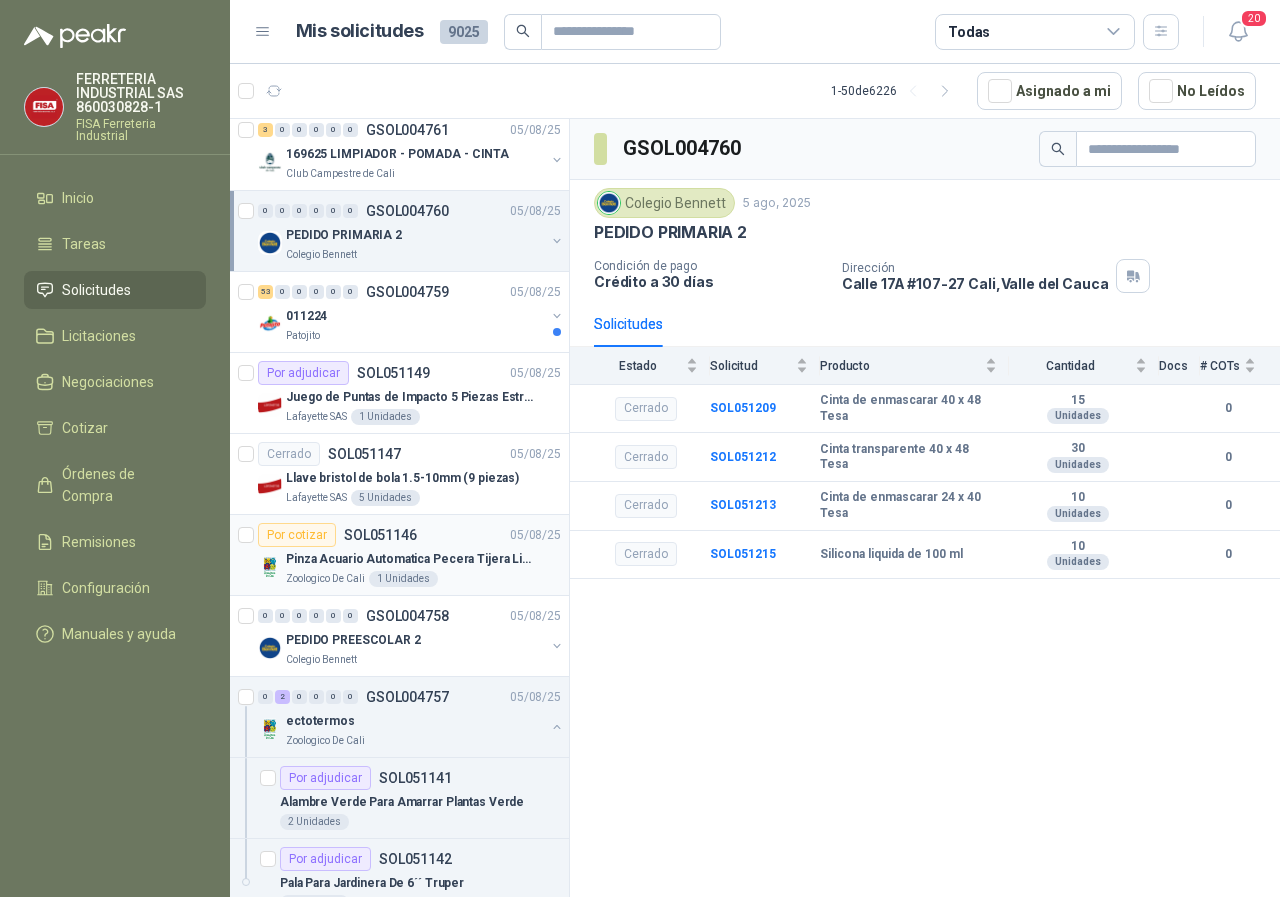 click on "Zoologico De Cali" at bounding box center [325, 579] 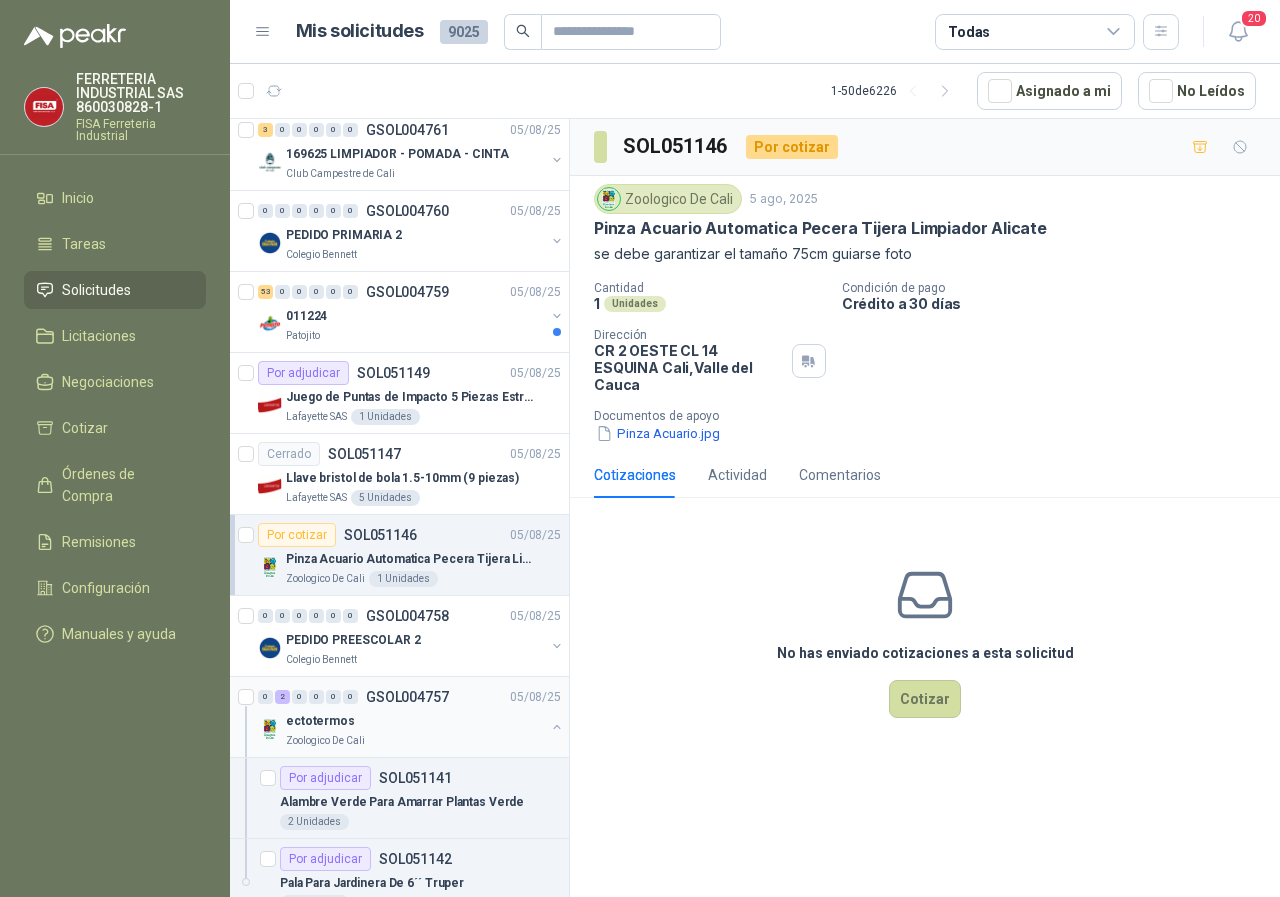 click on "Zoologico De Cali" at bounding box center [325, 741] 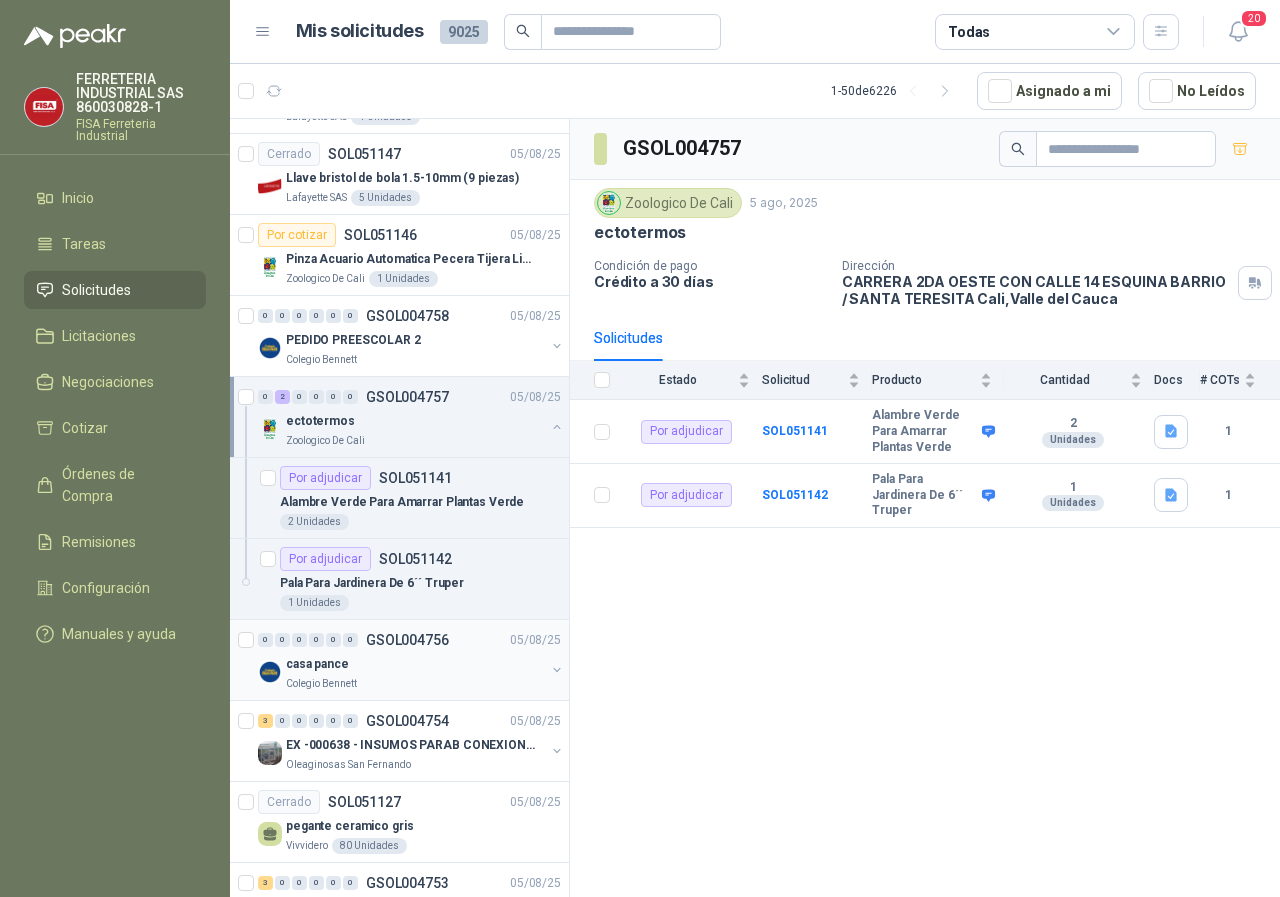 scroll, scrollTop: 1300, scrollLeft: 0, axis: vertical 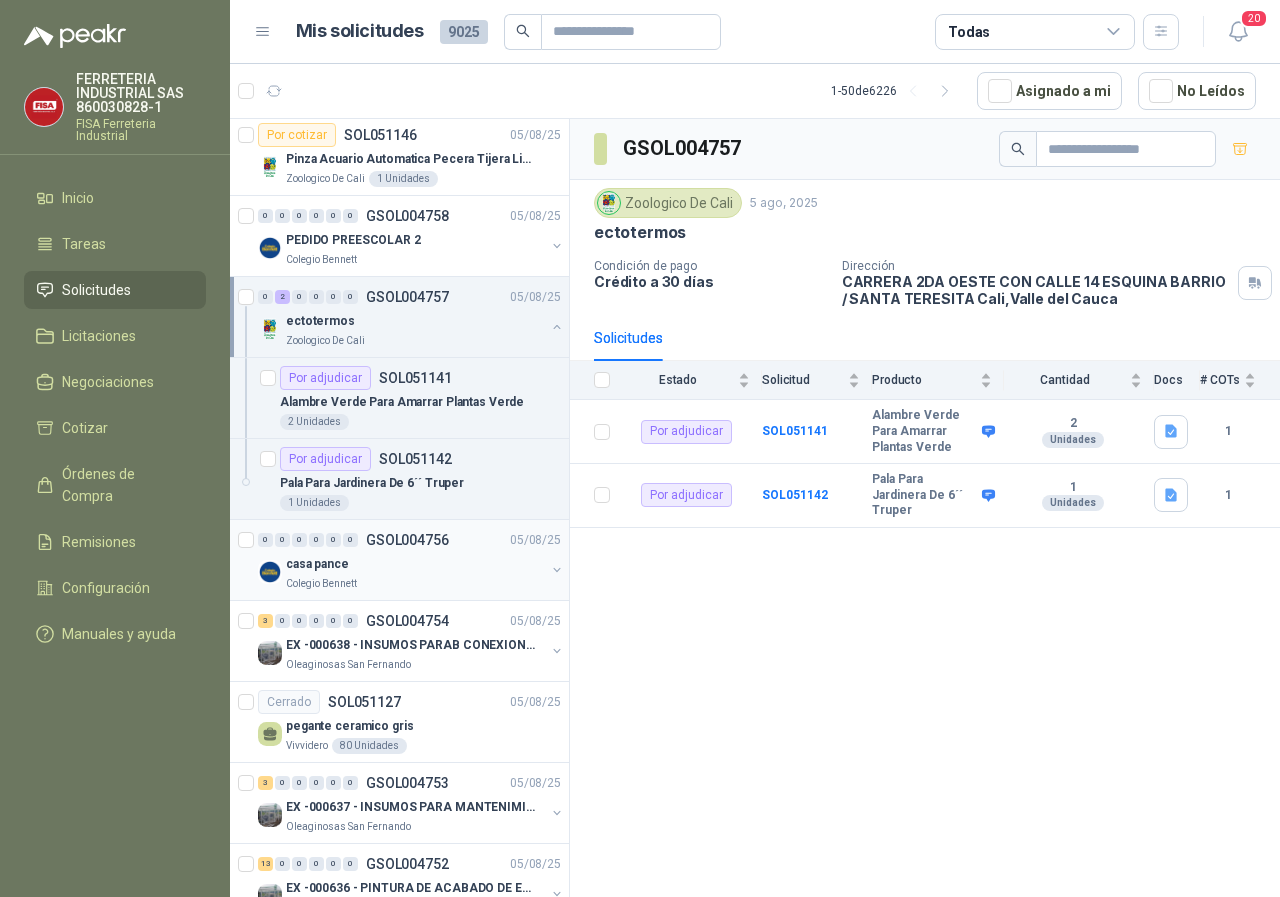 click on "Colegio Bennett" at bounding box center [321, 584] 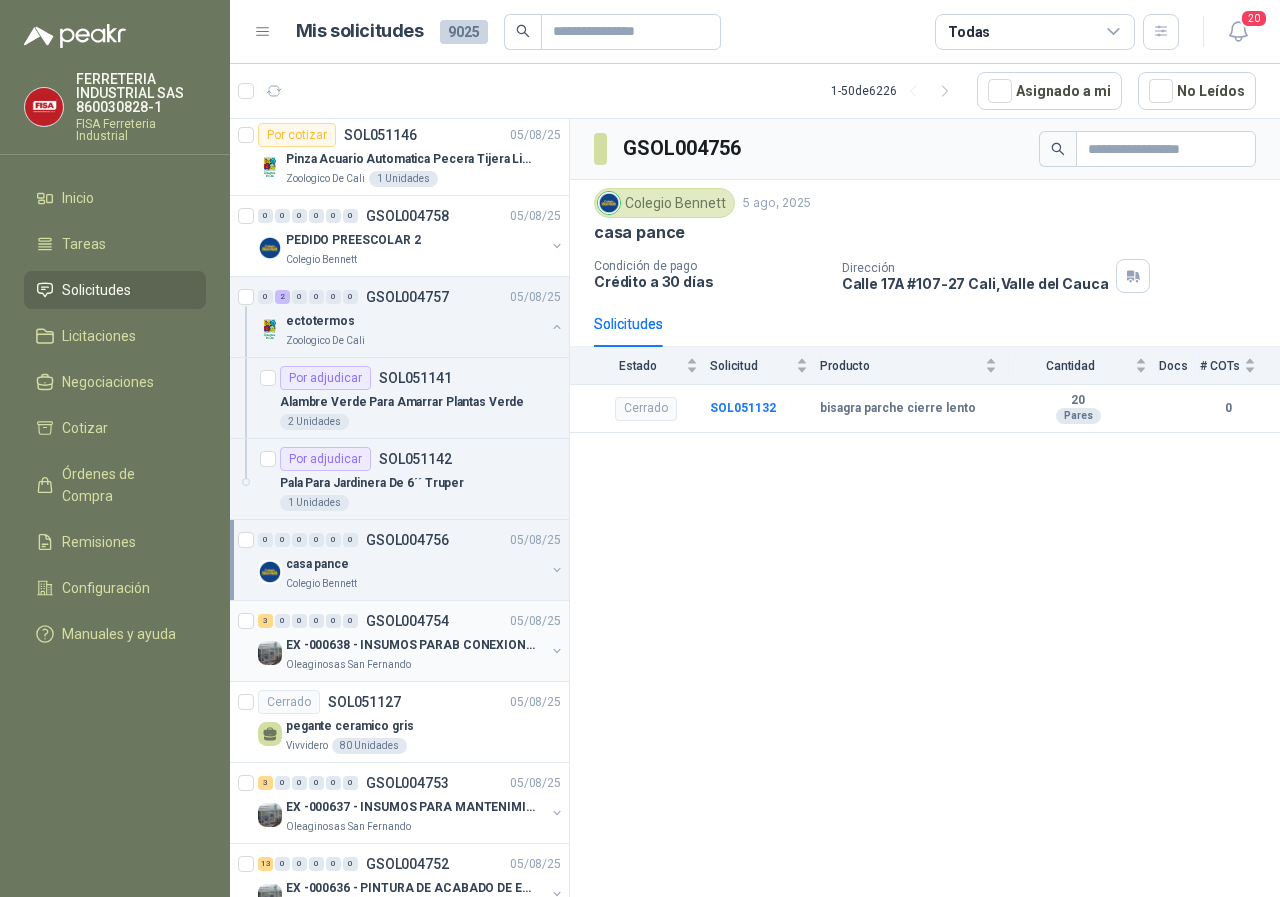 click on "Oleaginosas San Fernando" at bounding box center [348, 665] 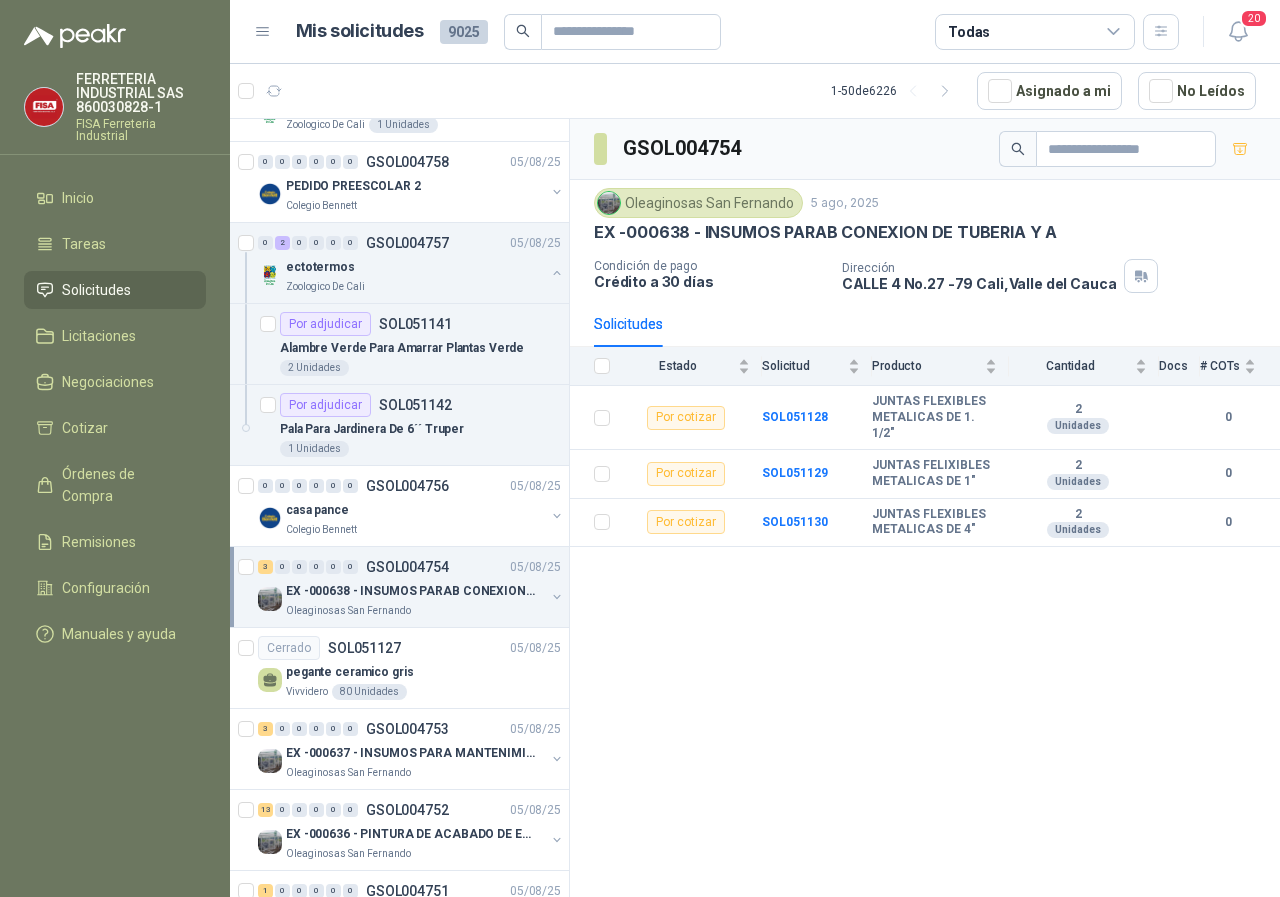 scroll, scrollTop: 1400, scrollLeft: 0, axis: vertical 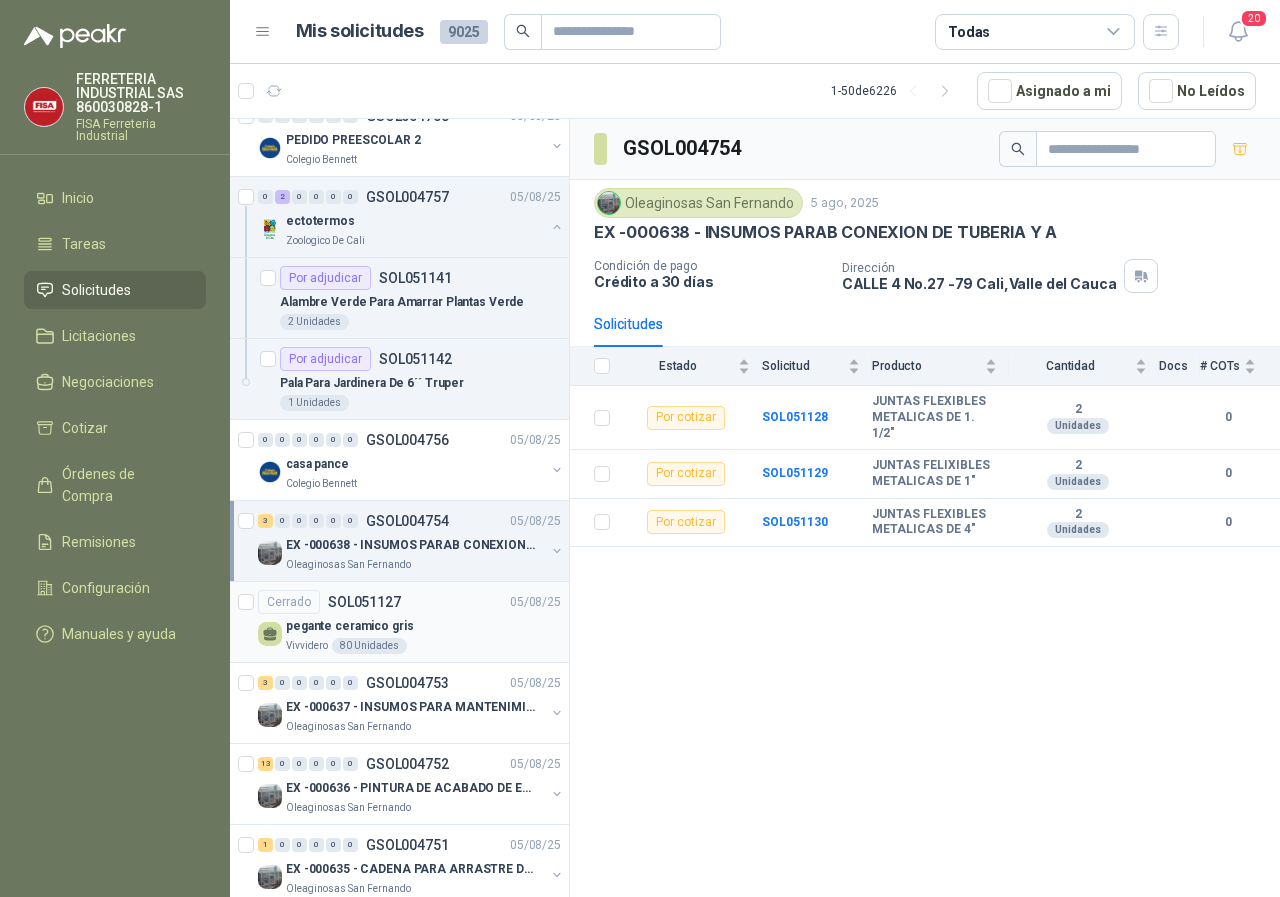 click on "Vivvidero" at bounding box center [307, 646] 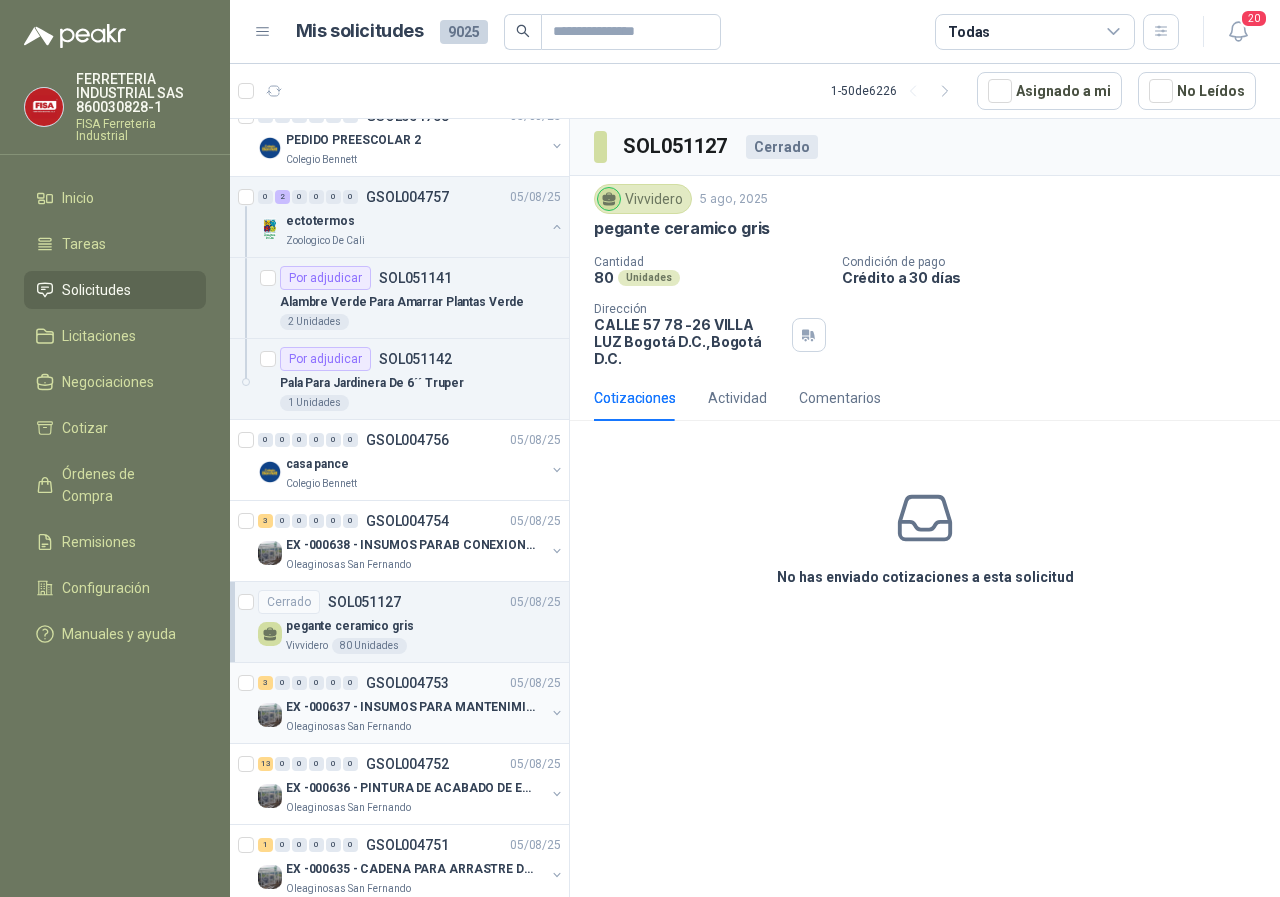 click on "Oleaginosas San Fernando" at bounding box center [348, 727] 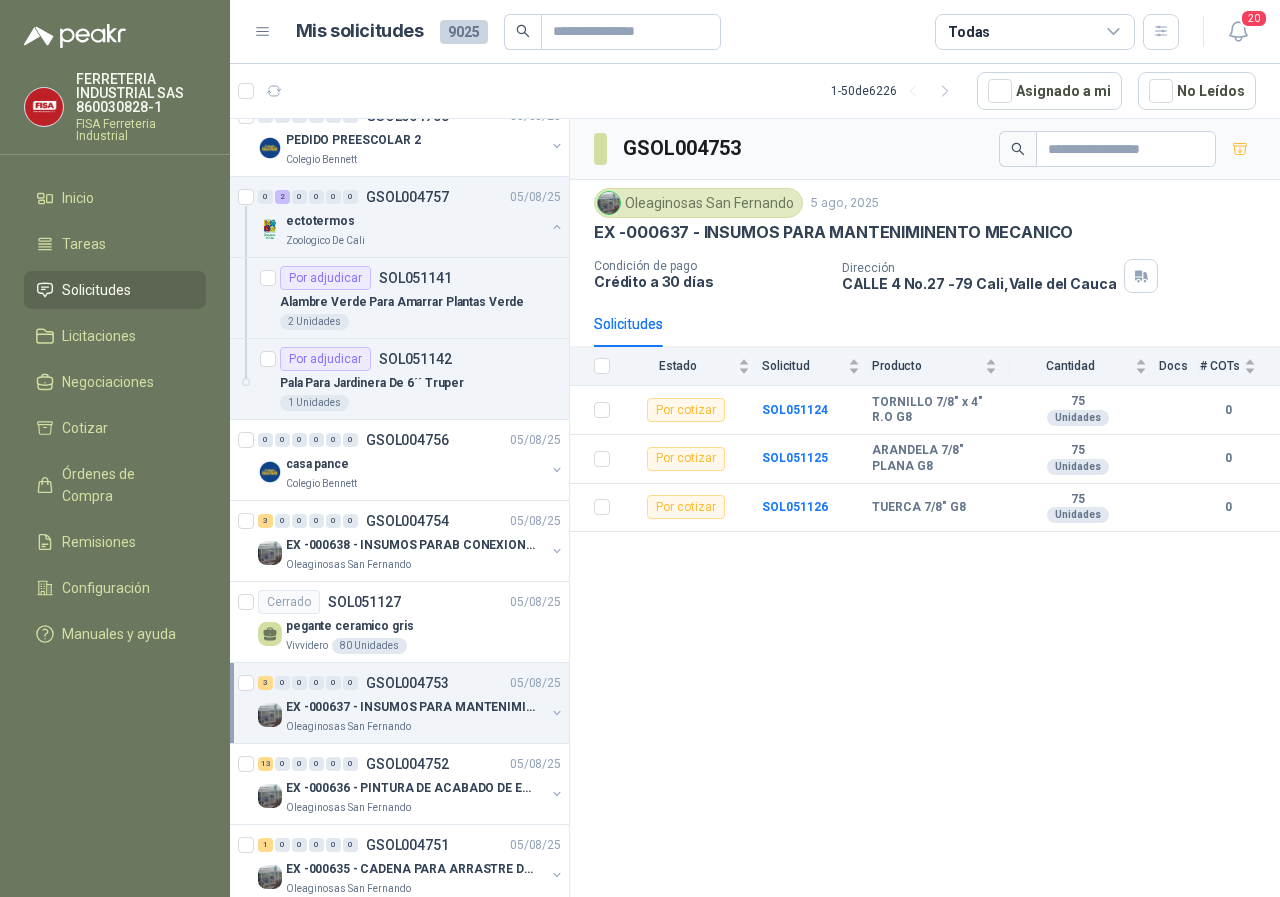 click on "Oleaginosas San Fernando" at bounding box center [348, 727] 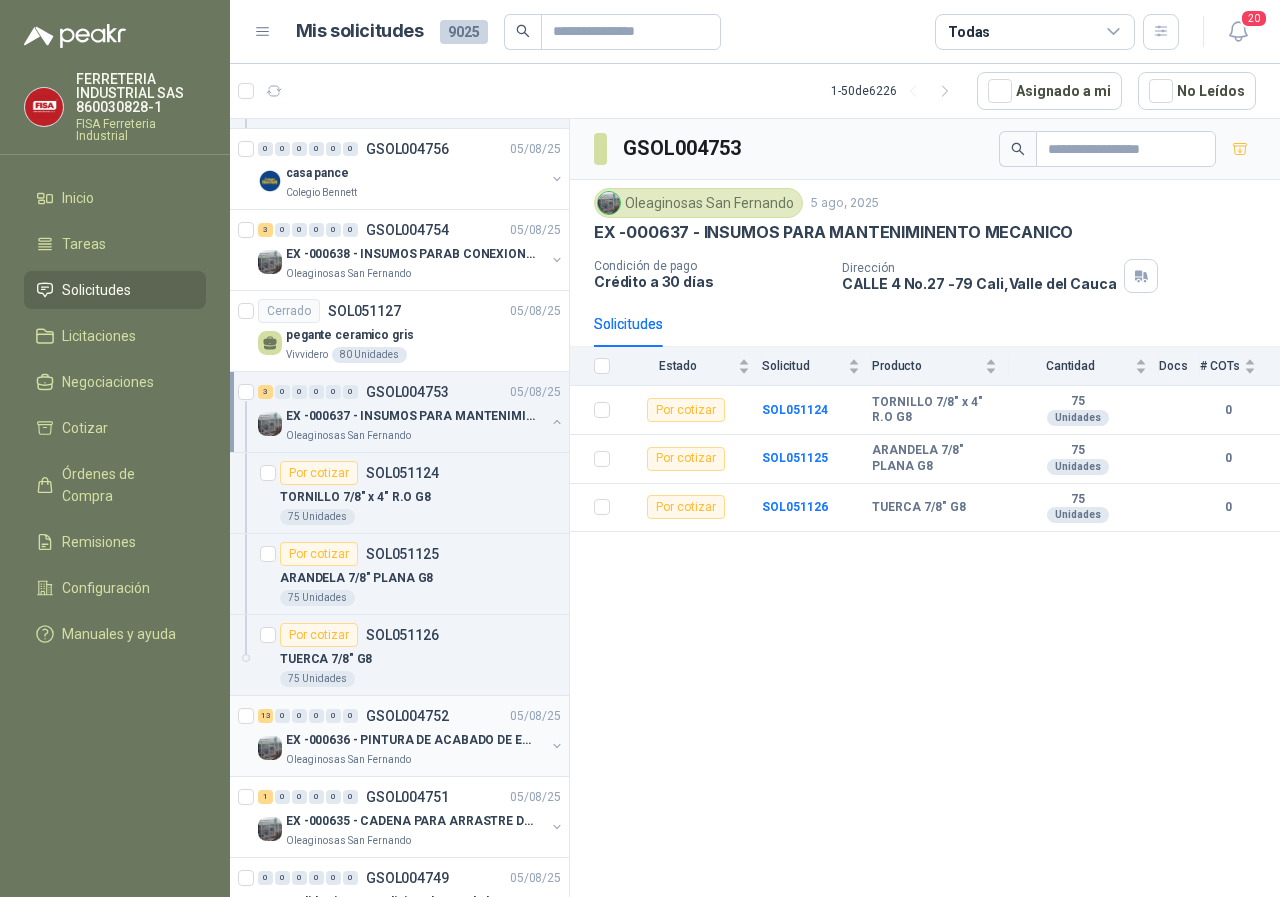 scroll, scrollTop: 1700, scrollLeft: 0, axis: vertical 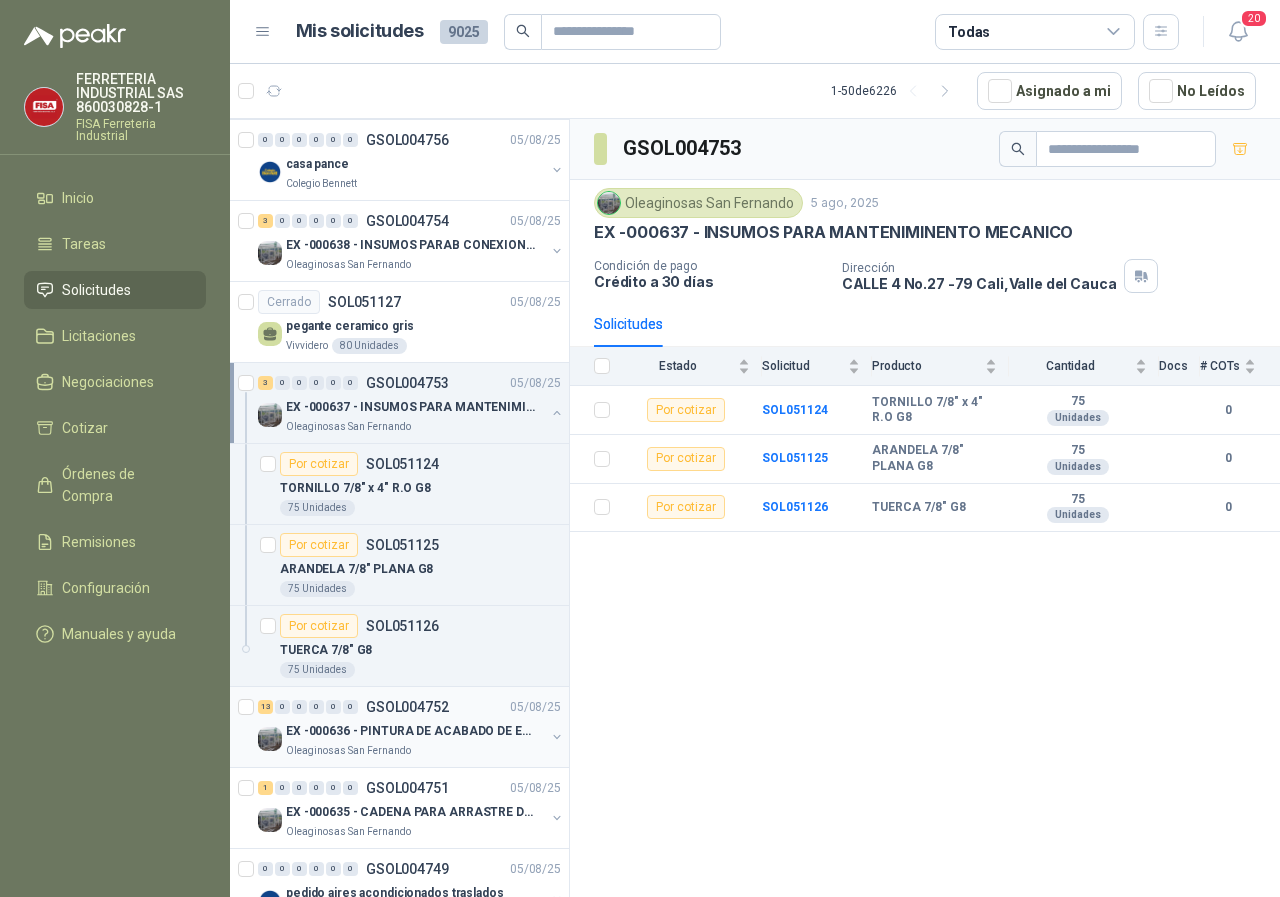 click on "Oleaginosas San Fernando" at bounding box center [348, 751] 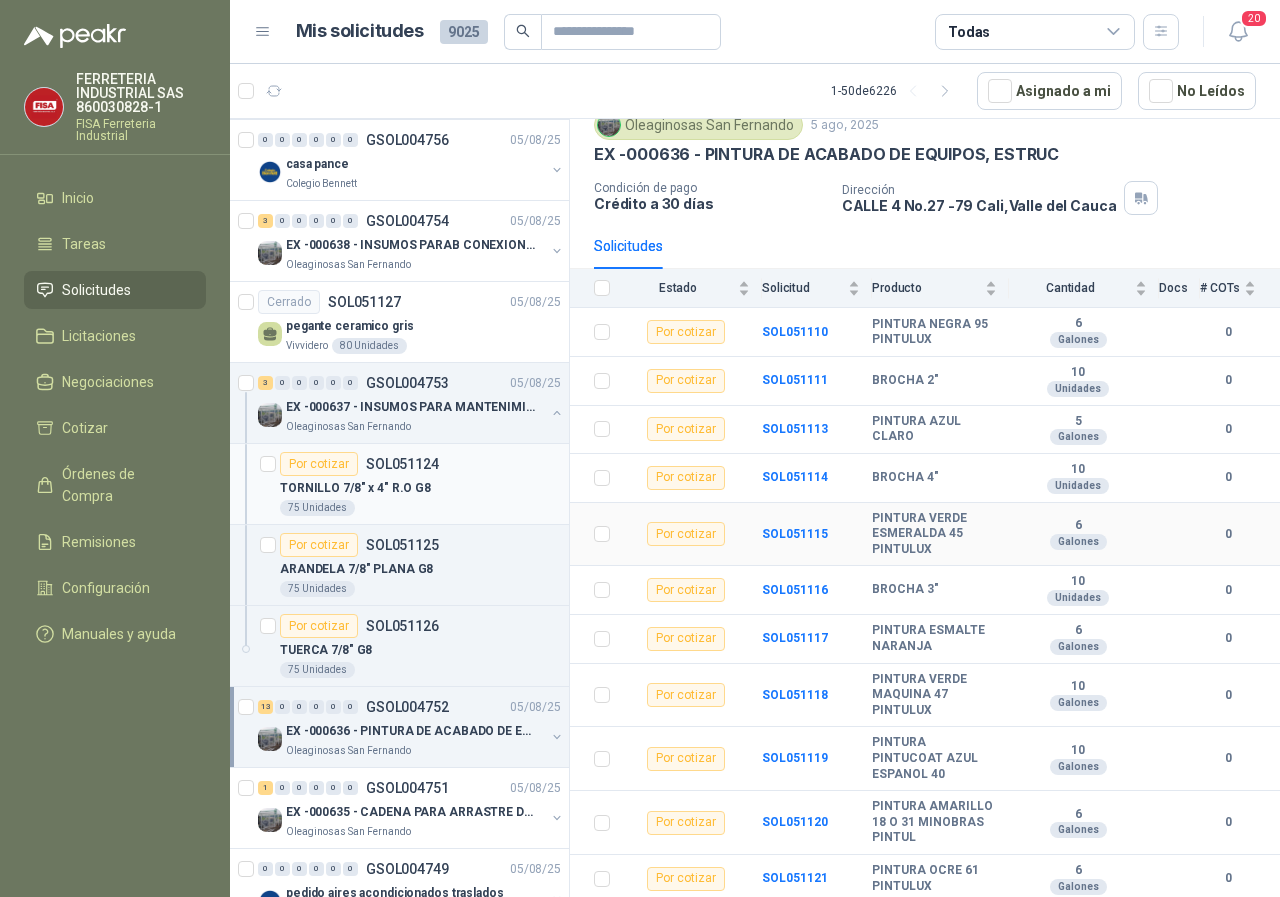 scroll, scrollTop: 100, scrollLeft: 0, axis: vertical 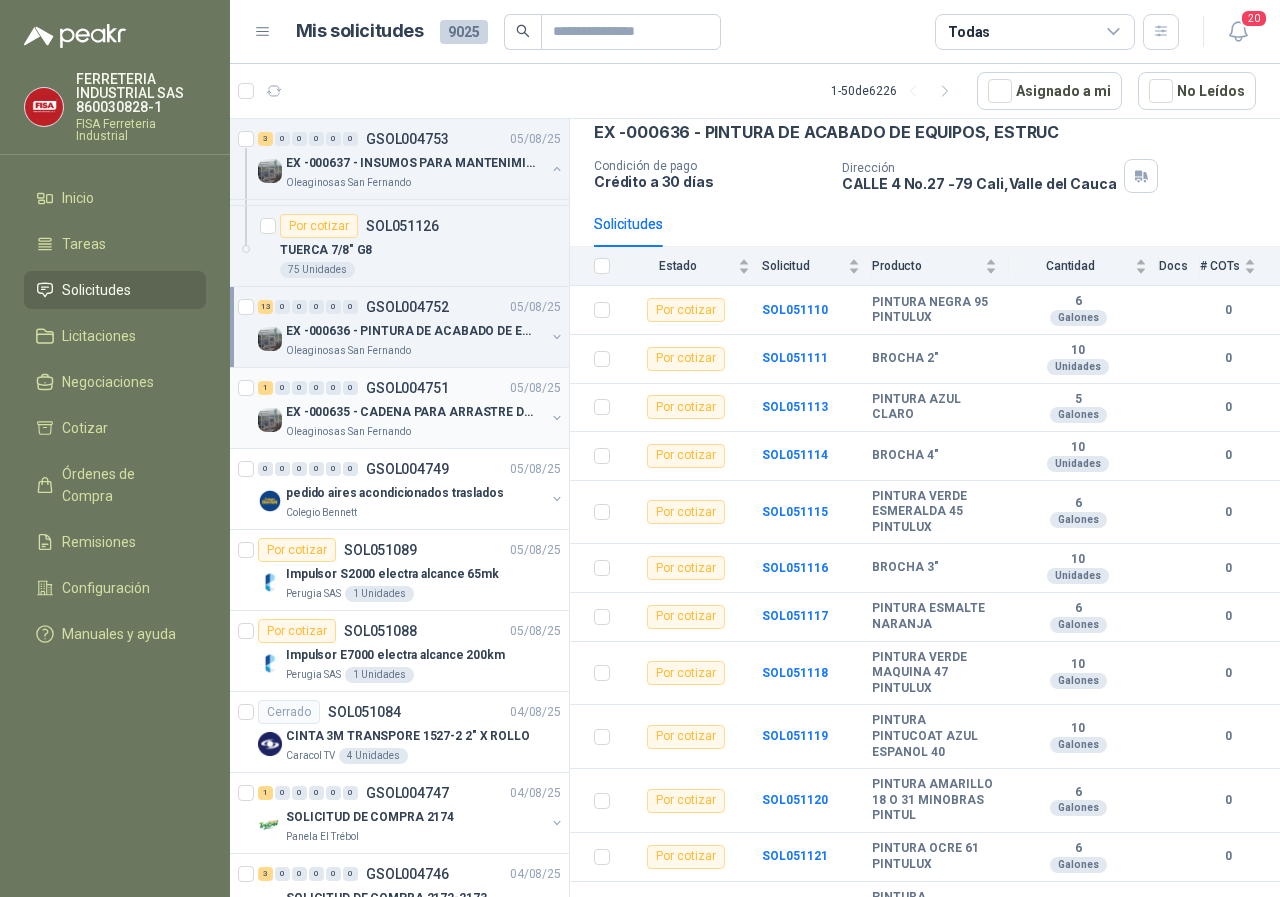 click on "Oleaginosas San Fernando" at bounding box center (348, 432) 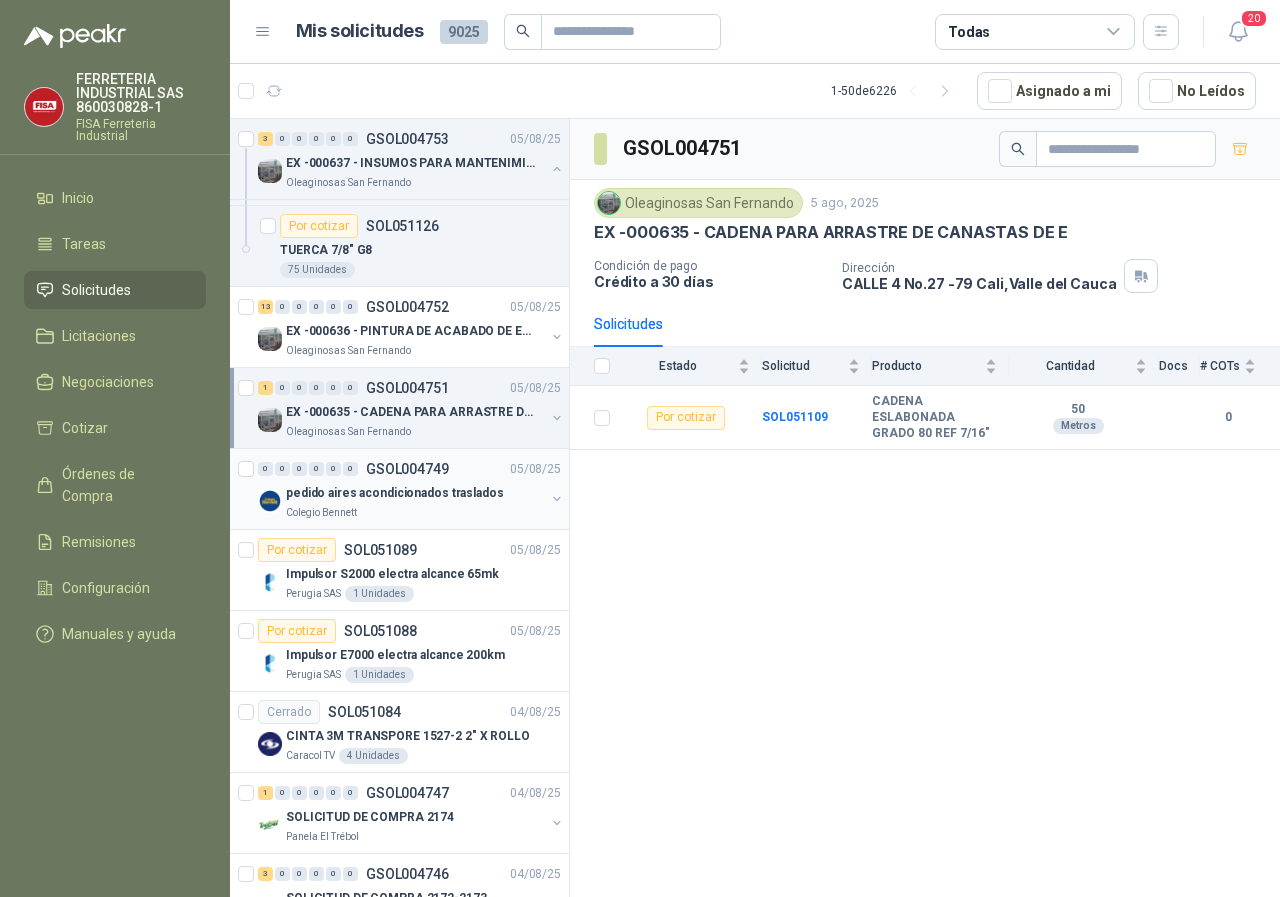click on "Colegio Bennett" at bounding box center (321, 513) 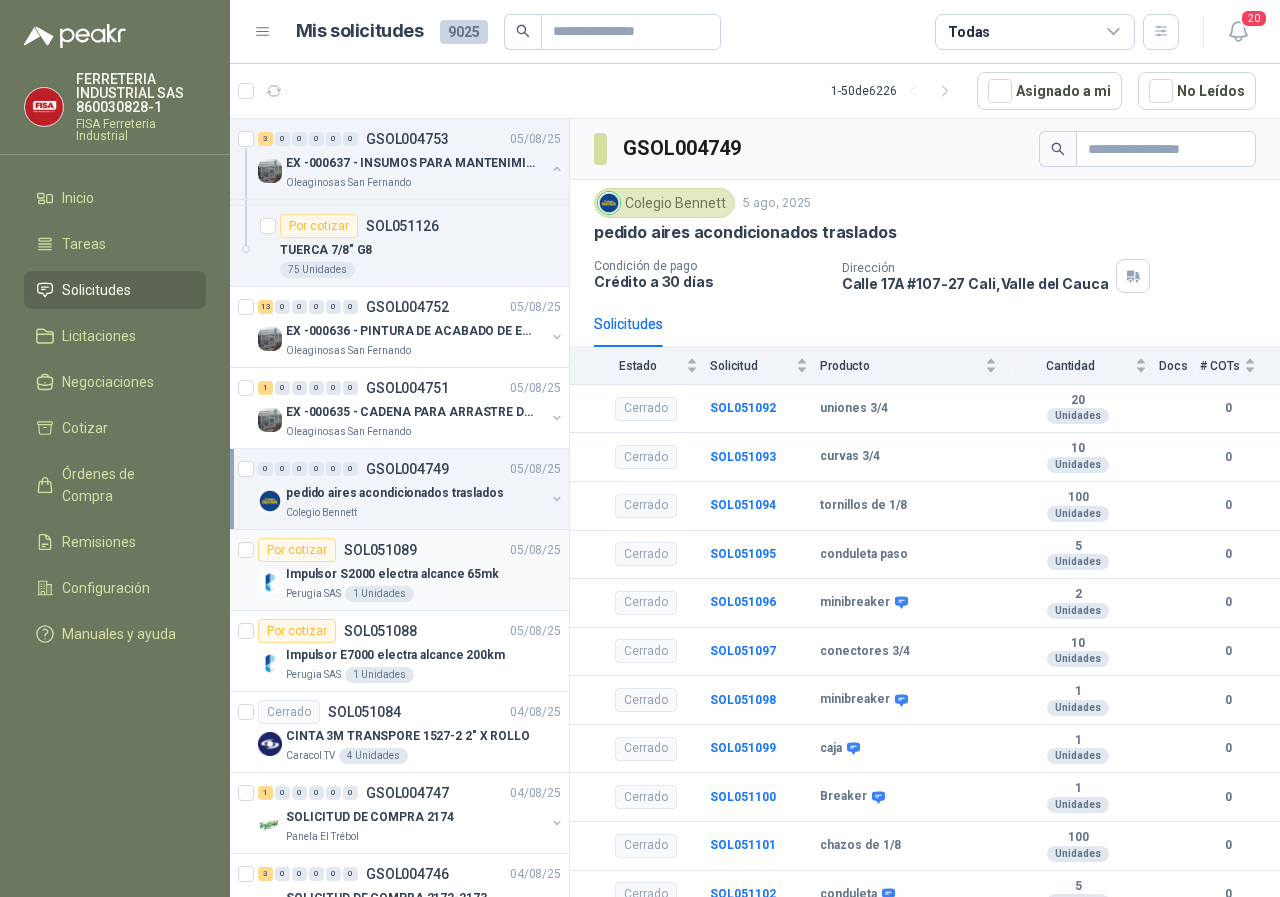 click on "Perugia SAS" at bounding box center [313, 594] 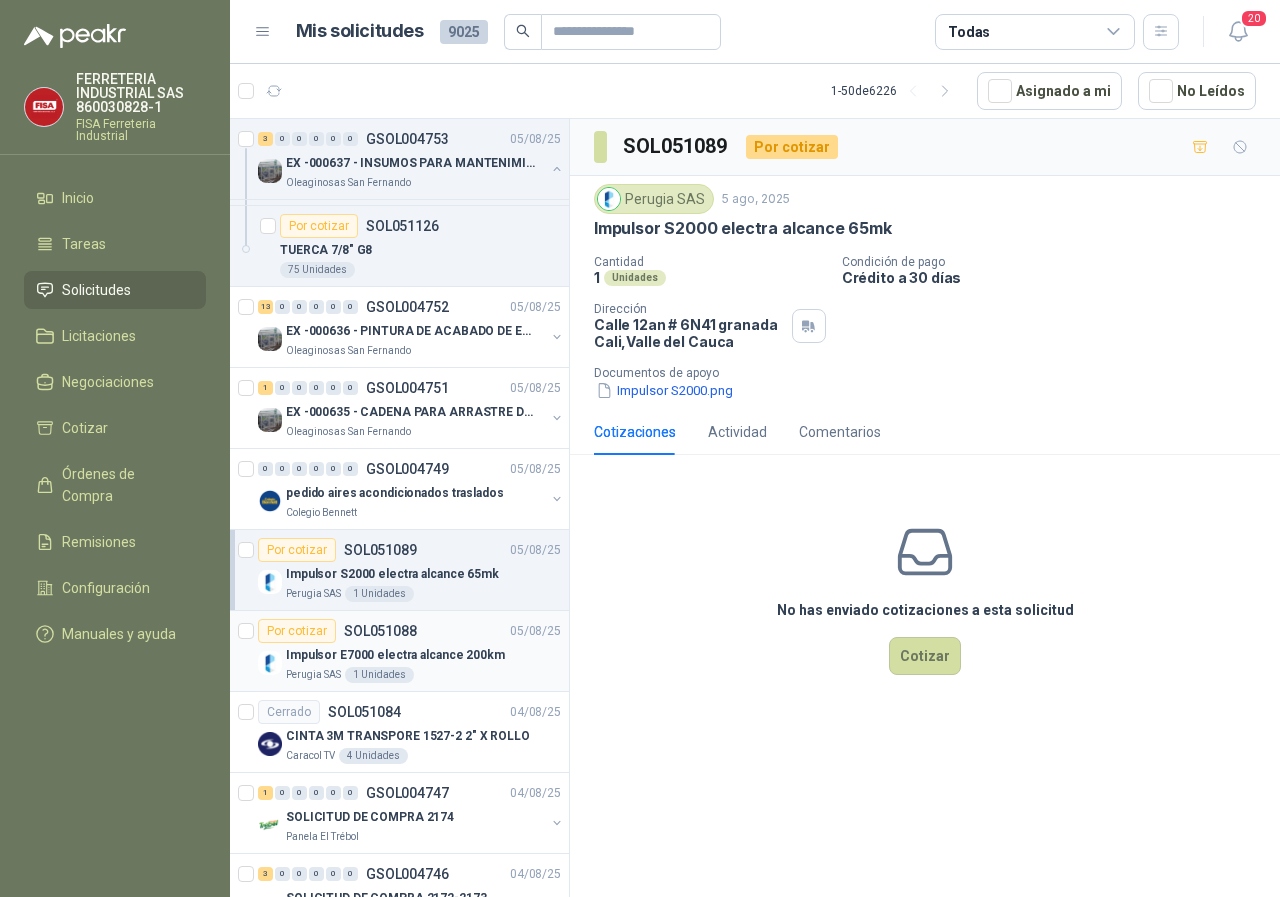 click on "Perugia SAS" at bounding box center [313, 675] 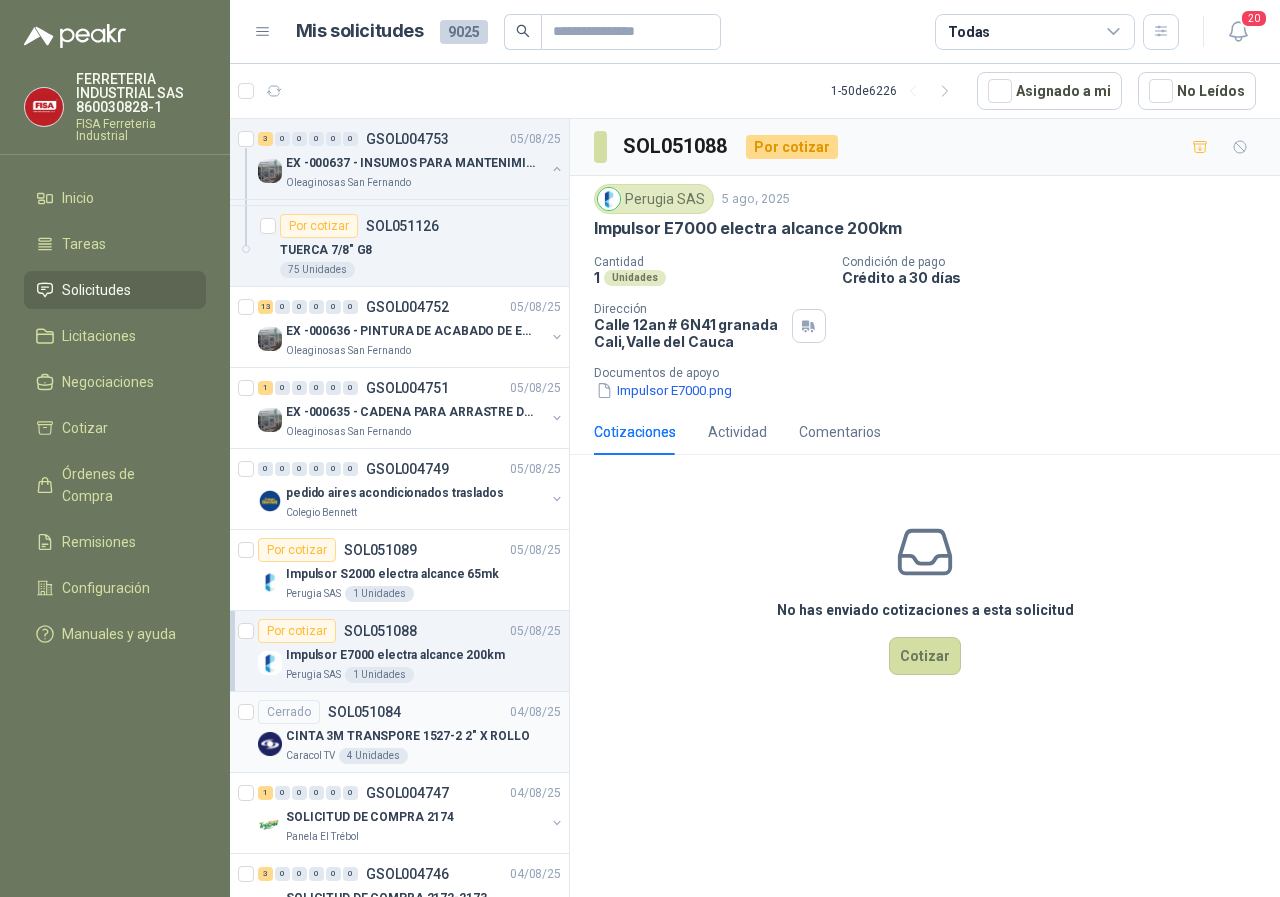 scroll, scrollTop: 2200, scrollLeft: 0, axis: vertical 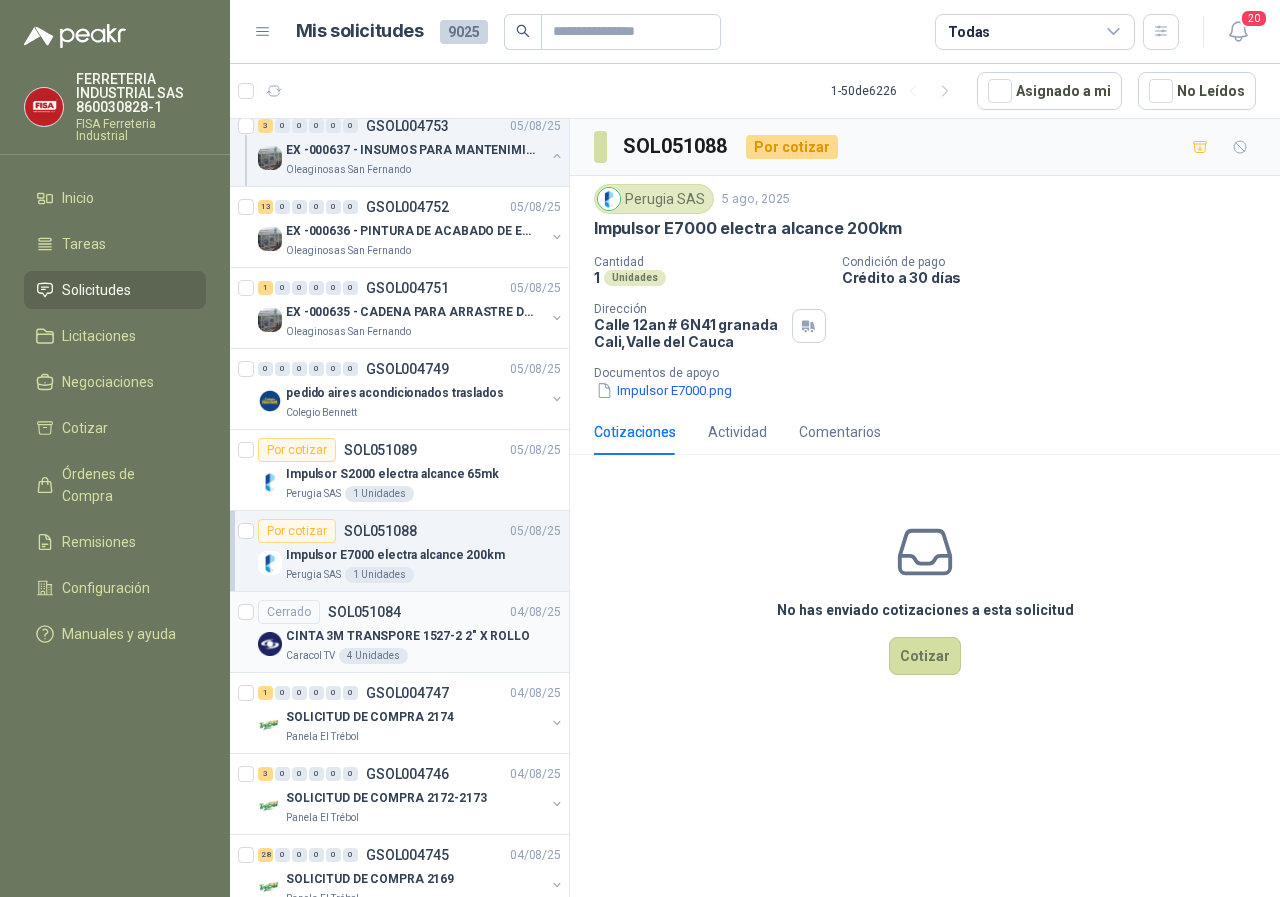 click on "Caracol TV" at bounding box center [310, 656] 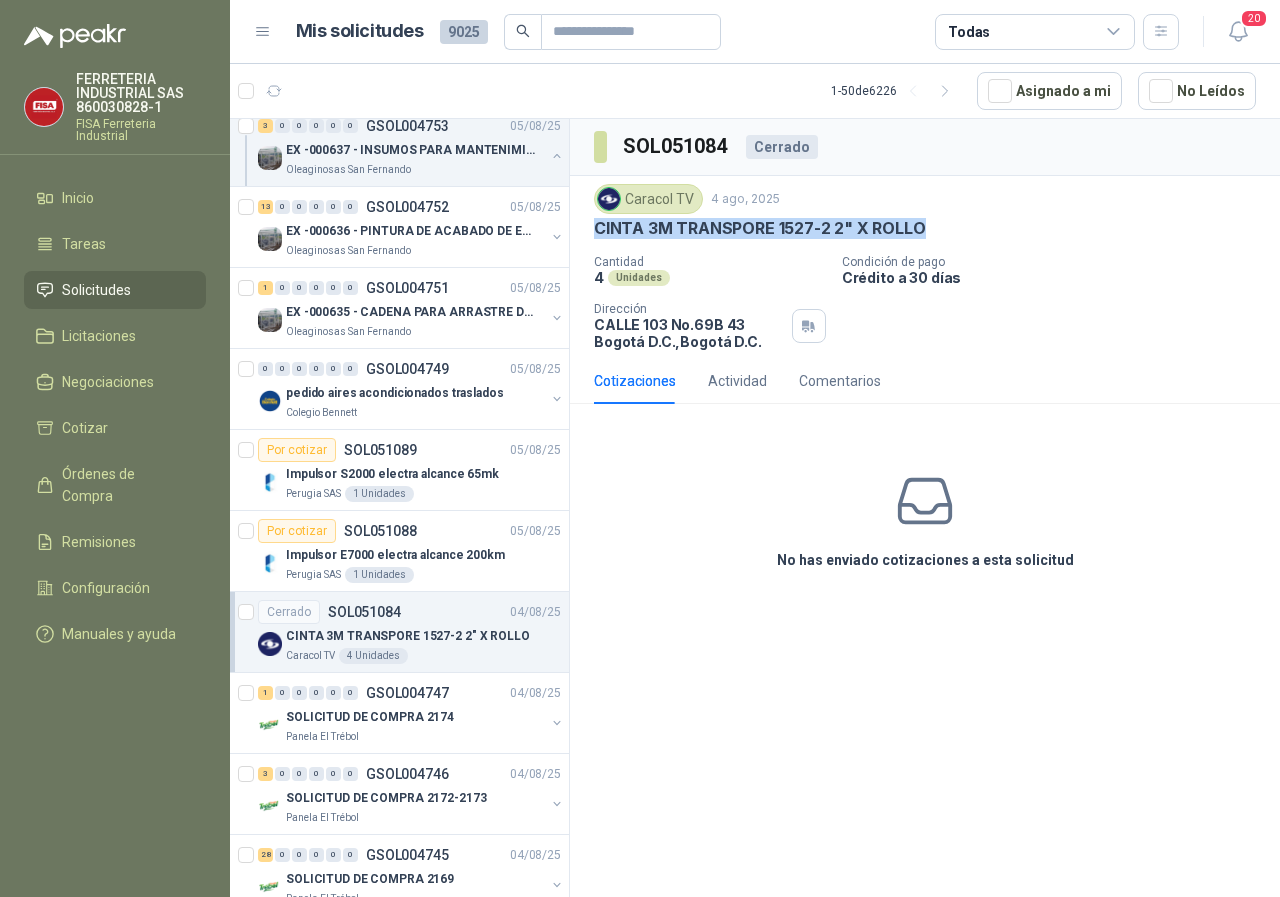 drag, startPoint x: 595, startPoint y: 219, endPoint x: 930, endPoint y: 222, distance: 335.01343 